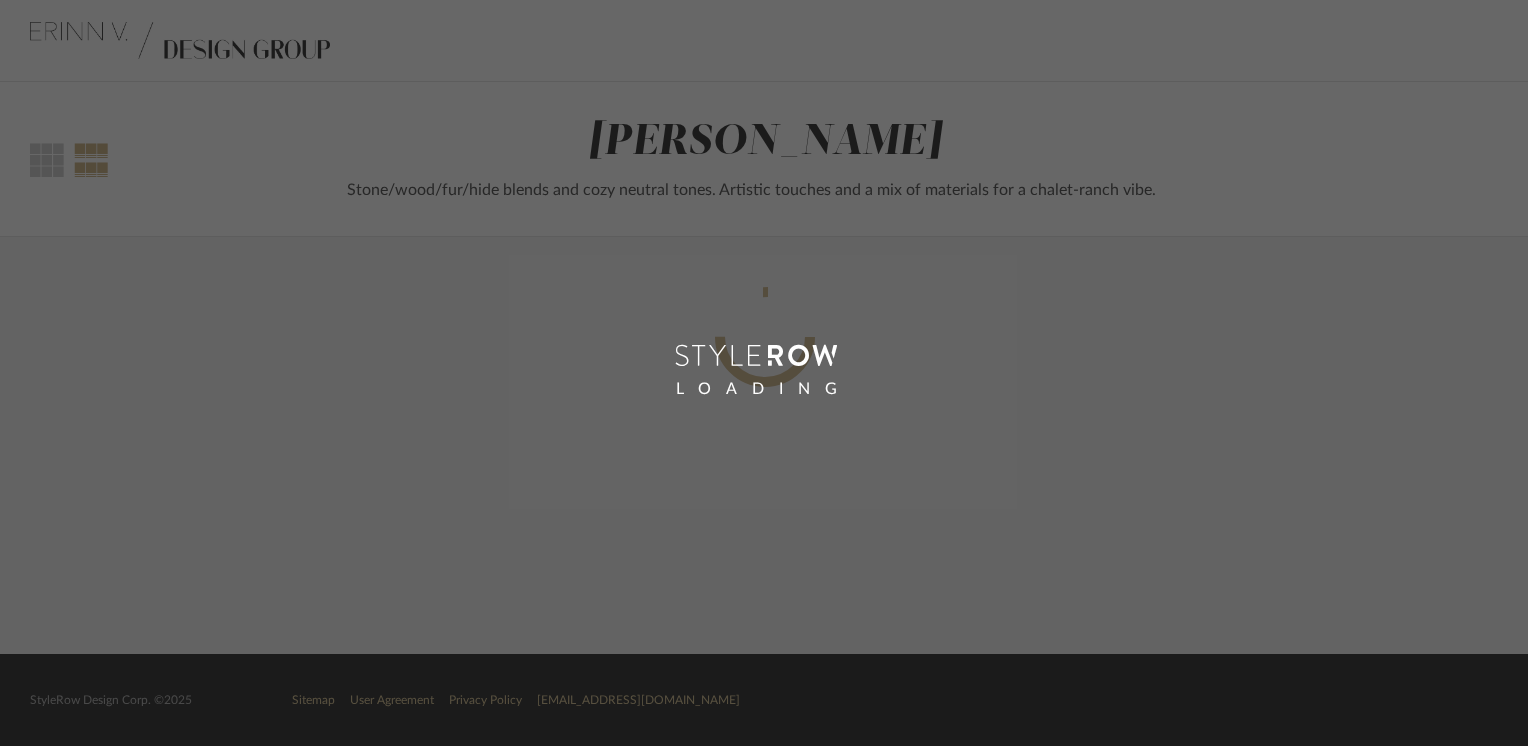 scroll, scrollTop: 0, scrollLeft: 0, axis: both 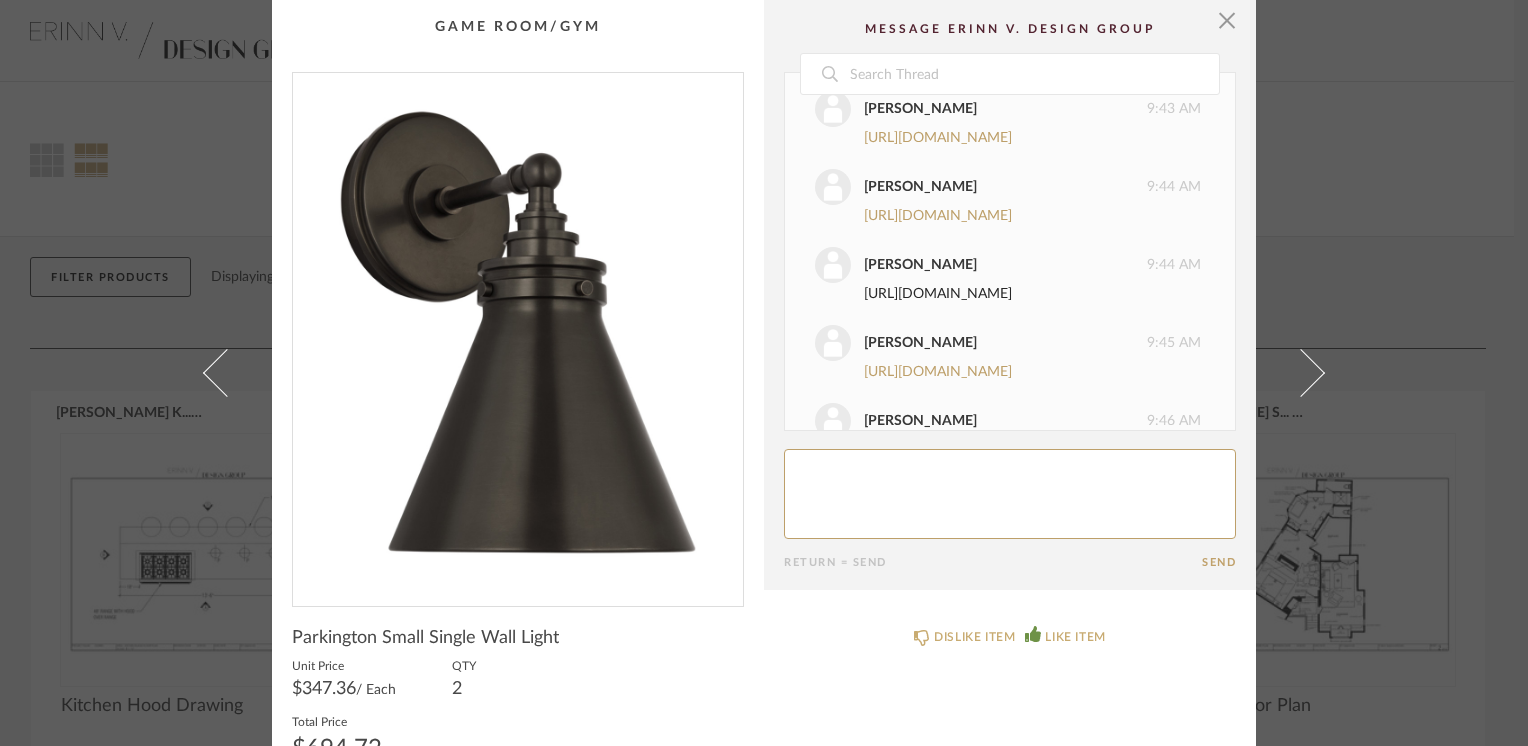 click on "https://www.hvlgroup.com/Product/521-OB/" at bounding box center [938, 294] 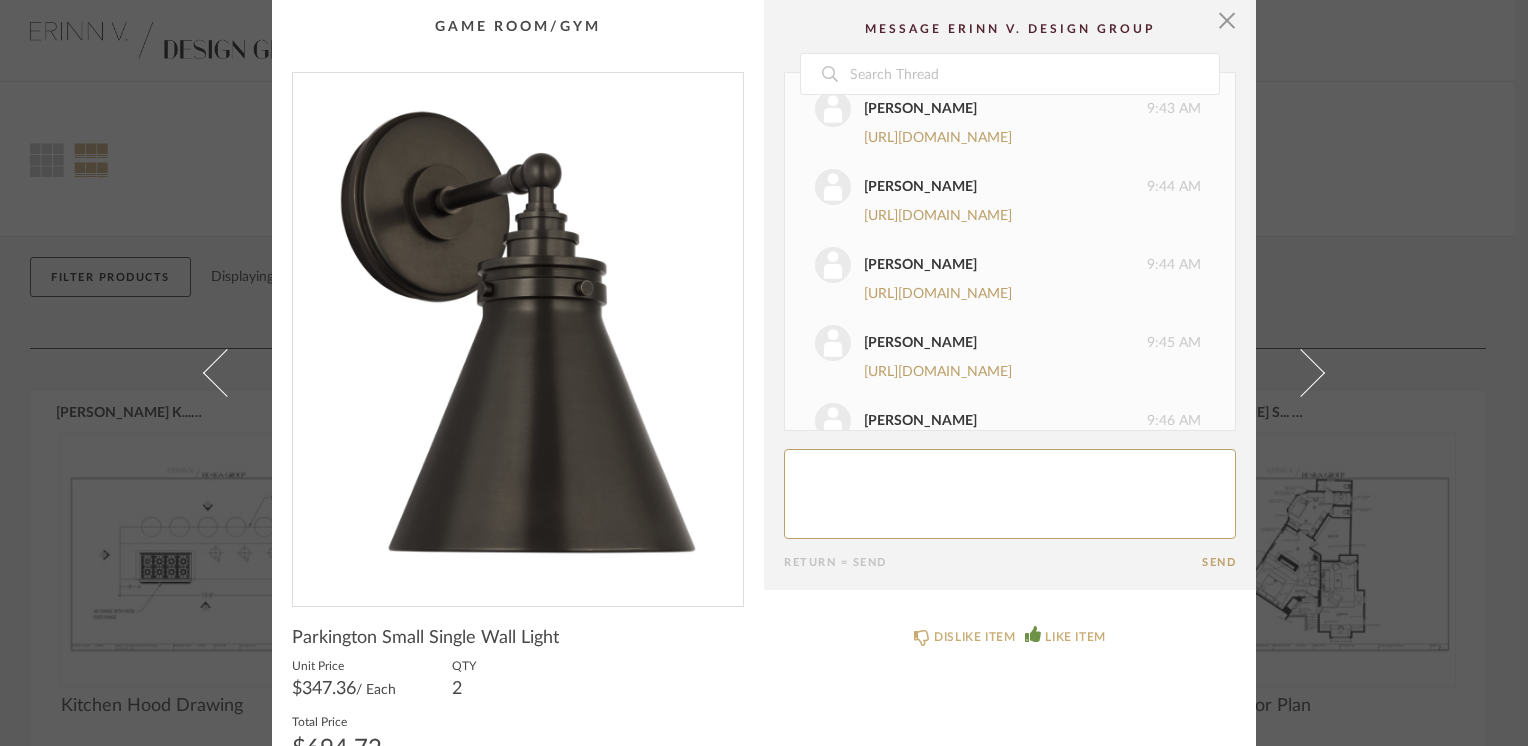 click 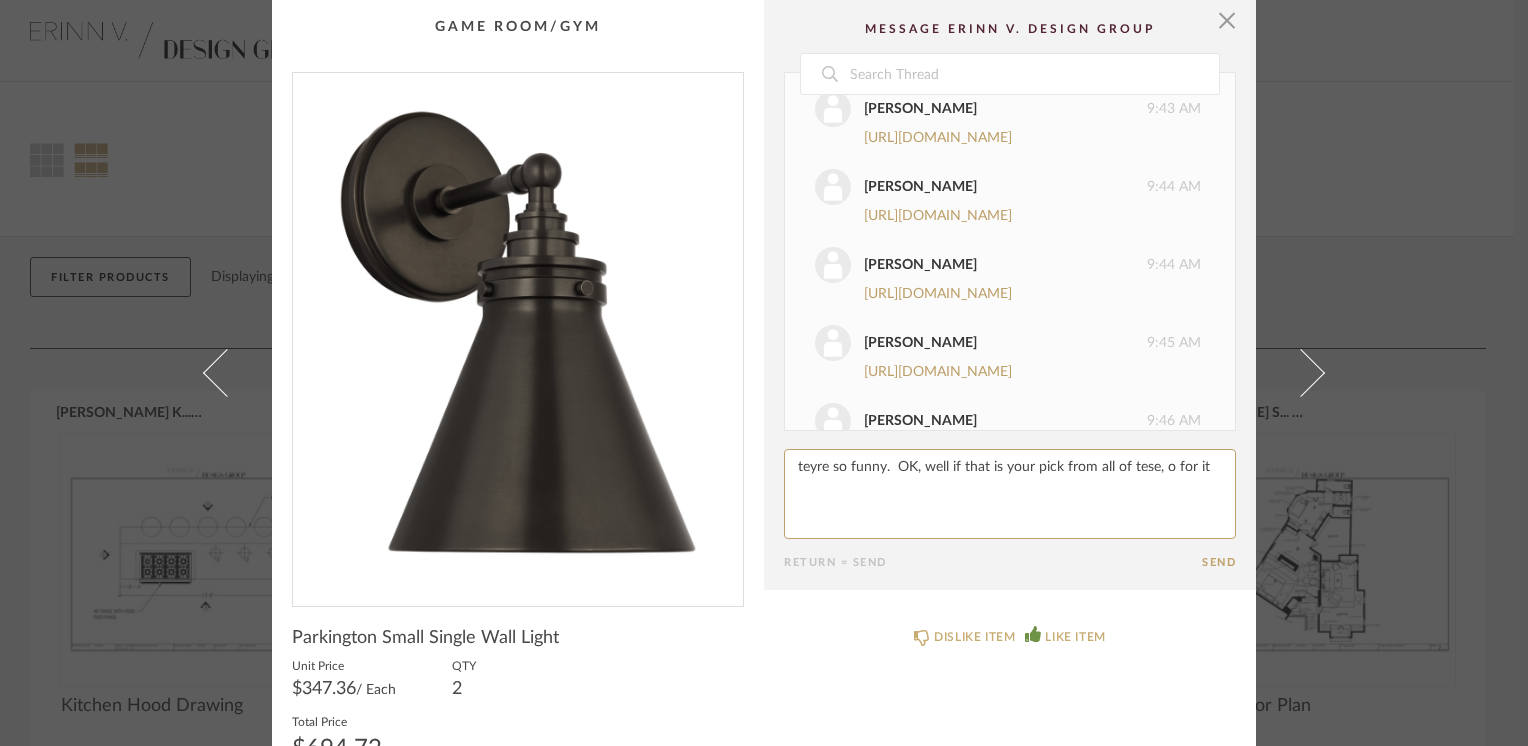 click 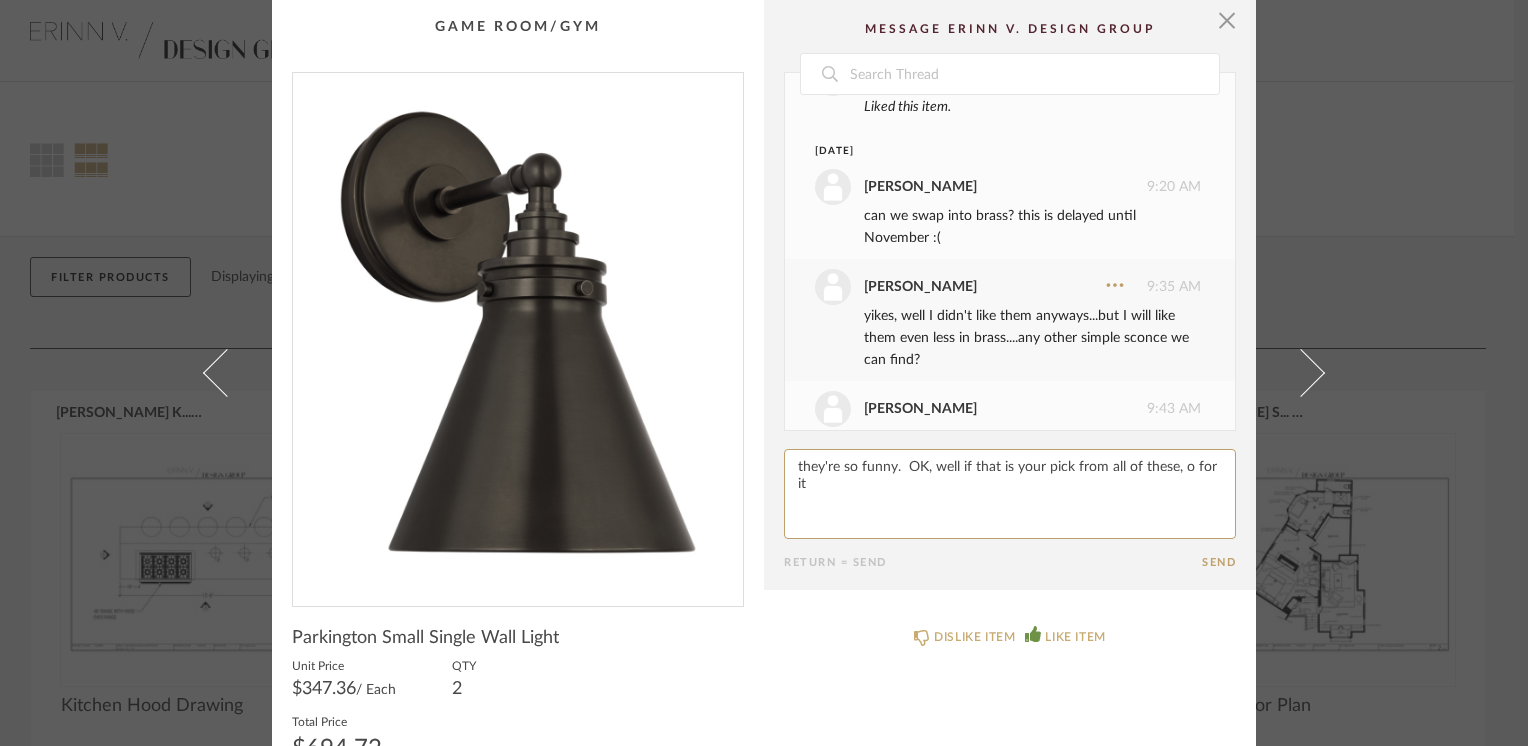 scroll, scrollTop: 684, scrollLeft: 0, axis: vertical 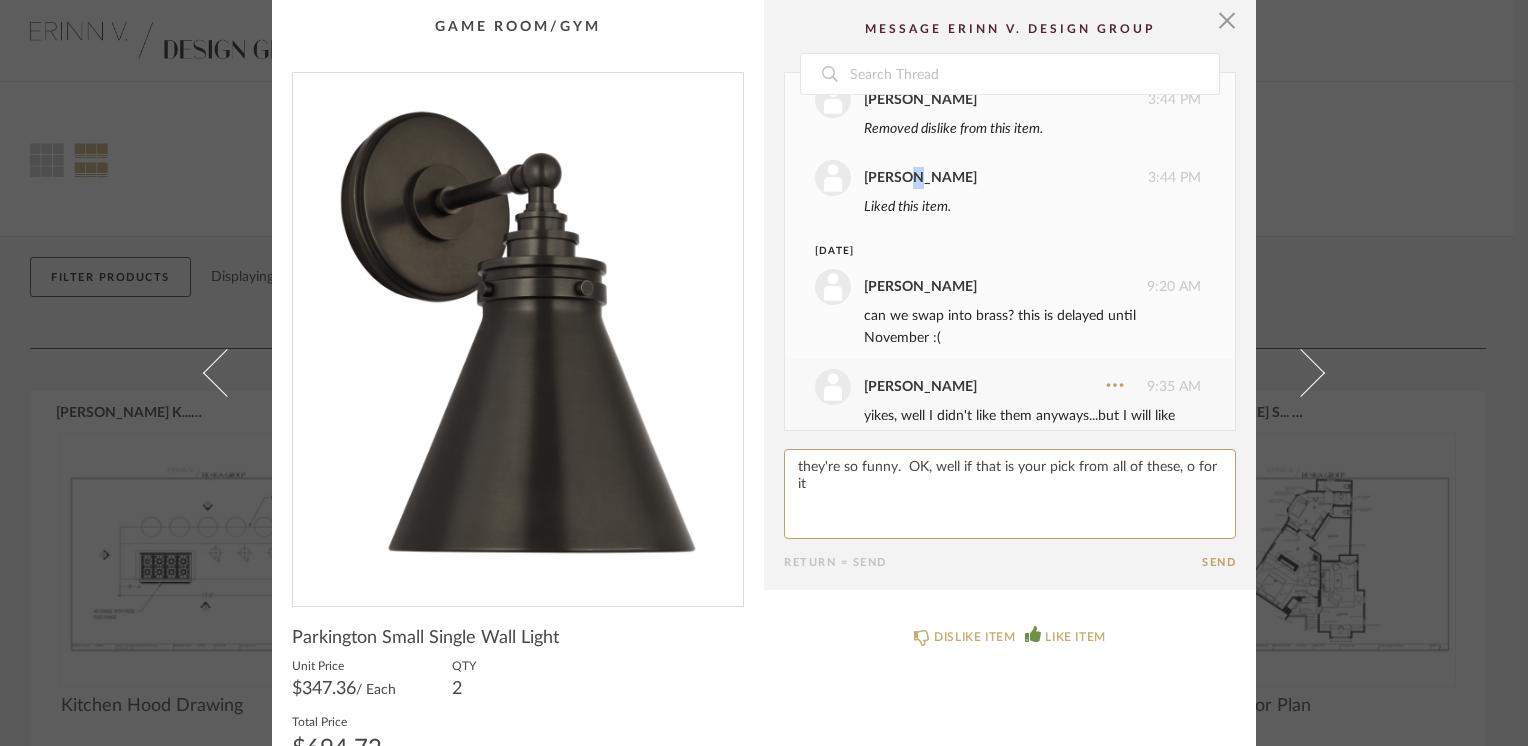 click on "[PERSON_NAME]" at bounding box center [920, 178] 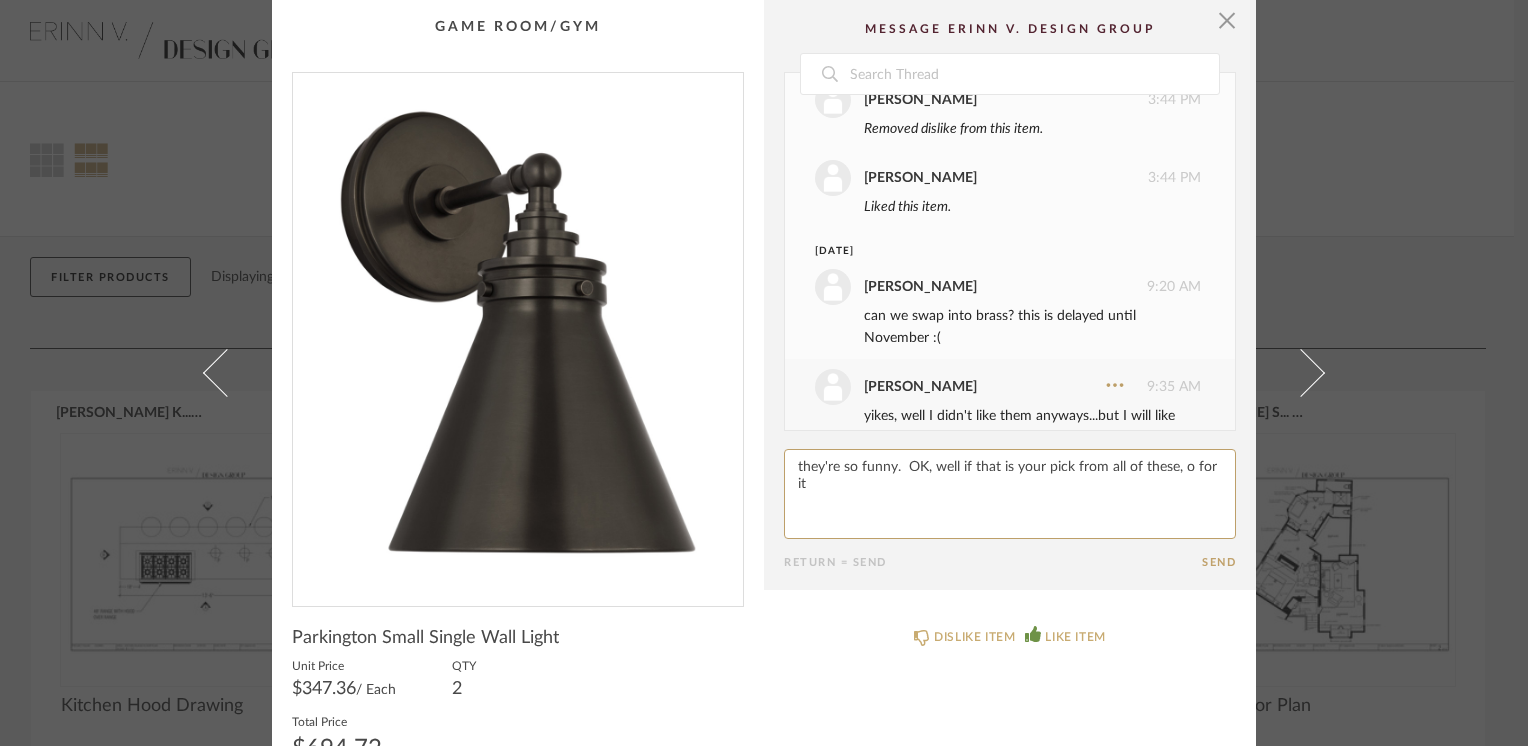 paste on "g" 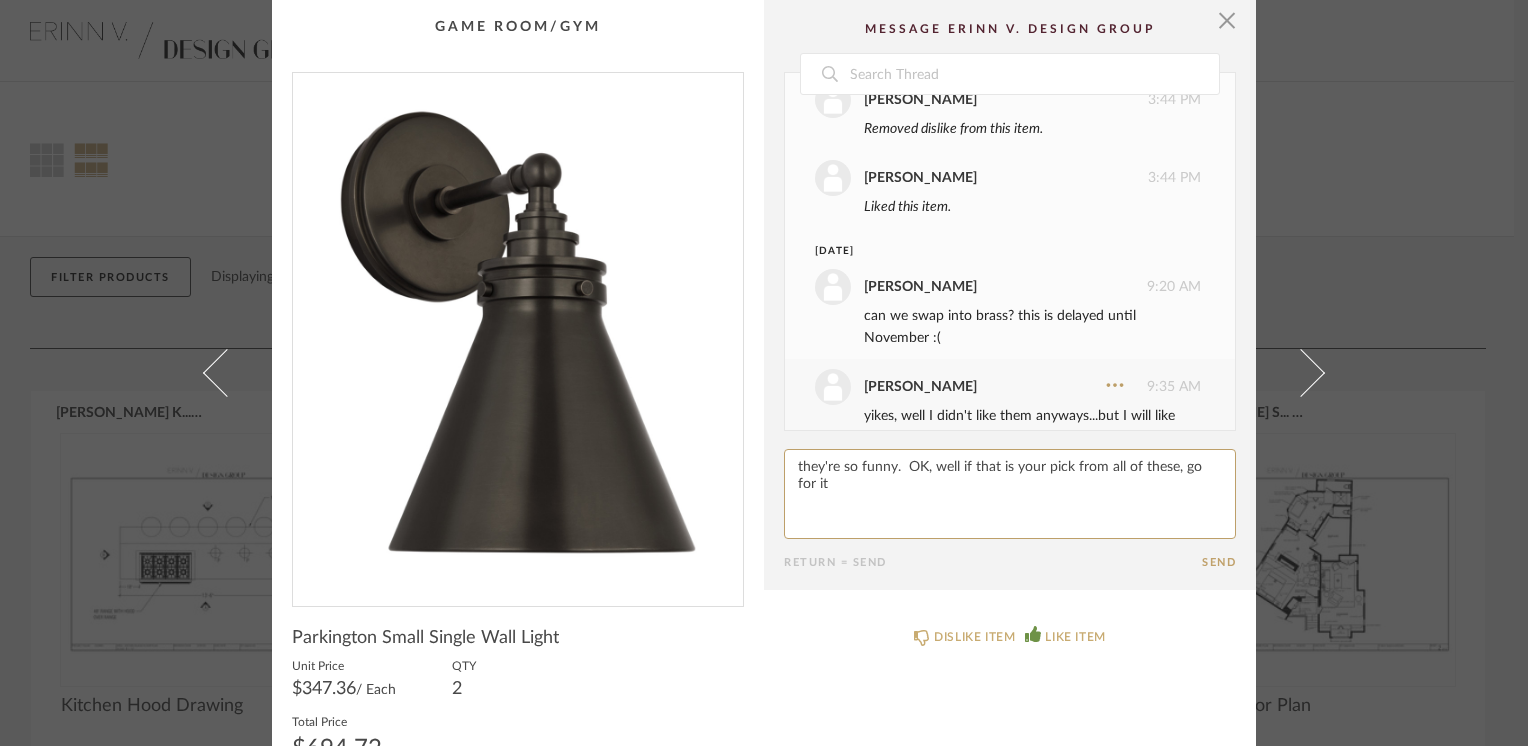 type on "they're so funny.  OK, well if that is your pick from all of these, go for it" 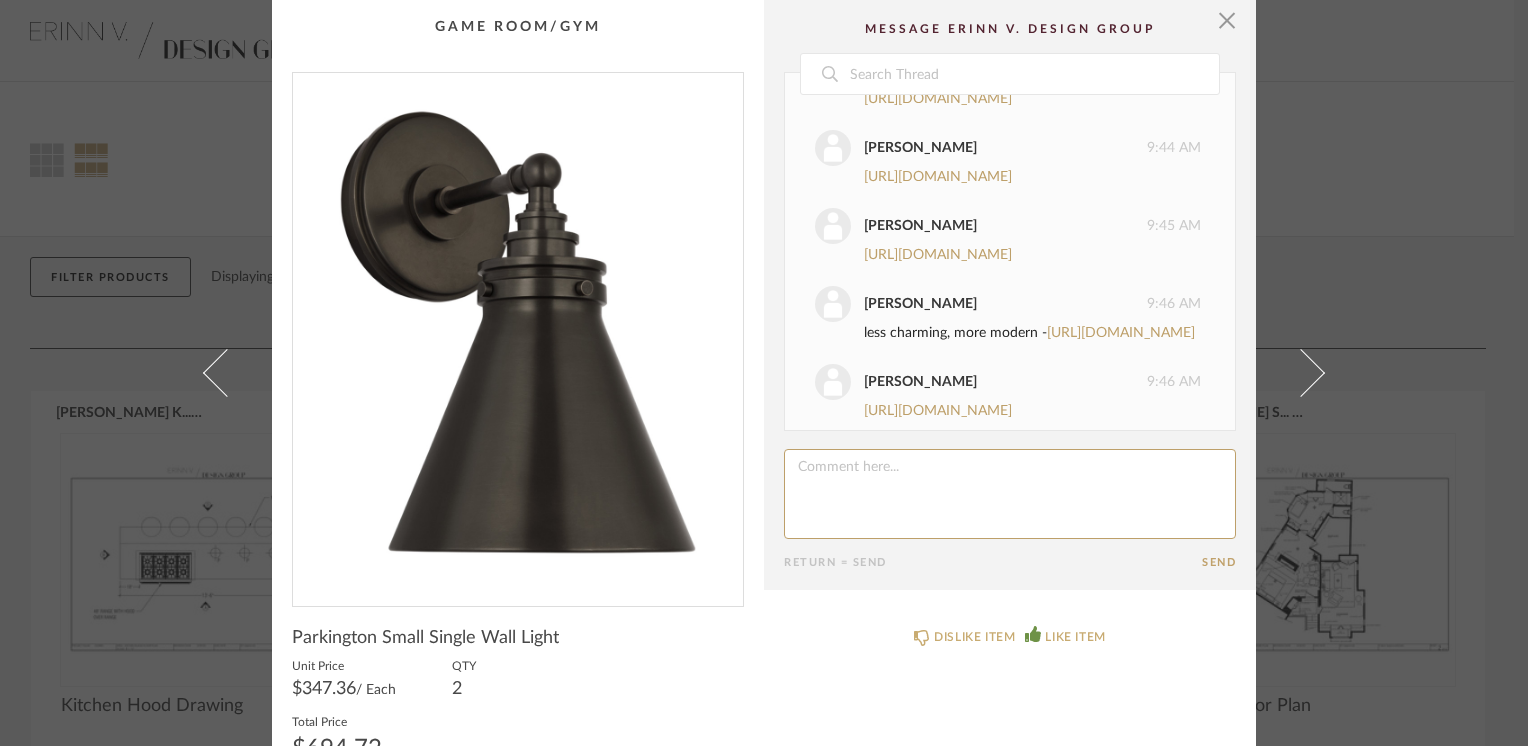 scroll, scrollTop: 1084, scrollLeft: 0, axis: vertical 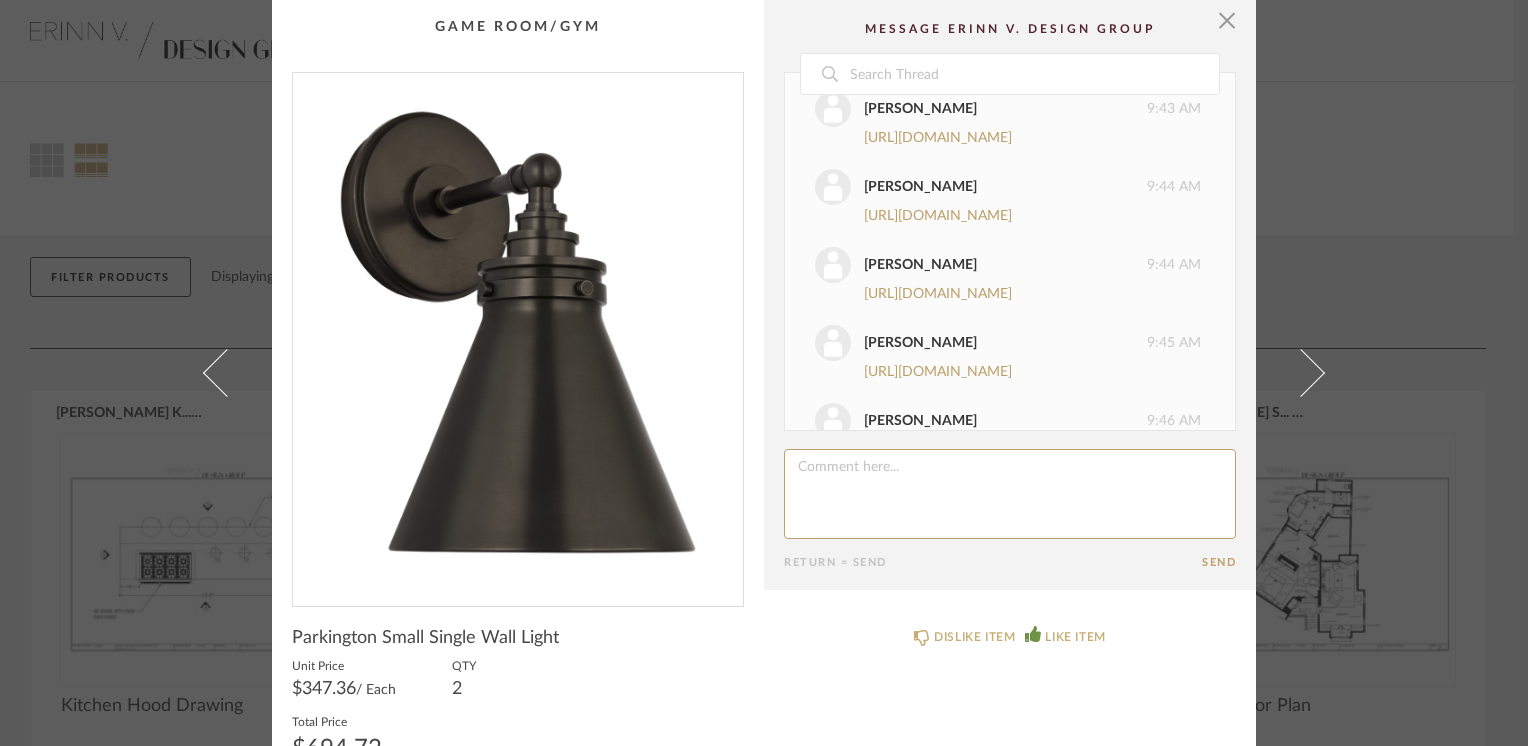 click on "Sheridan Johnson   9:45 AM  https://www.hvlgroup.com/Product/9901-DB/" at bounding box center (1010, 354) 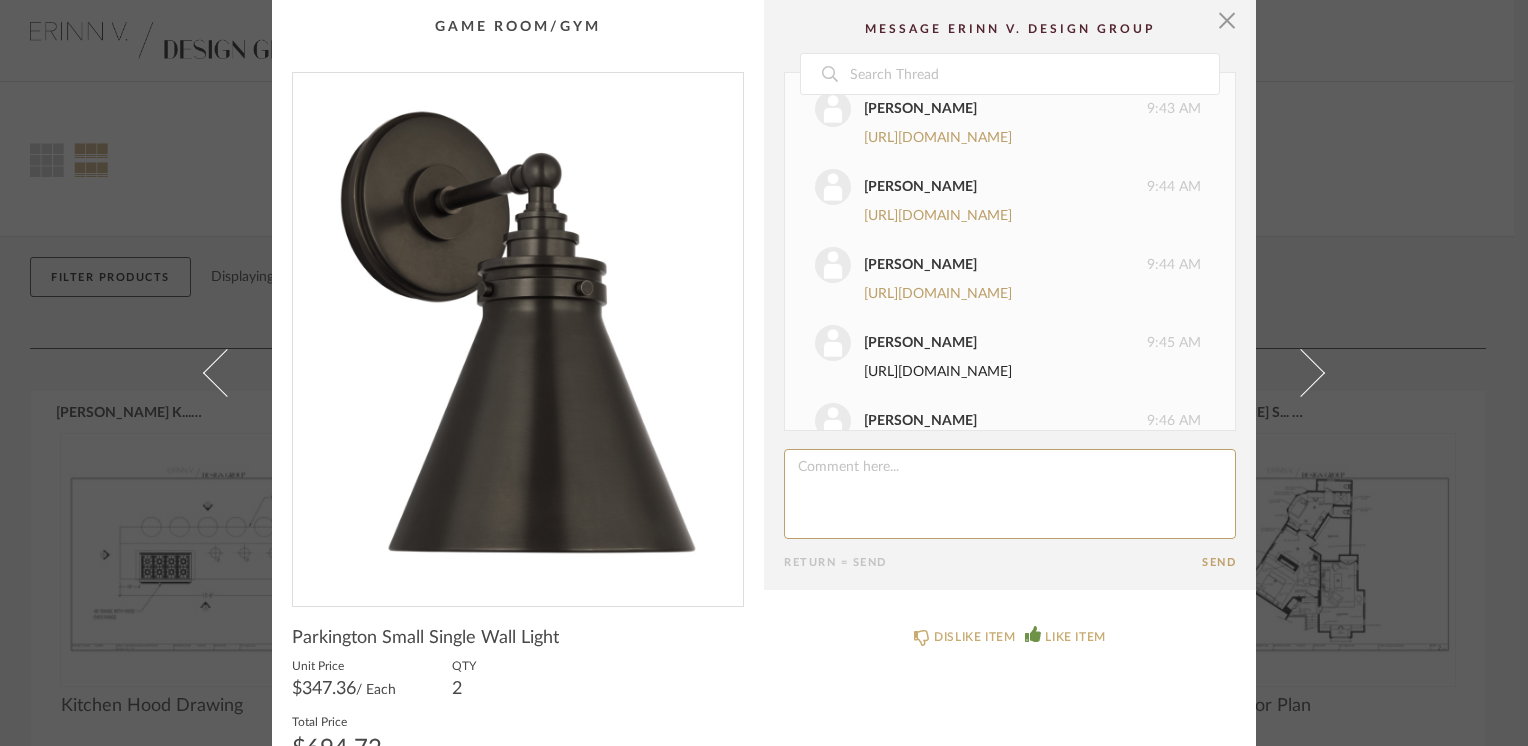 click on "https://www.hvlgroup.com/Product/9901-DB/" at bounding box center [938, 372] 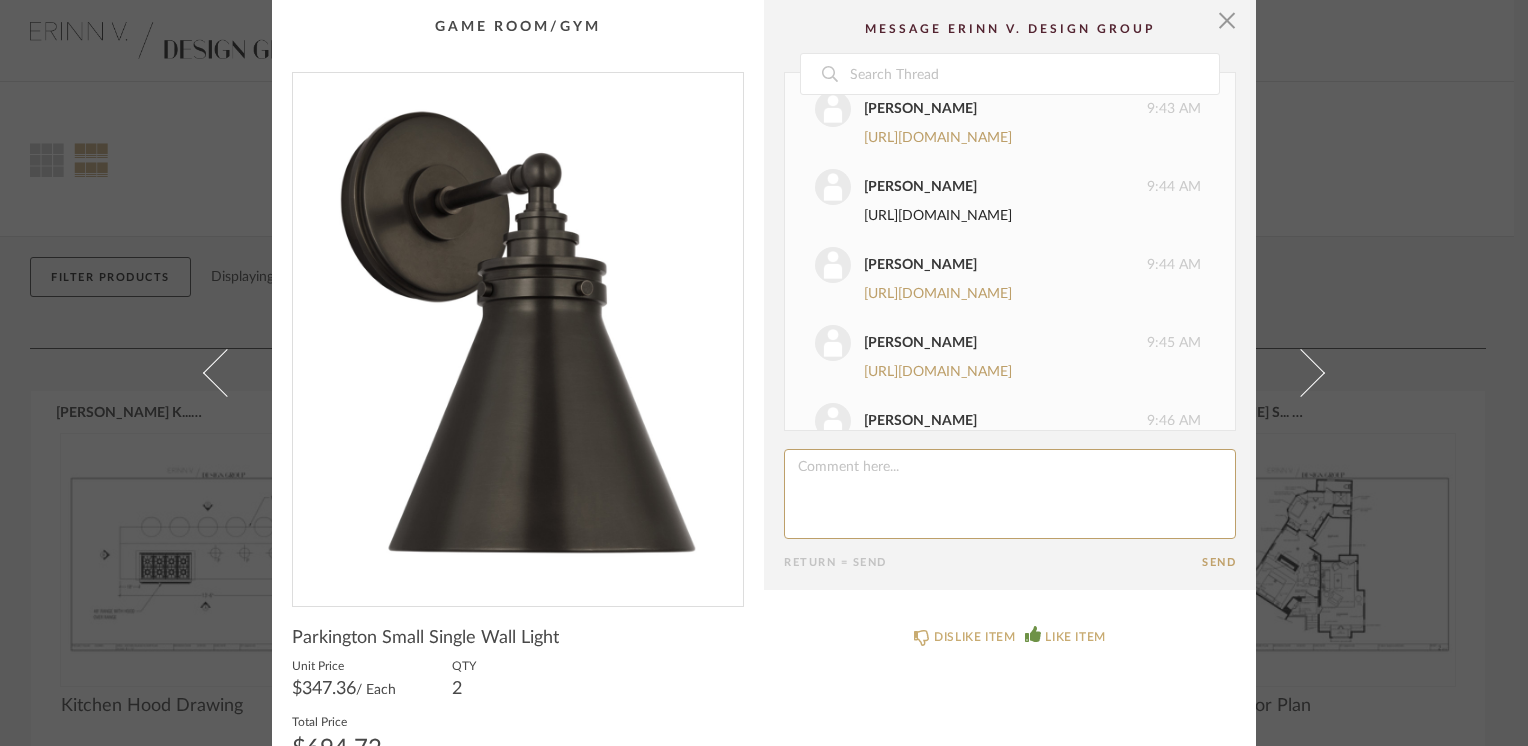 click on "https://www.hvlgroup.com/Product/1400-OB/" at bounding box center [938, 216] 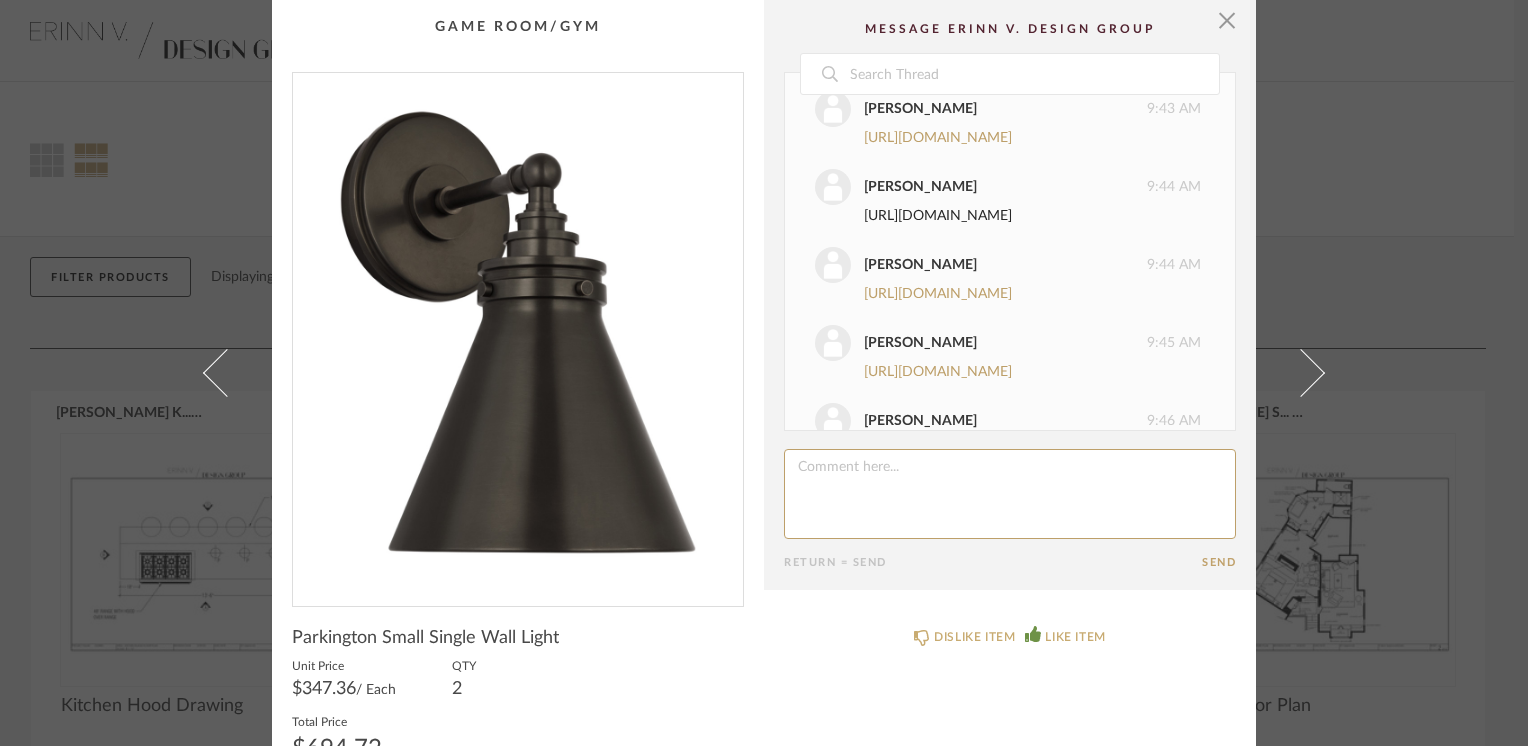 click on "https://www.hvlgroup.com/Product/1400-OB/" at bounding box center [938, 216] 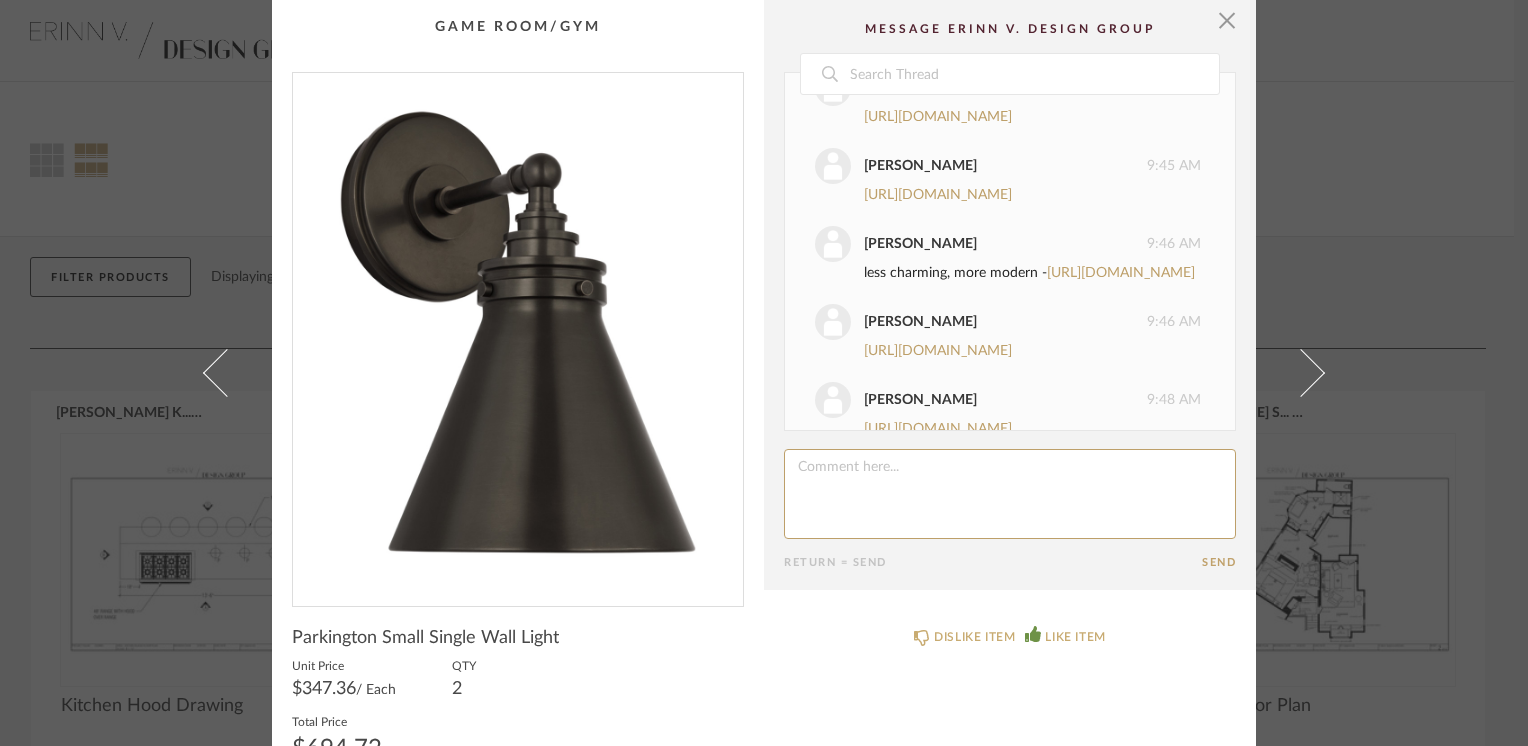 scroll, scrollTop: 1284, scrollLeft: 0, axis: vertical 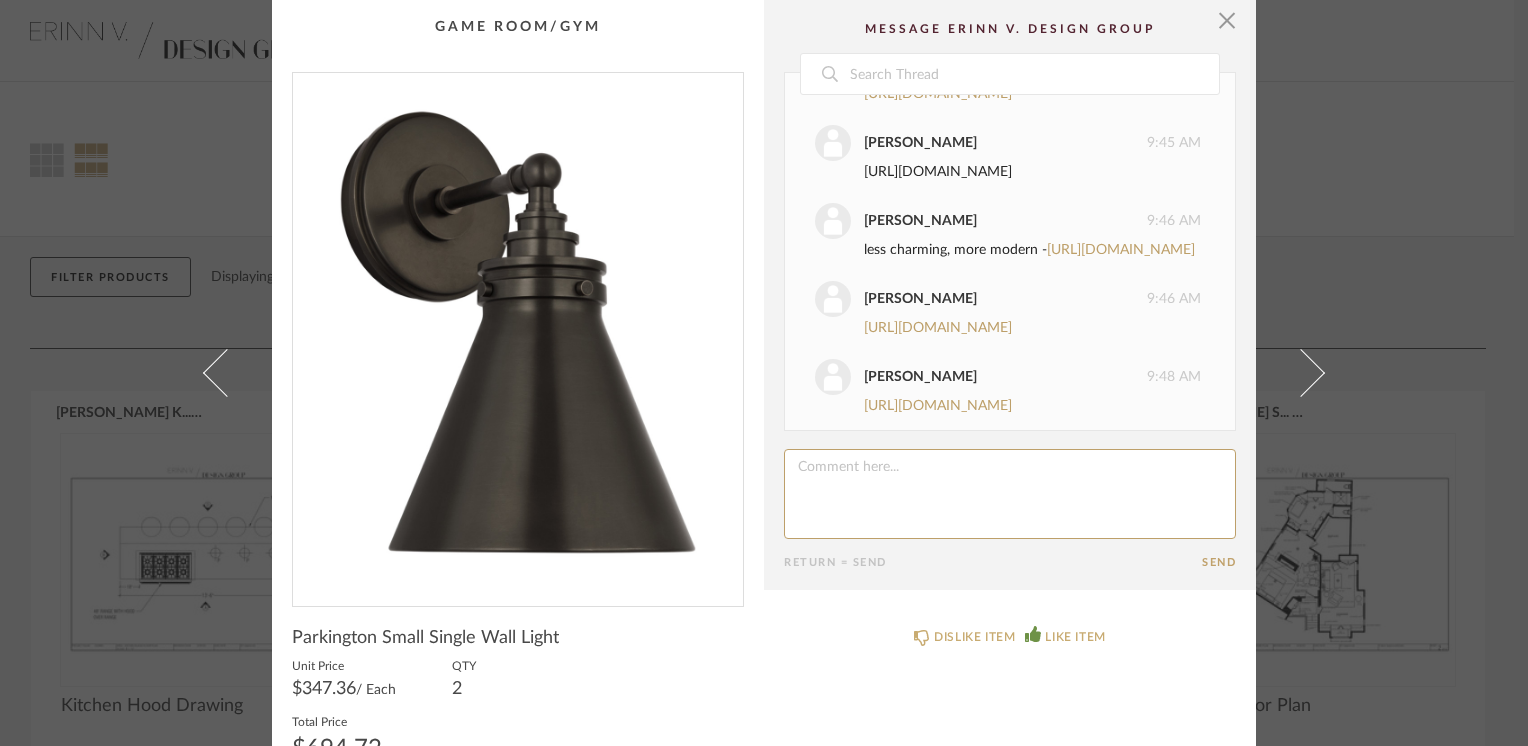 click on "https://www.hvlgroup.com/Product/9901-DB/" at bounding box center (938, 172) 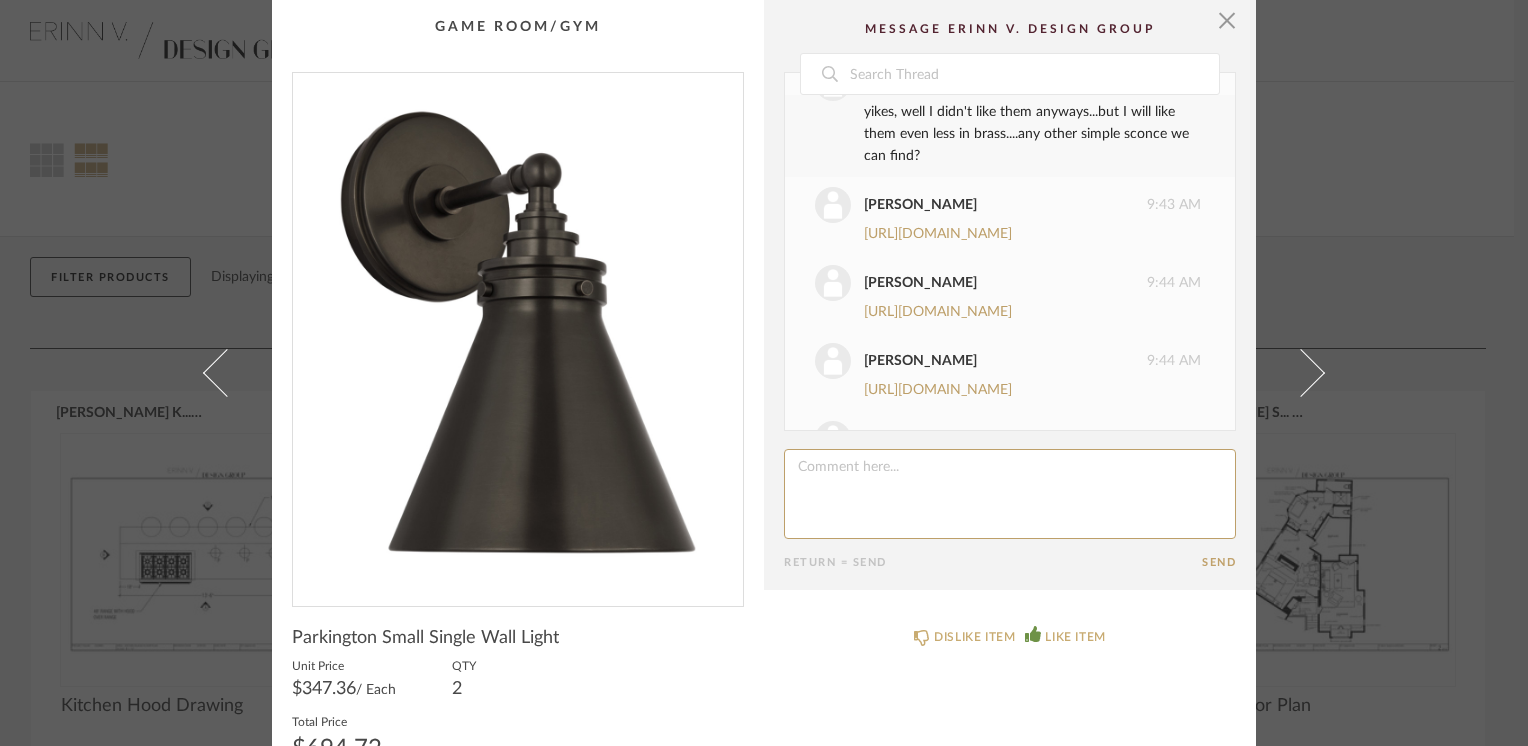 scroll, scrollTop: 984, scrollLeft: 0, axis: vertical 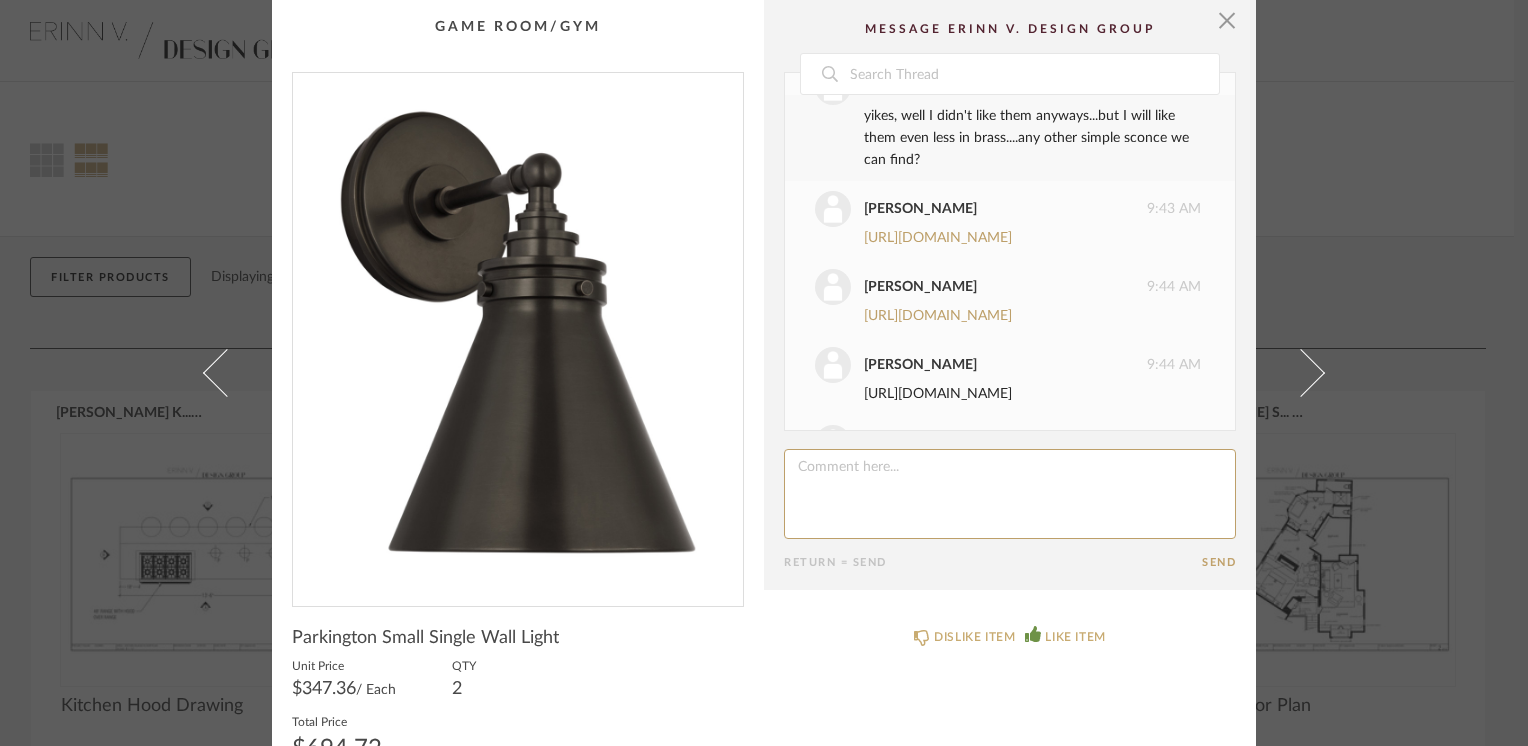 click on "https://www.hvlgroup.com/Product/521-OB/" at bounding box center [938, 394] 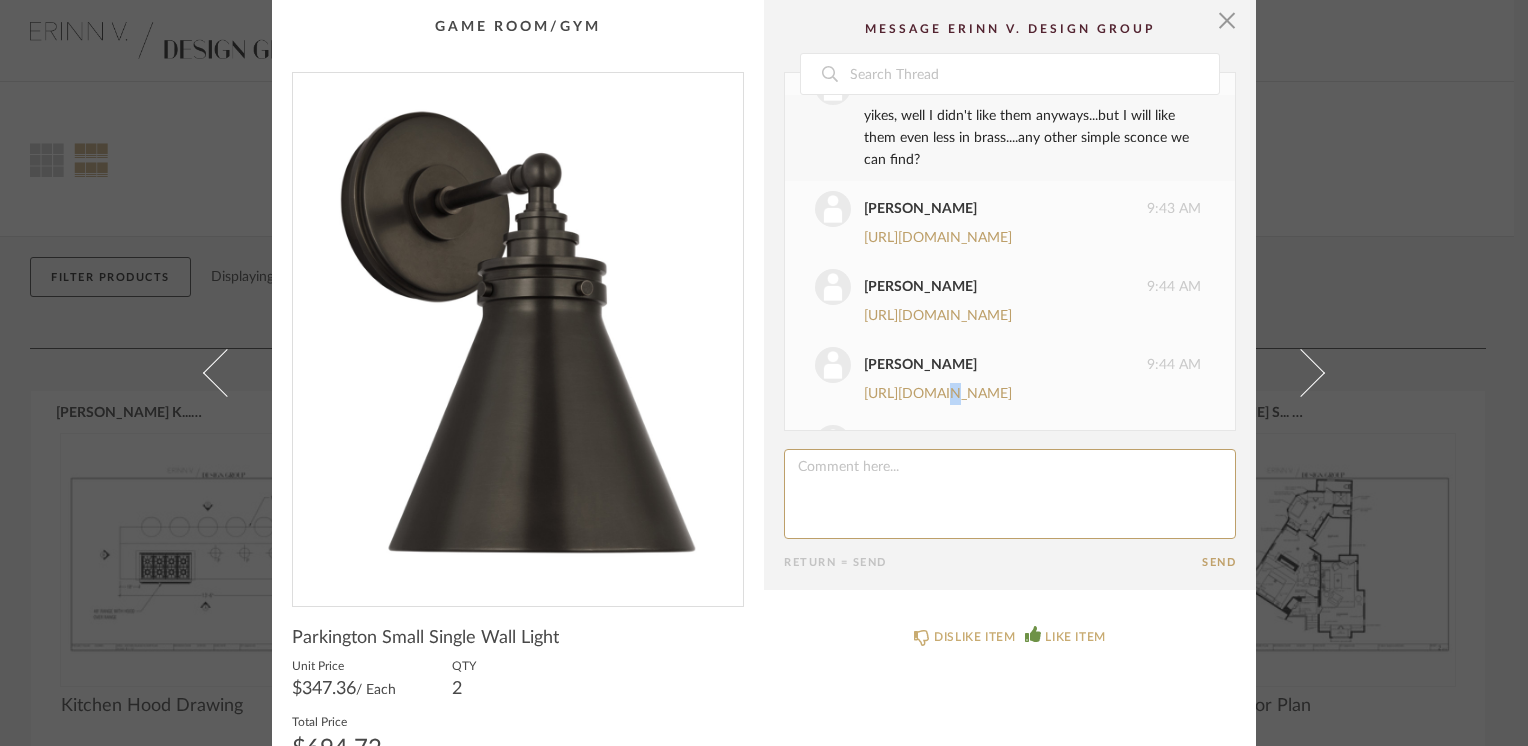 click on "https://www.hvlgroup.com/Product/521-OB/" at bounding box center [1032, 394] 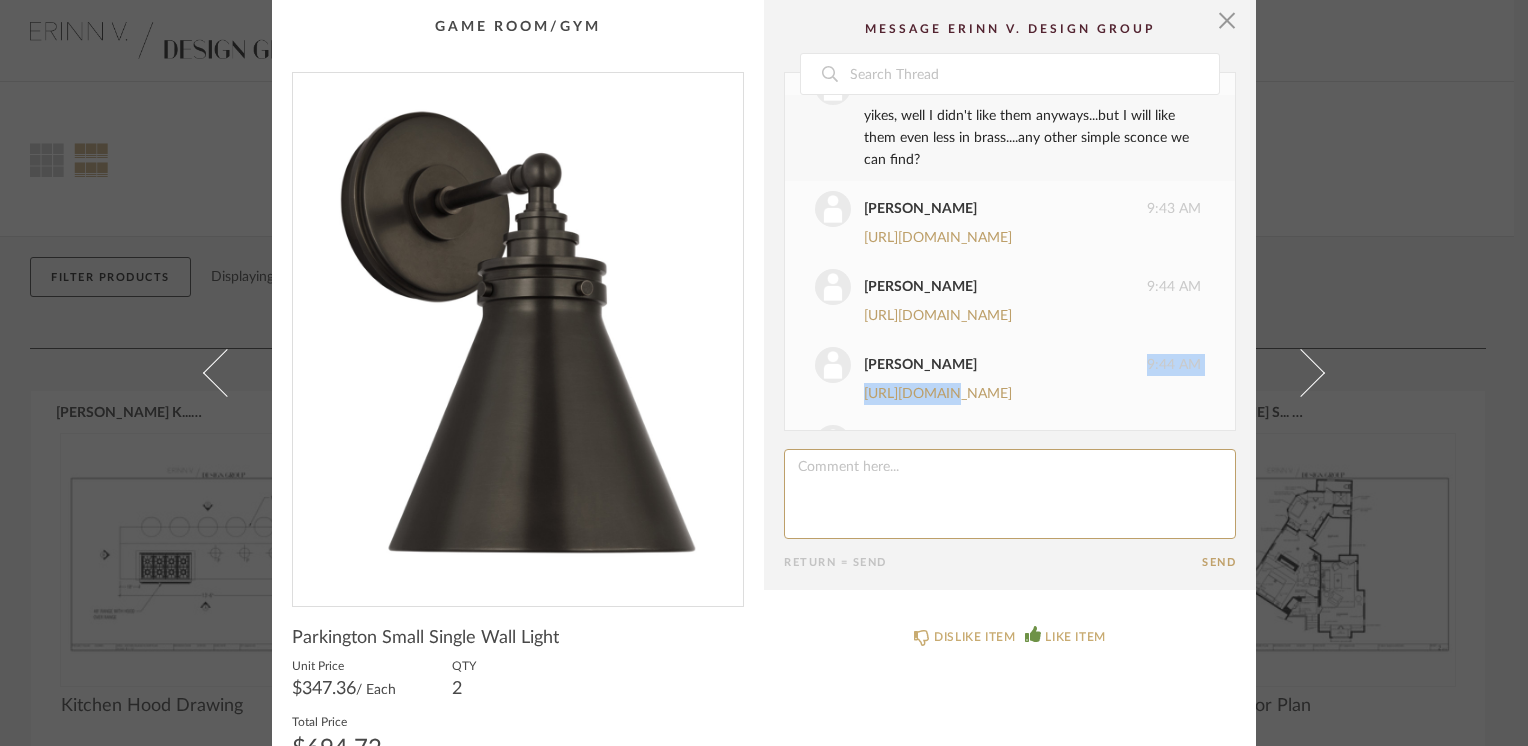 click on "Sheridan Johnson   9:44 AM  https://www.hvlgroup.com/Product/521-OB/" at bounding box center [1008, 376] 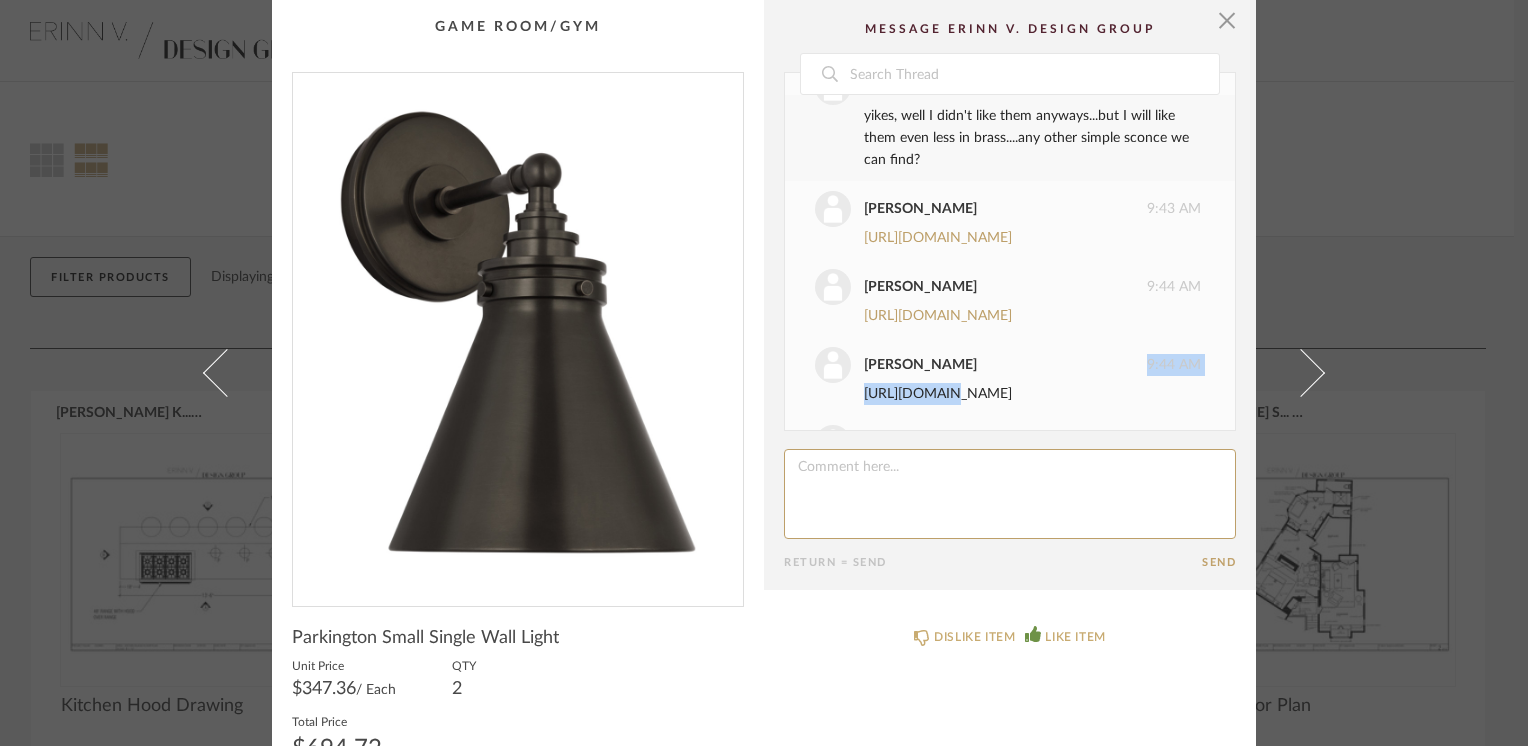 click on "https://www.hvlgroup.com/Product/521-OB/" at bounding box center [938, 394] 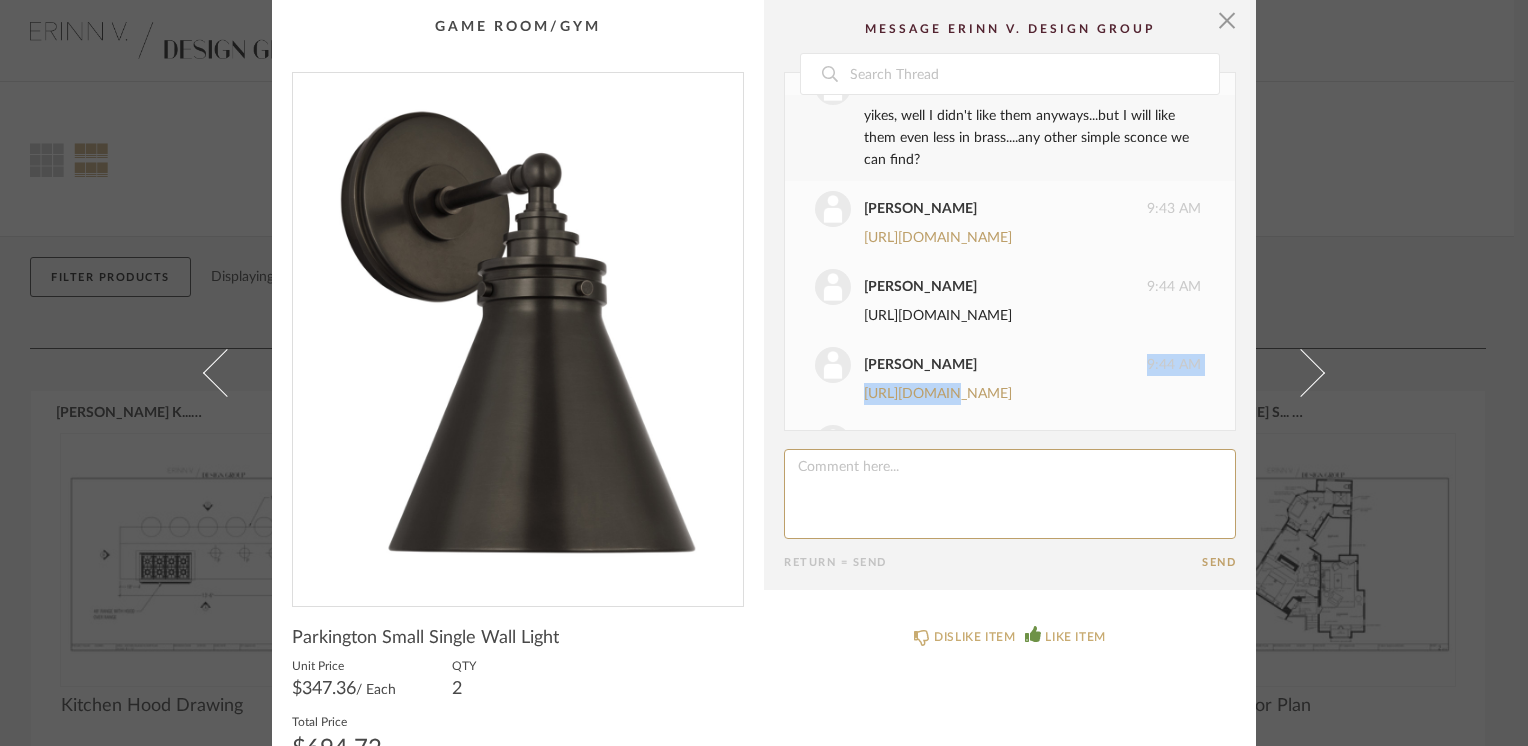 click on "https://www.hvlgroup.com/Product/1400-OB/" at bounding box center [938, 316] 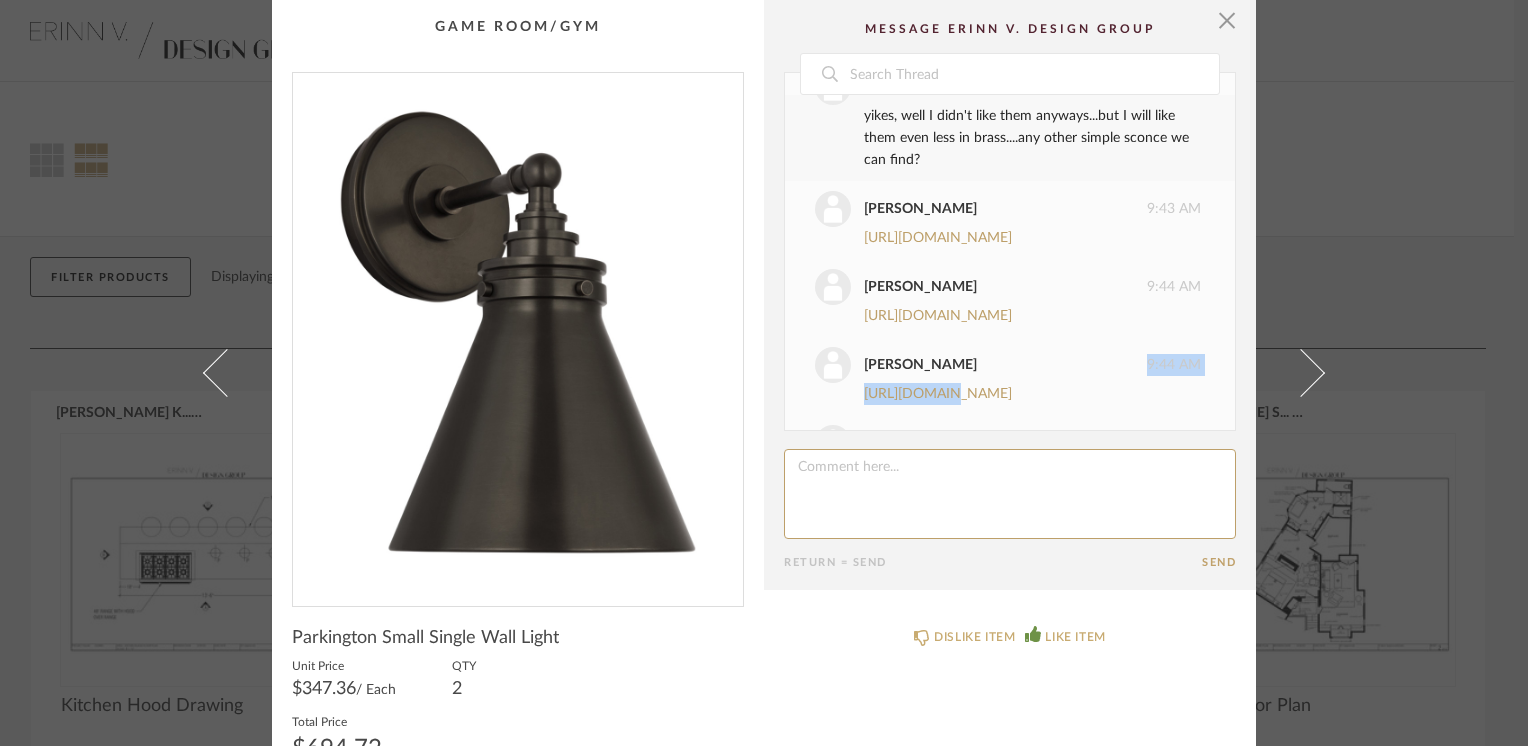 scroll, scrollTop: 1184, scrollLeft: 0, axis: vertical 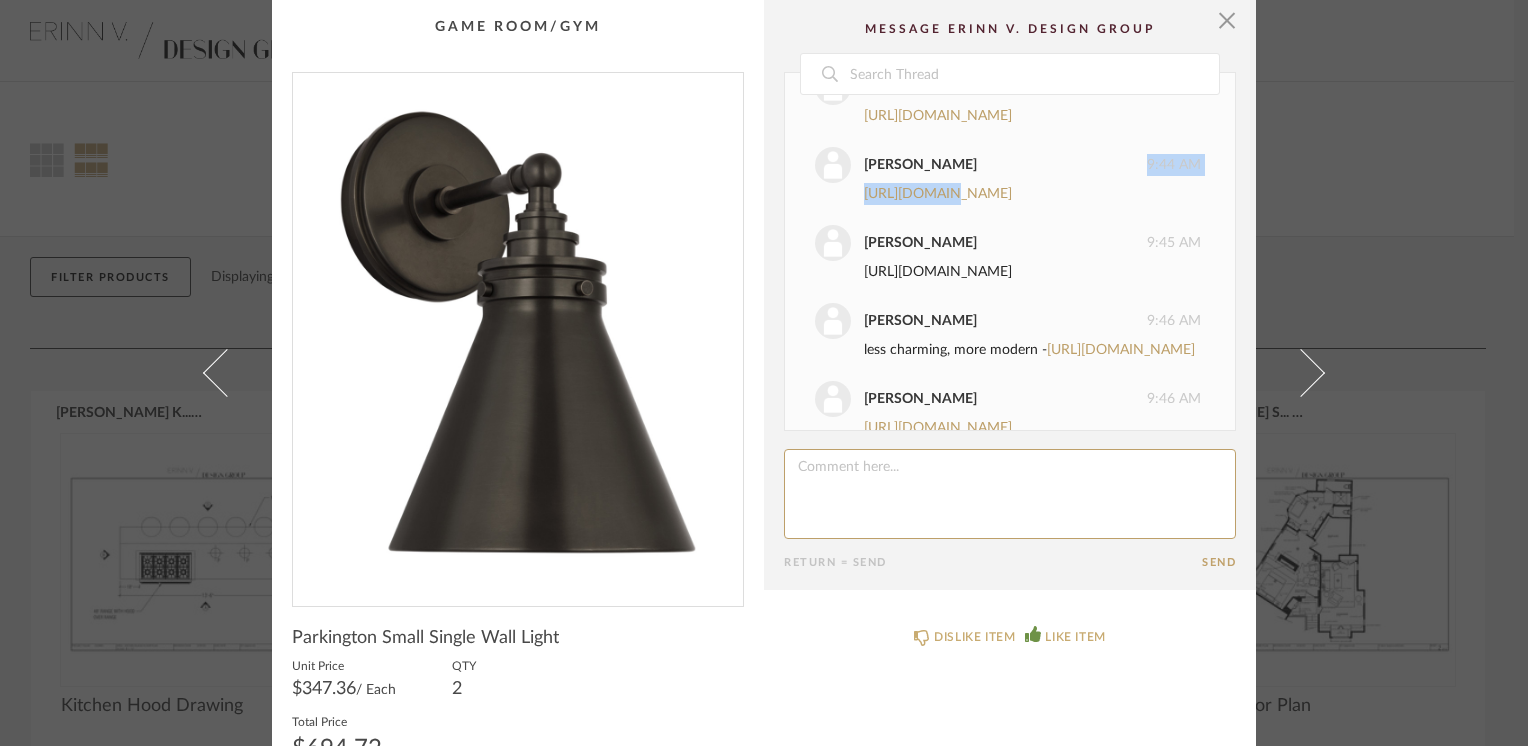 click on "https://www.hvlgroup.com/Product/9901-DB/" at bounding box center [938, 272] 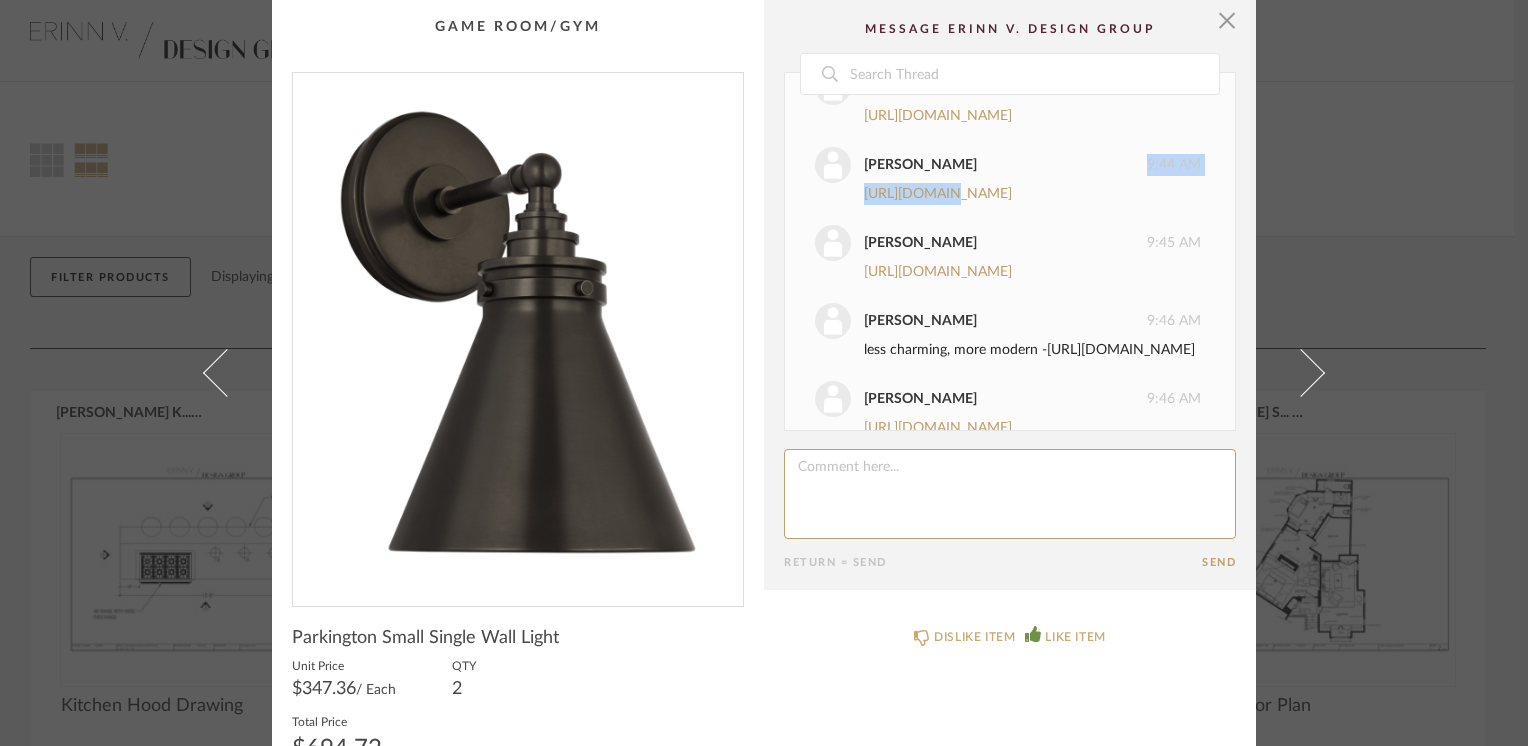 click on "https://www.visualcomfort.com/avant-small-curve-sconce-kw2704/?selected_product=KW%202704BZ-FG#1651=8291&2461=35811" at bounding box center (1121, 350) 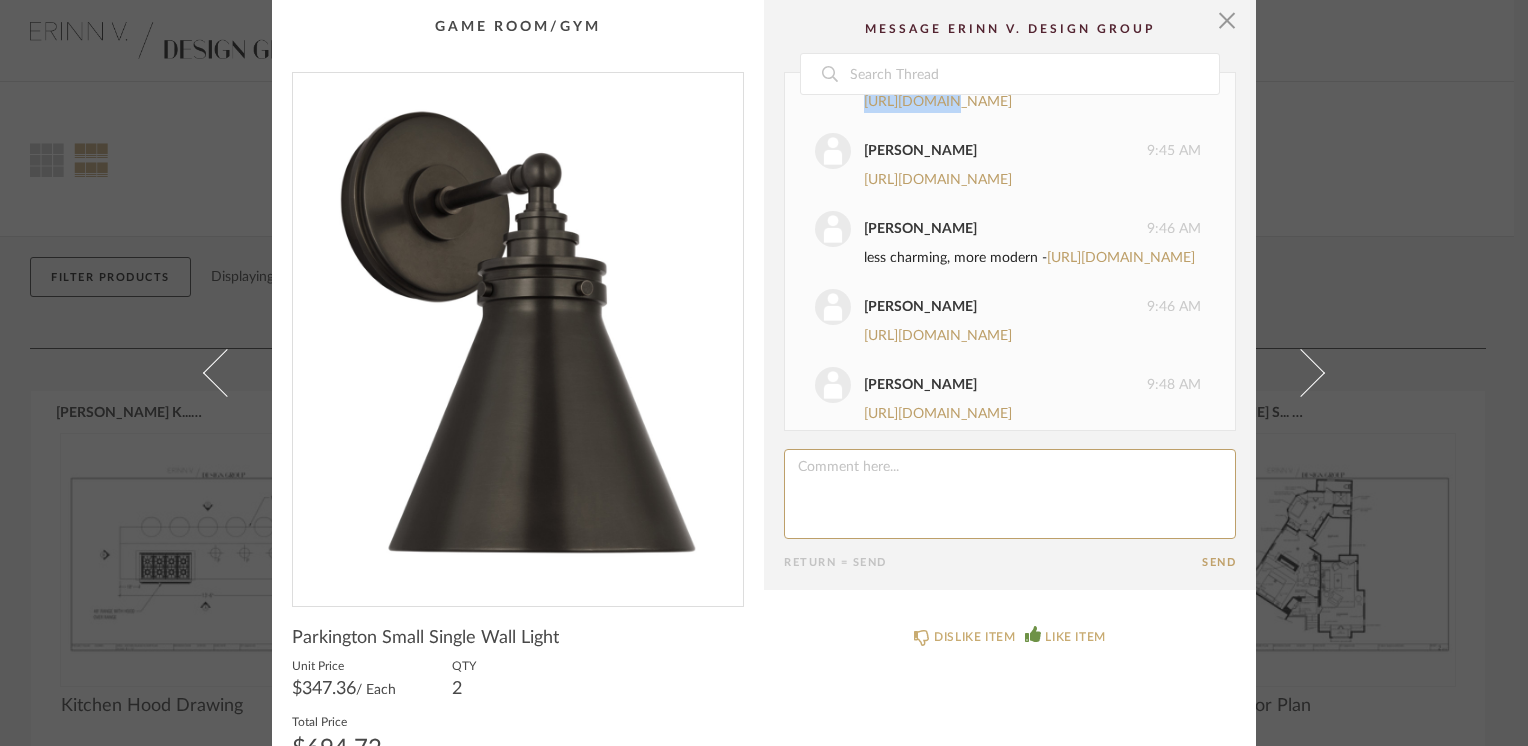 scroll, scrollTop: 1384, scrollLeft: 0, axis: vertical 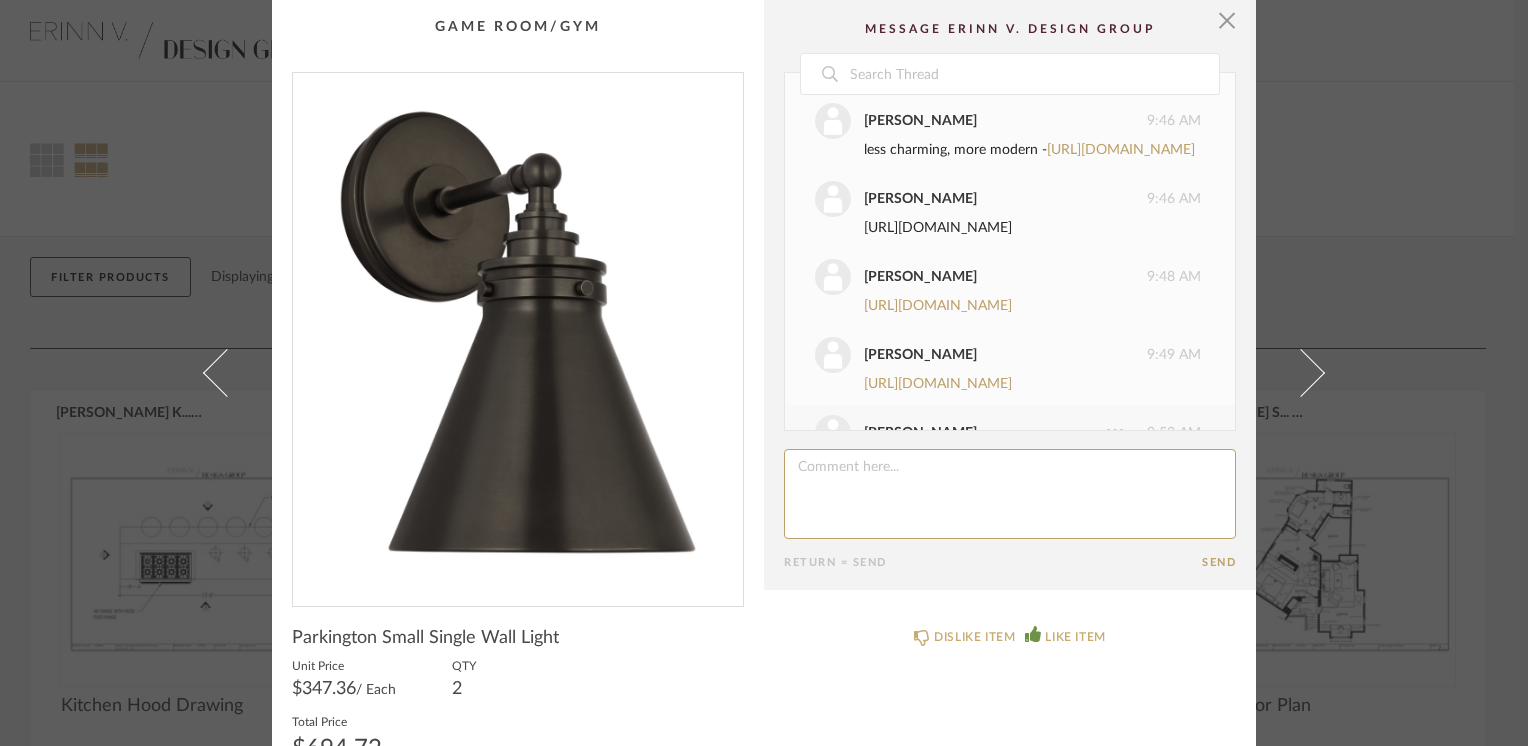 click on "https://www.visualcomfort.com/orsay-small-single-sconce-pcd2200/#2461=35811" at bounding box center (938, 228) 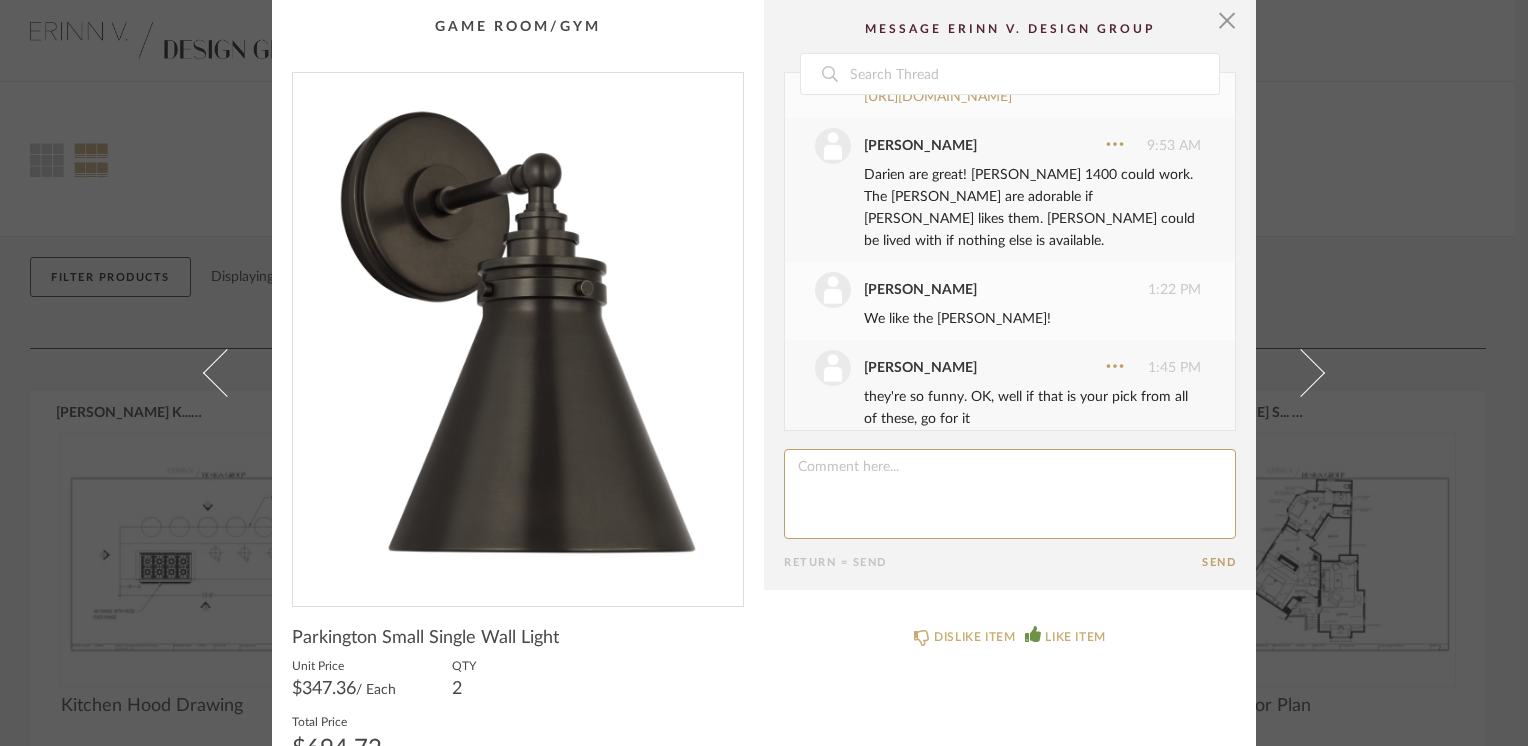 scroll, scrollTop: 1684, scrollLeft: 0, axis: vertical 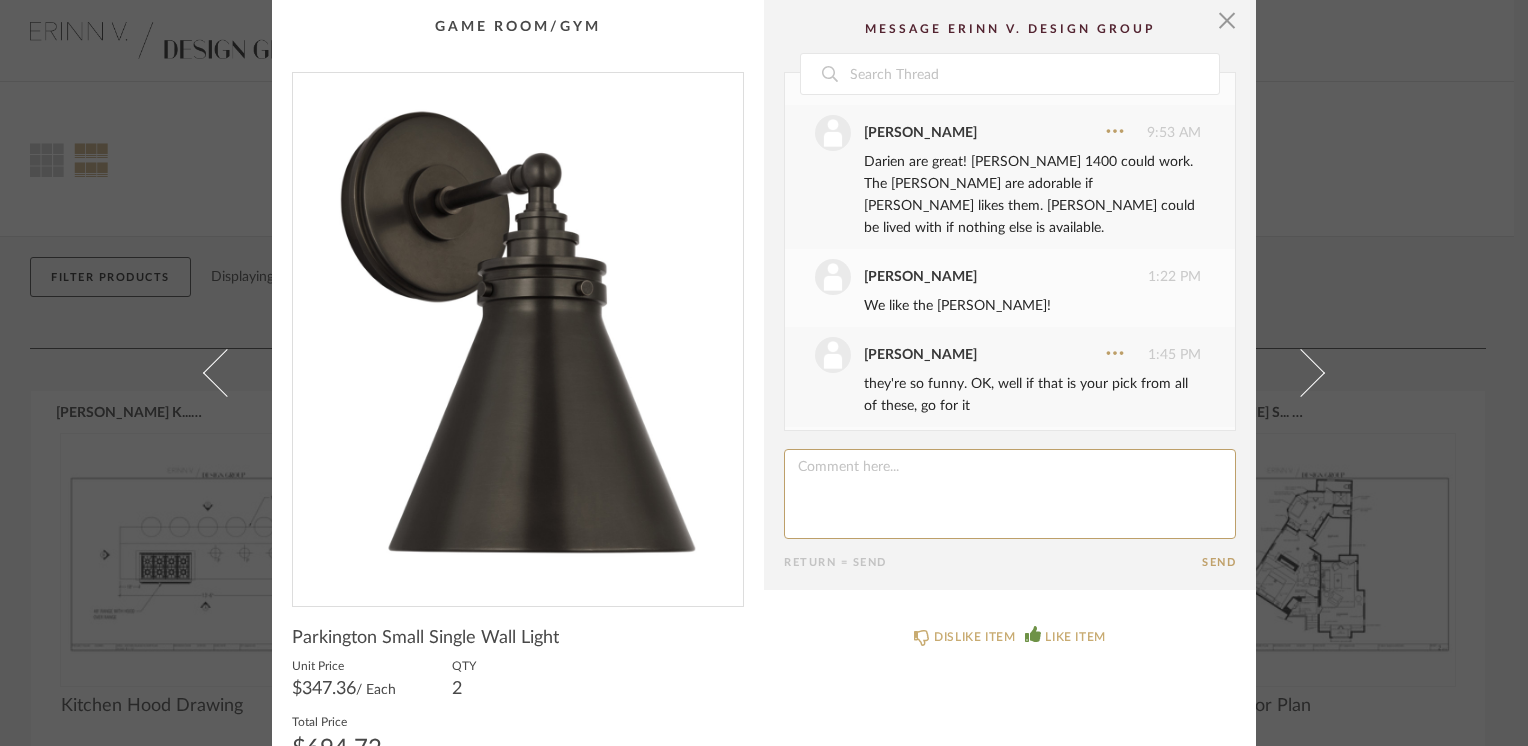 click on "https://www.hvlgroup.com/Product/761-OB/" at bounding box center (938, 84) 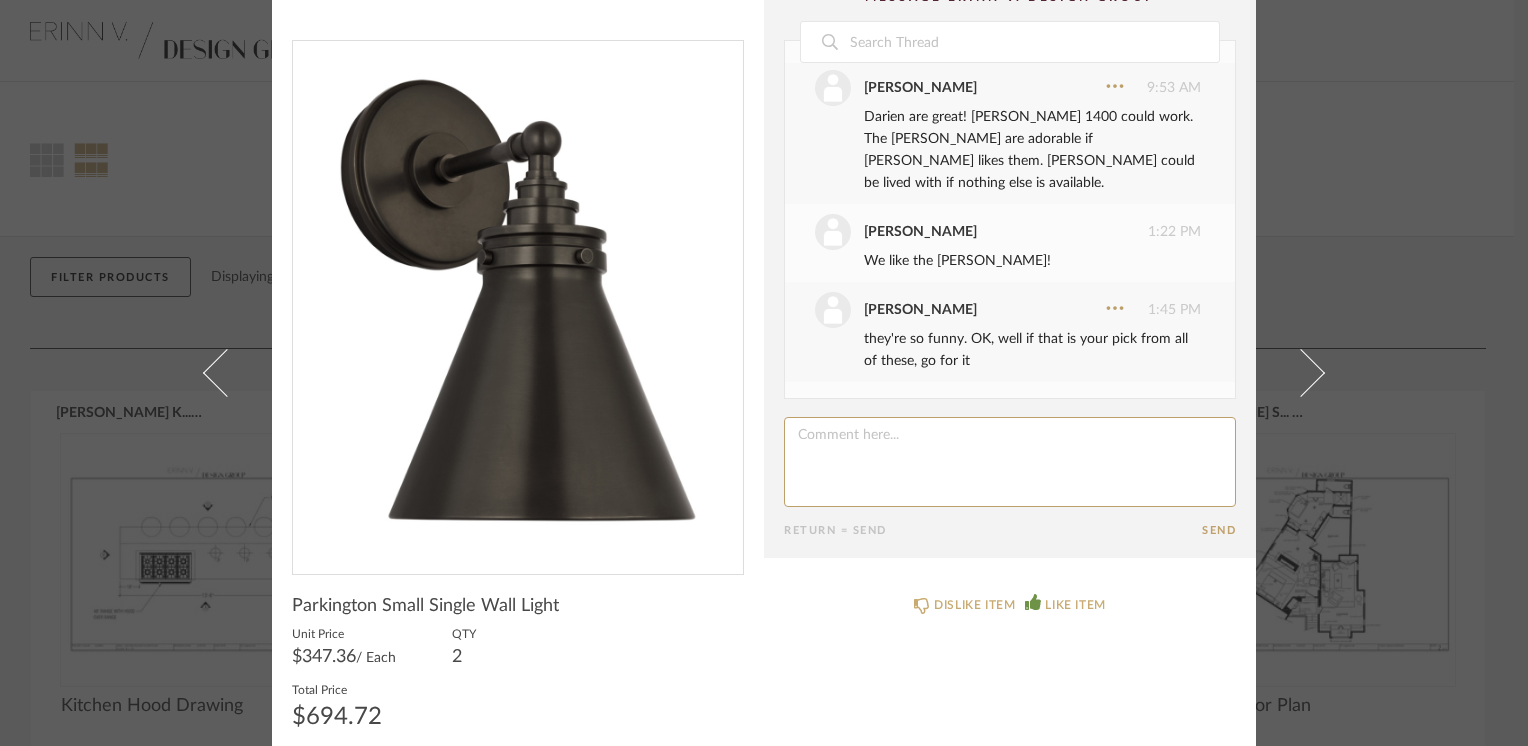scroll, scrollTop: 49, scrollLeft: 0, axis: vertical 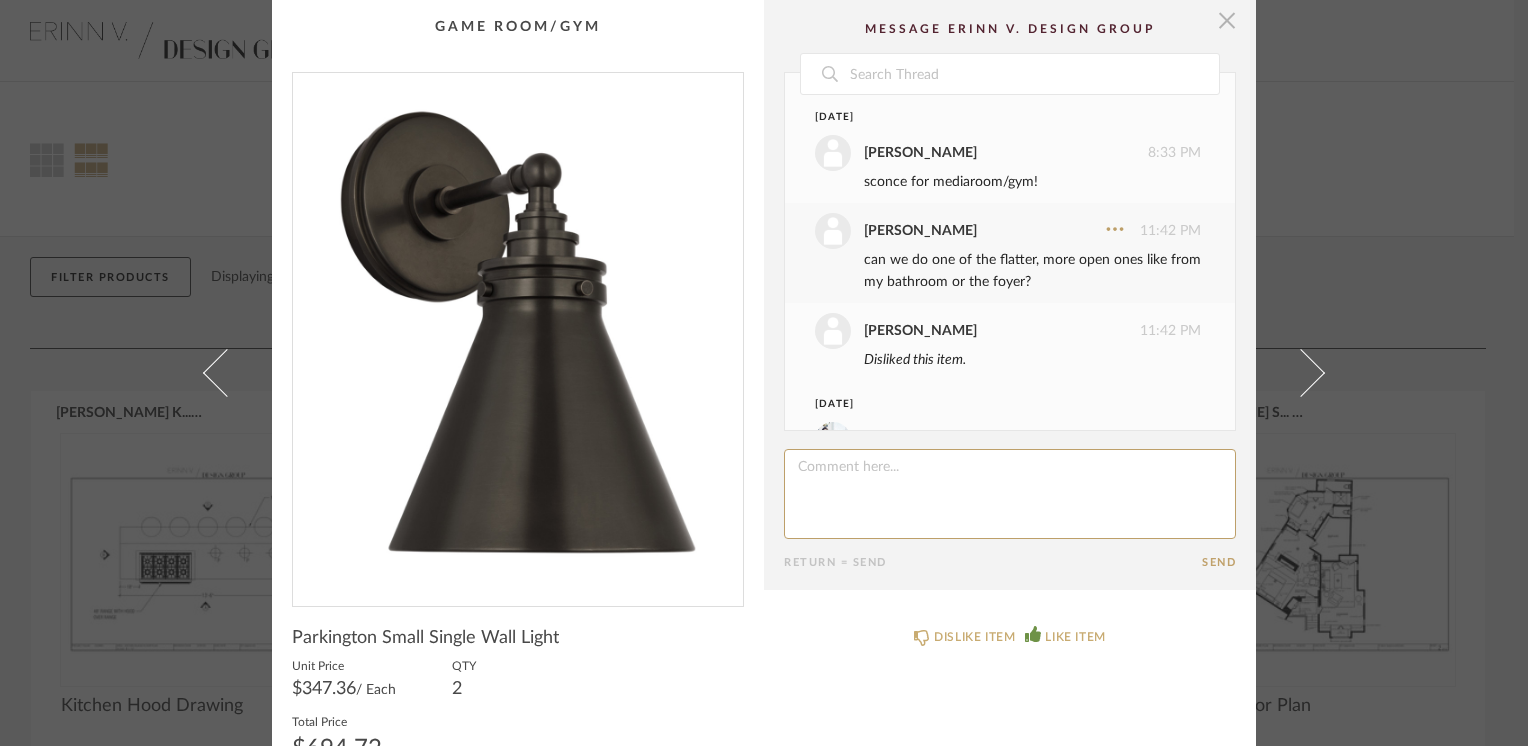click at bounding box center (1227, 20) 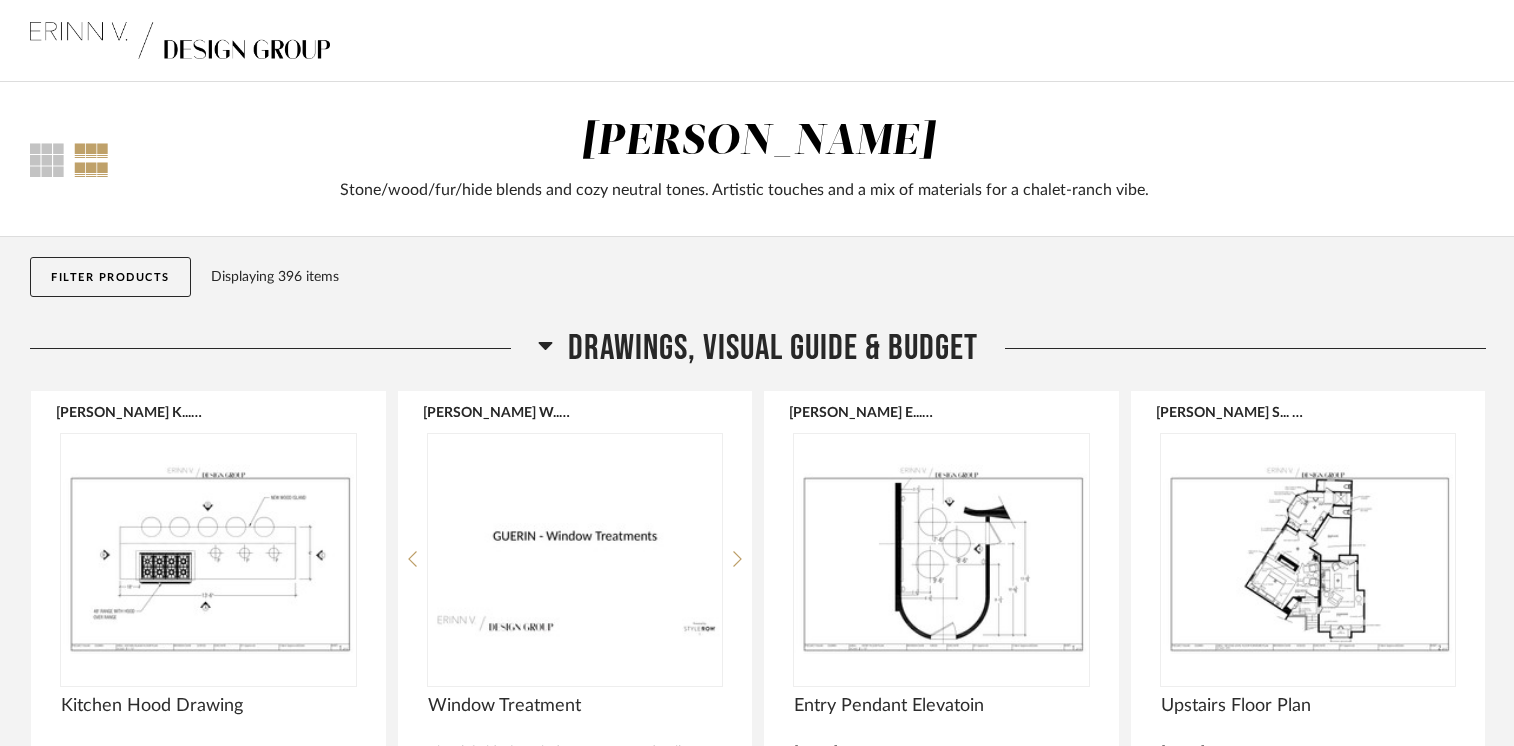 scroll, scrollTop: 8464, scrollLeft: 0, axis: vertical 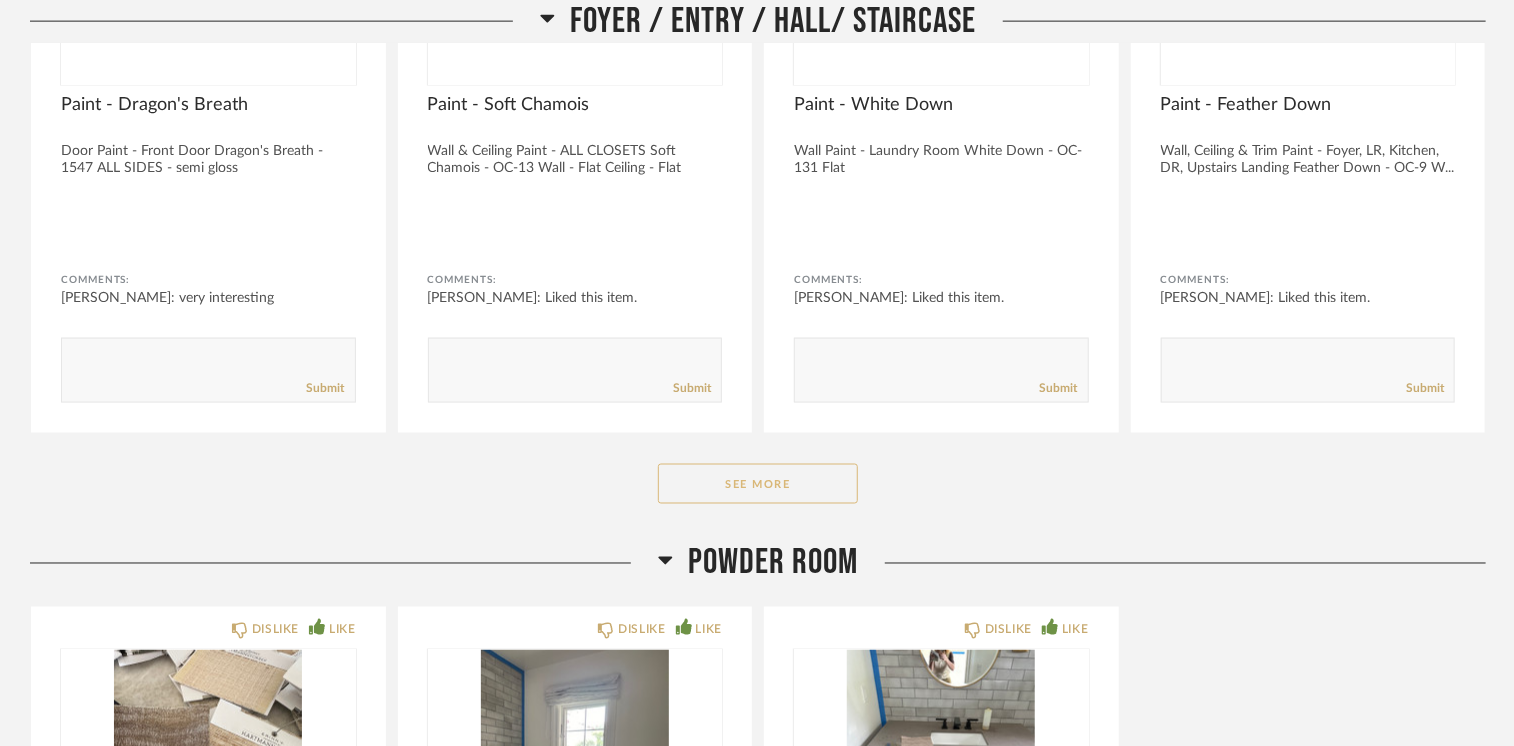 click on "See More" 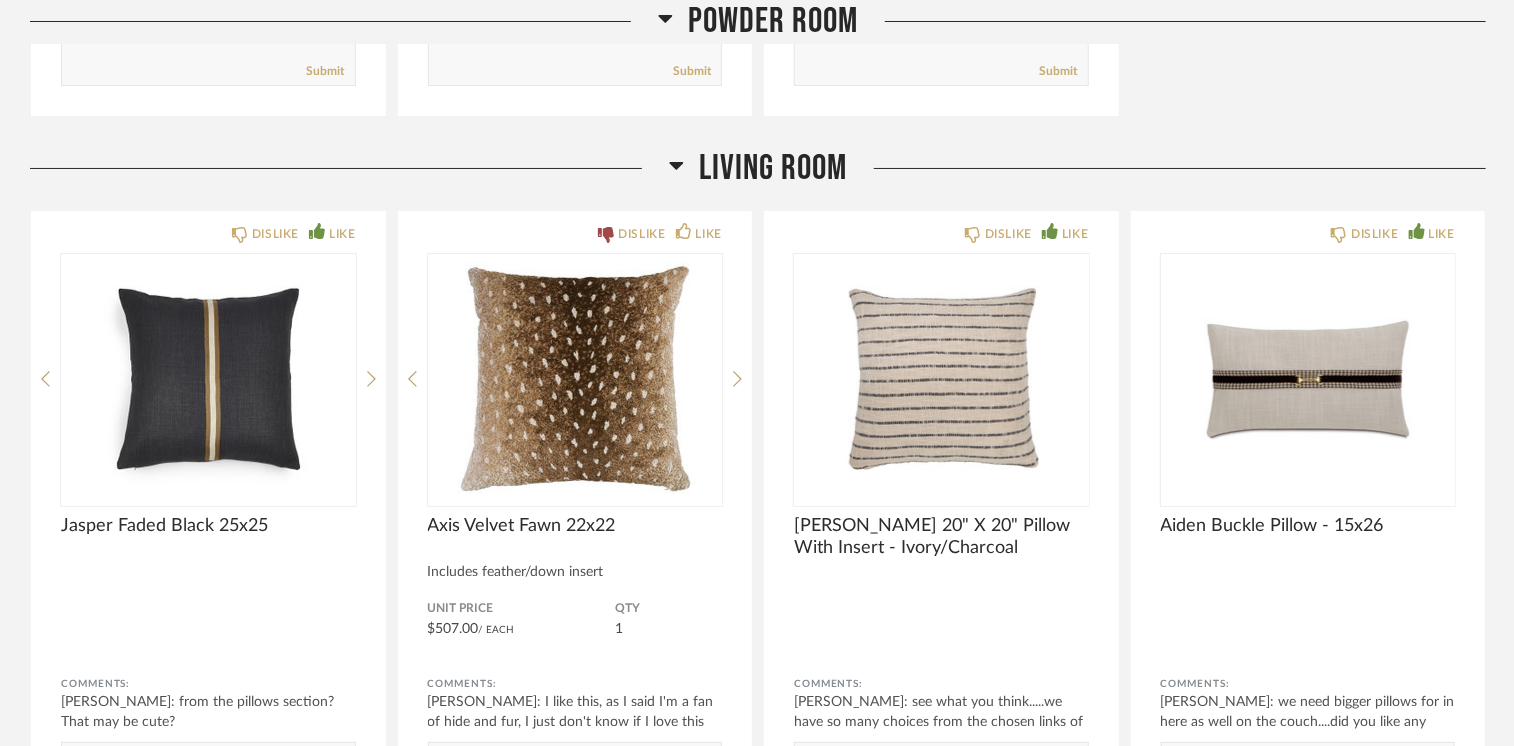 scroll, scrollTop: 4200, scrollLeft: 0, axis: vertical 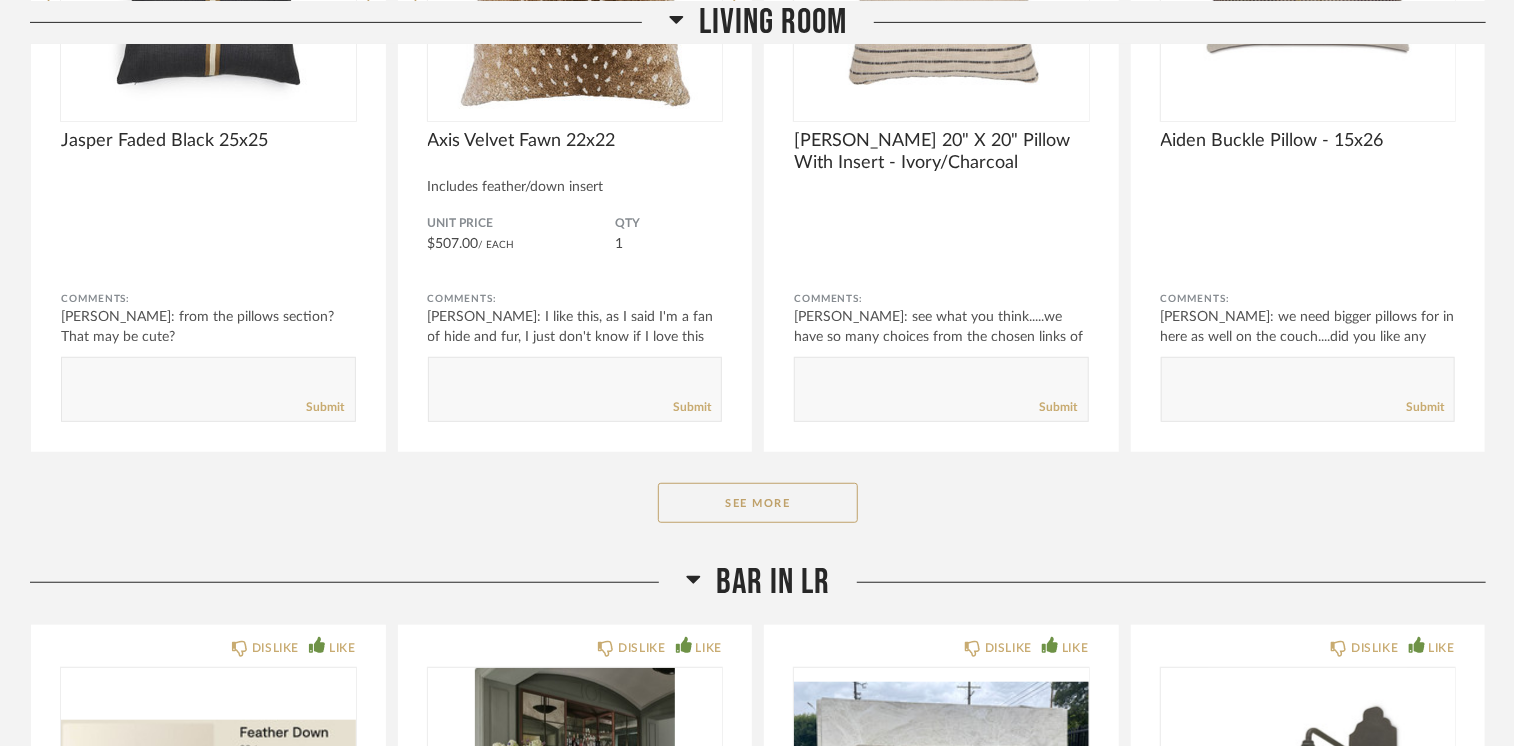 drag, startPoint x: 756, startPoint y: 514, endPoint x: 1524, endPoint y: 438, distance: 771.7513 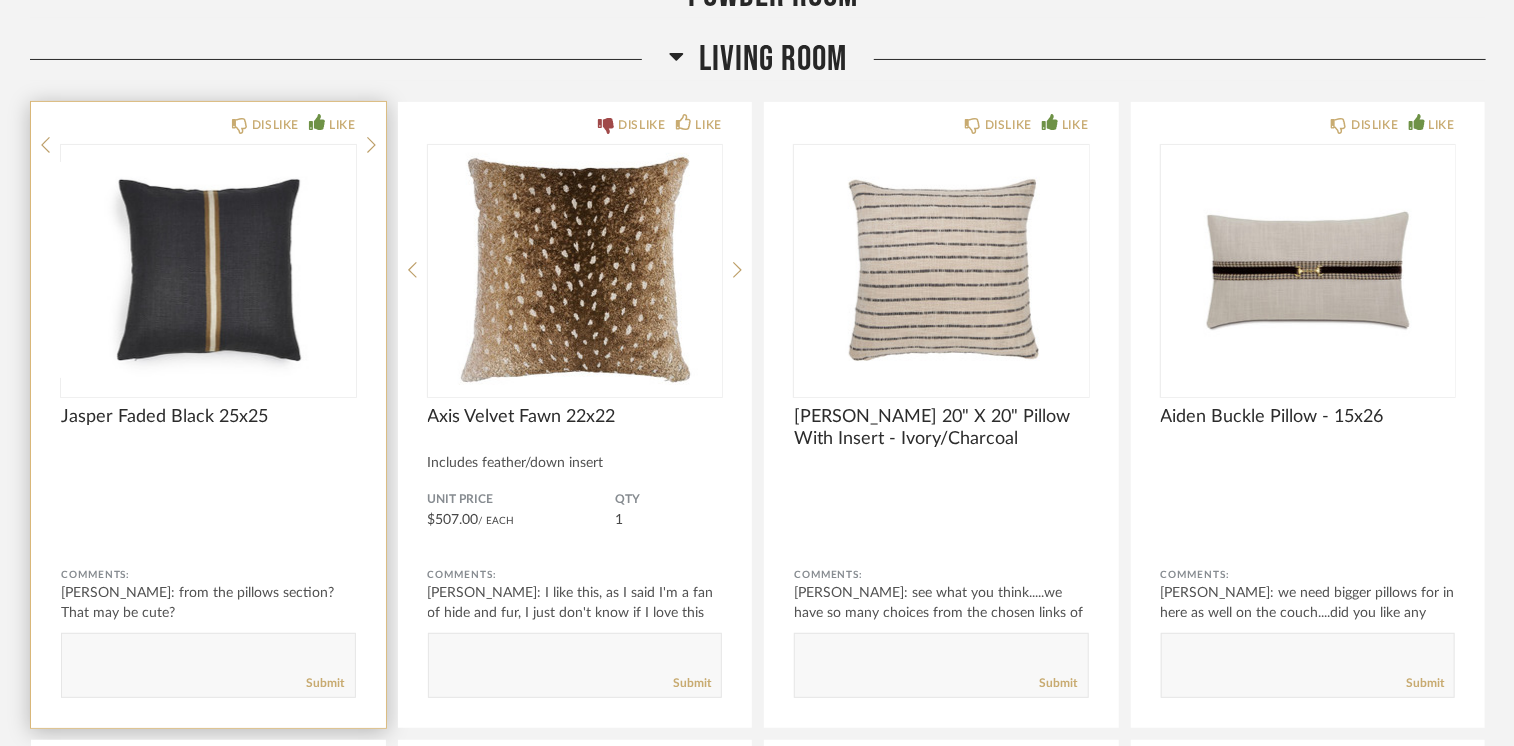 scroll, scrollTop: 3700, scrollLeft: 0, axis: vertical 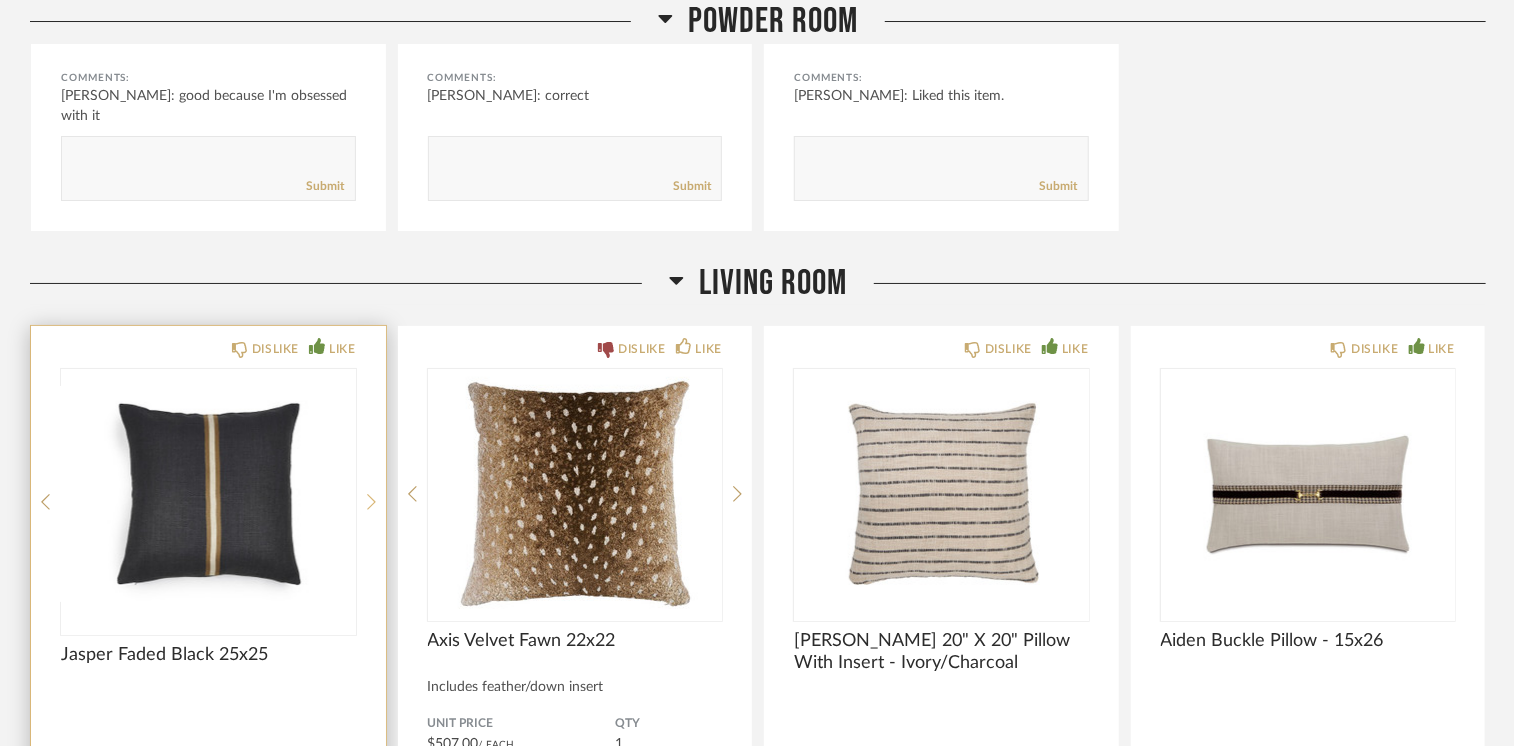 click 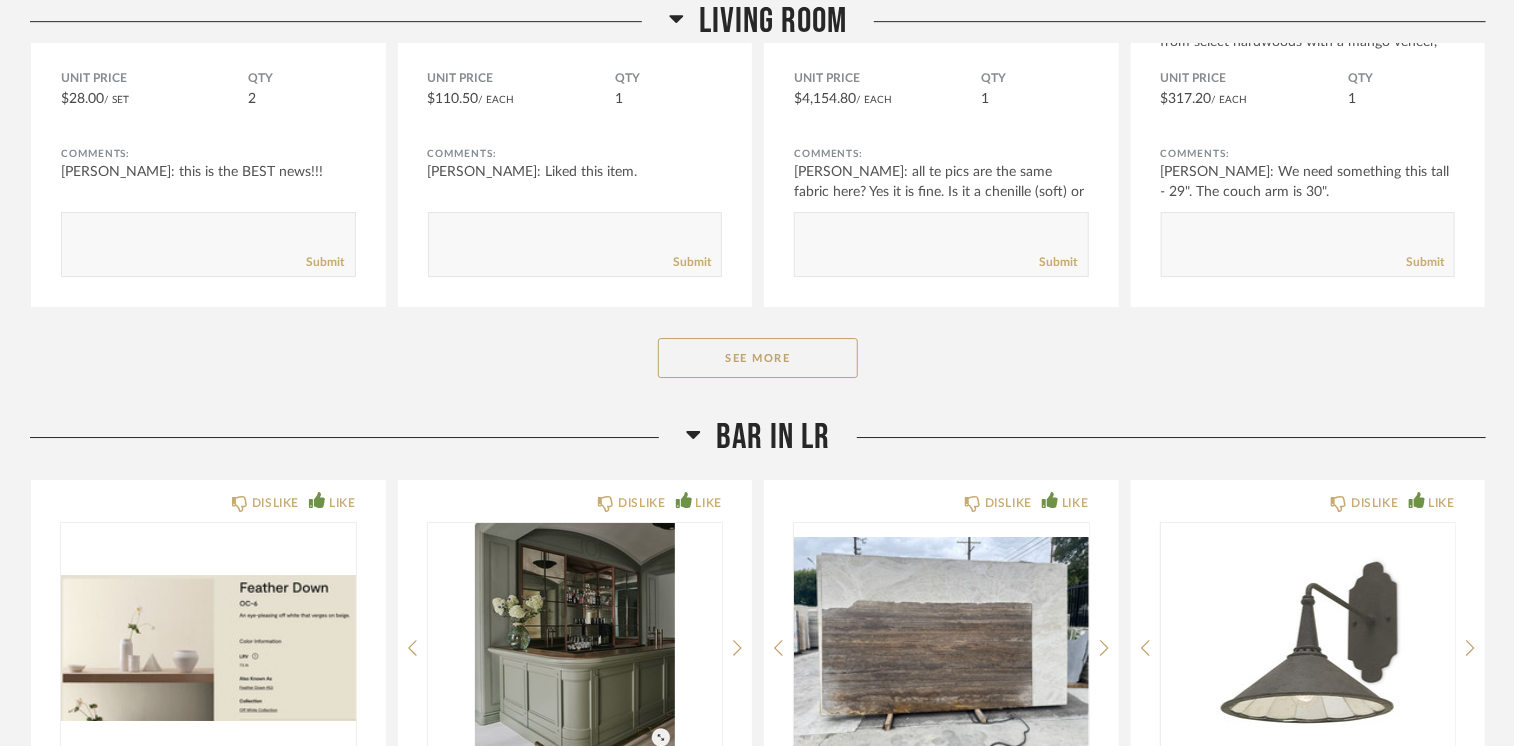 scroll, scrollTop: 7000, scrollLeft: 0, axis: vertical 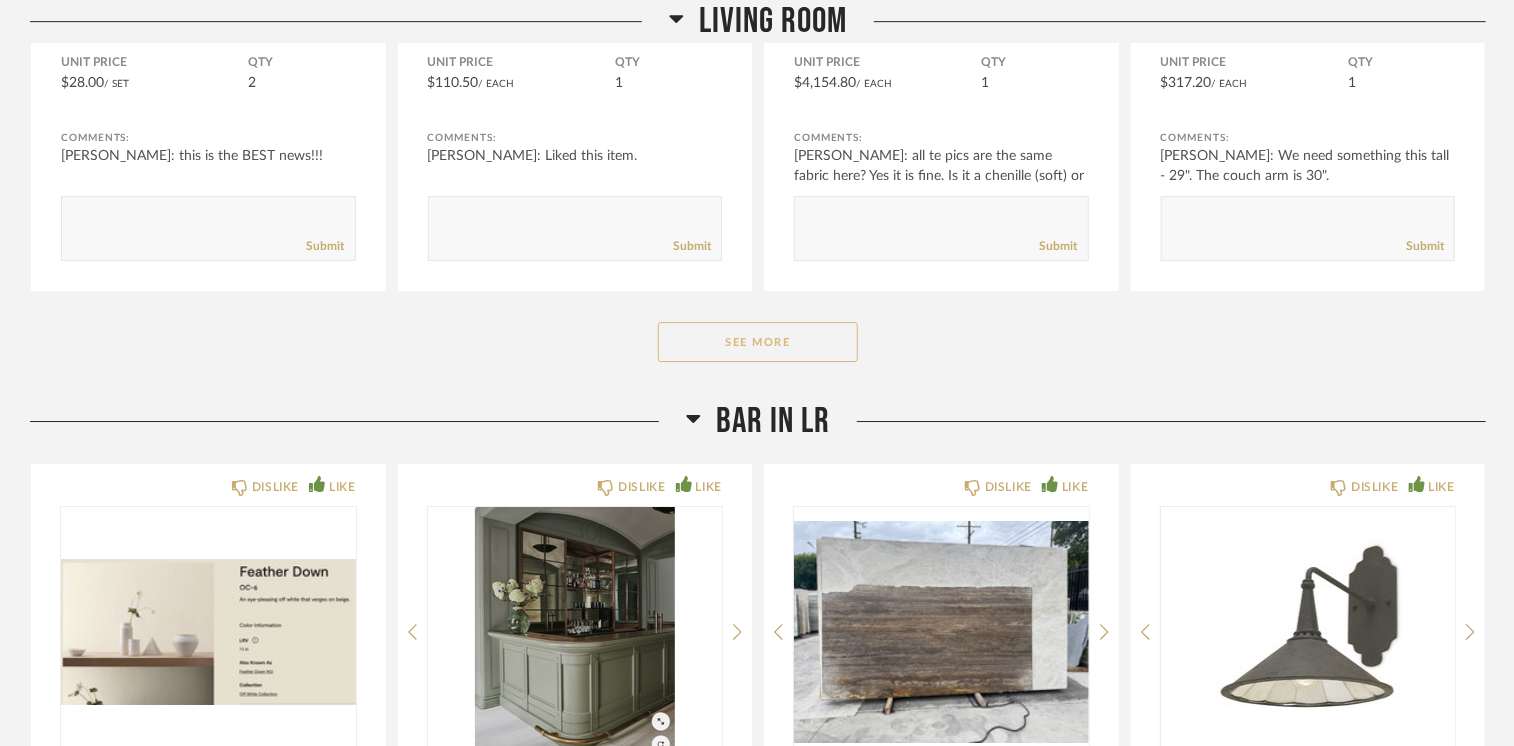 click on "See More" 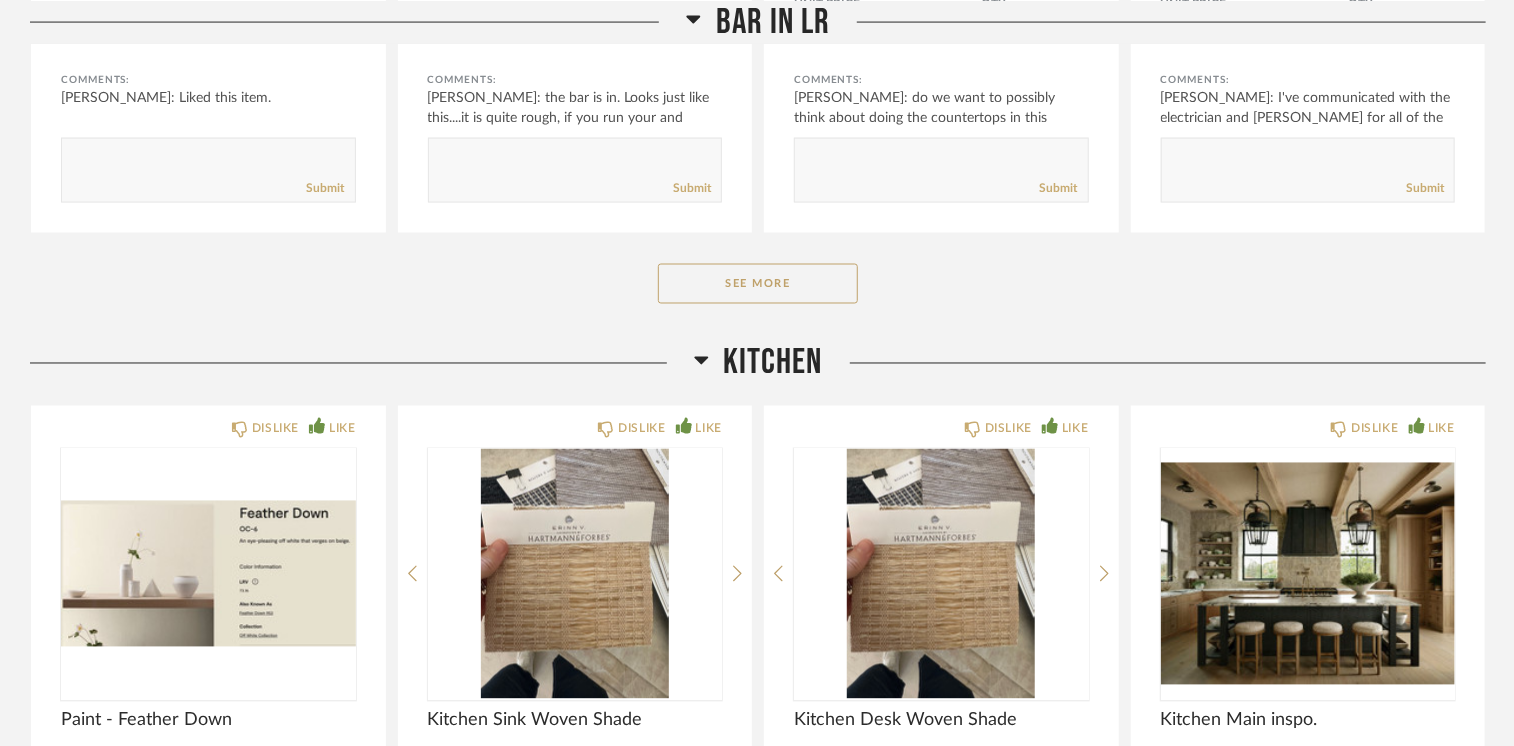 scroll, scrollTop: 9200, scrollLeft: 0, axis: vertical 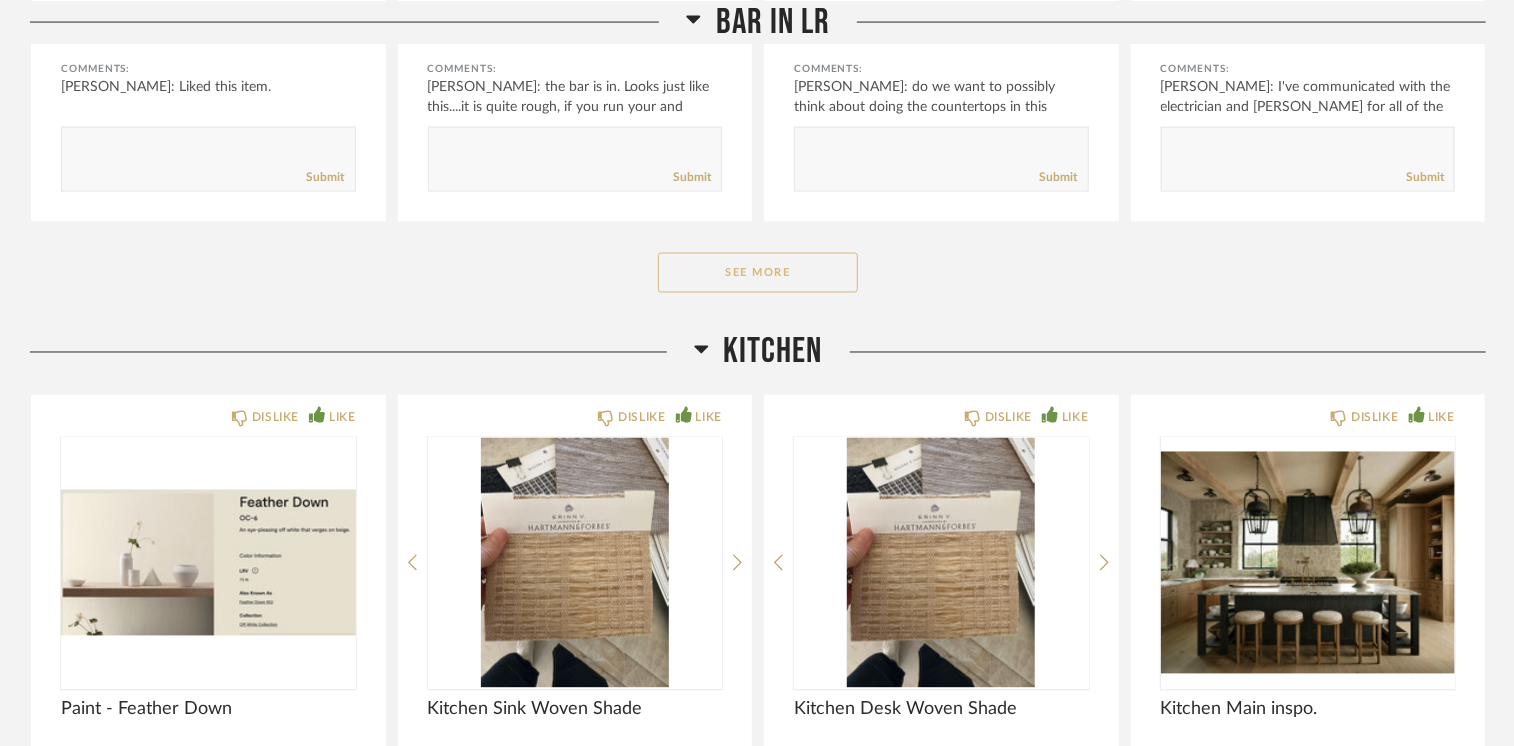 click on "See More" 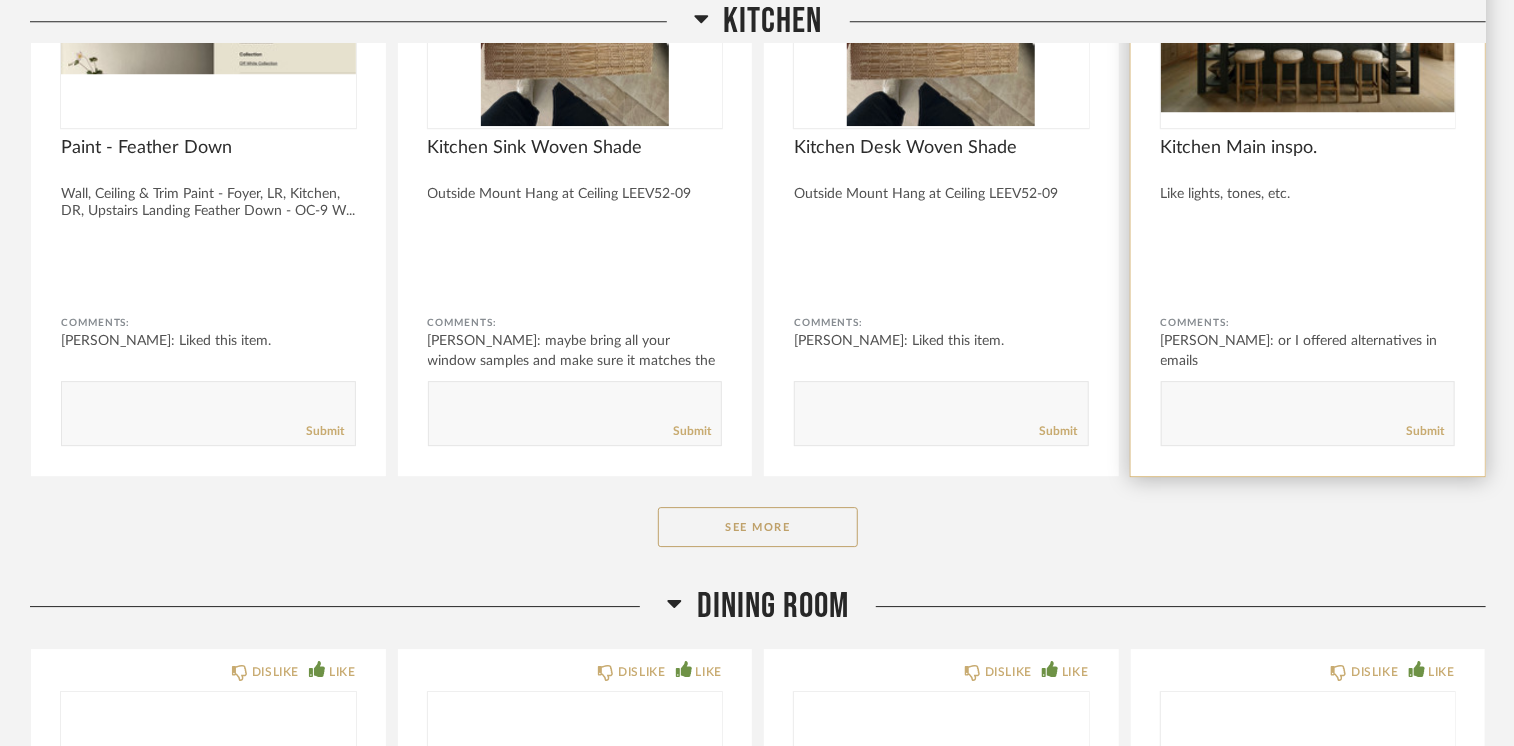 scroll, scrollTop: 10500, scrollLeft: 0, axis: vertical 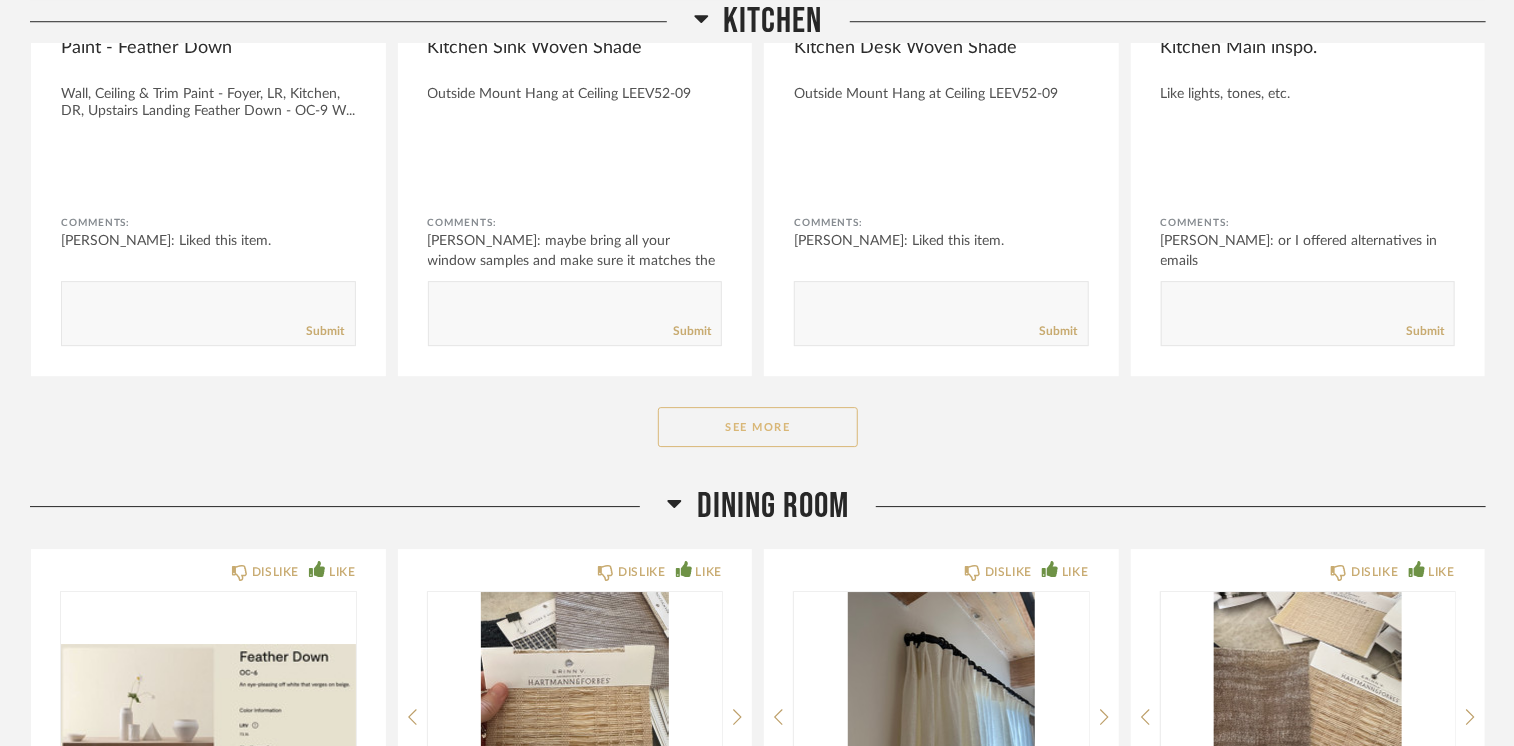 click on "See More" 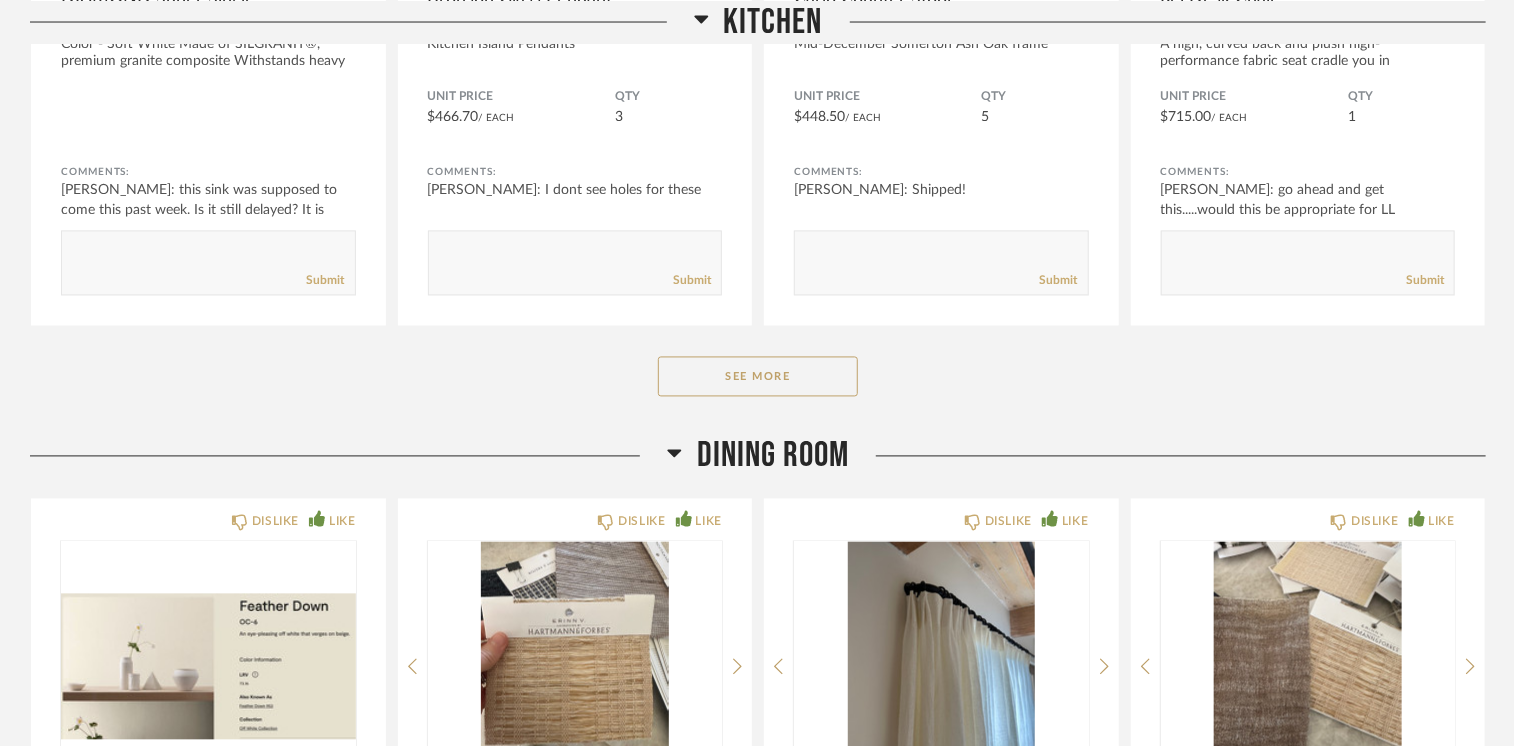 scroll, scrollTop: 13200, scrollLeft: 0, axis: vertical 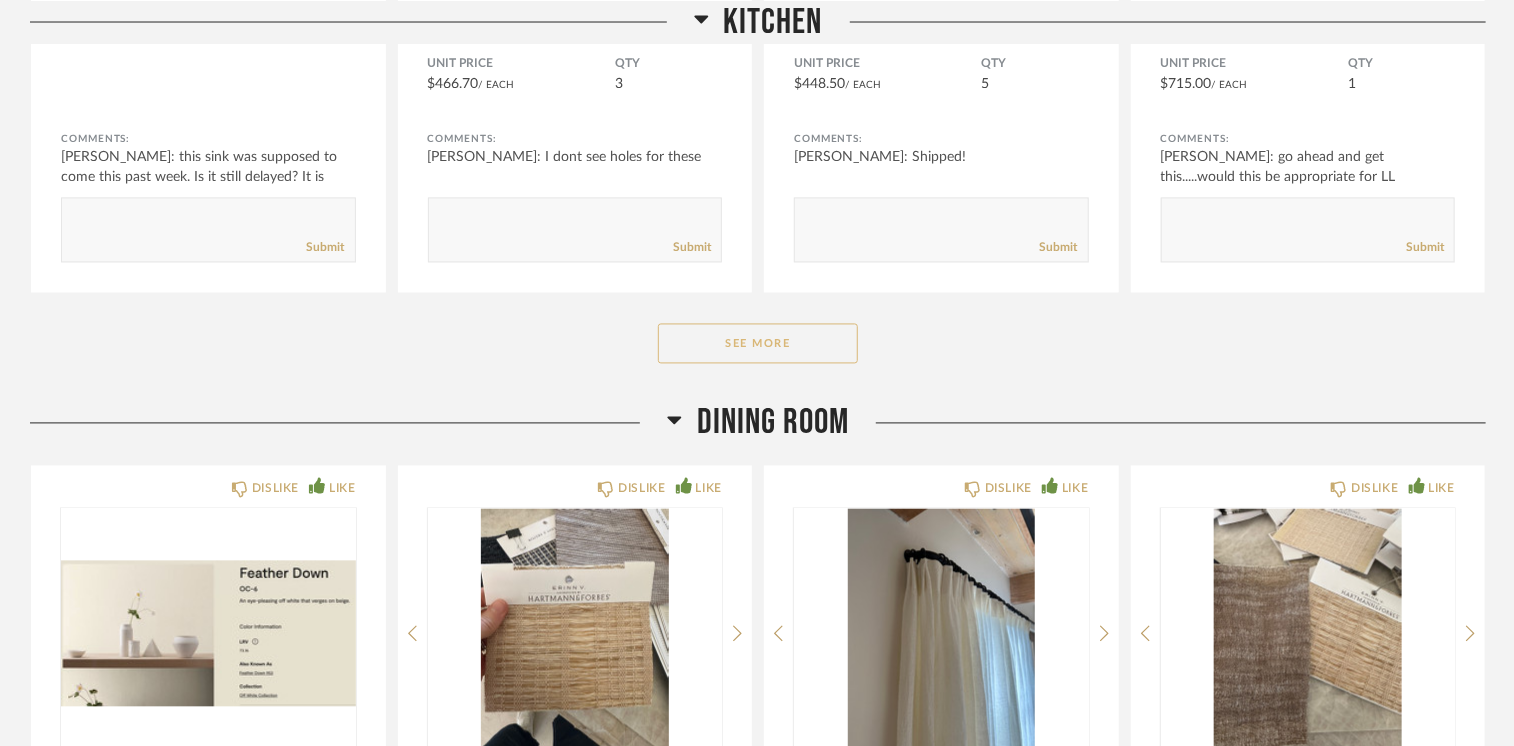 click on "See More" 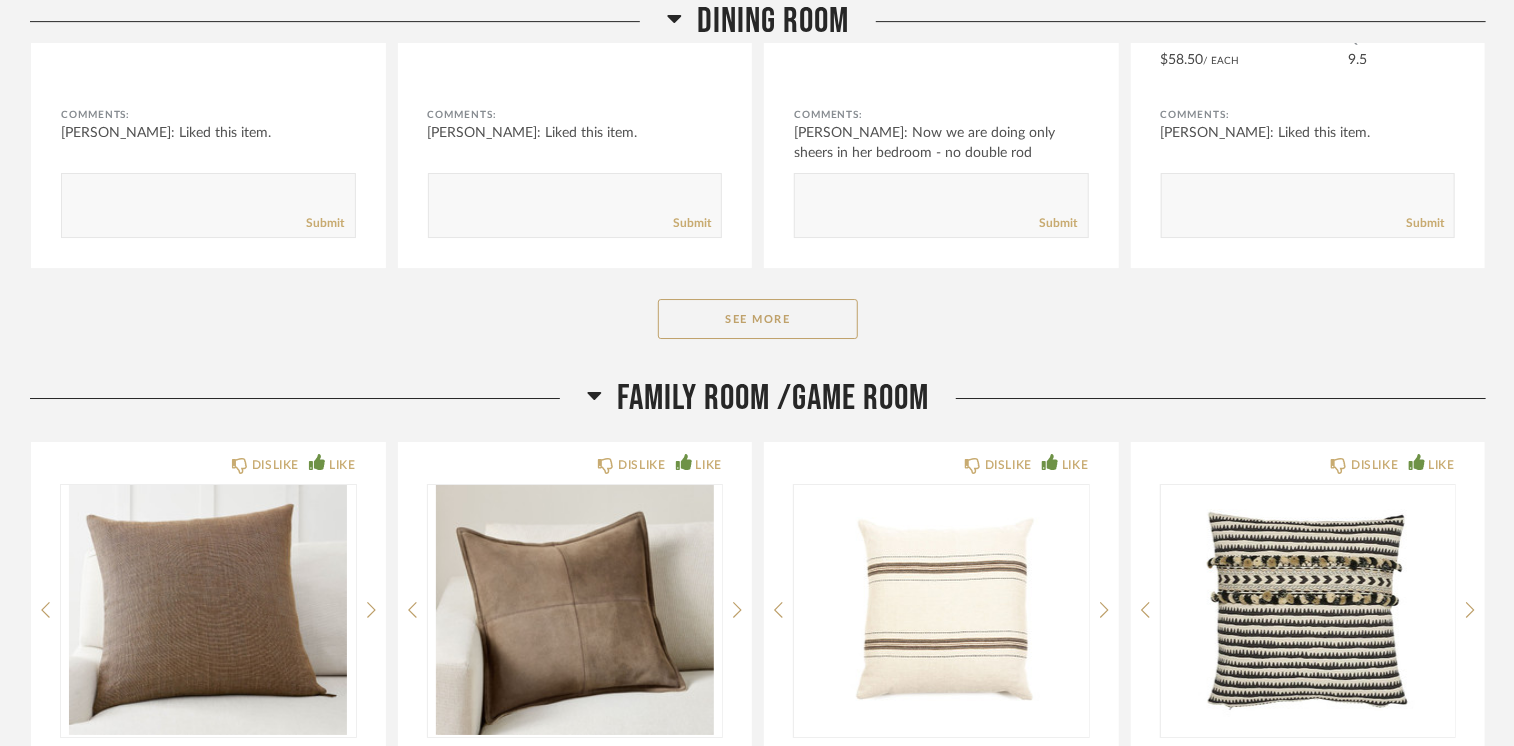 scroll, scrollTop: 14700, scrollLeft: 0, axis: vertical 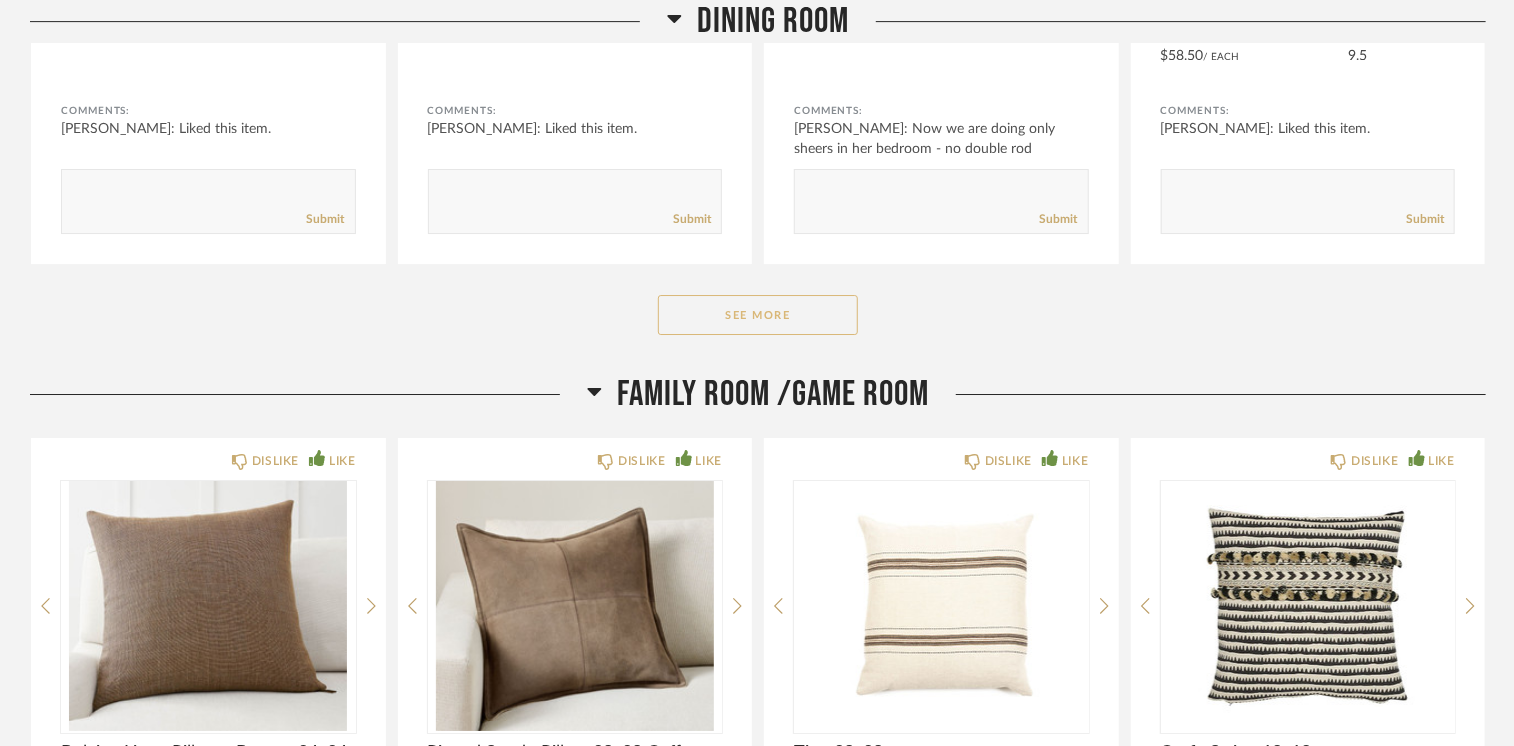 click on "See More" 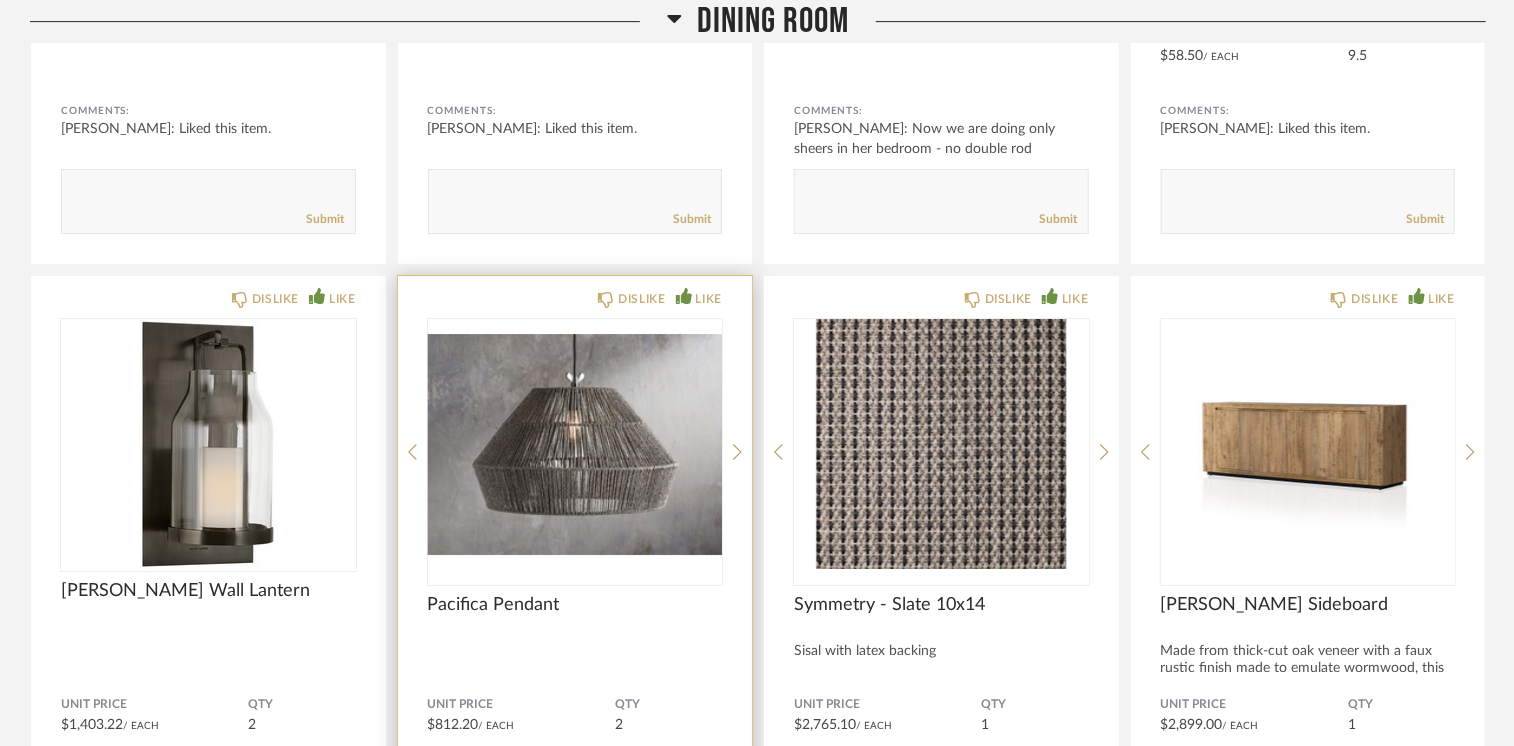 click on "DISLIKE LIKE Pacifica Pendant Unit Price $812.20  / Each  QTY  2 Comments: lisa guerin: I saw these linear options, wasnt sure how you felt about them. I made peace w...       Submit" 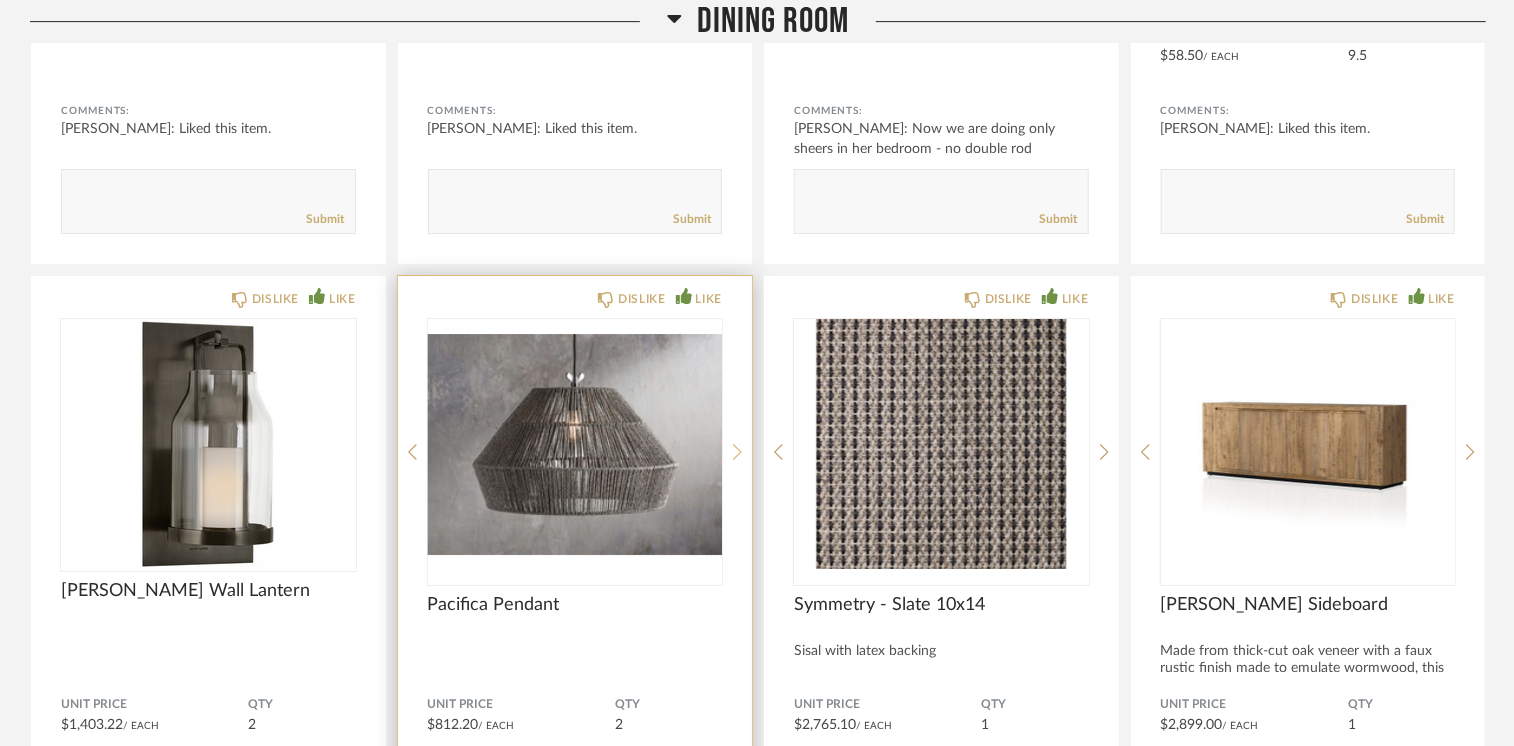 click 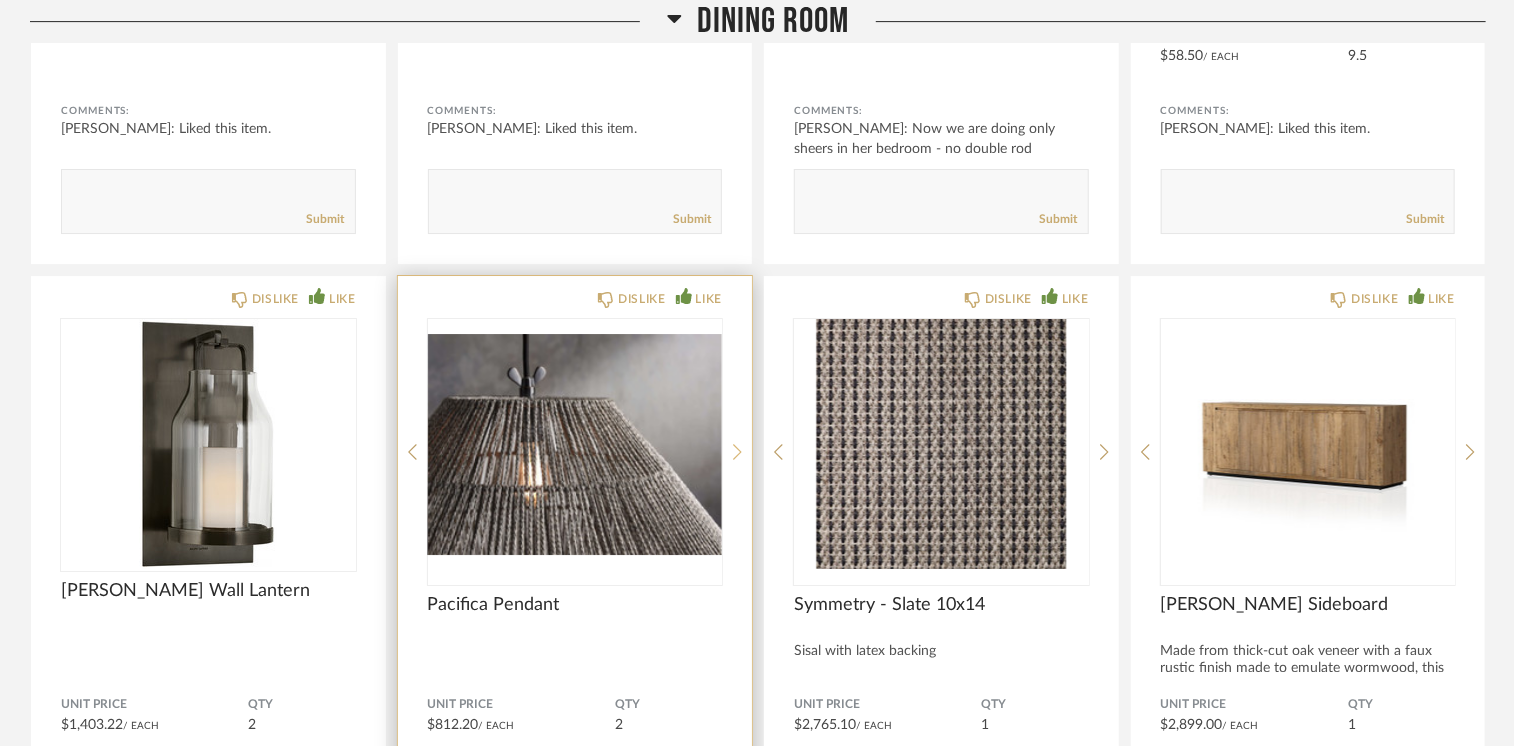 click 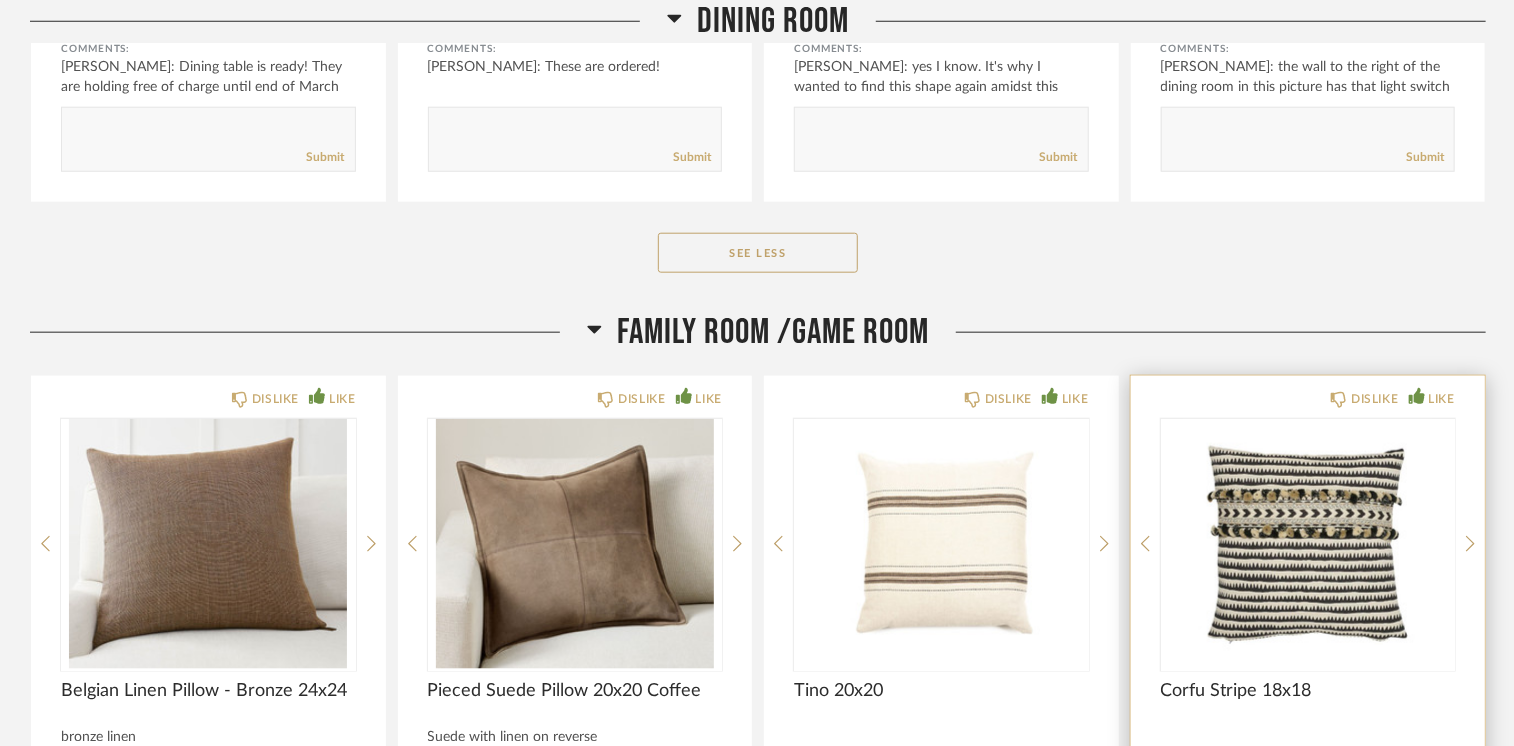 scroll, scrollTop: 16300, scrollLeft: 0, axis: vertical 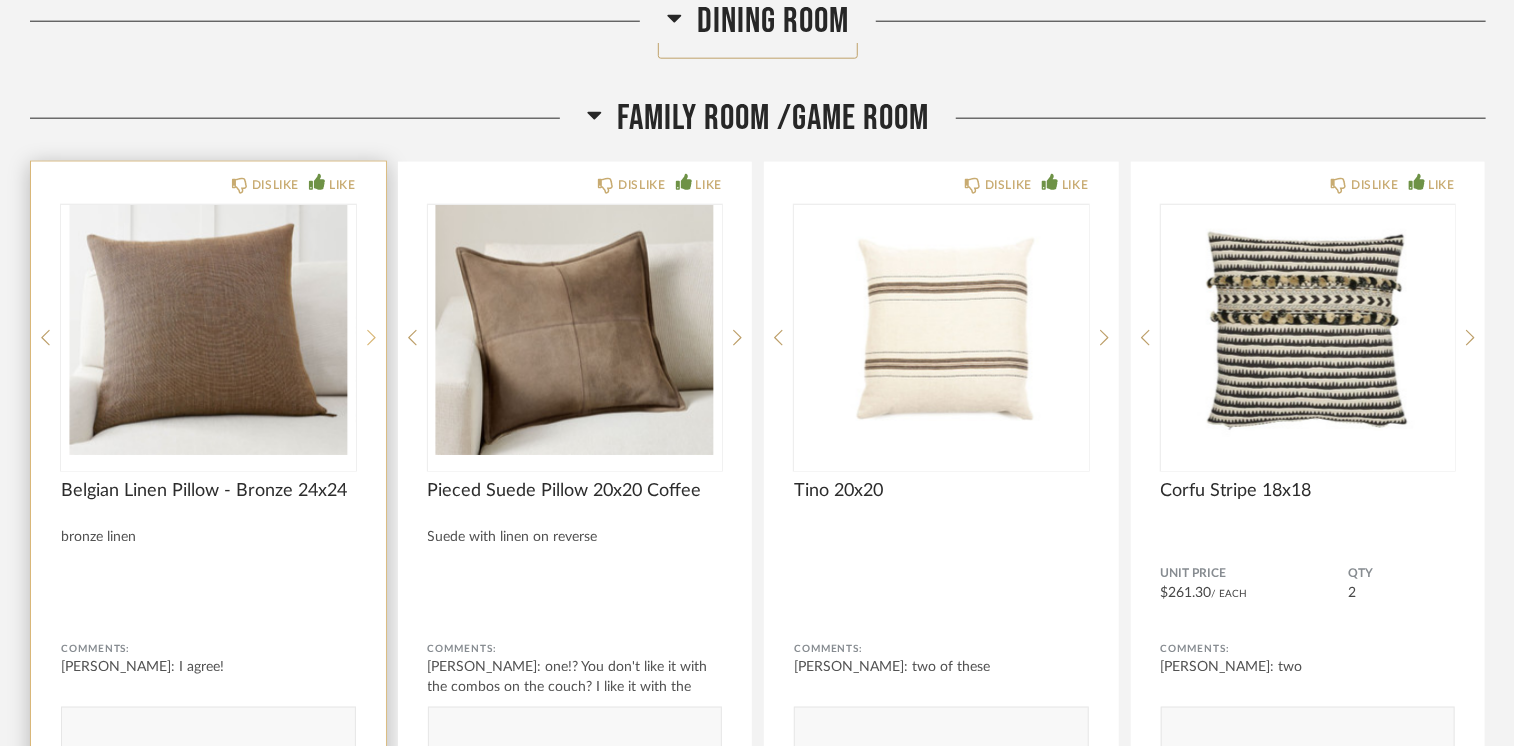 click 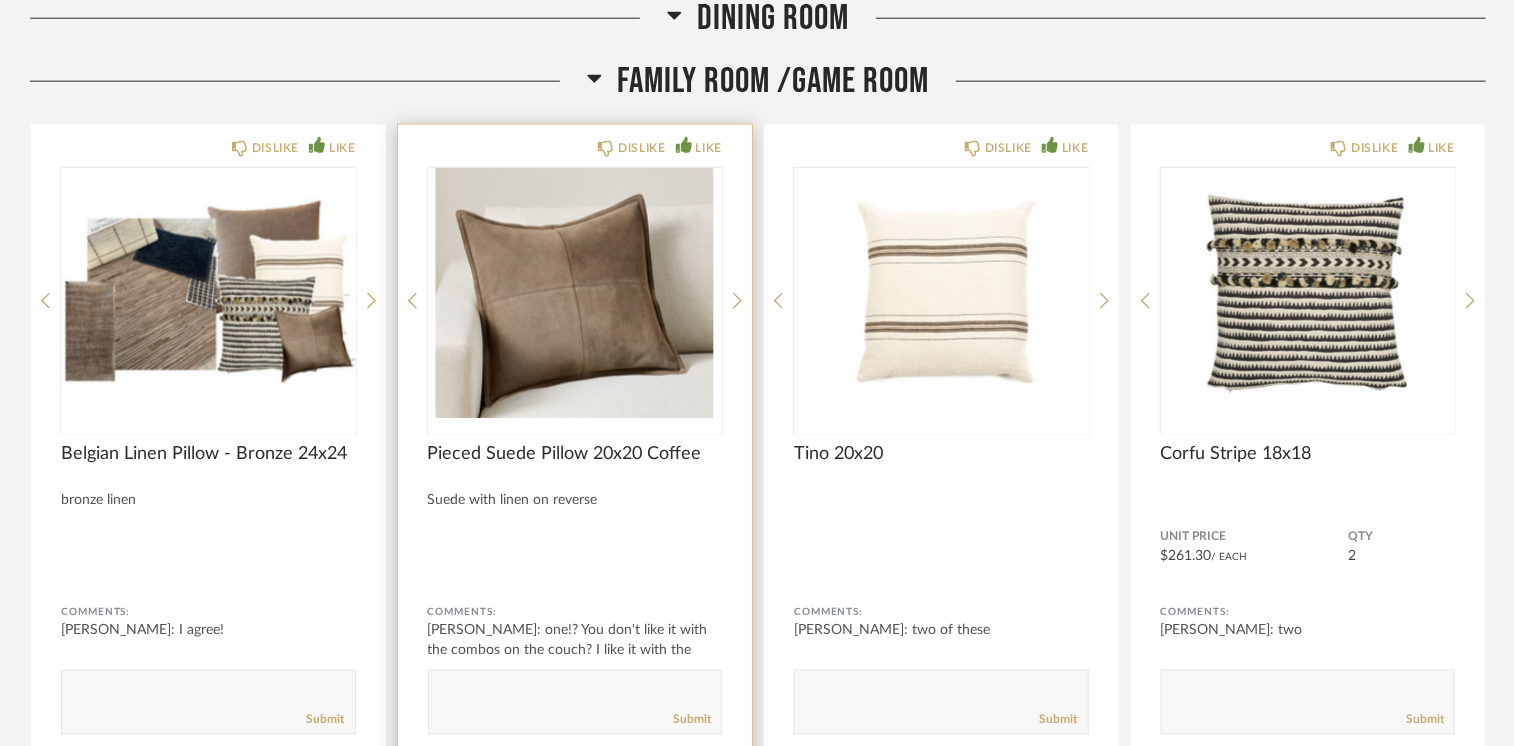 scroll, scrollTop: 16400, scrollLeft: 0, axis: vertical 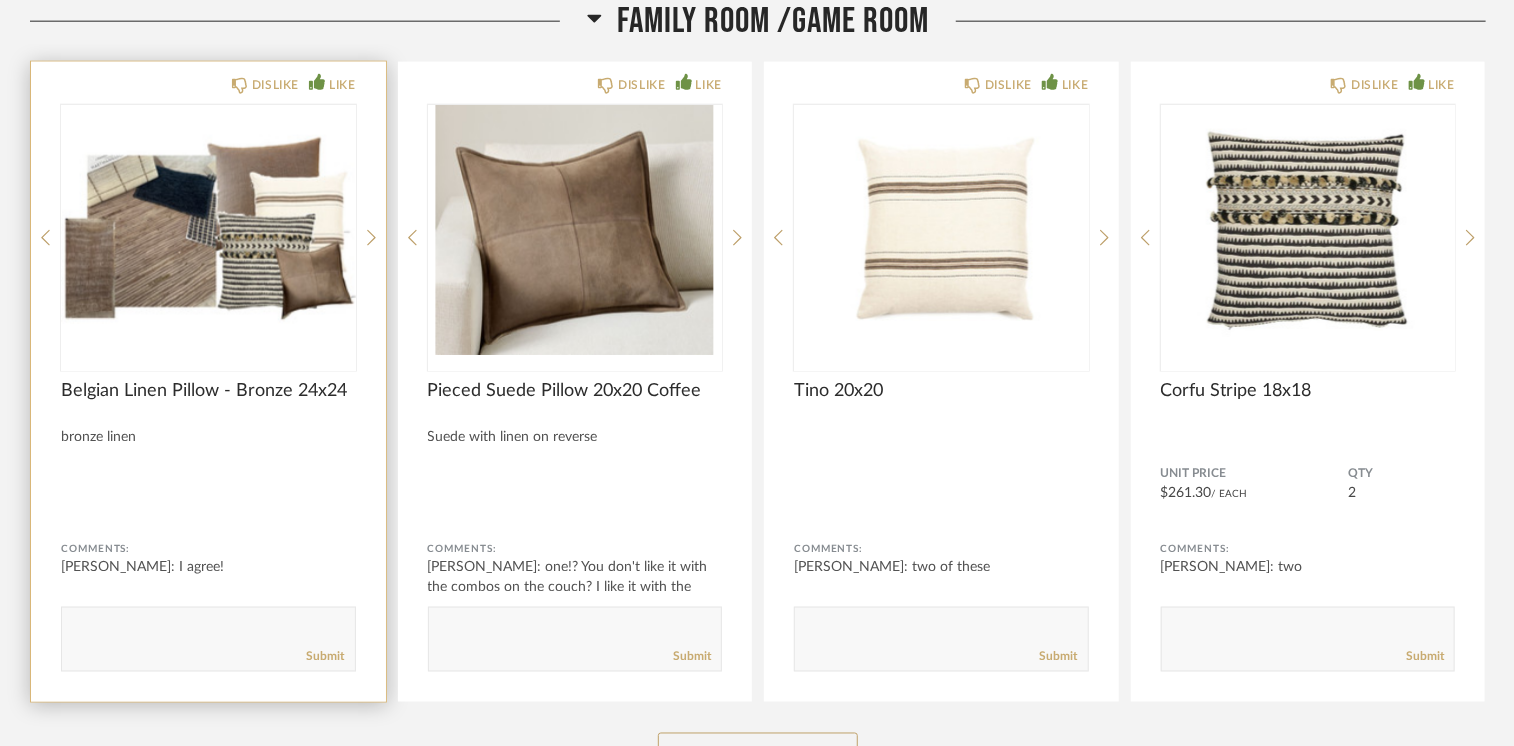 click at bounding box center [208, 230] 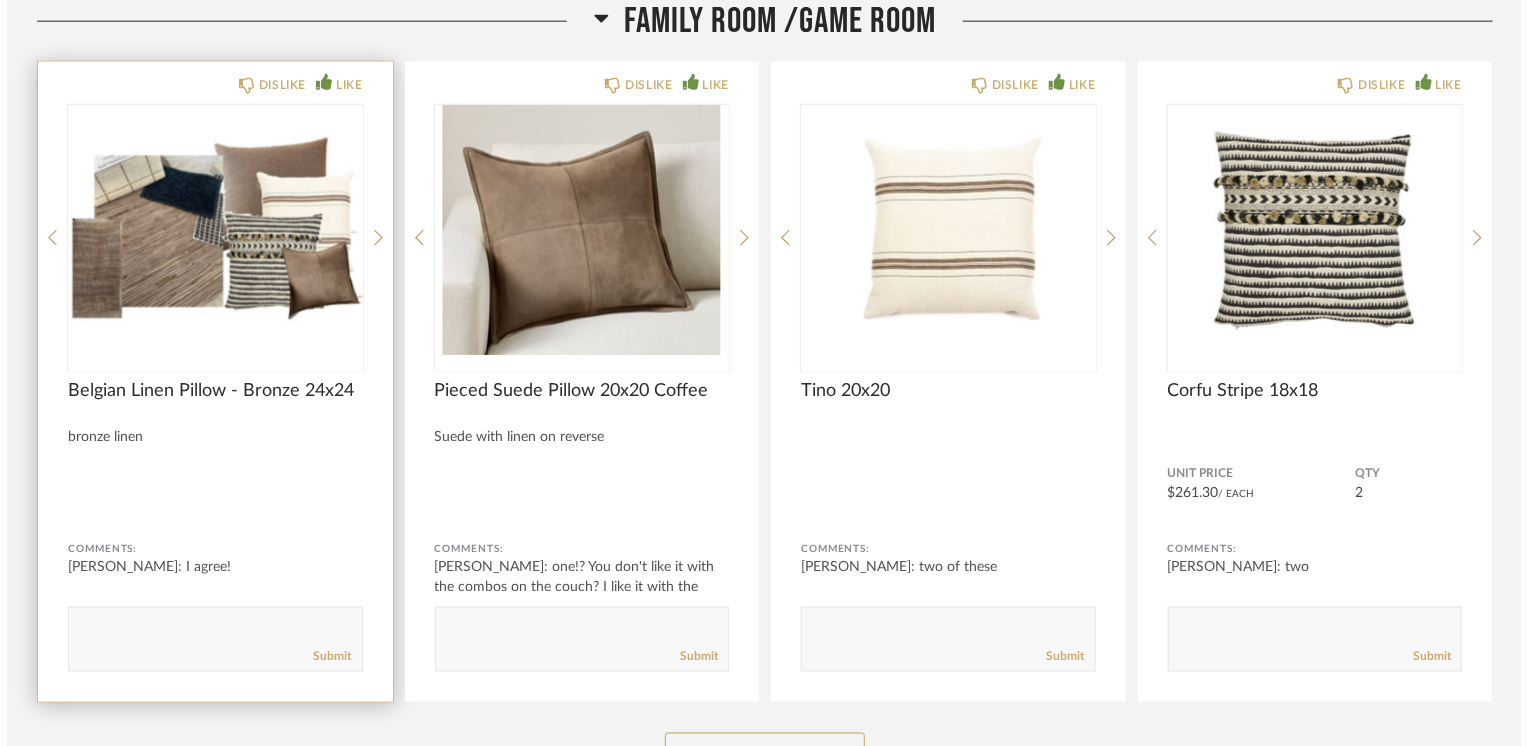 scroll, scrollTop: 0, scrollLeft: 0, axis: both 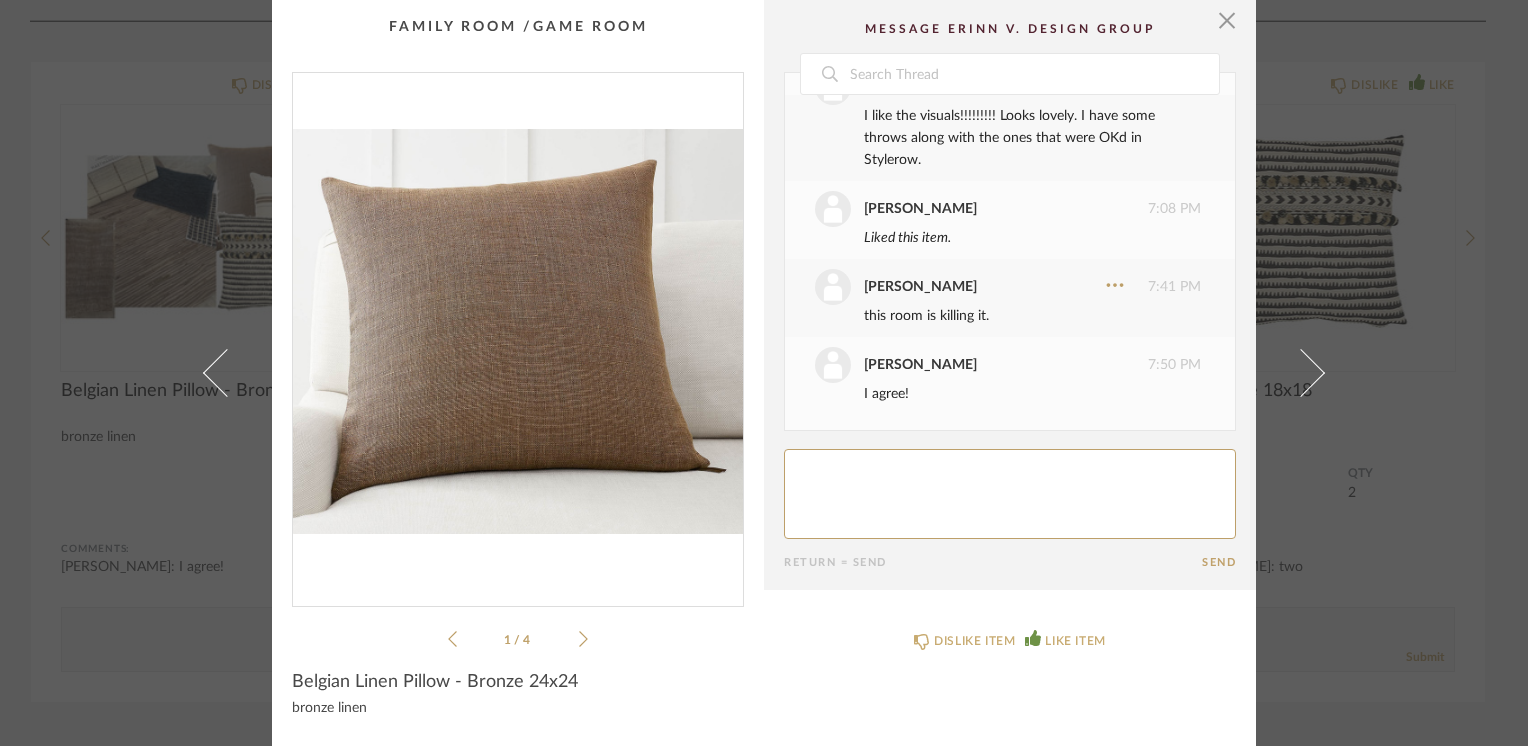 click 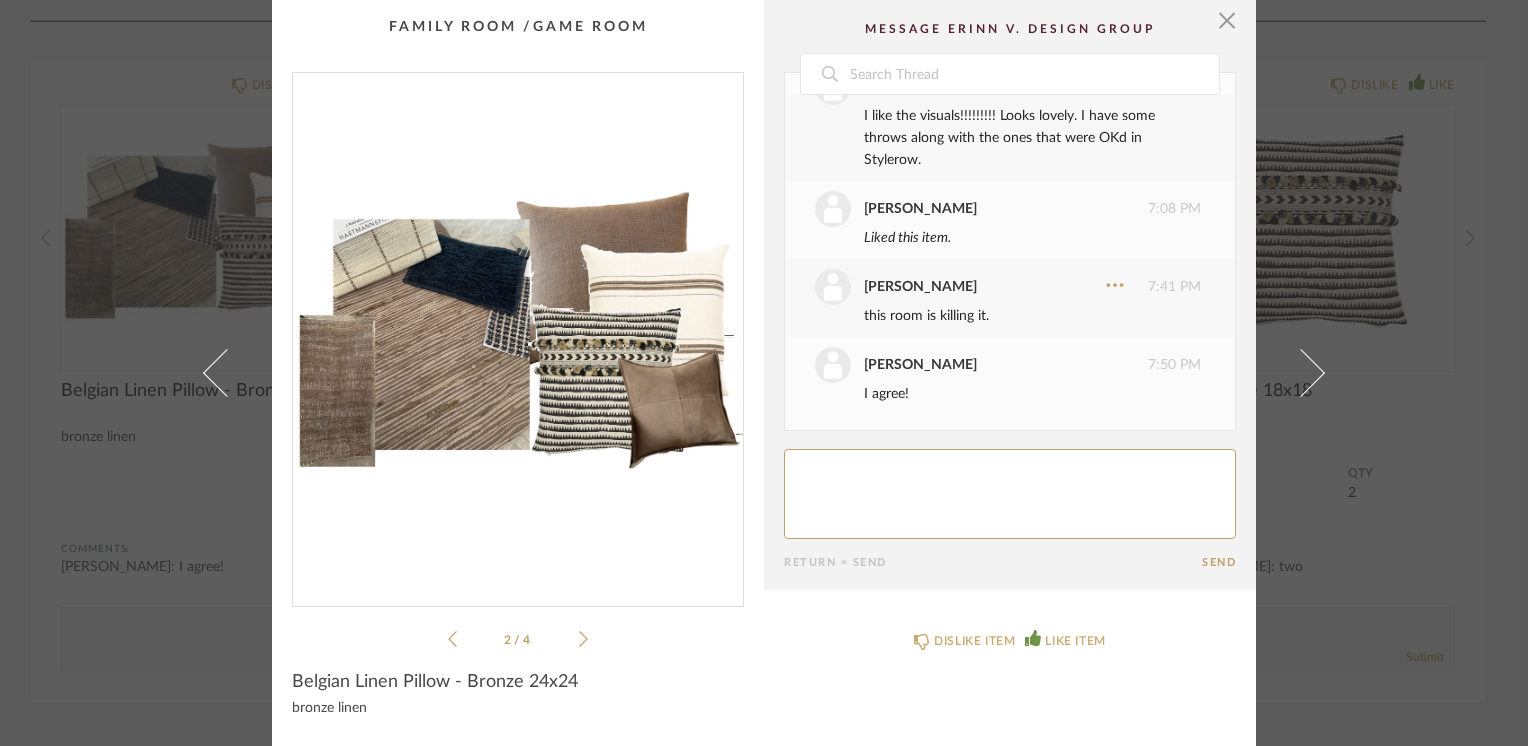 click 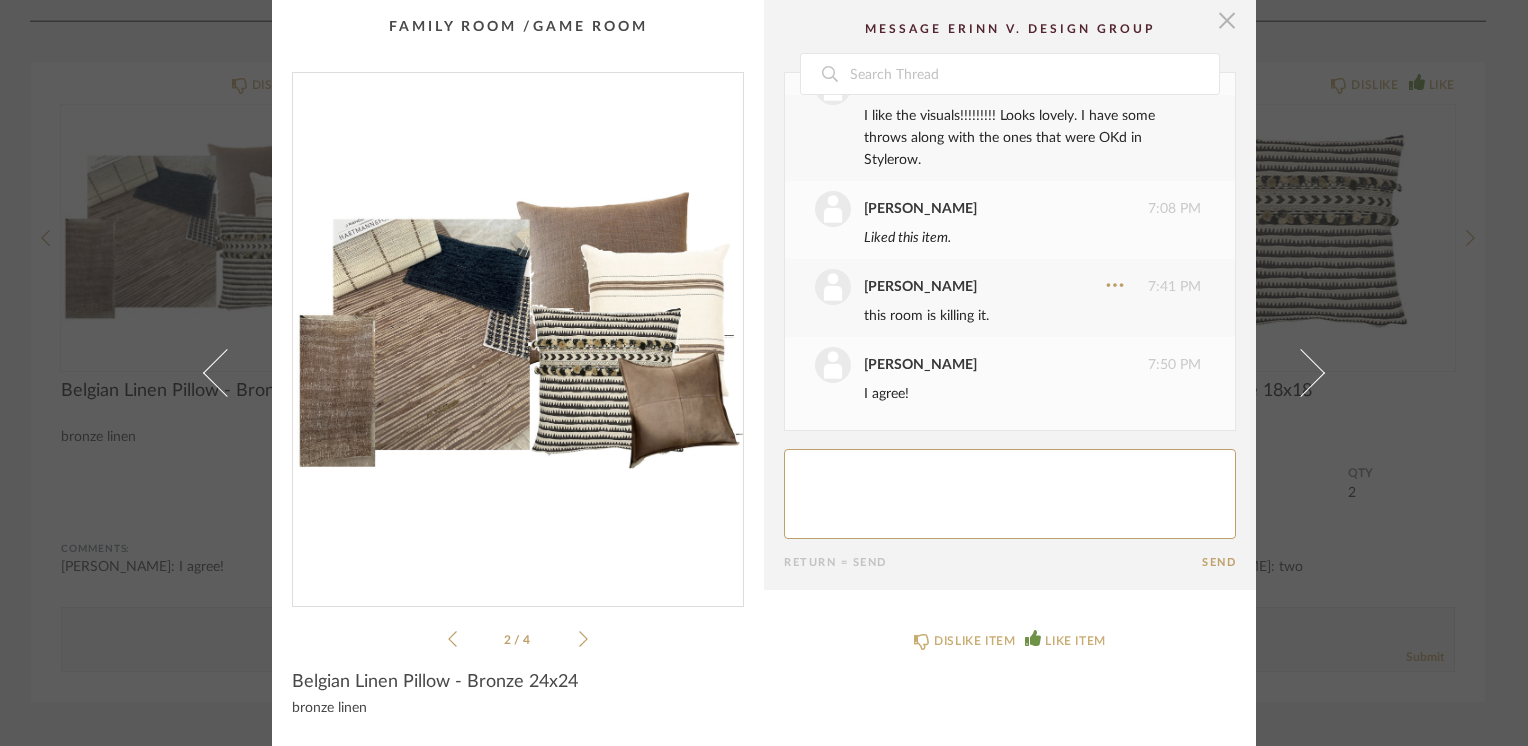 click at bounding box center [1227, 20] 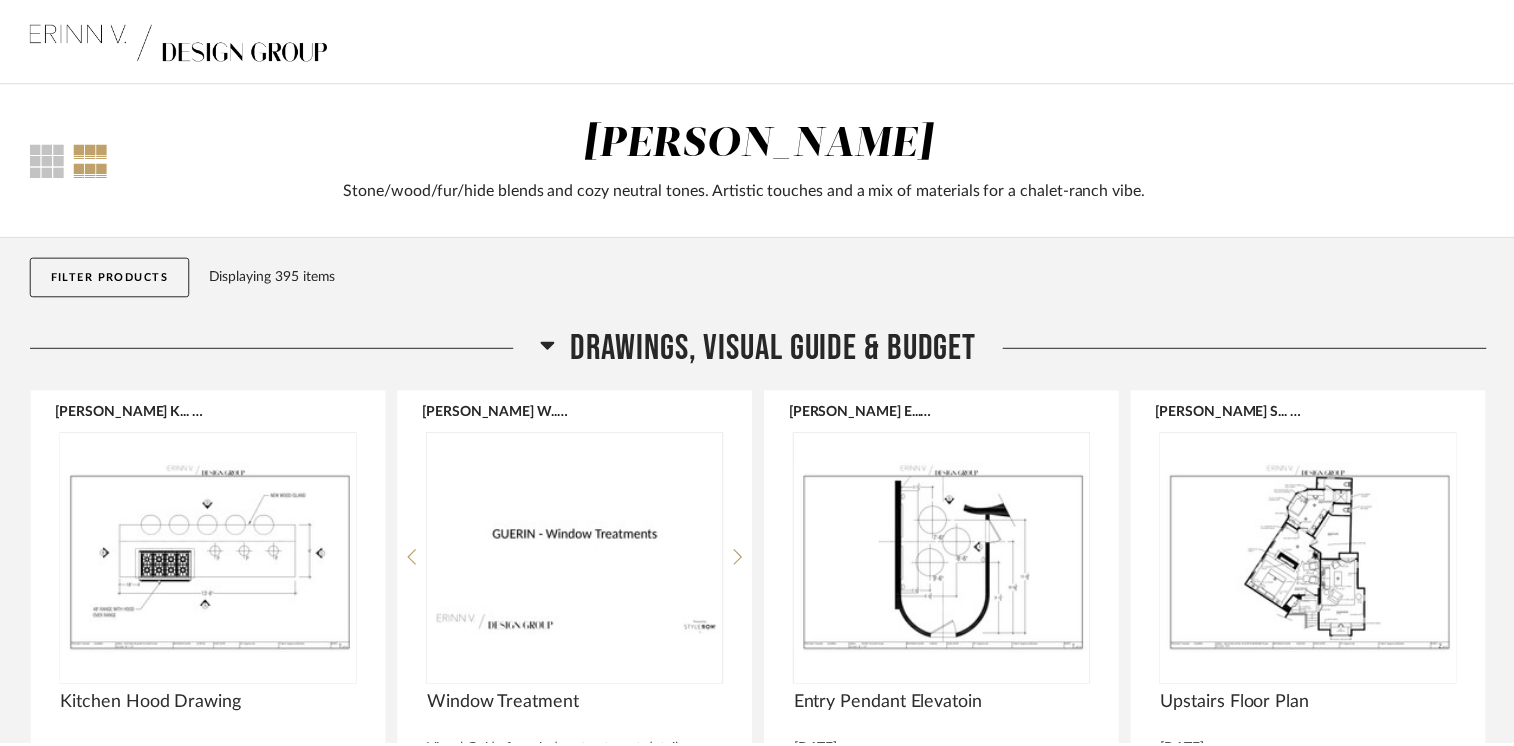 scroll, scrollTop: 16400, scrollLeft: 0, axis: vertical 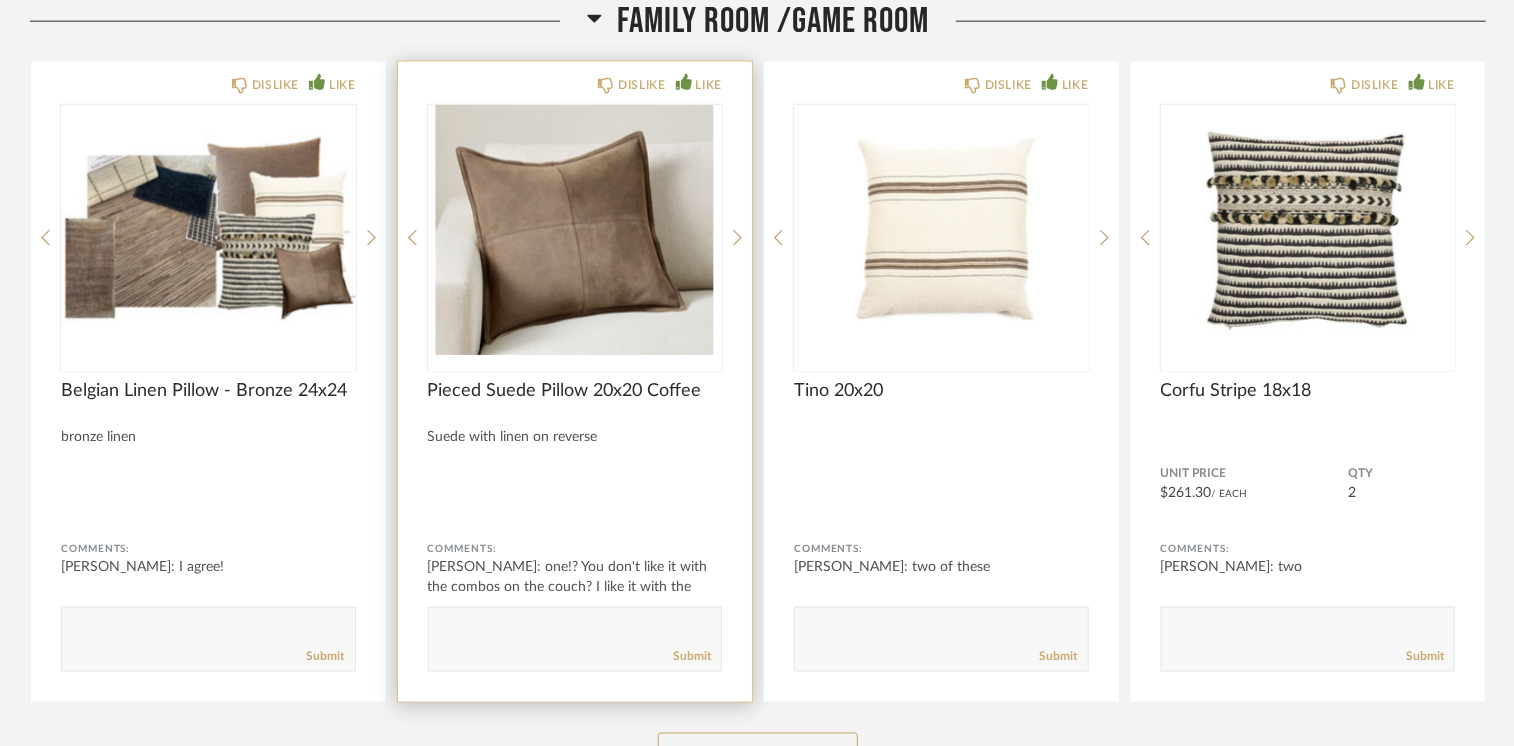 click 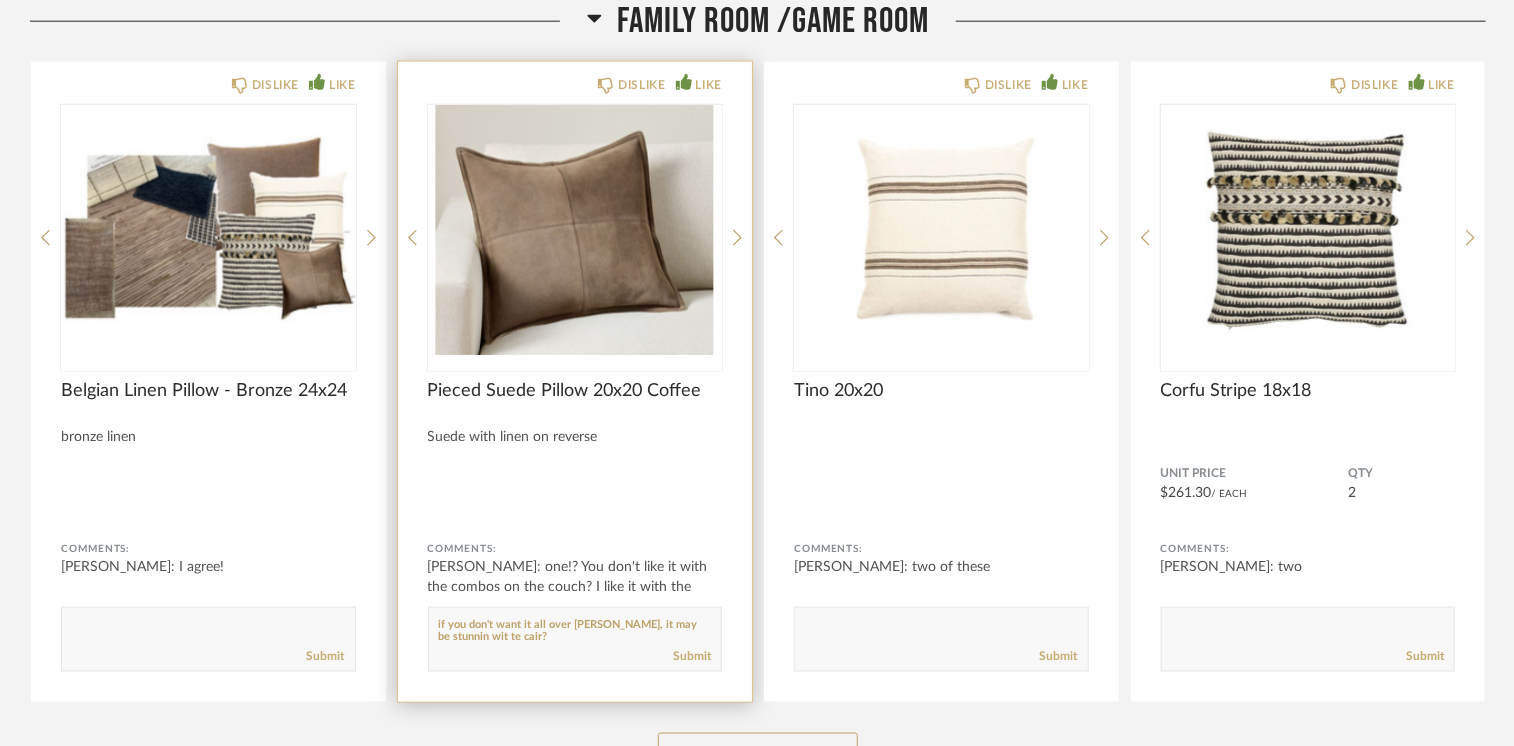 drag, startPoint x: 576, startPoint y: 608, endPoint x: 612, endPoint y: 614, distance: 36.496574 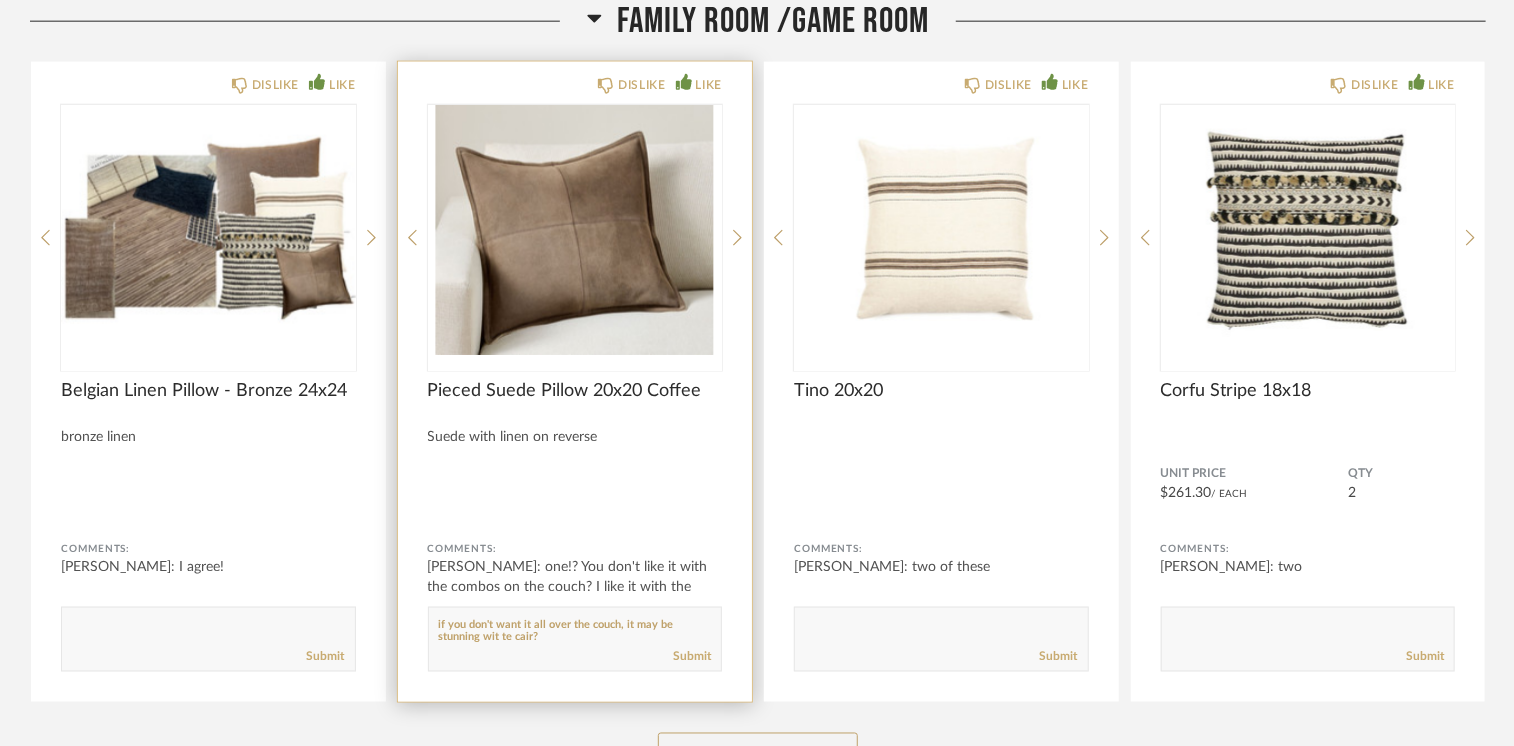 paste on "h" 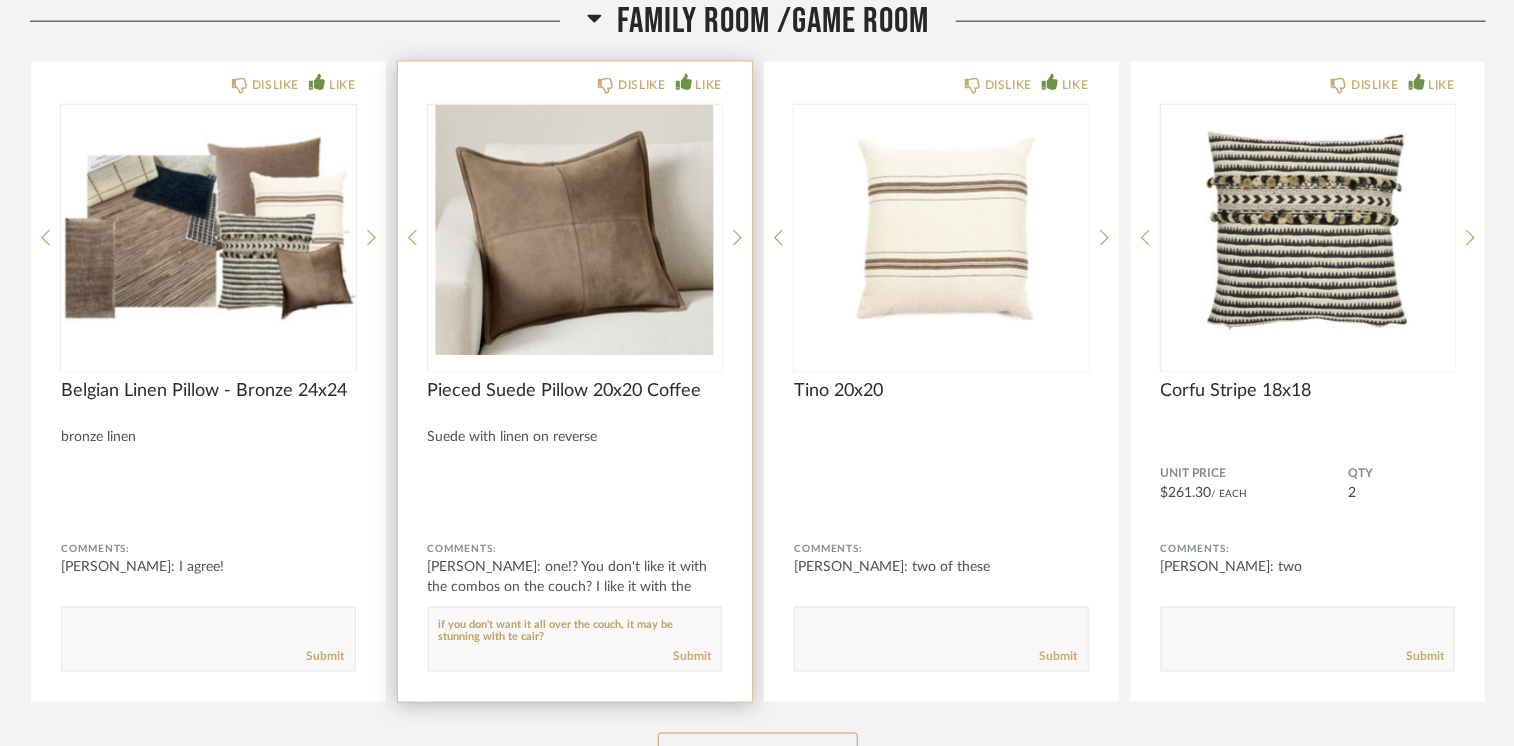 paste on "h" 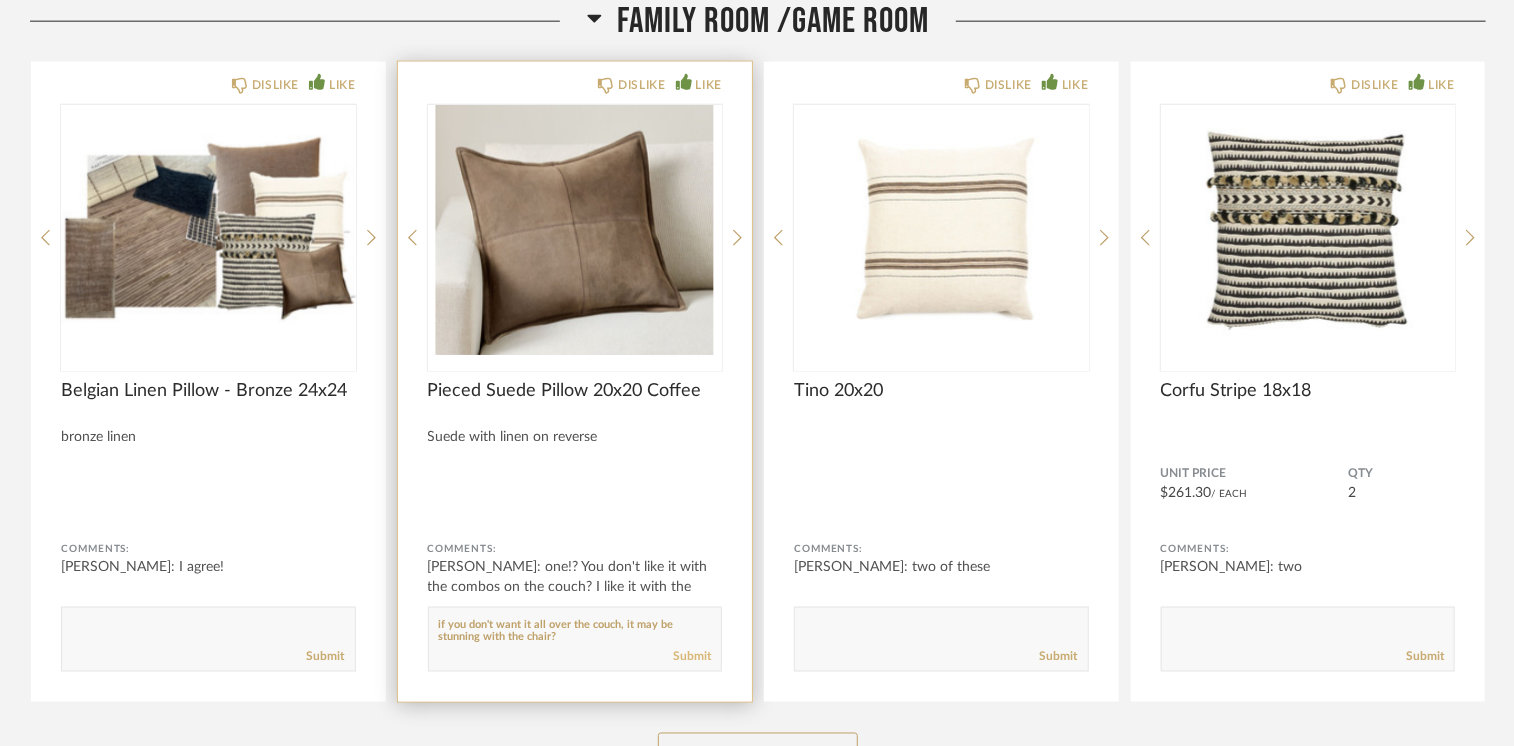 type on "if you don't want it all over the couch, it may be stunning with the chair?" 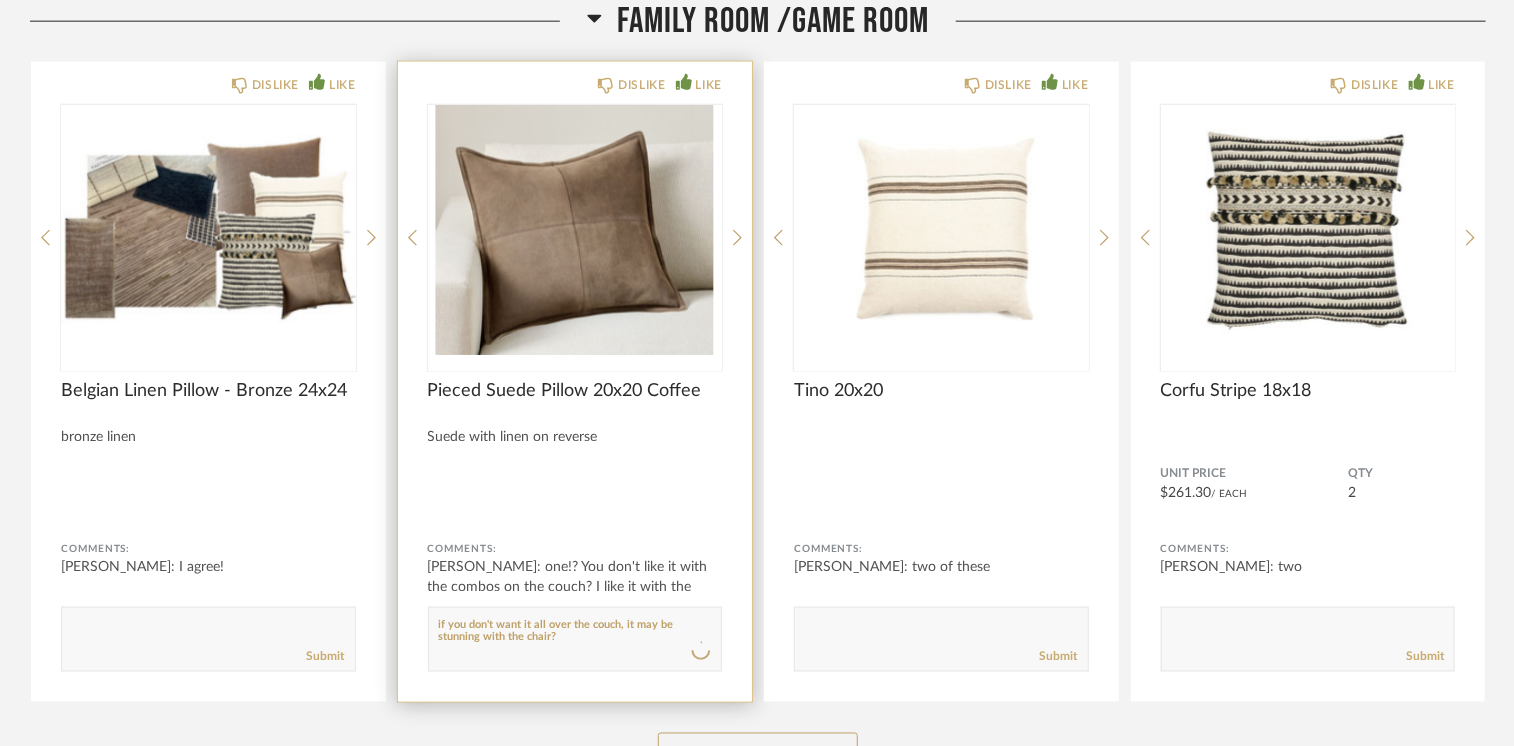 type 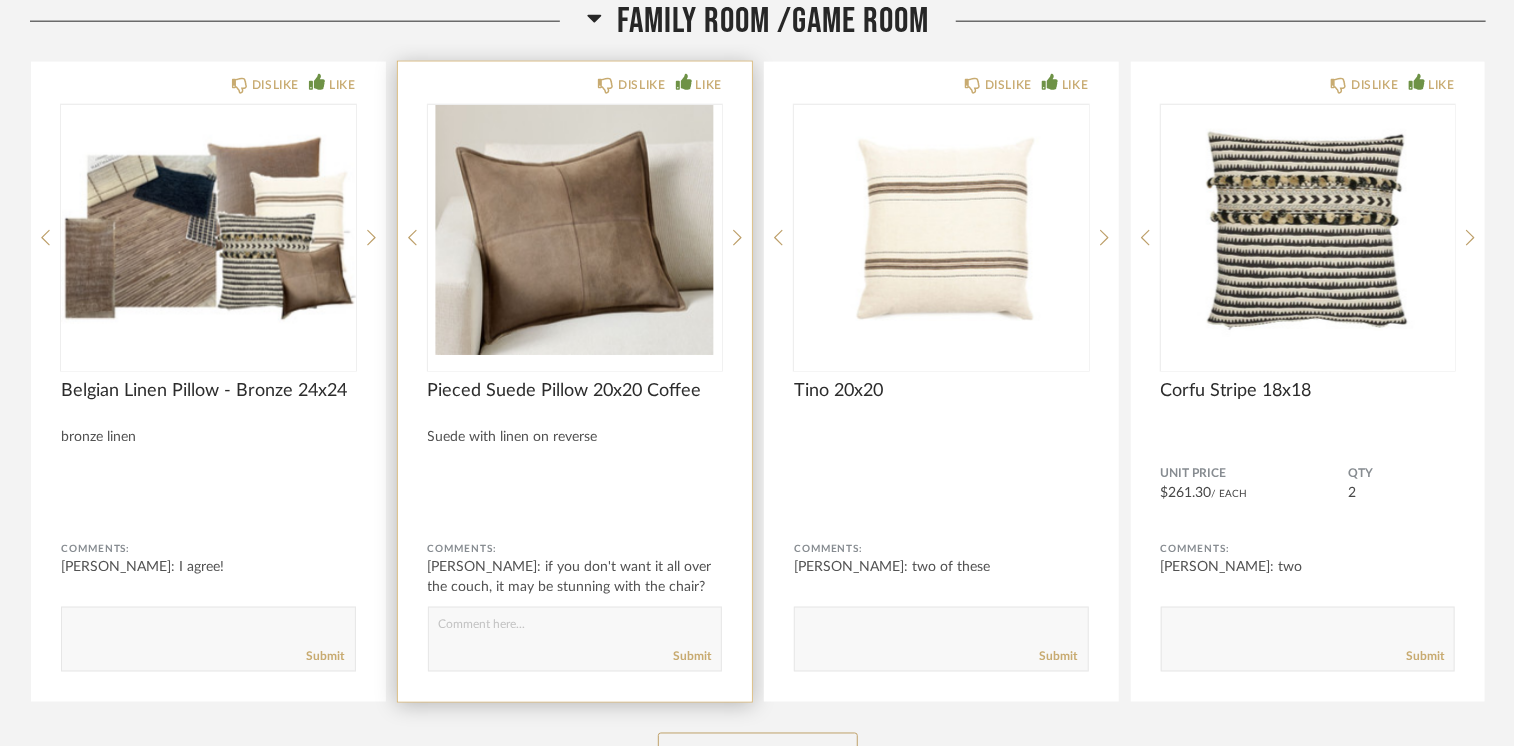 click at bounding box center [575, 230] 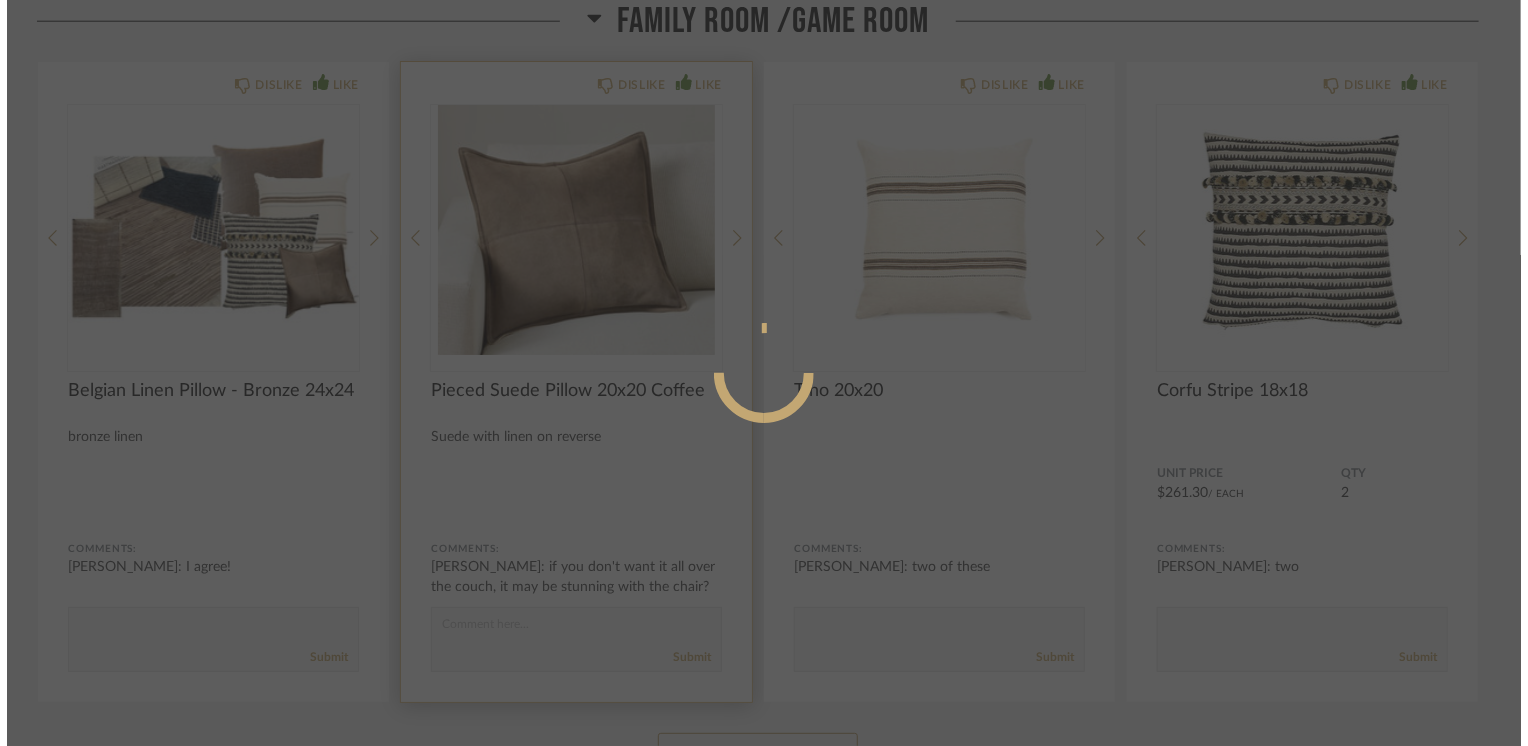scroll, scrollTop: 0, scrollLeft: 0, axis: both 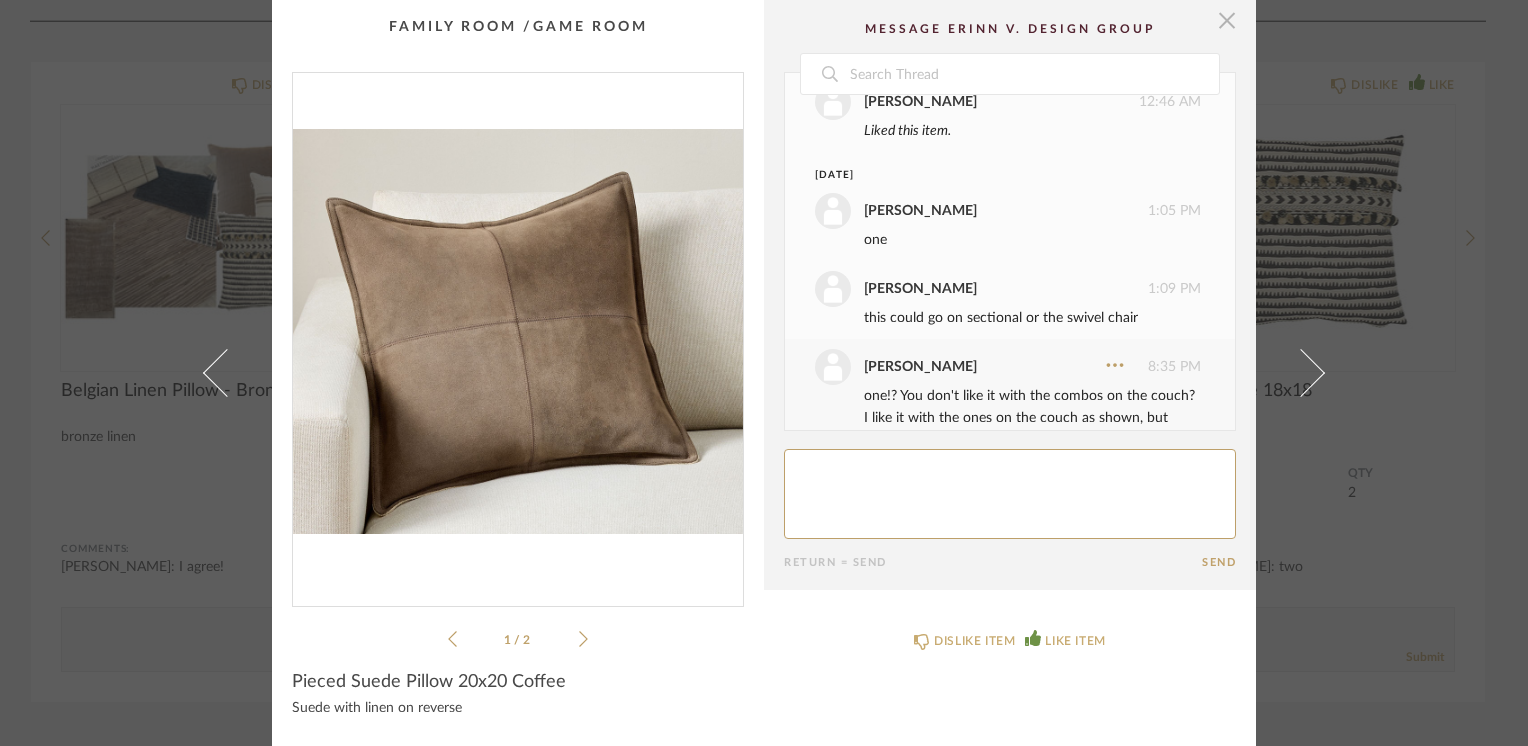 click at bounding box center [1227, 20] 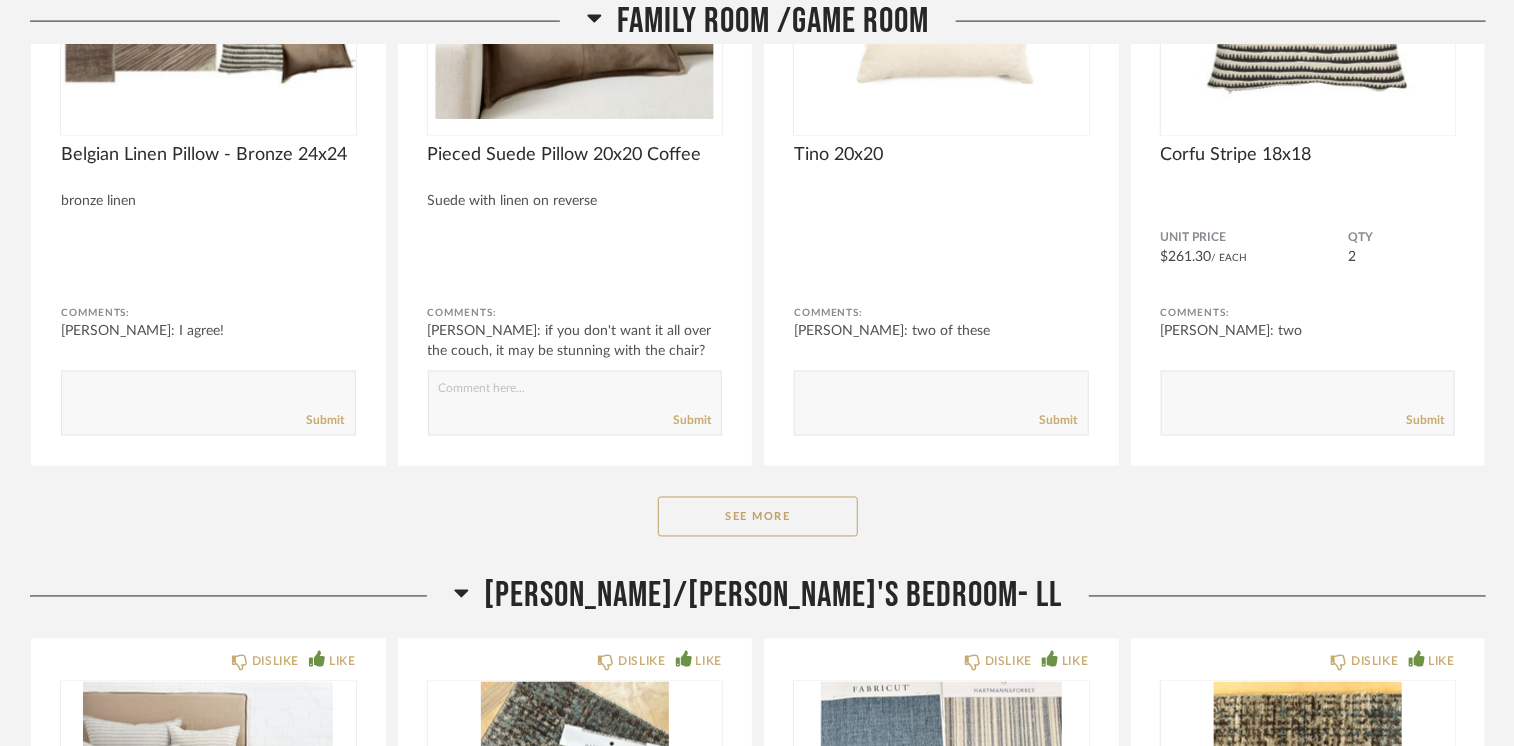 scroll, scrollTop: 16800, scrollLeft: 0, axis: vertical 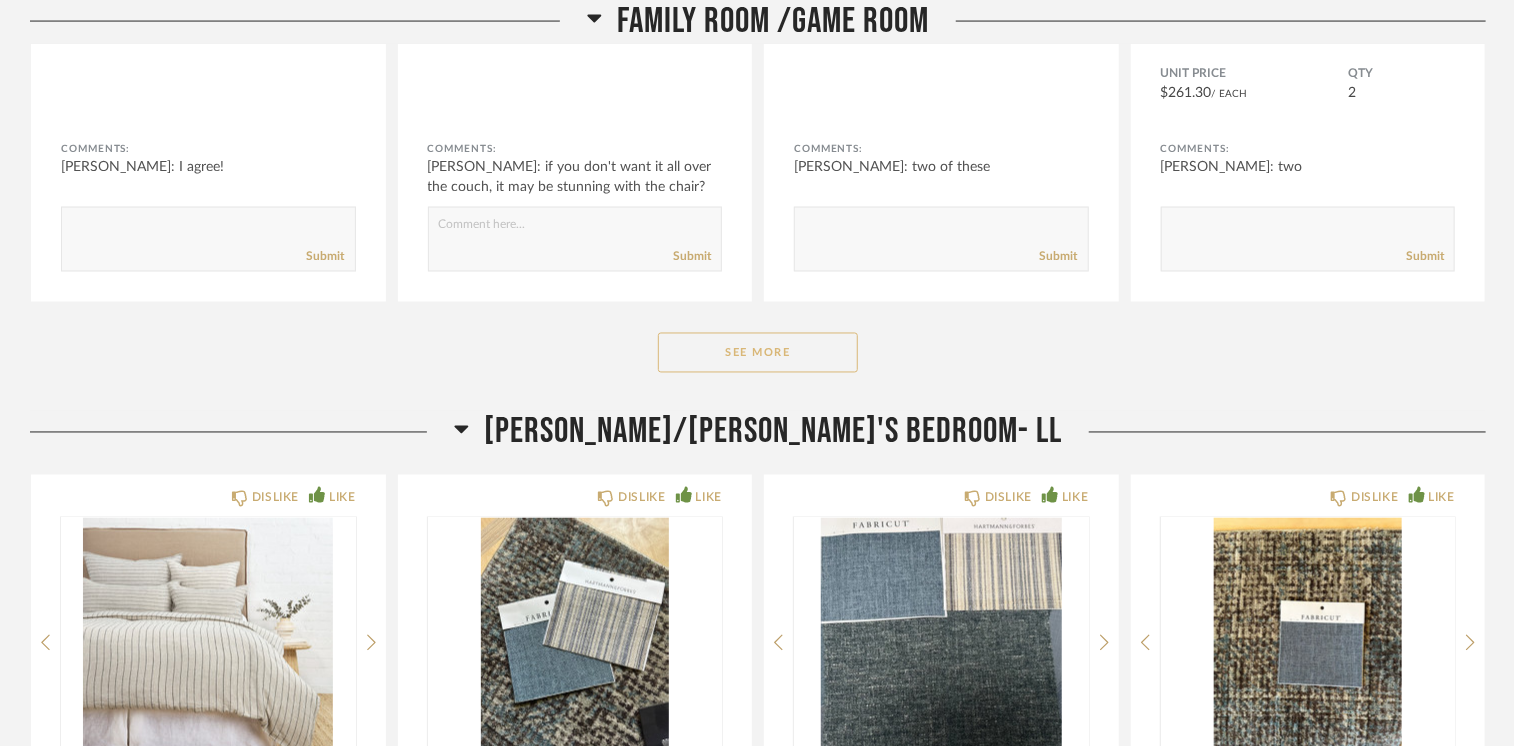 click on "See More" 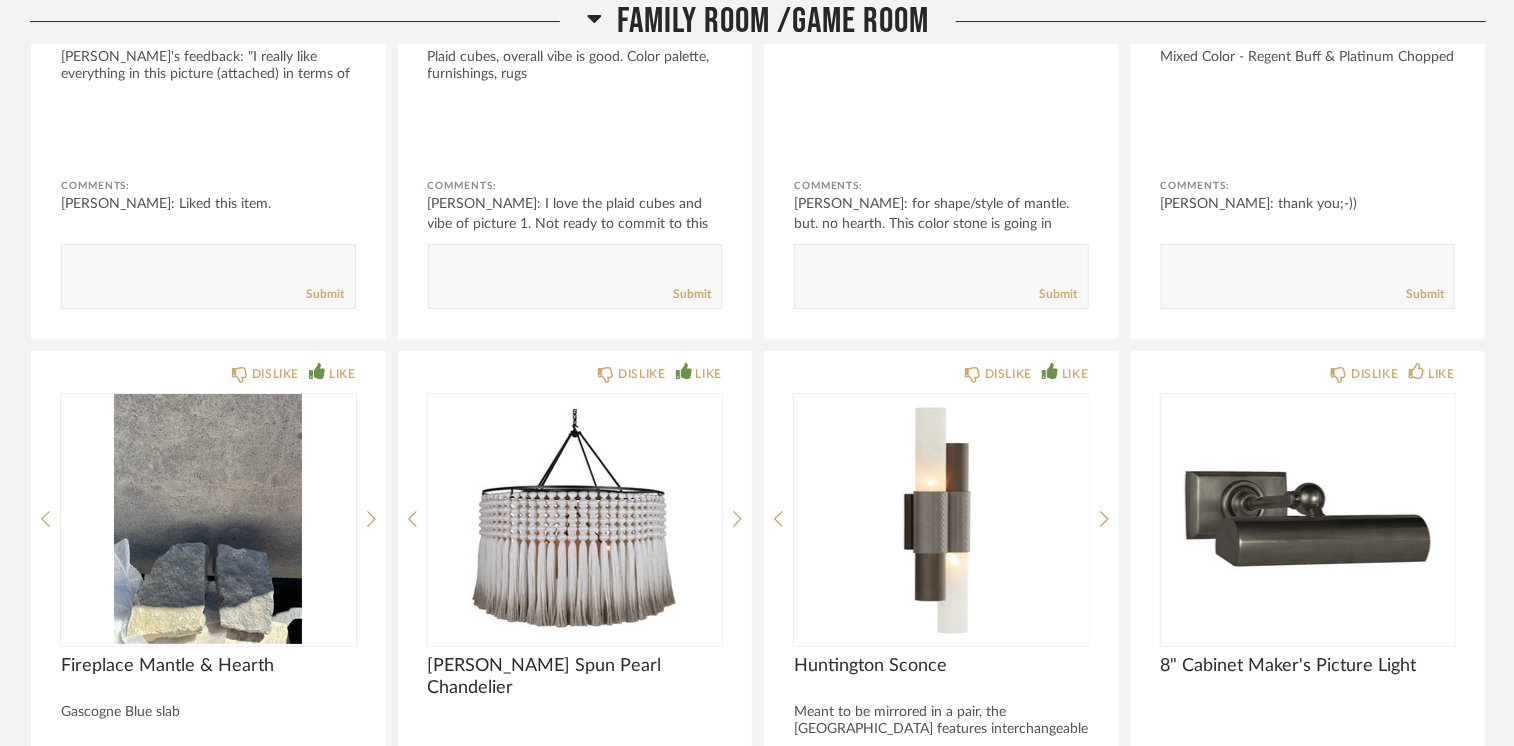 scroll, scrollTop: 19100, scrollLeft: 0, axis: vertical 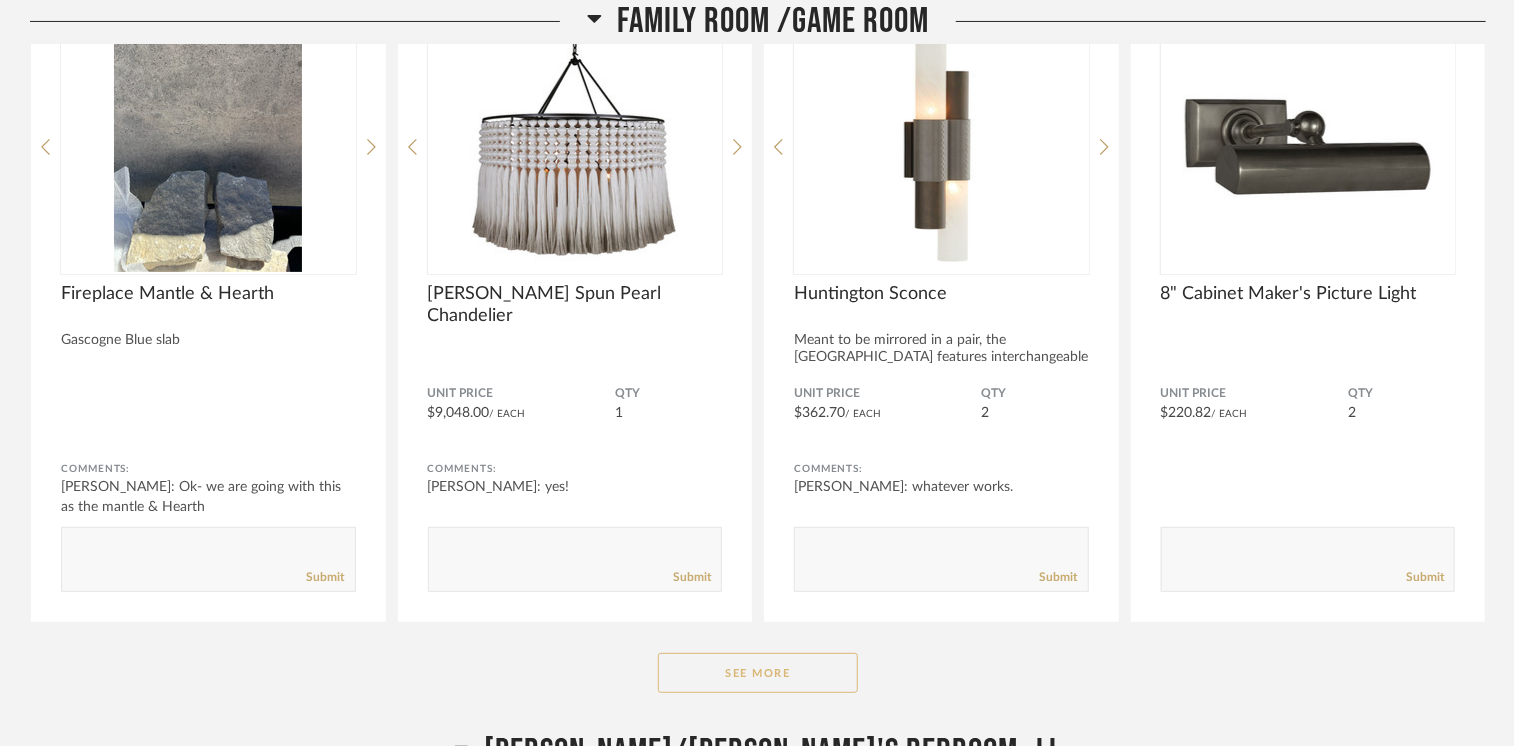 click on "See More" 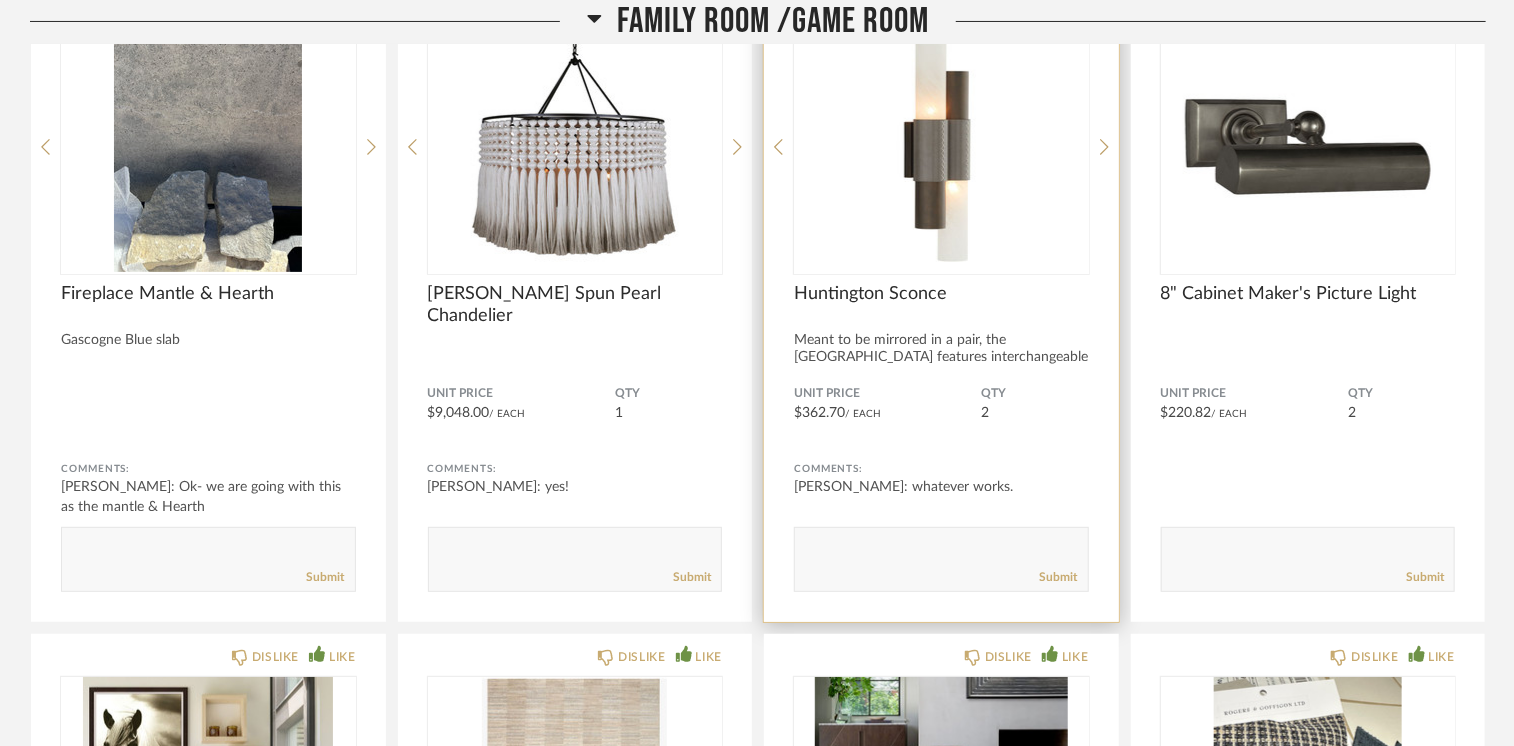 click 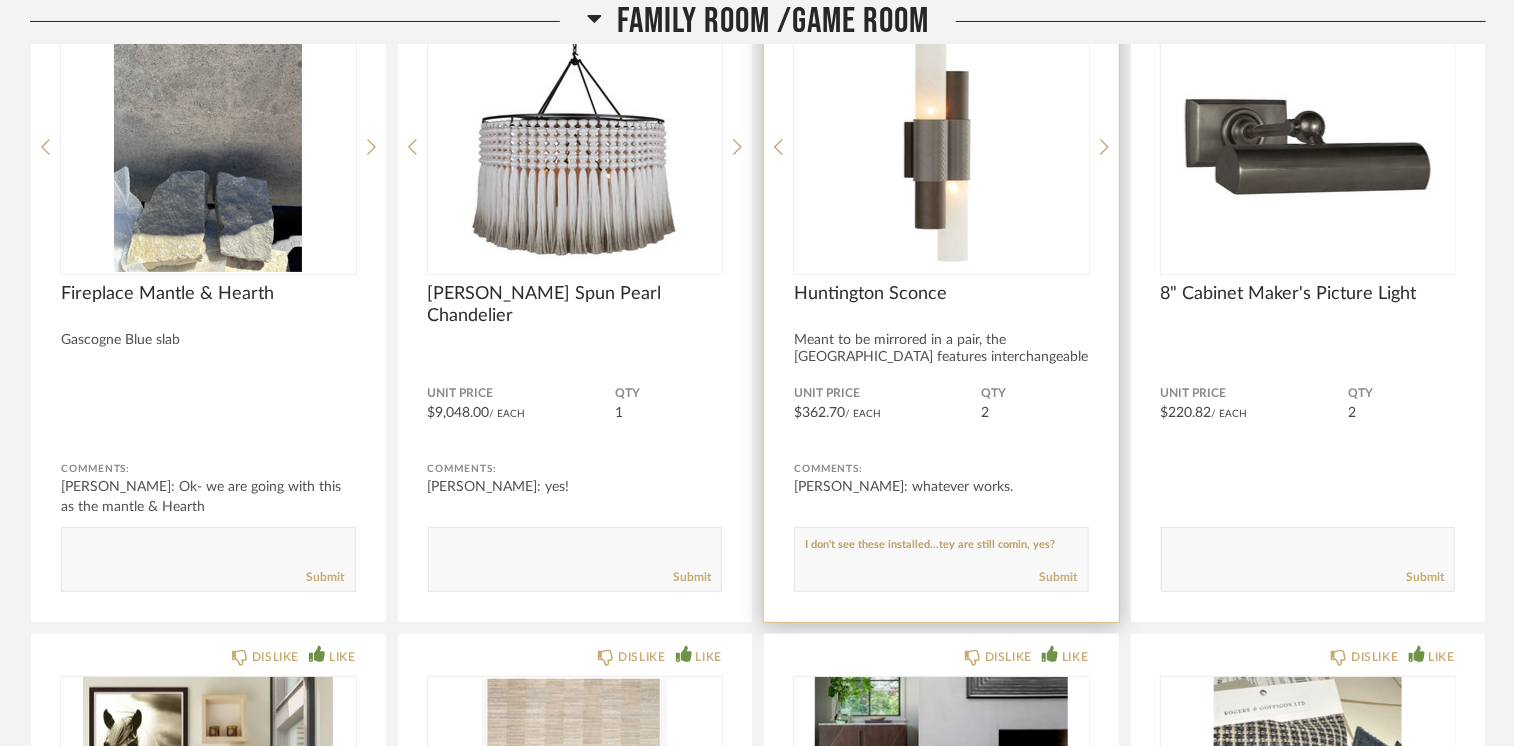 paste on "h" 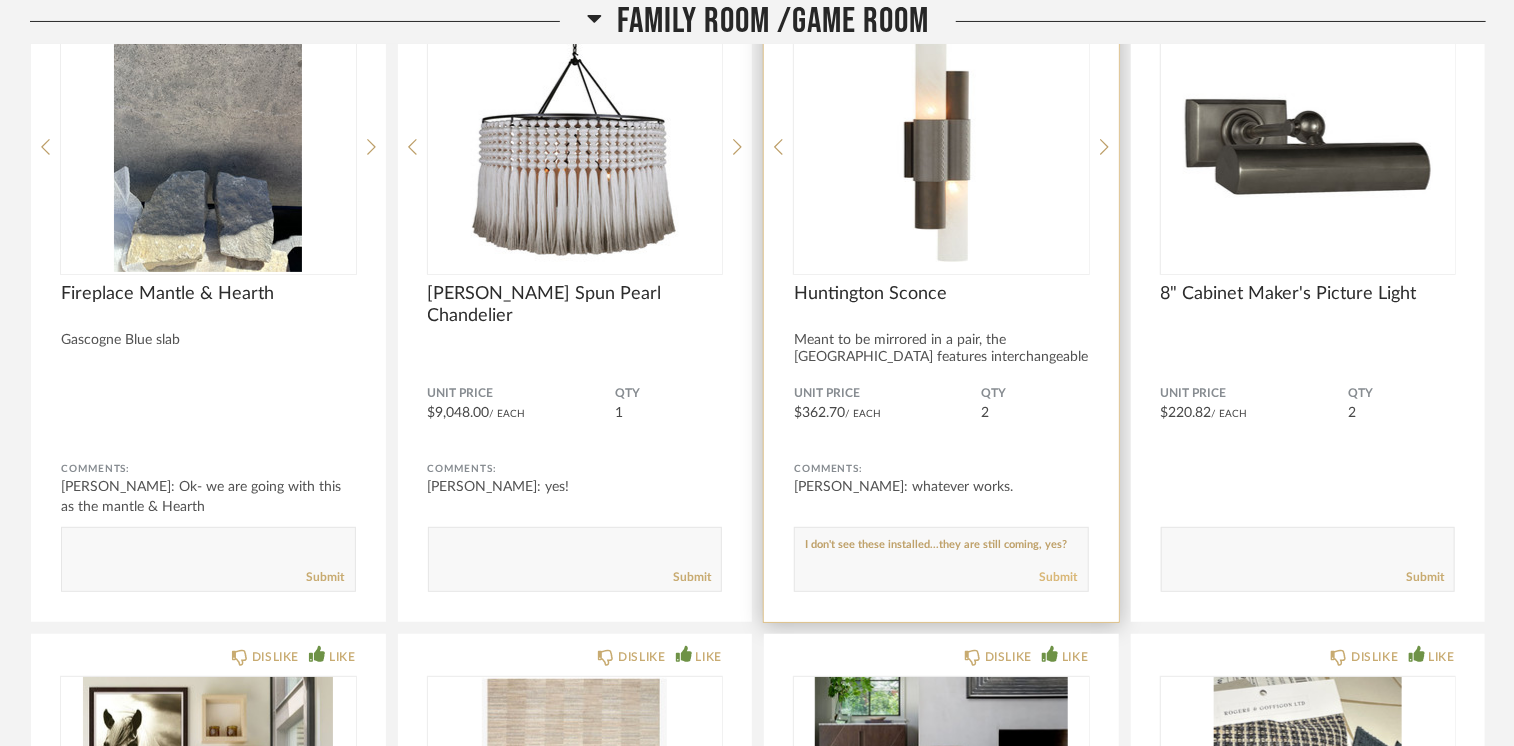 type on "I don't see these installed...they are still coming, yes?" 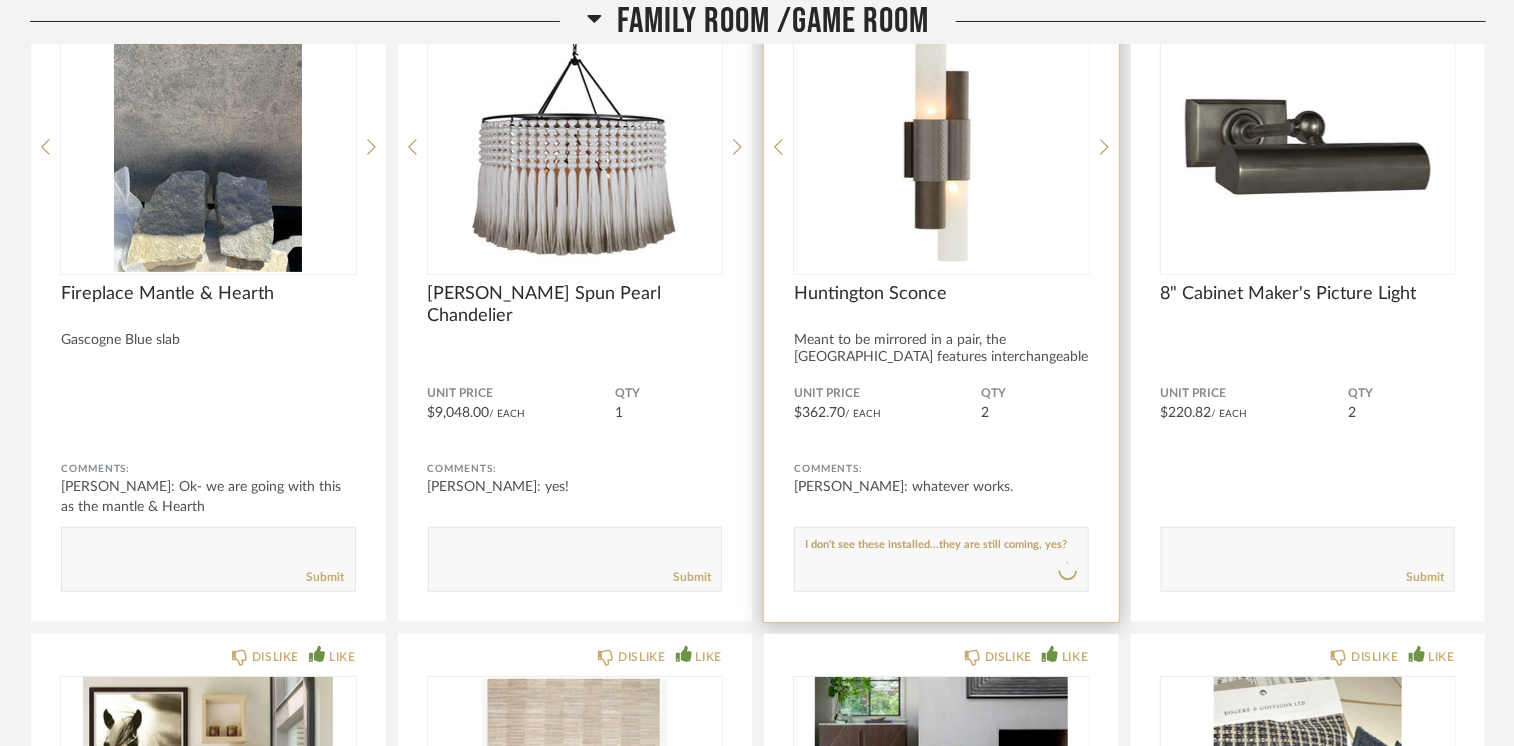 type 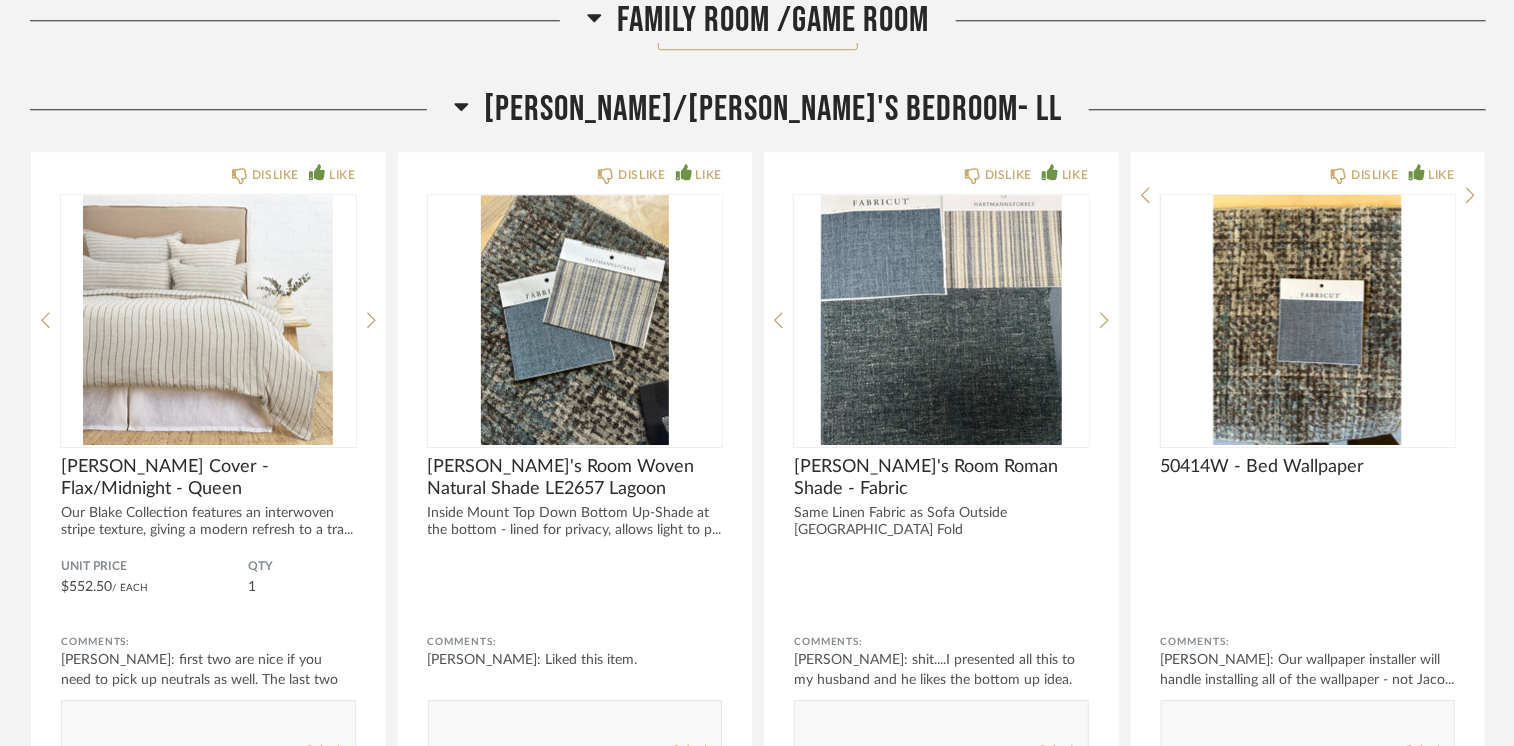 scroll, scrollTop: 21700, scrollLeft: 0, axis: vertical 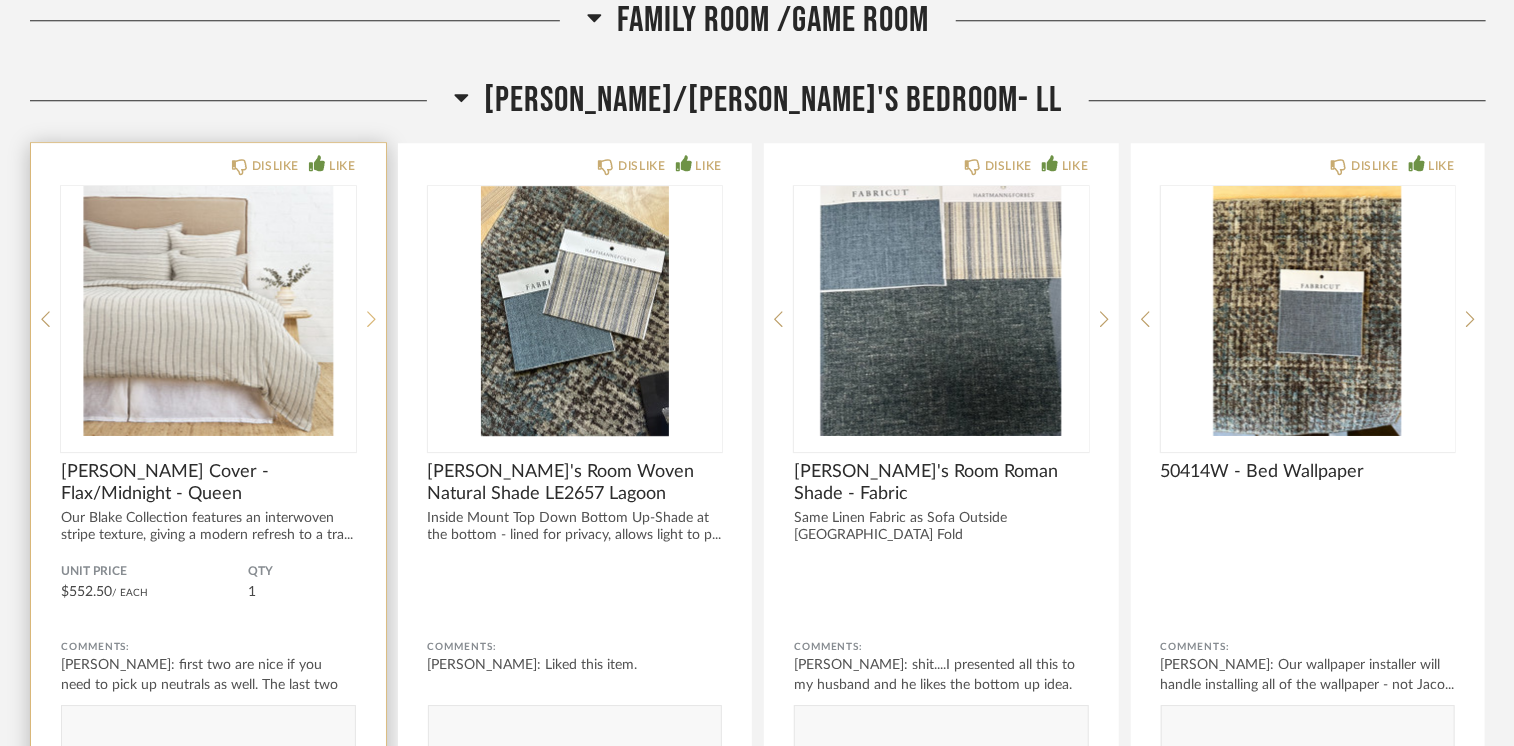 click 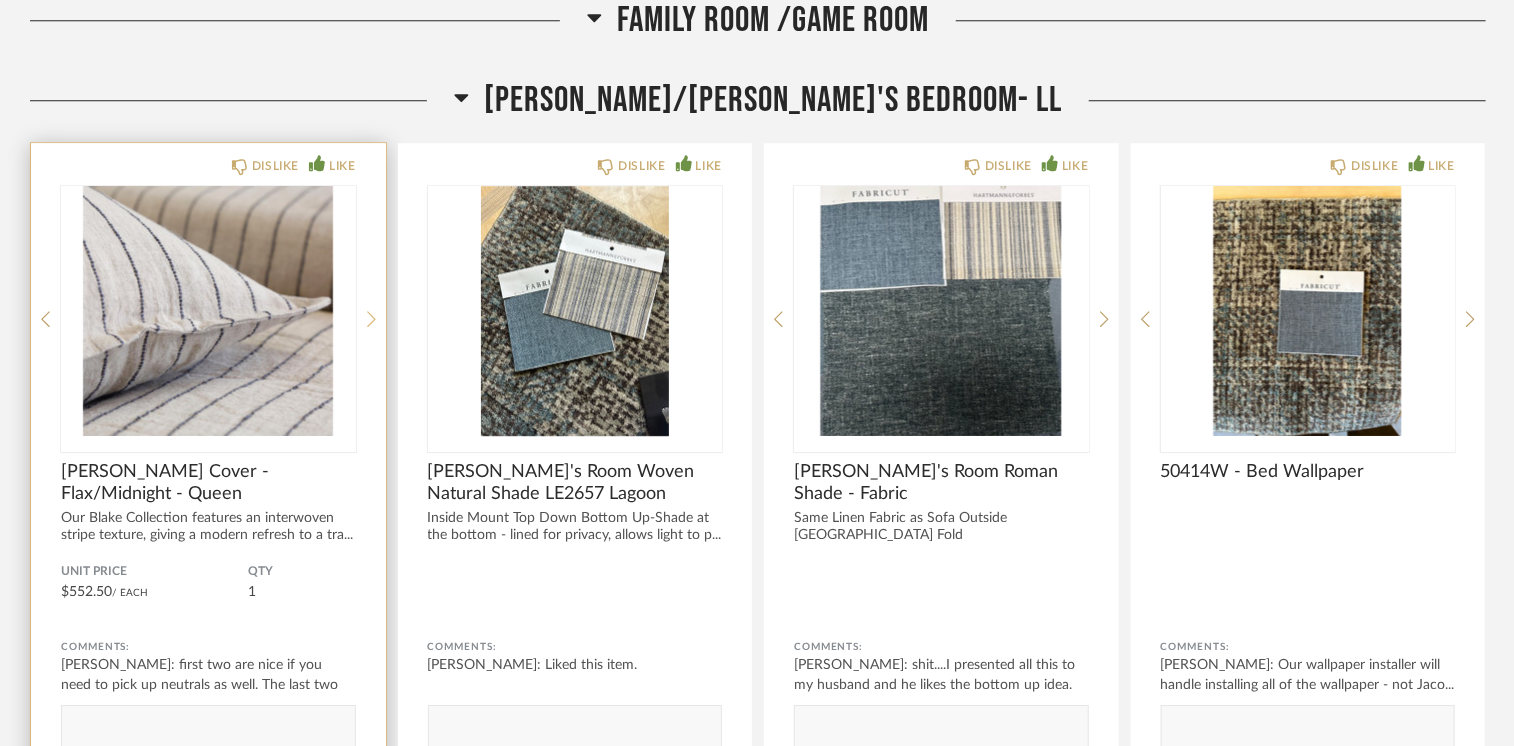 click 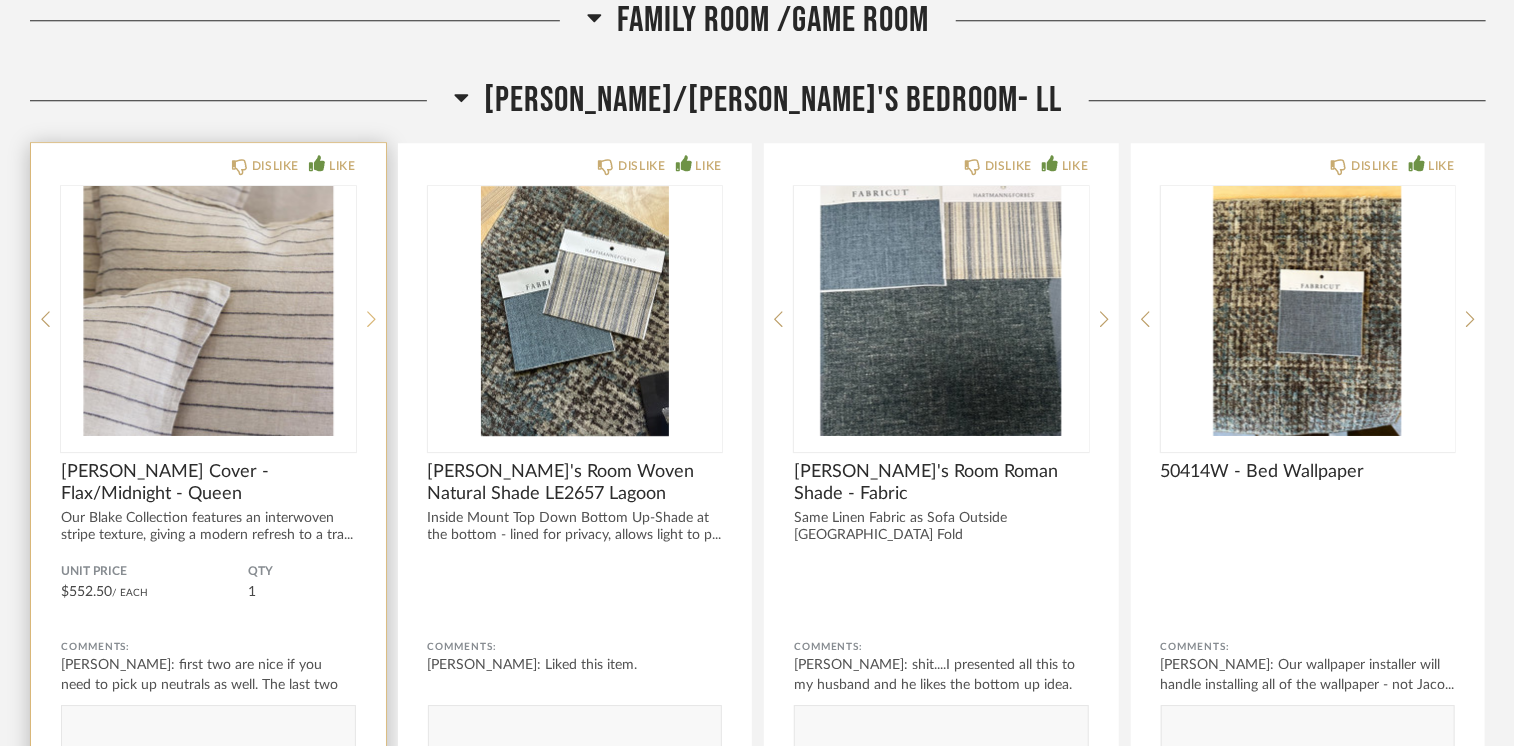 click 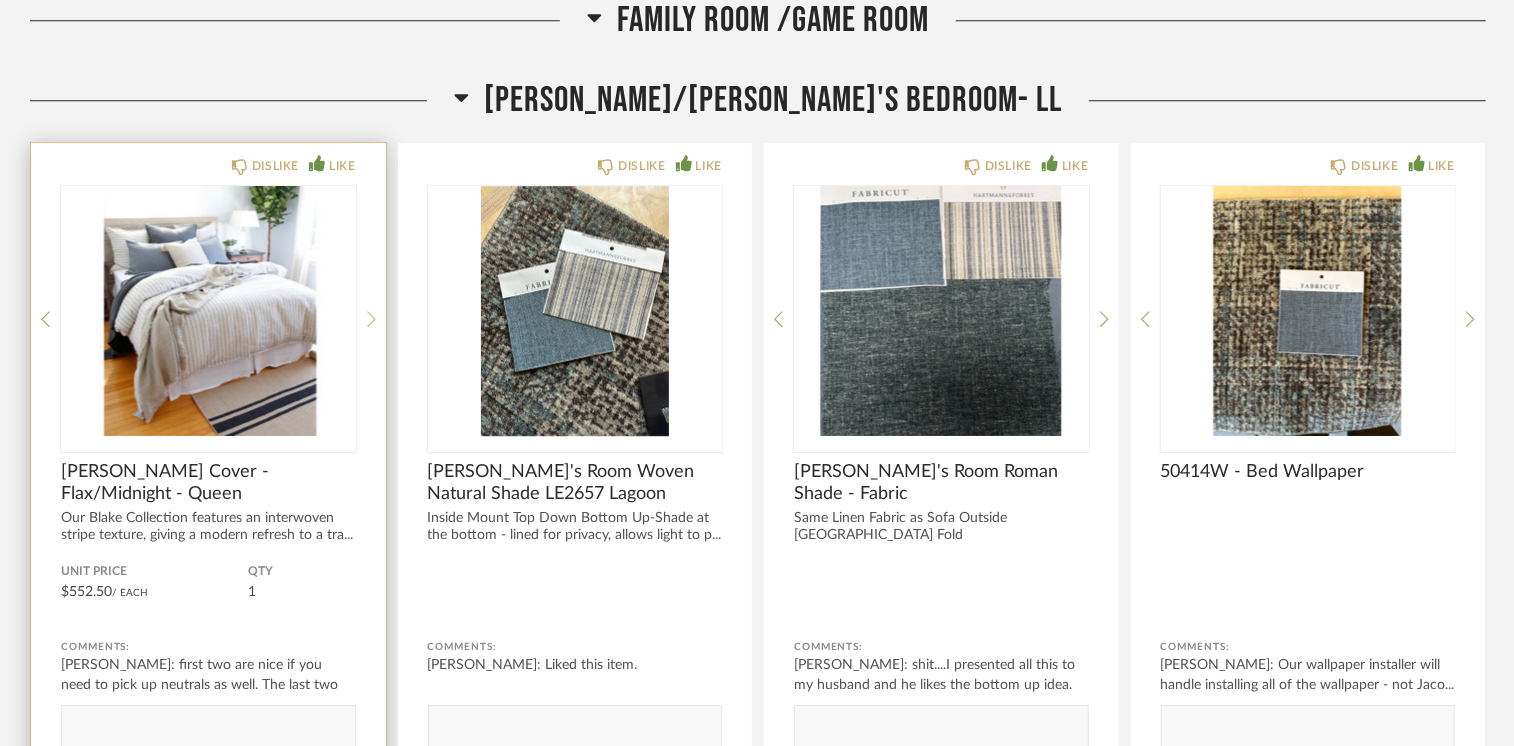click 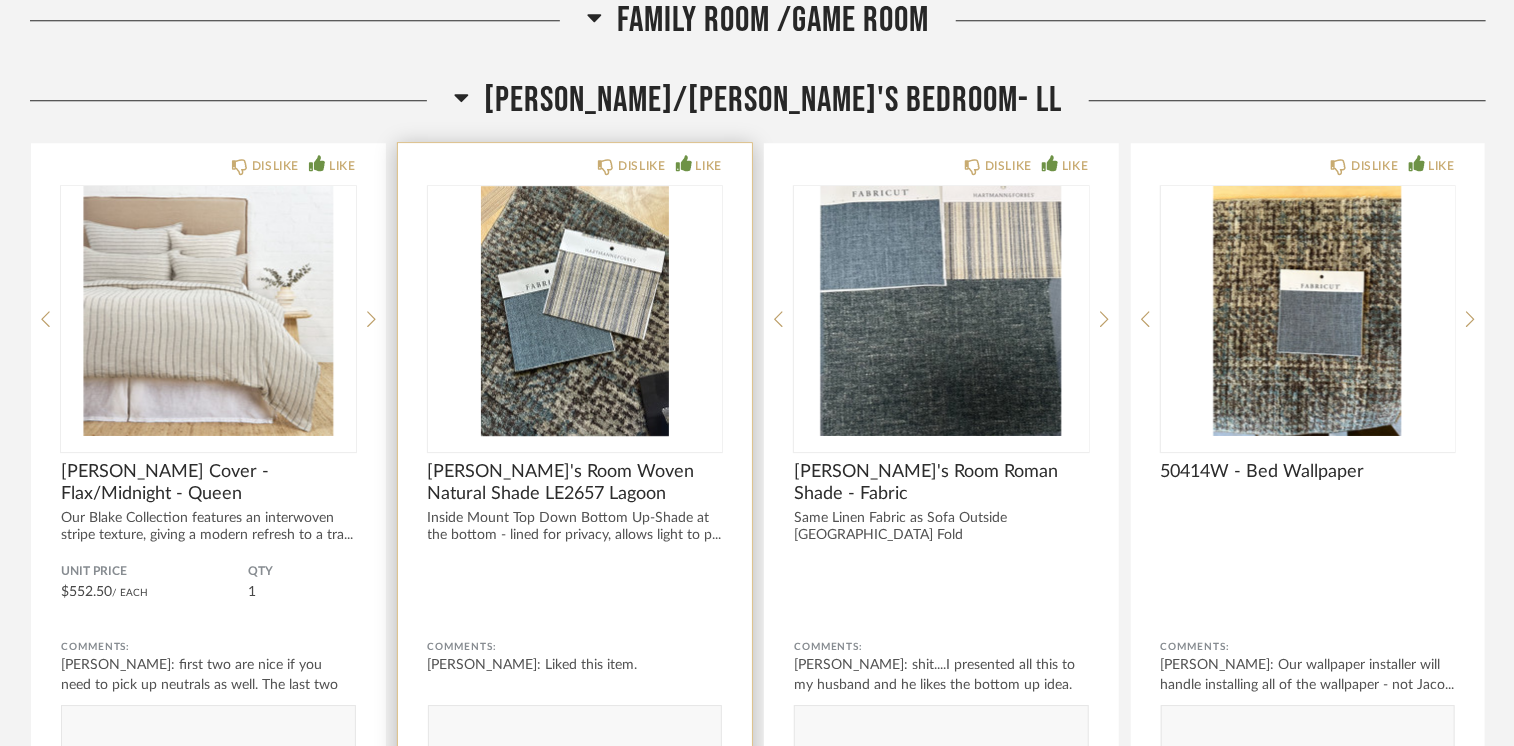 click at bounding box center (575, 311) 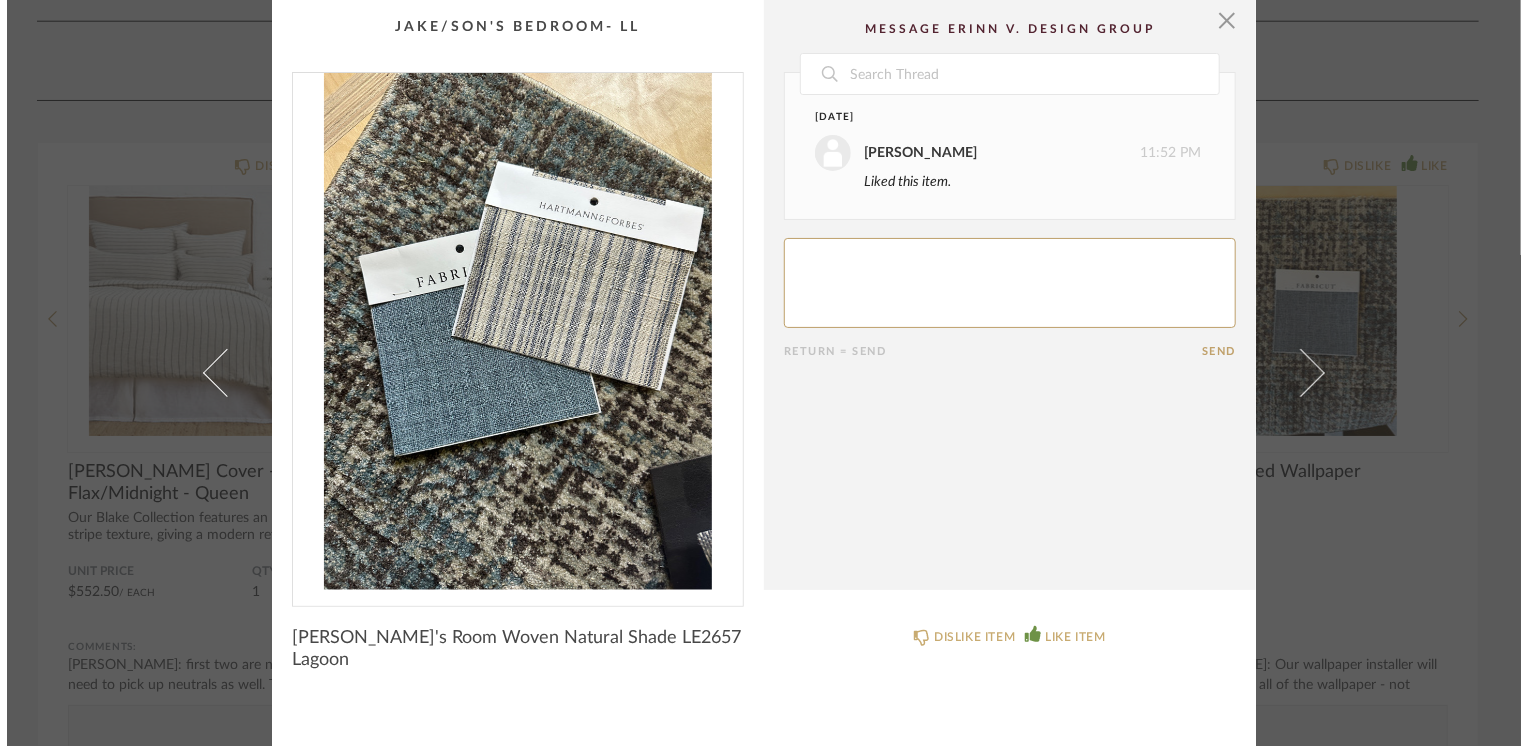 scroll, scrollTop: 0, scrollLeft: 0, axis: both 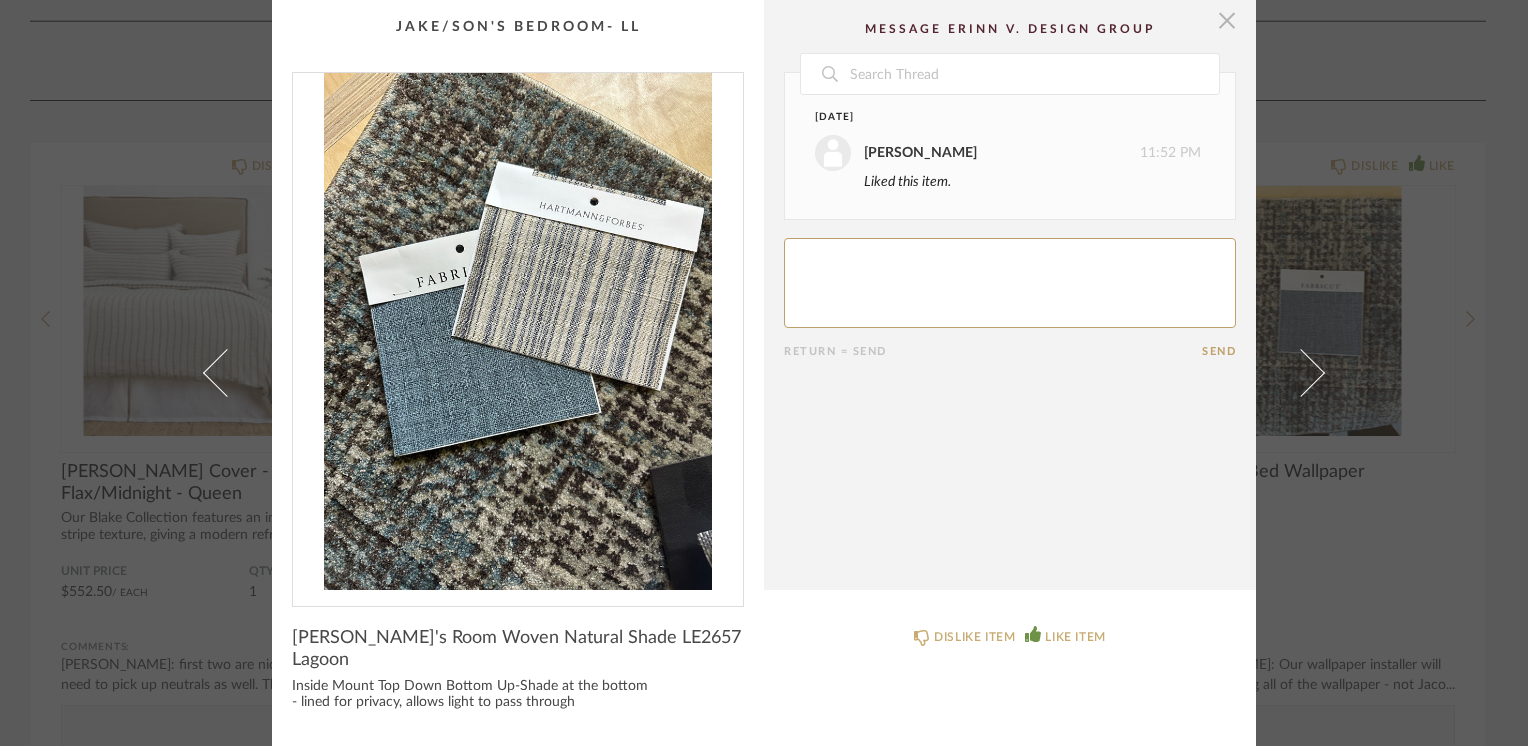 click at bounding box center [1227, 20] 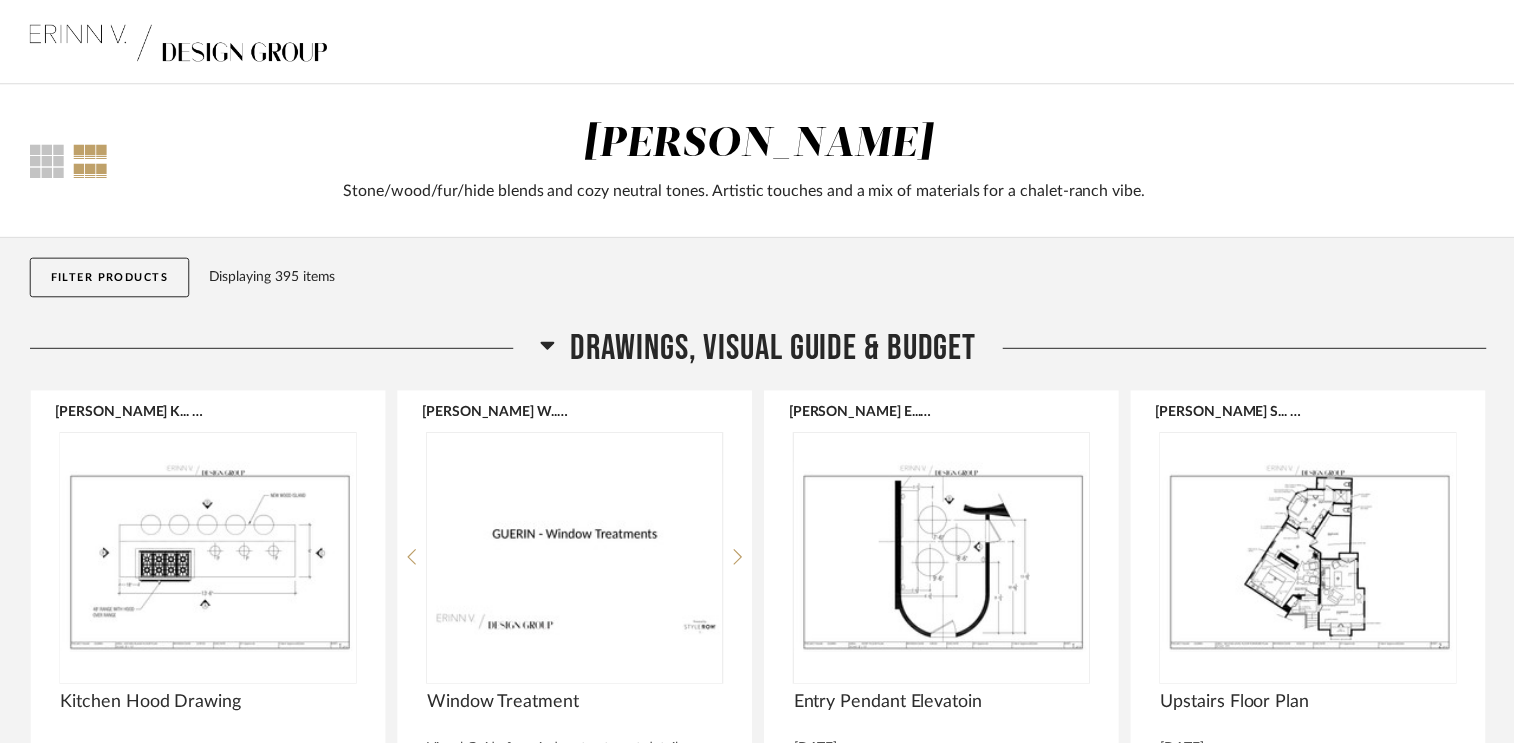 scroll, scrollTop: 21700, scrollLeft: 0, axis: vertical 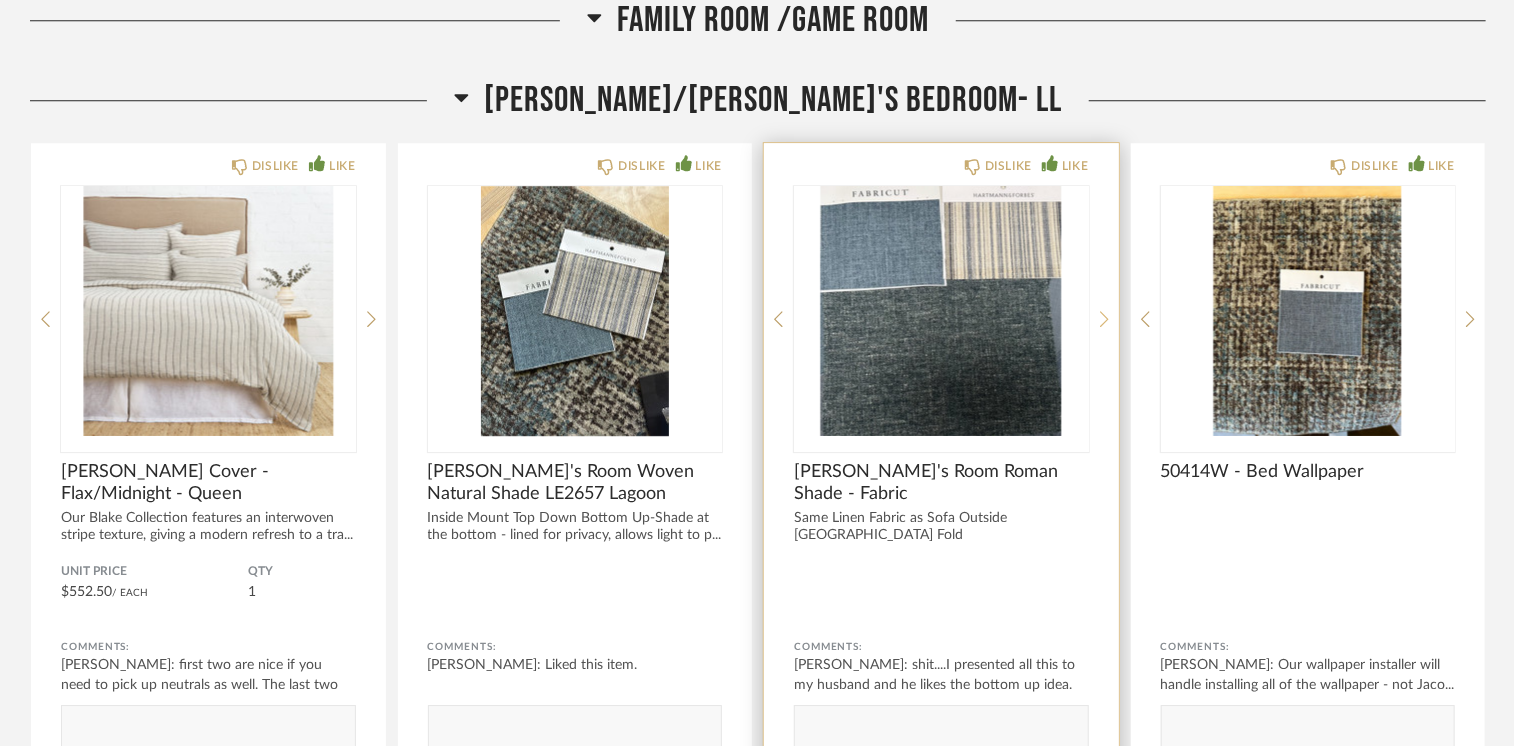click 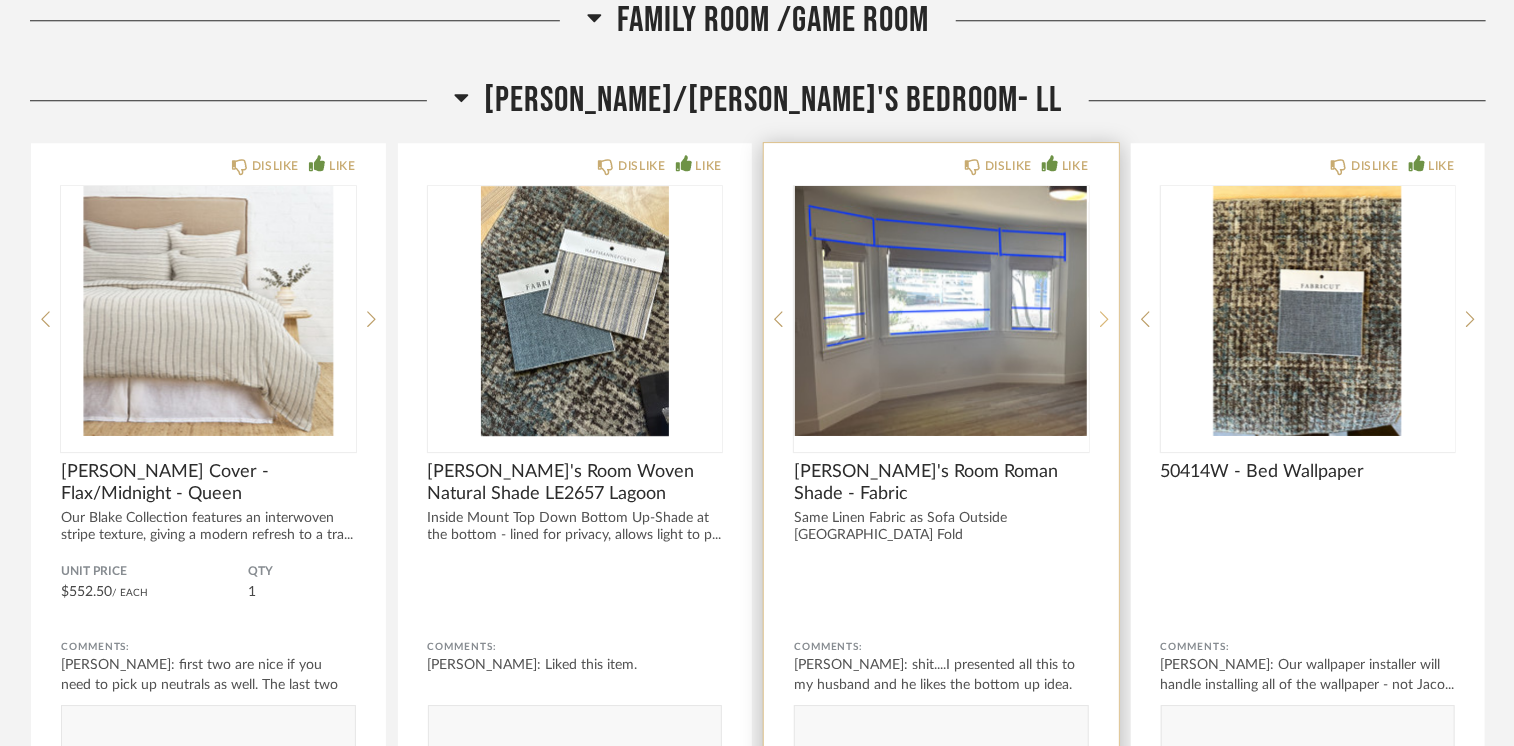 click 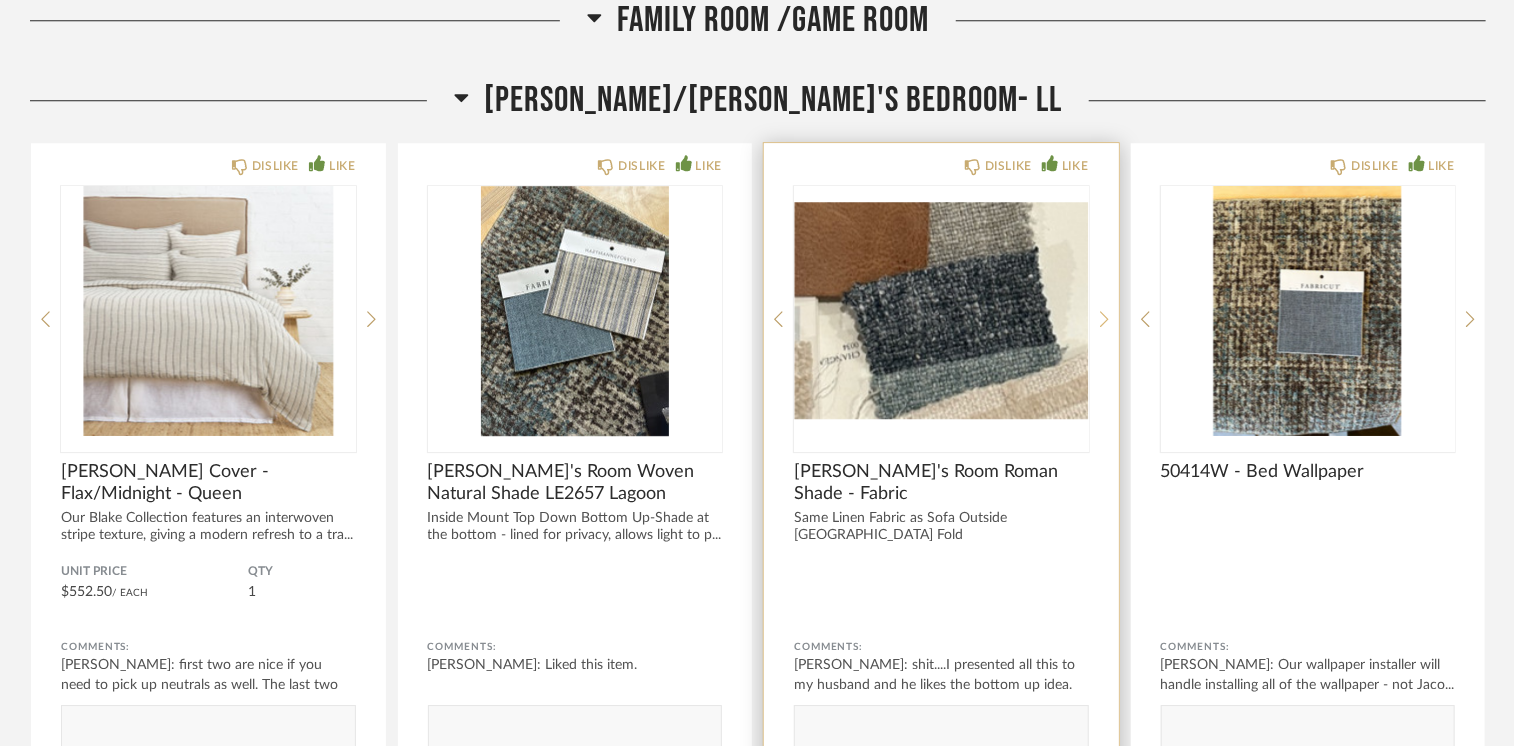 click 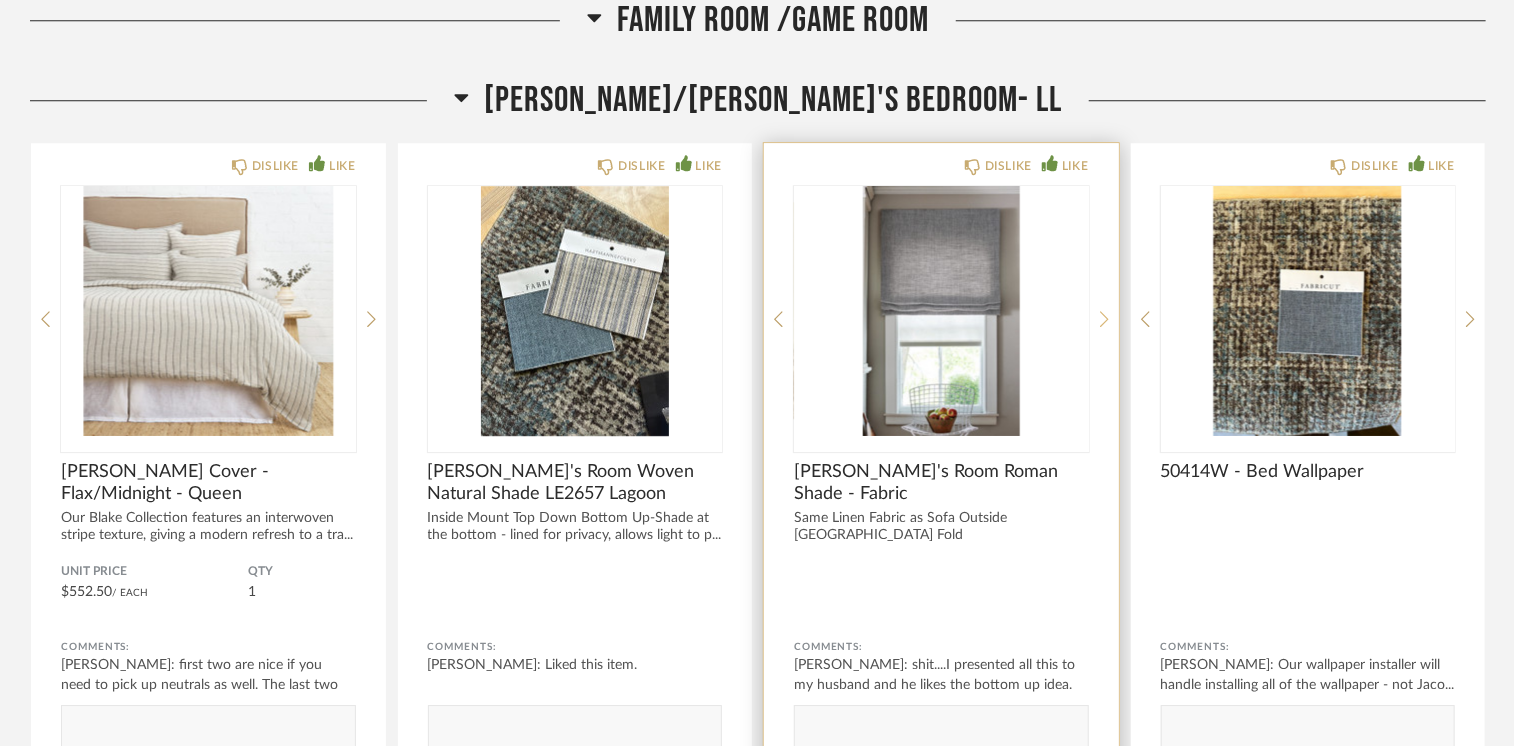 click 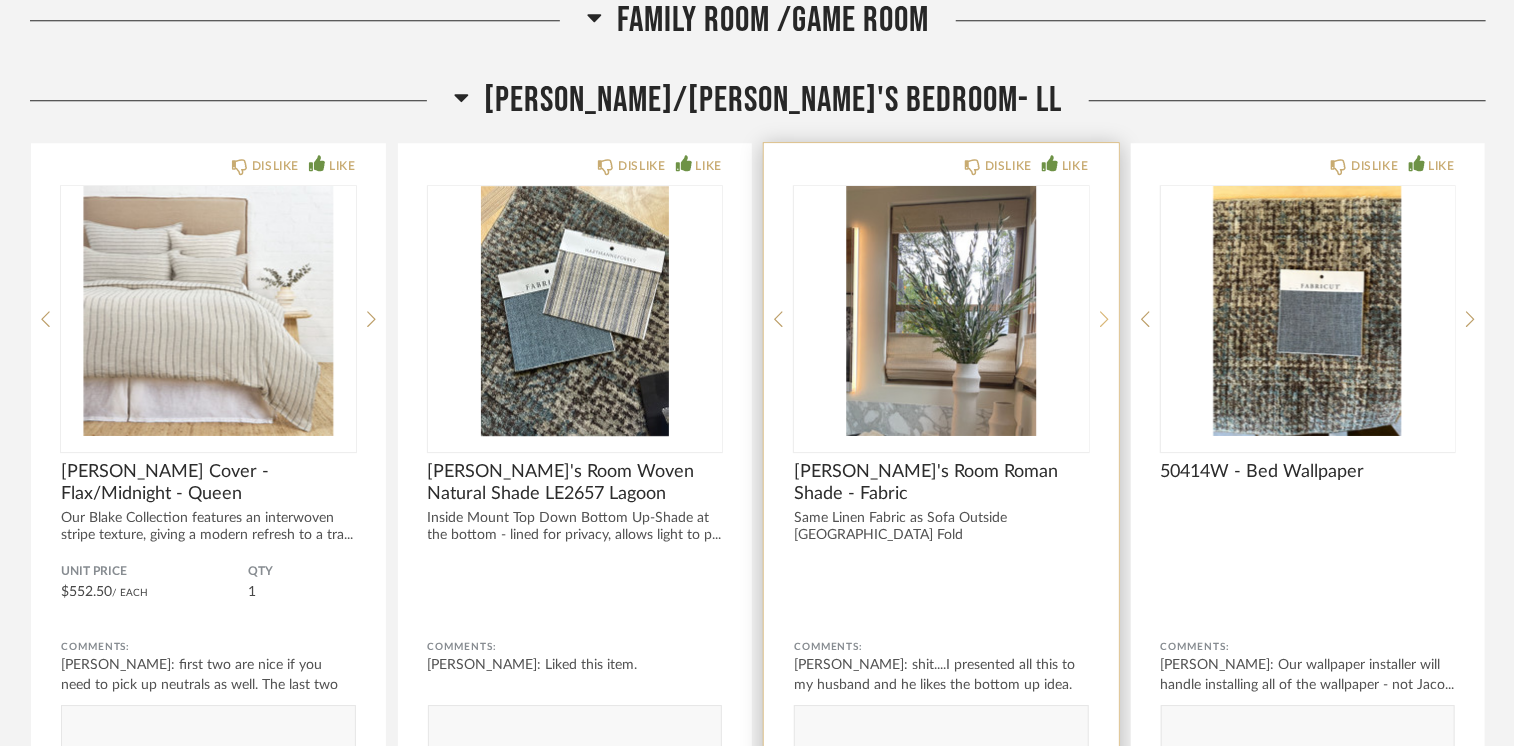 click 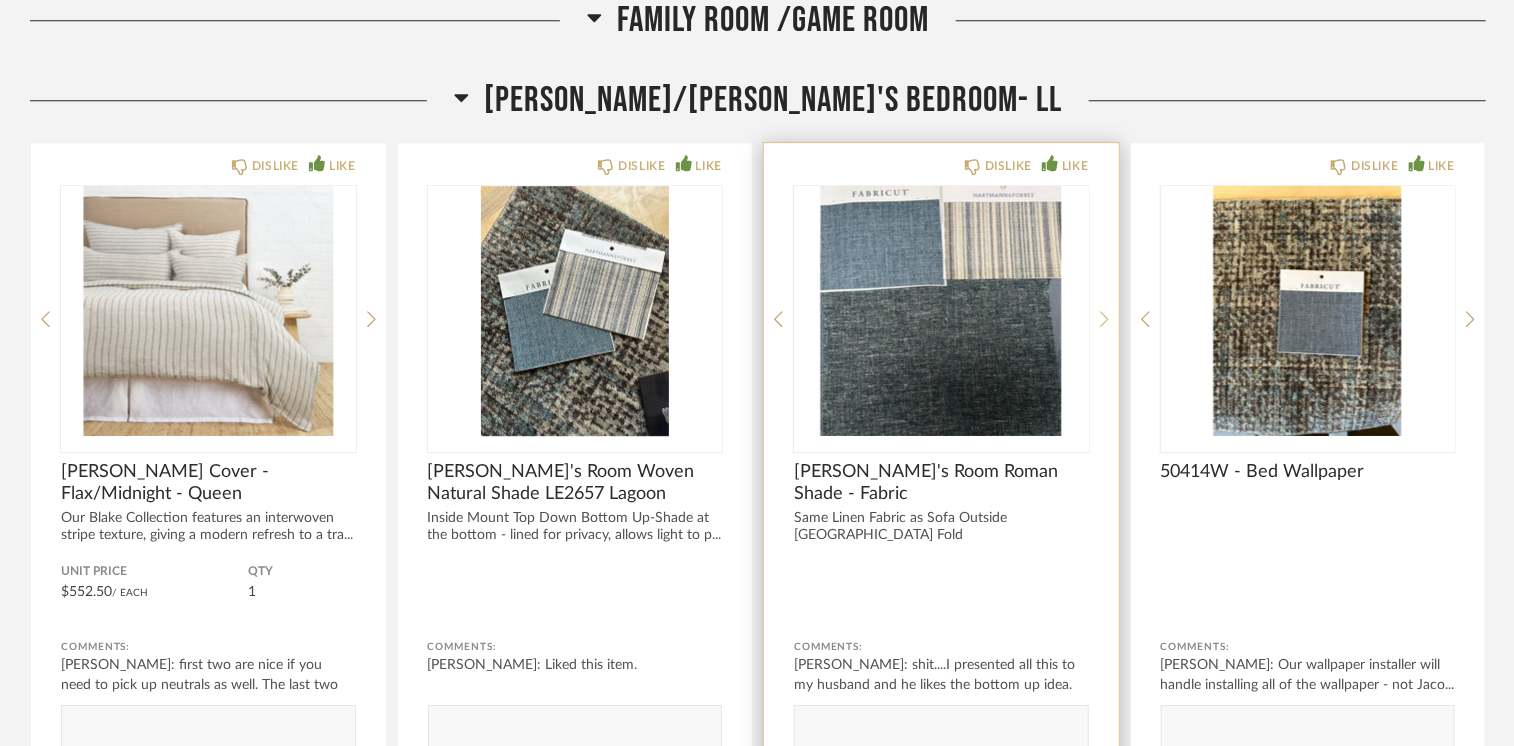 click 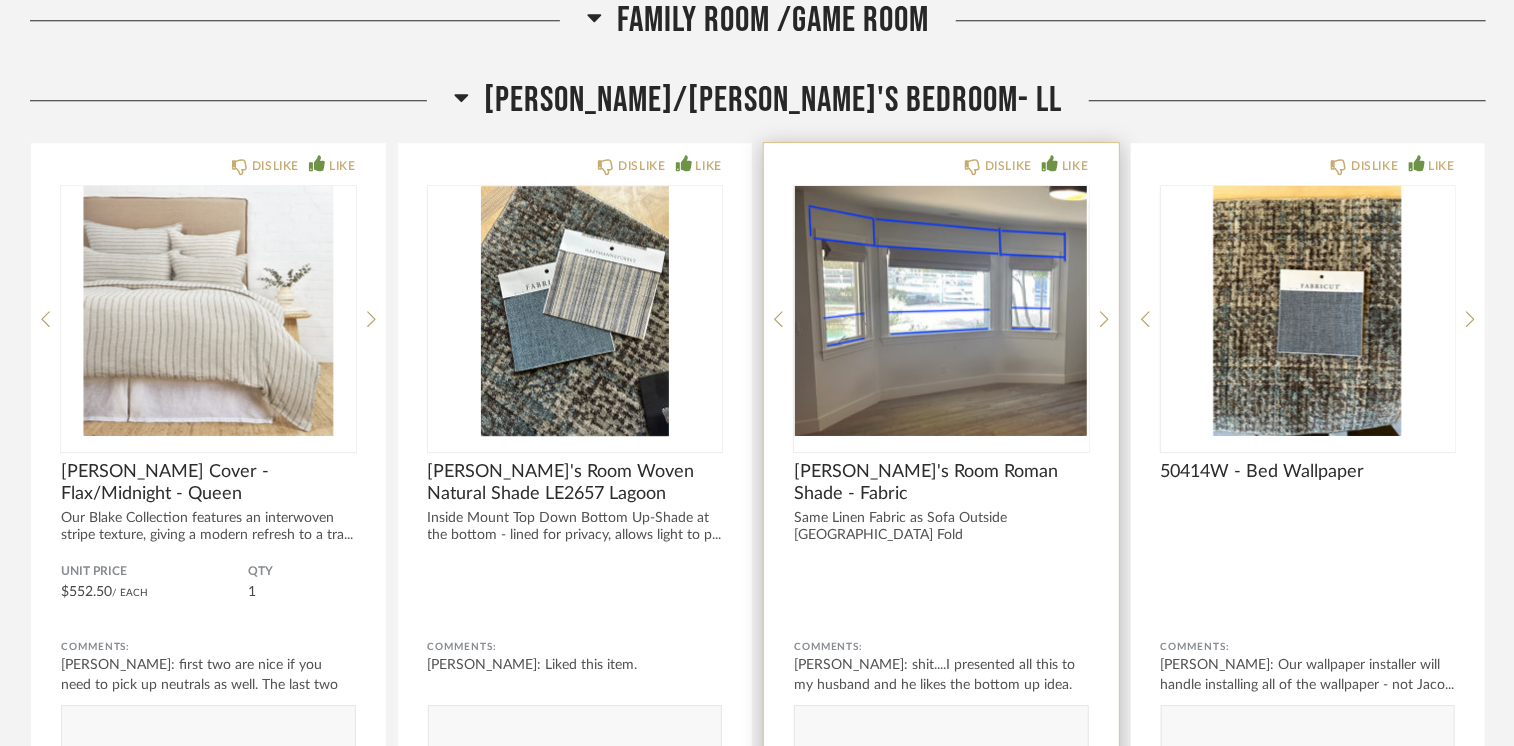 click on "DISLIKE LIKE Jake's Room Roman Shade - Fabric Same Linen Fabric as Sofa
Outside Mount
Flat Fold  Comments: lisa guerin: shit....I presented all this to my husband and he likes the bottom up idea.  Crap...       Submit" 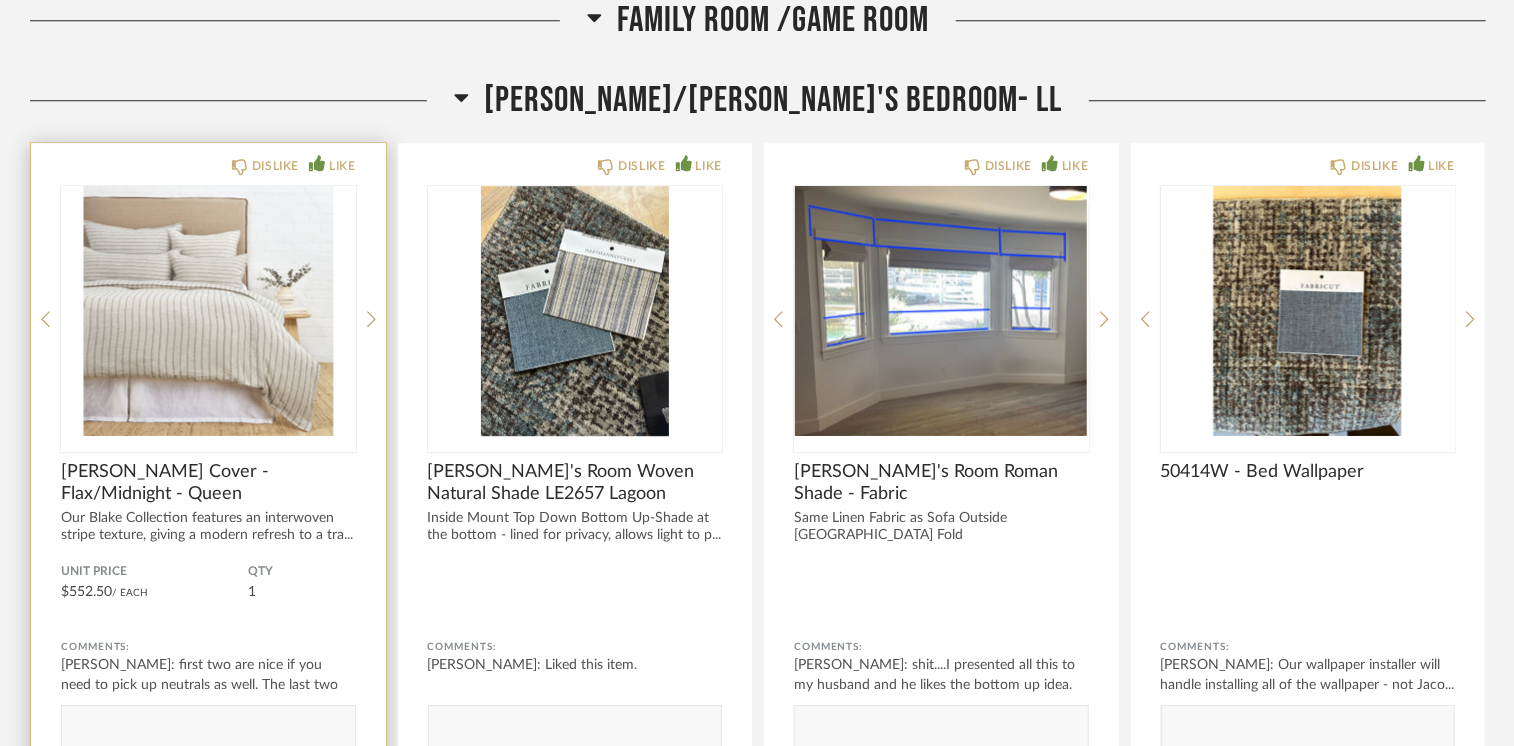 click at bounding box center (208, 311) 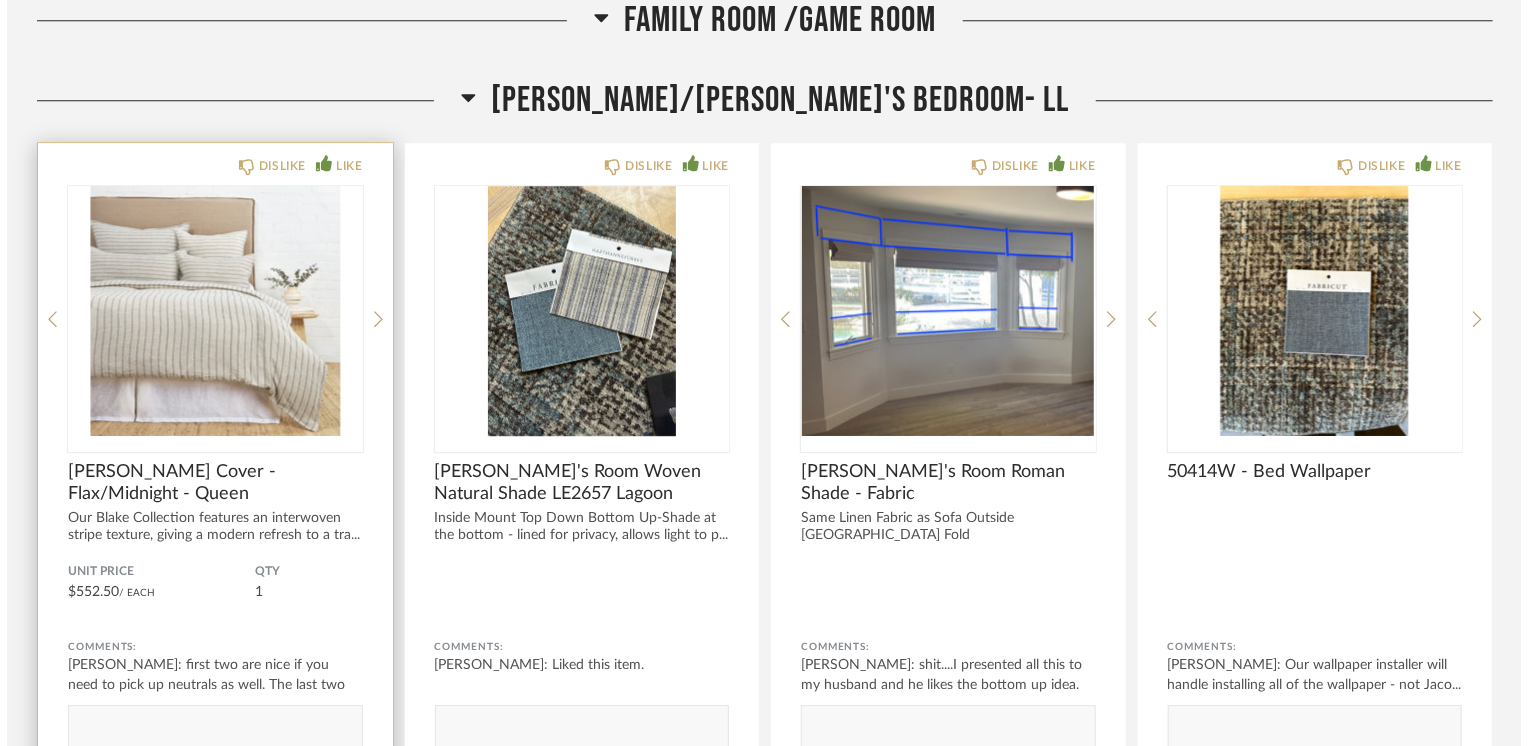 scroll, scrollTop: 0, scrollLeft: 0, axis: both 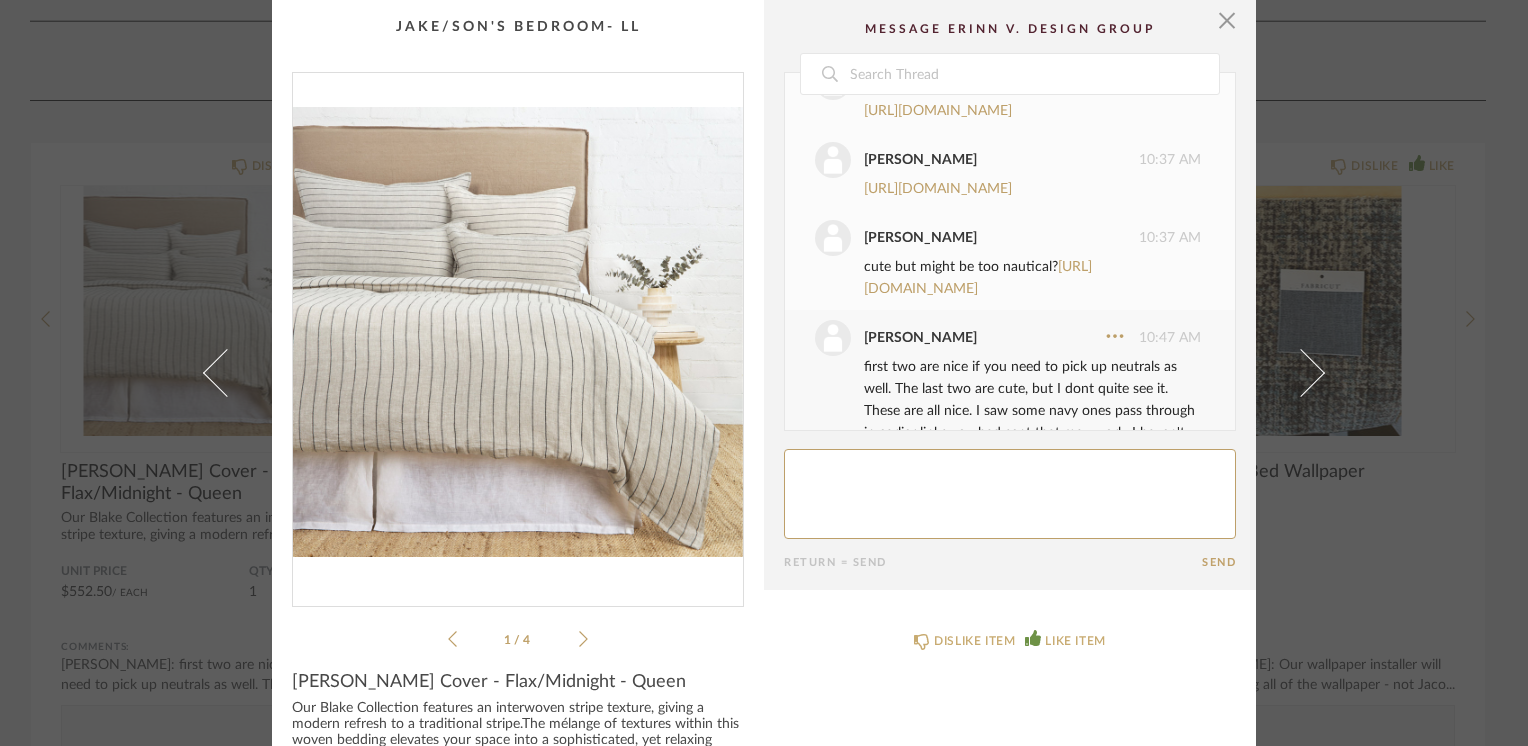 click on "https://www.kravet.com/34986-516?queryID=474dcab6329536b003258478ba2d45e0&objectID=147522&indexName=kravet_production_kravet_us_products" at bounding box center (938, 33) 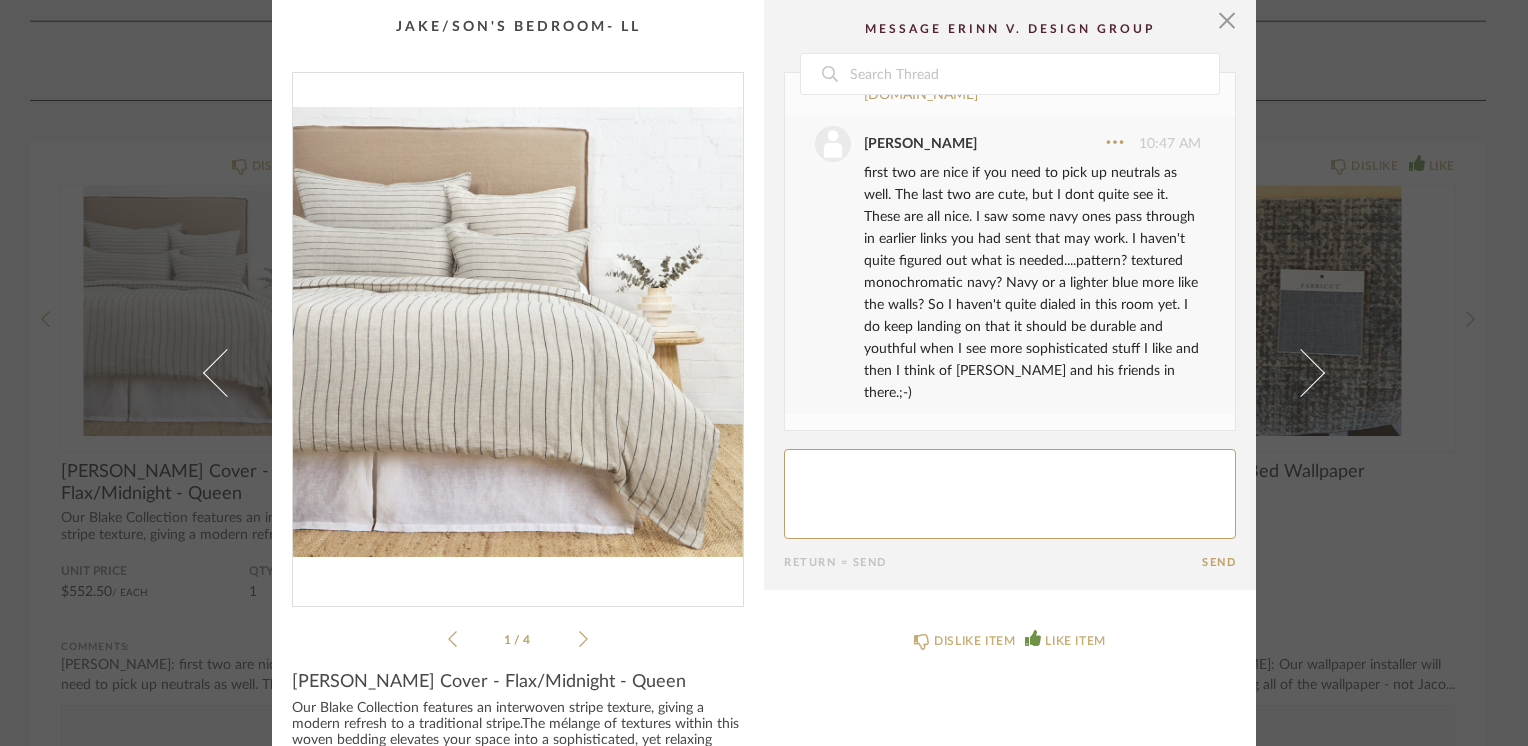 click on "https://www.kravet.com/35778-51?queryID=d0d58d359d1924b74c032c65c38c3d46&objectID=242650&indexName=kravet_production_kravet_us_products" at bounding box center [938, -83] 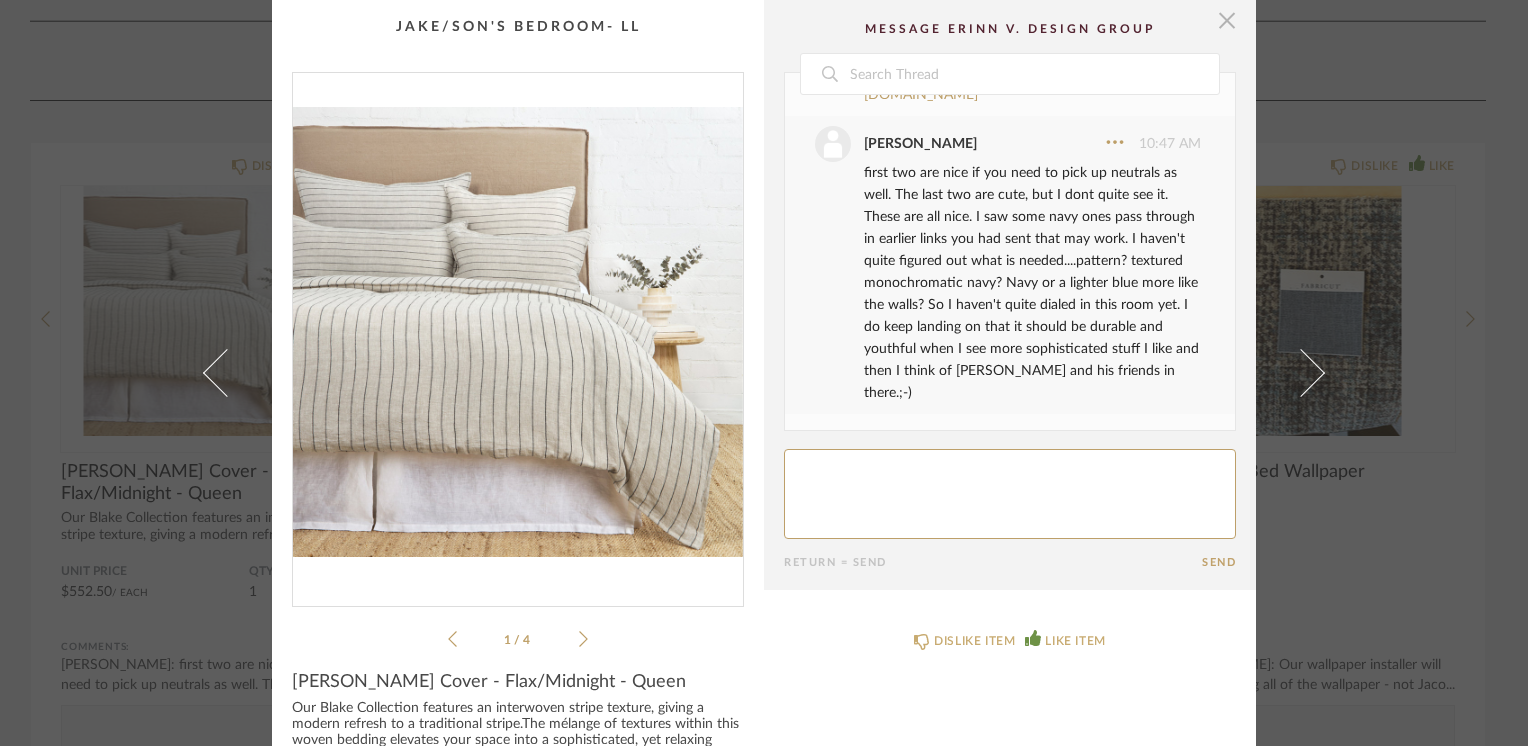 click at bounding box center [1227, 20] 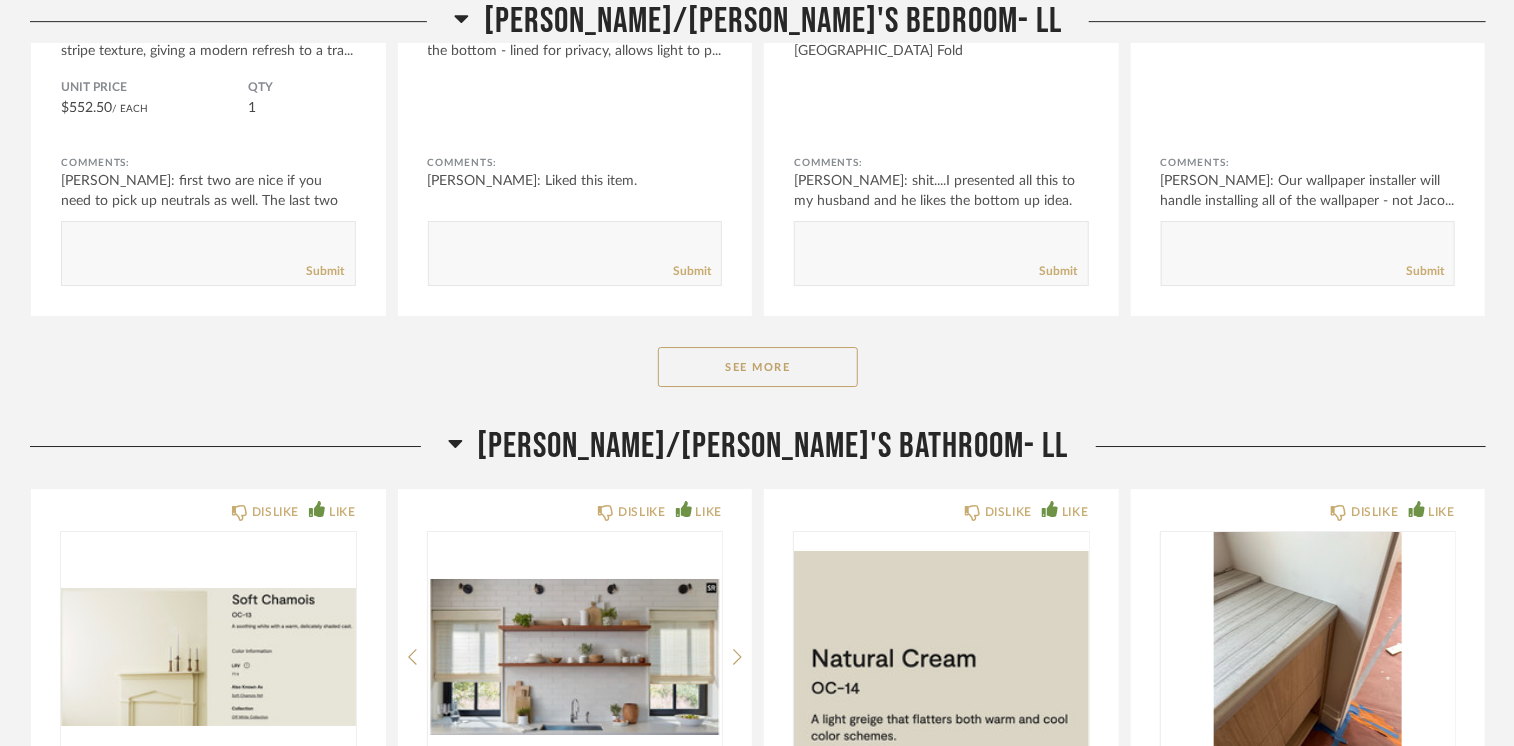scroll, scrollTop: 22200, scrollLeft: 0, axis: vertical 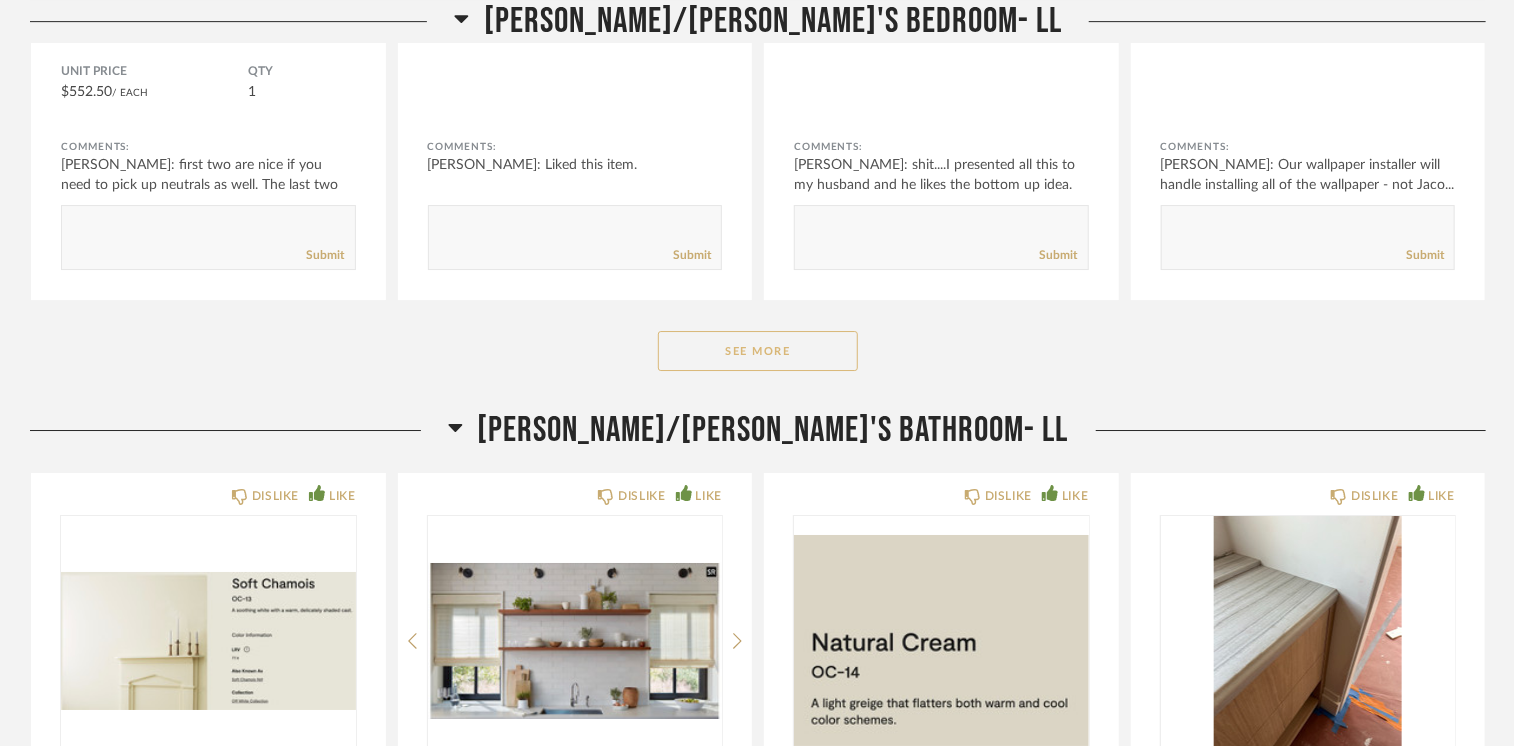 click on "See More" 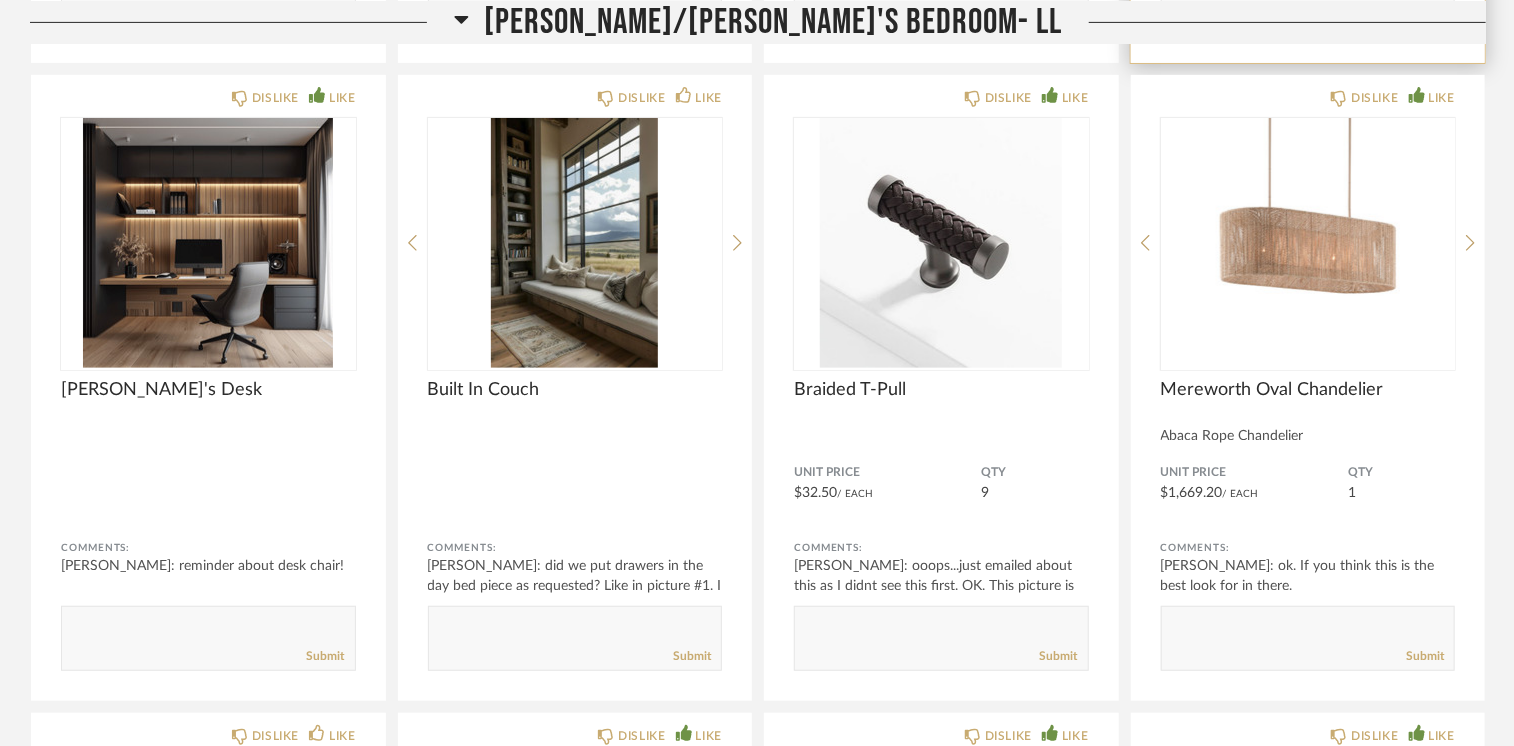 scroll, scrollTop: 23100, scrollLeft: 0, axis: vertical 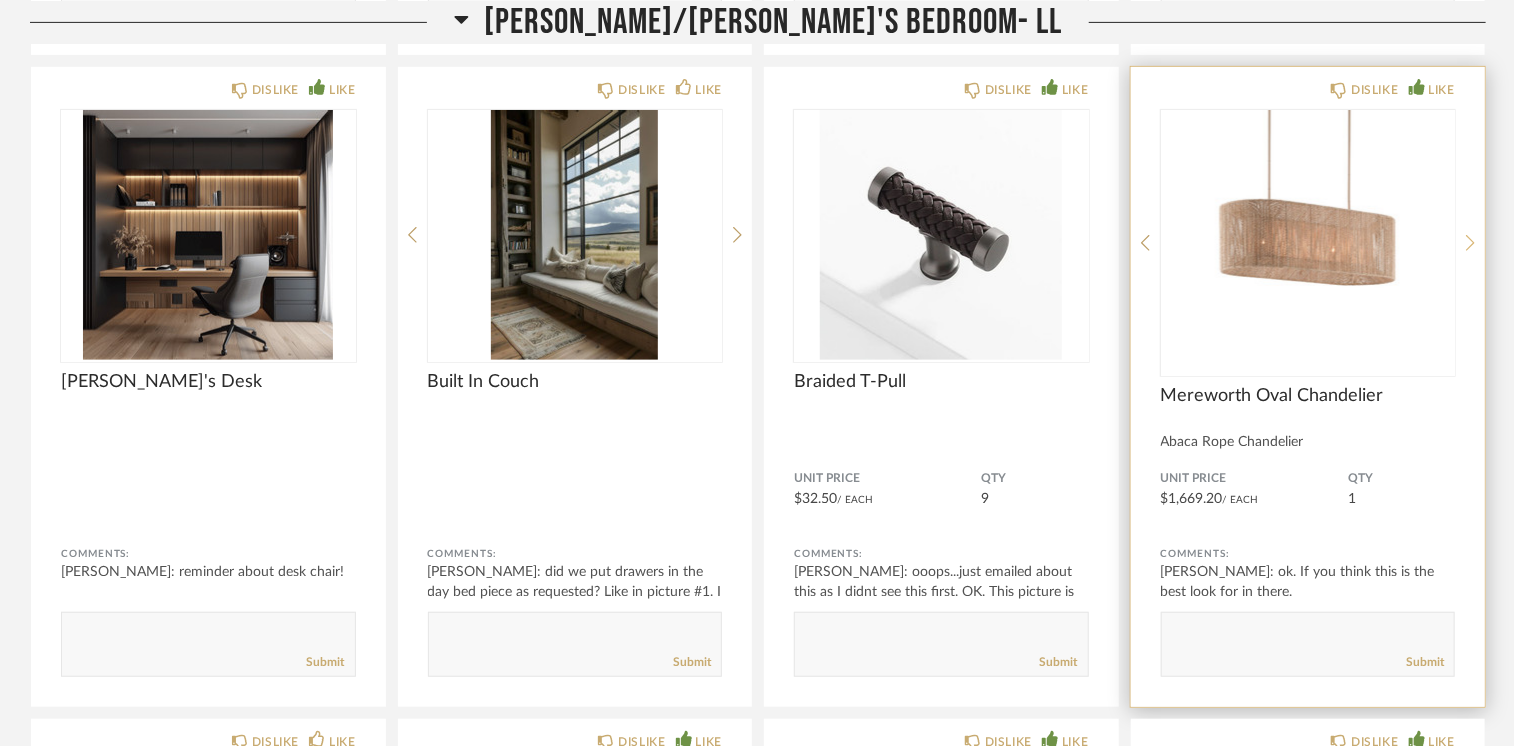 click 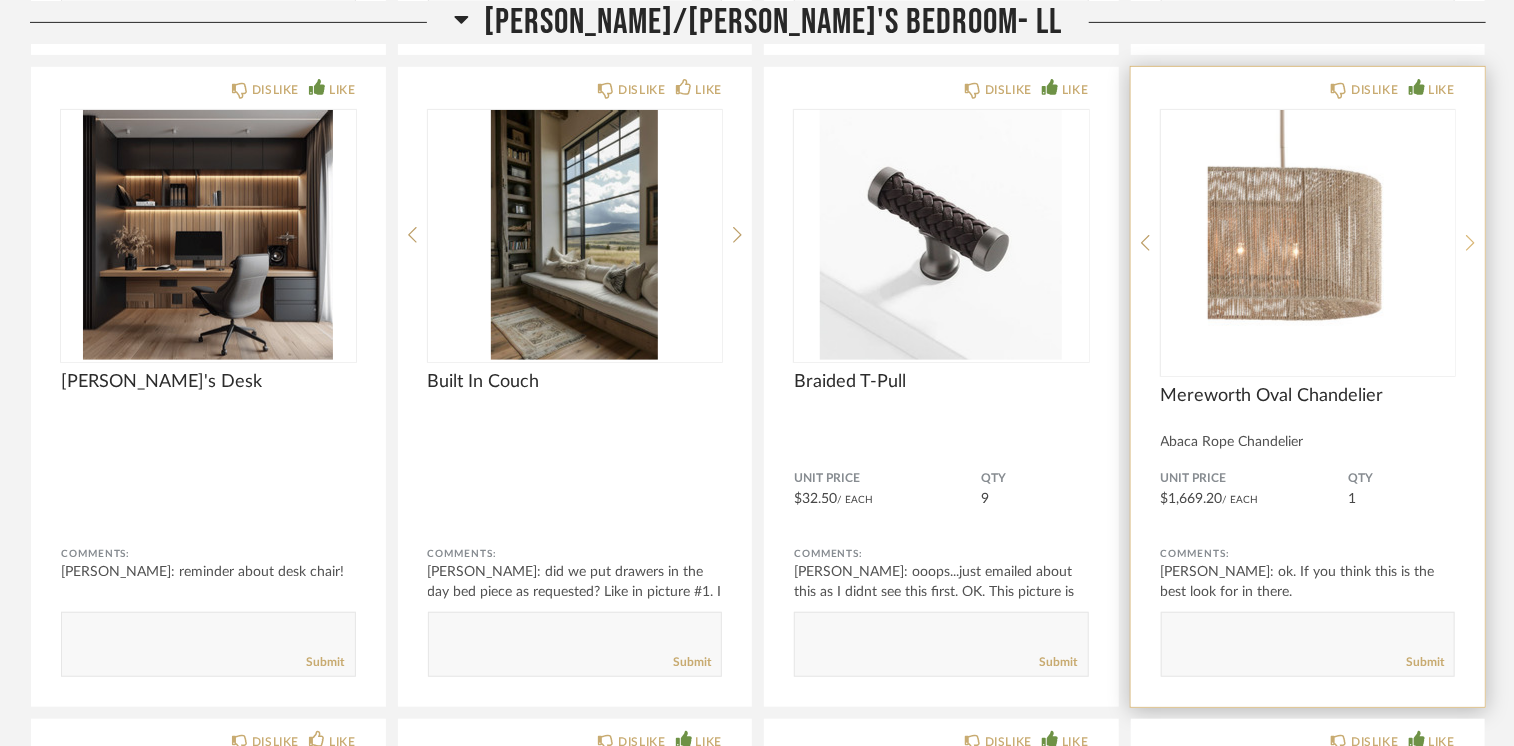 click 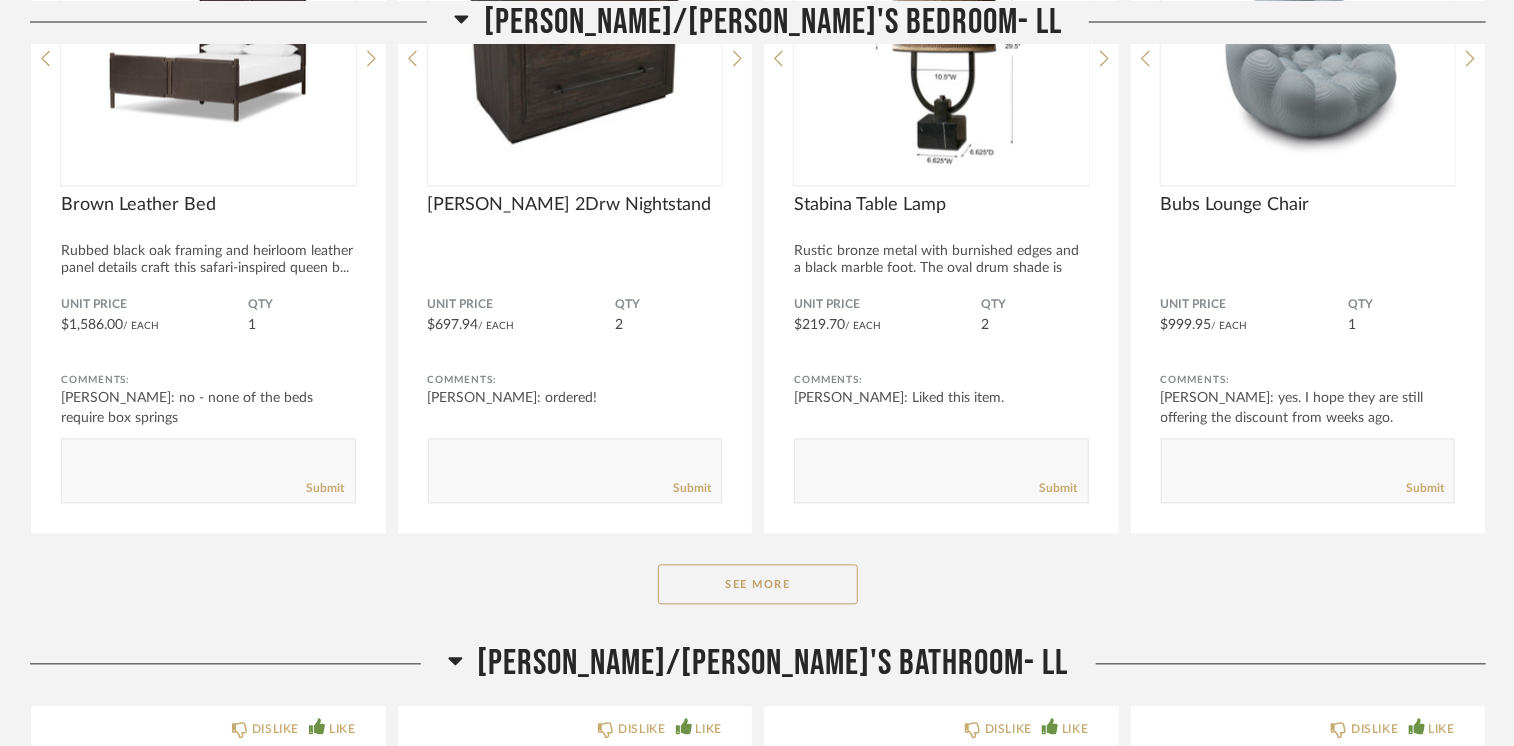 scroll, scrollTop: 24800, scrollLeft: 0, axis: vertical 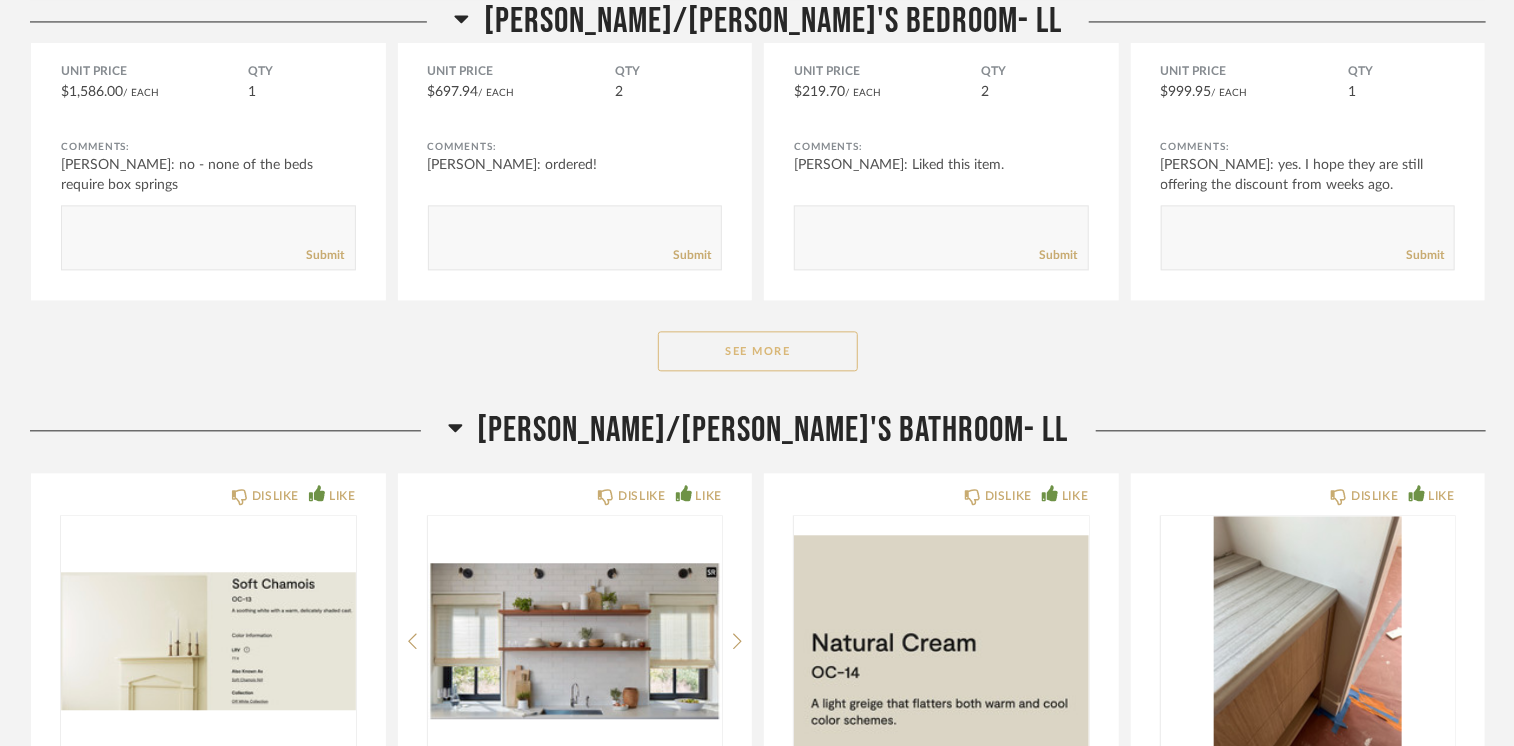 click on "See More" 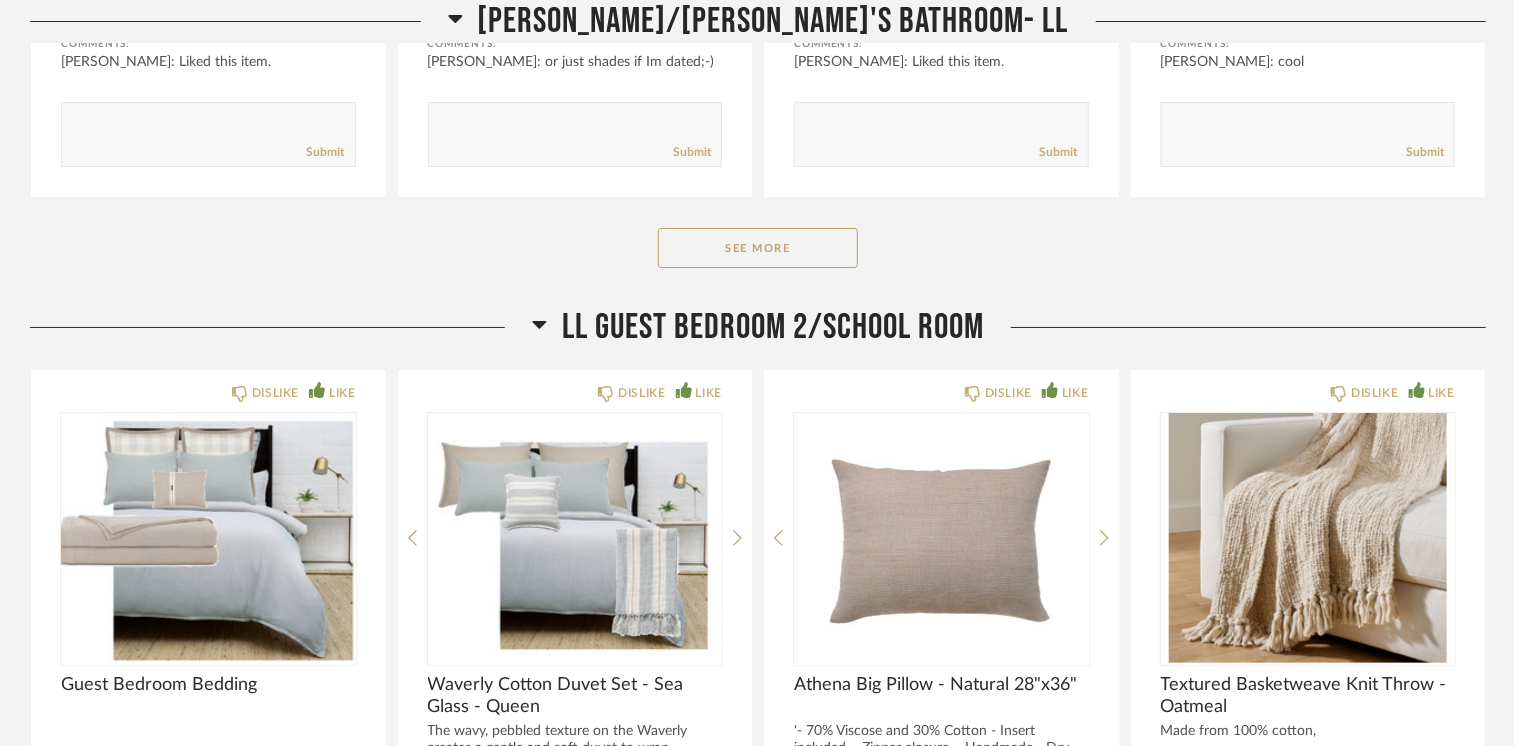 scroll, scrollTop: 26400, scrollLeft: 0, axis: vertical 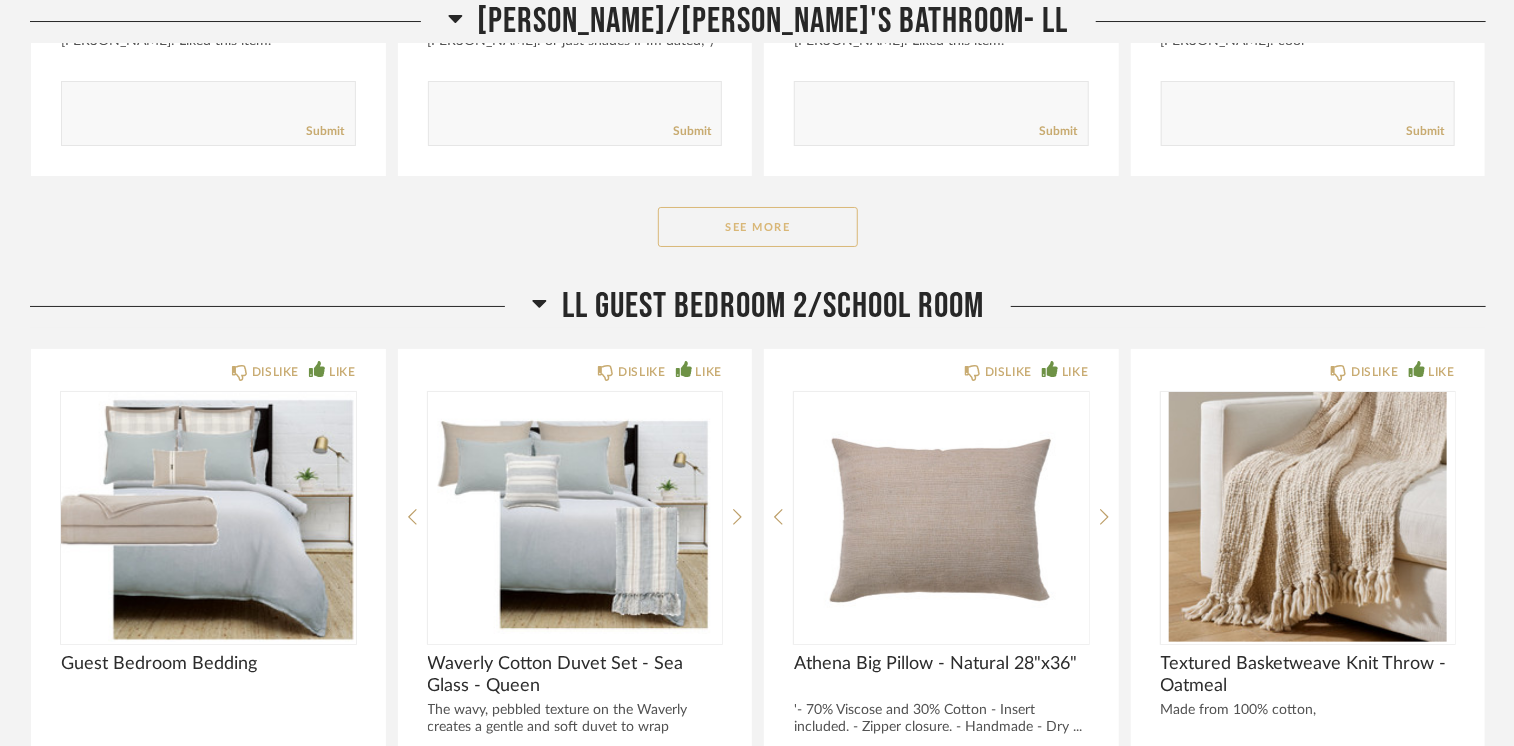 click on "See More" 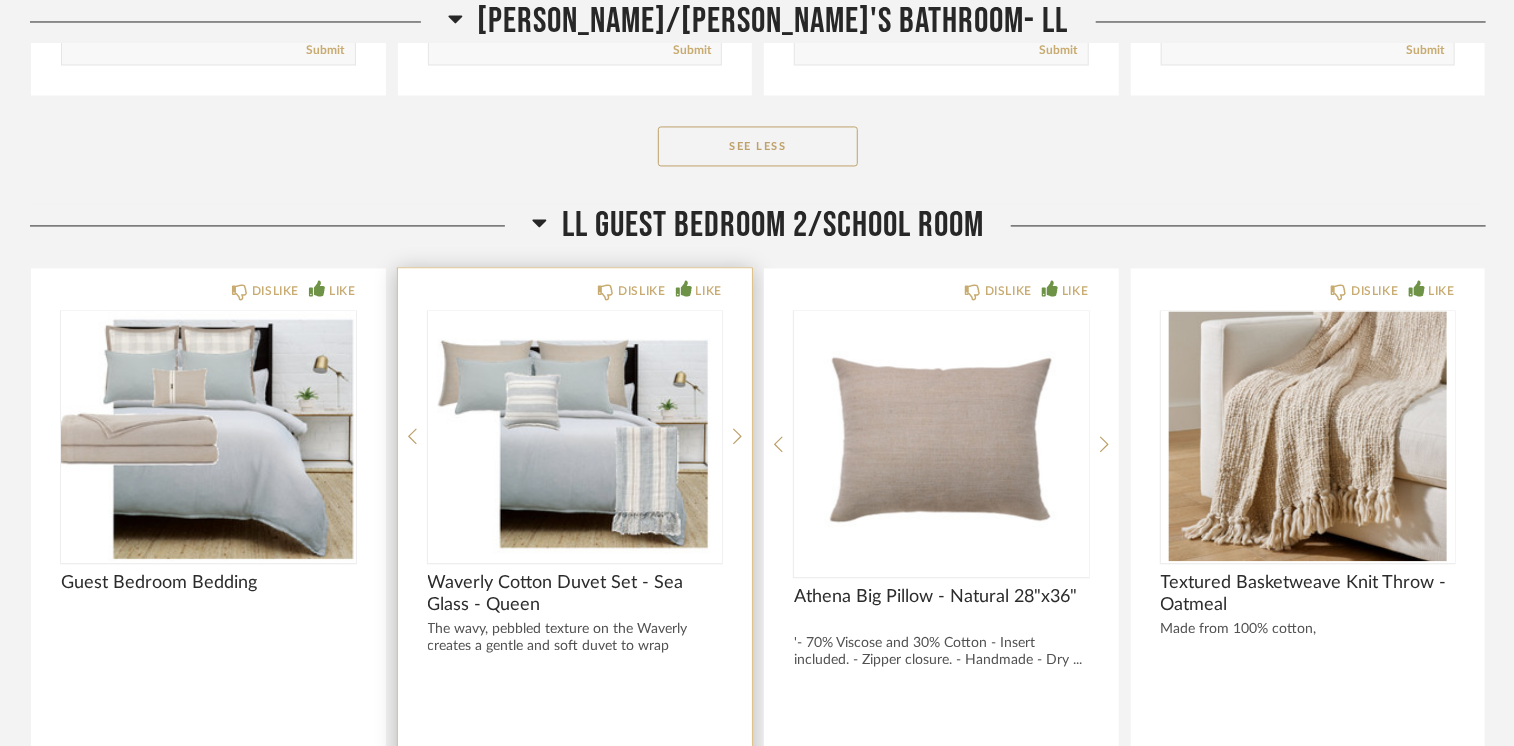 scroll, scrollTop: 28700, scrollLeft: 0, axis: vertical 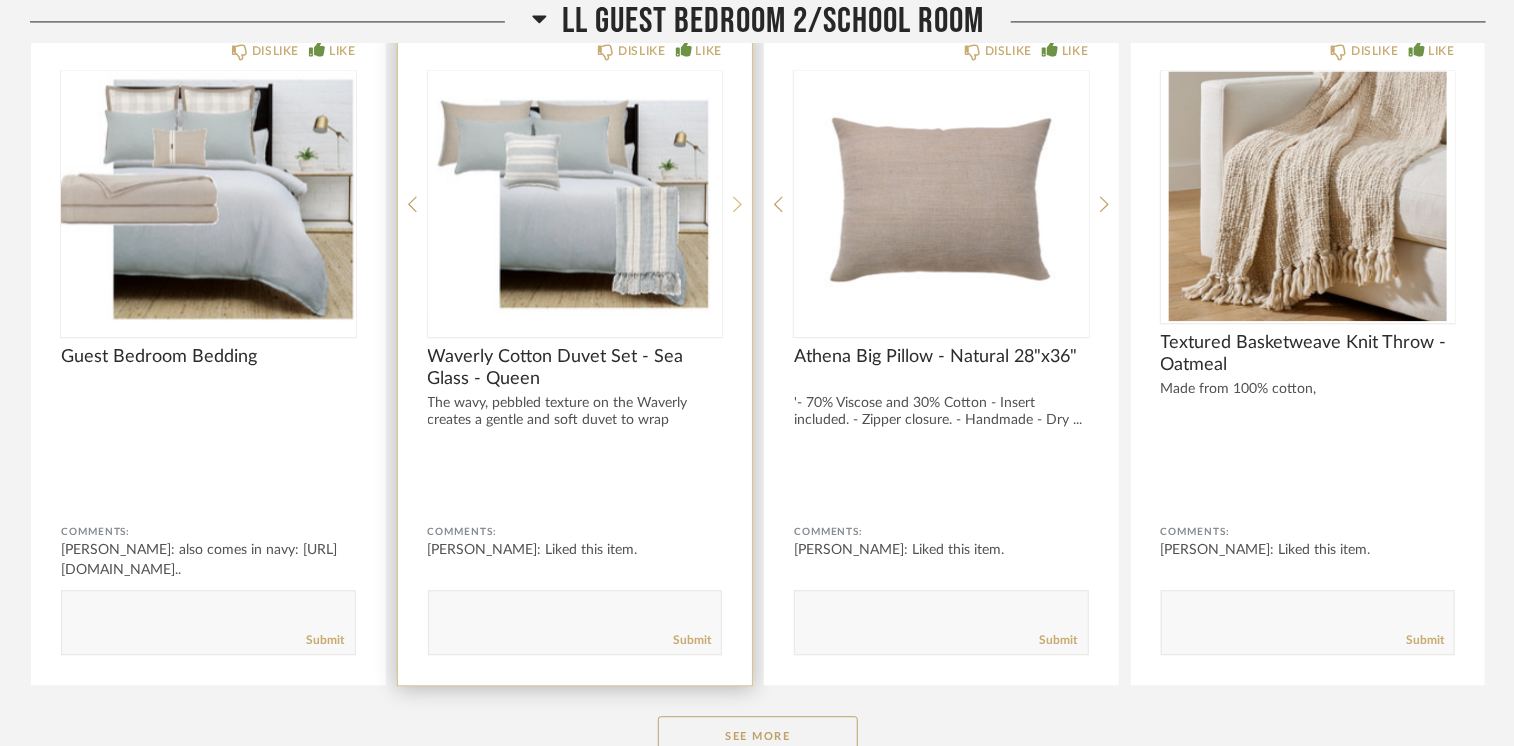 click 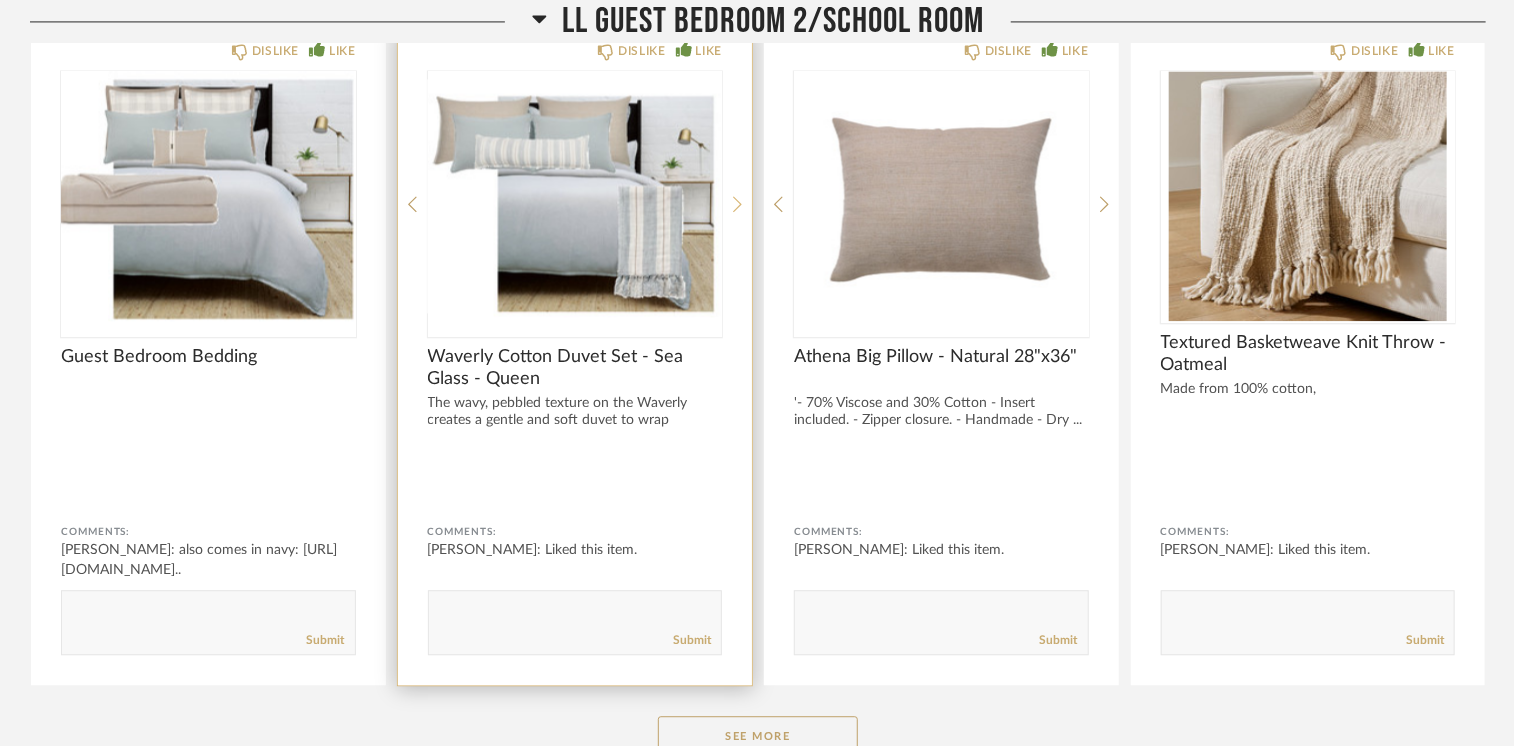 click 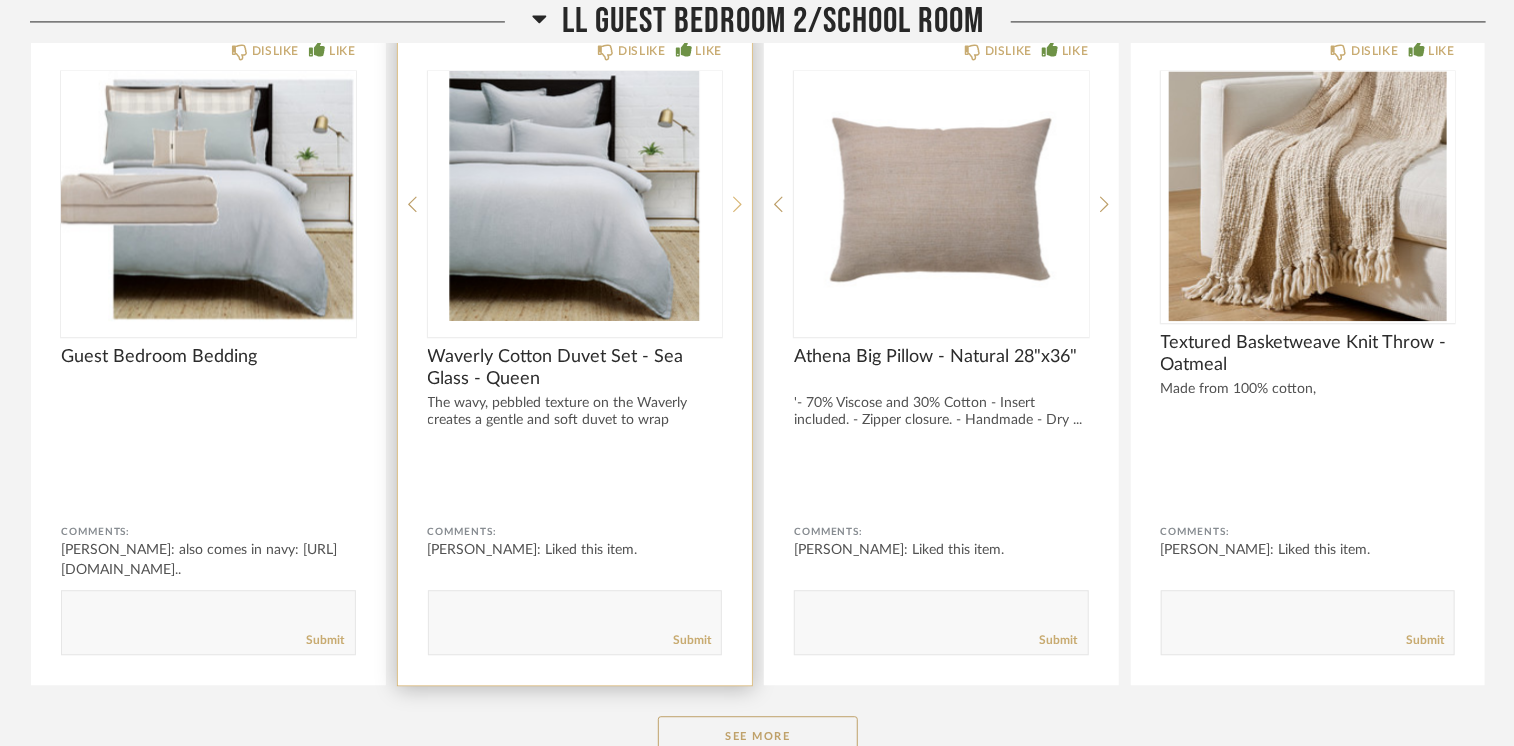 click 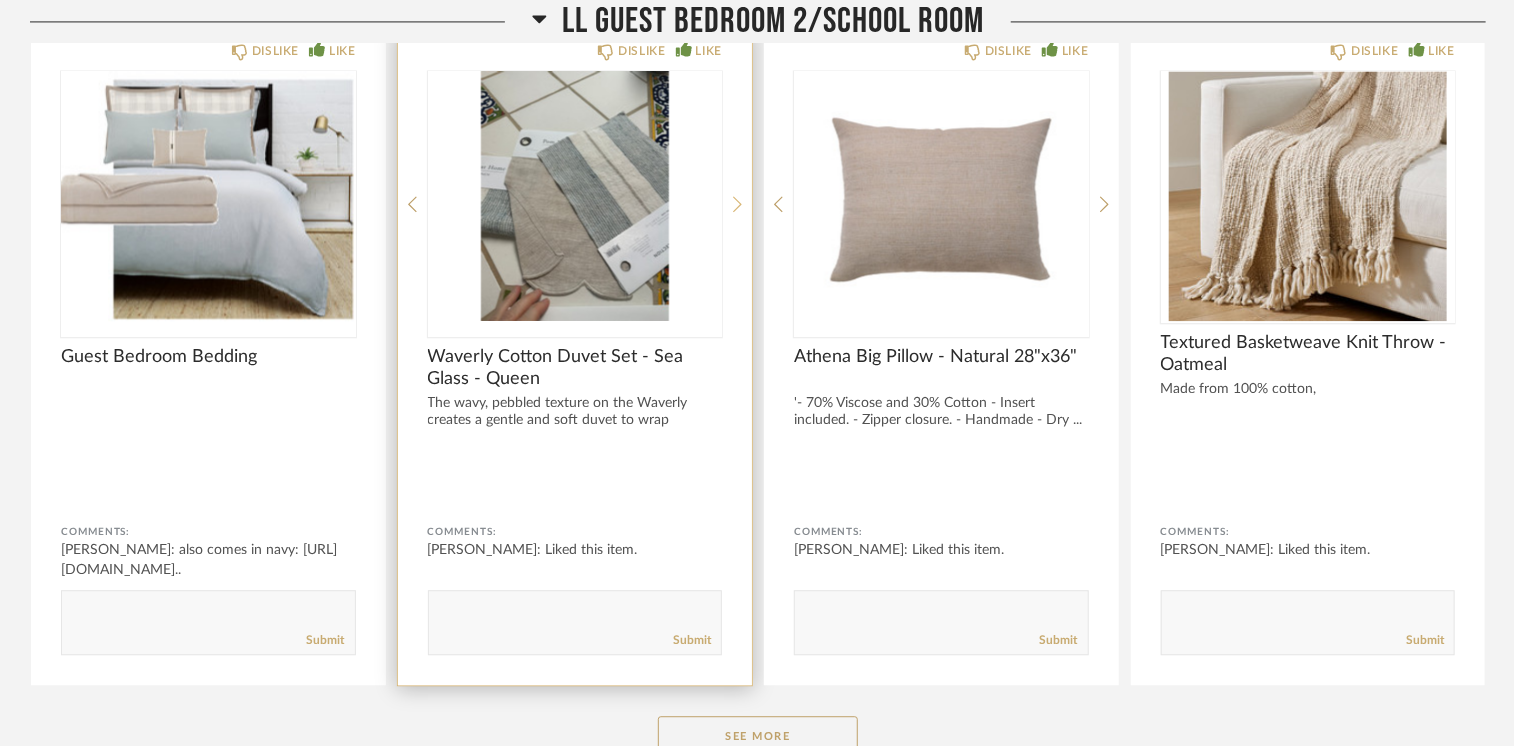 click 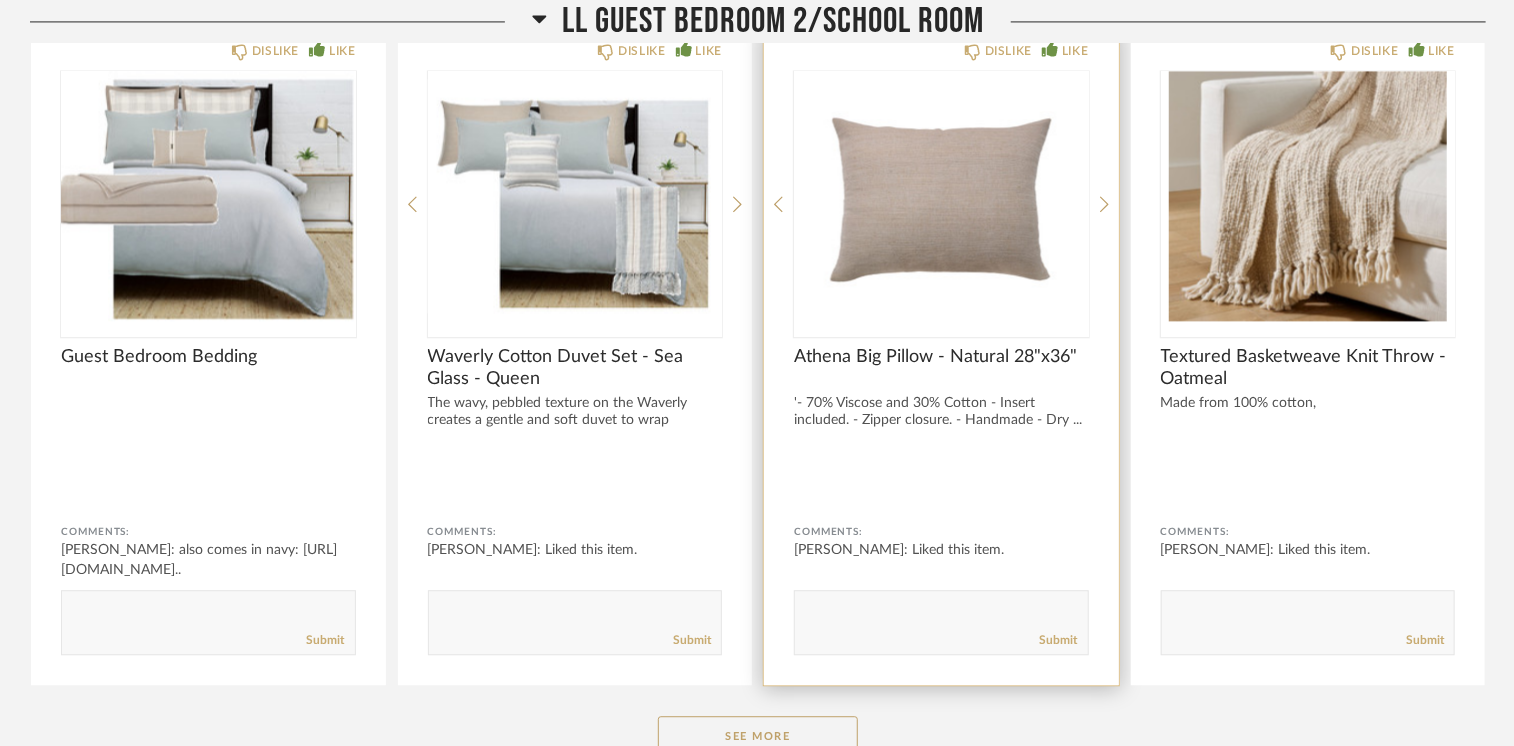 click on "DISLIKE LIKE Athena Big Pillow - Natural 28"x36" '- 70% Viscose and 30% Cotton
- Insert included.
- Zipper closure.
- Handmade
- Dry ... Comments: lisa guerin: Liked this item.       Submit" 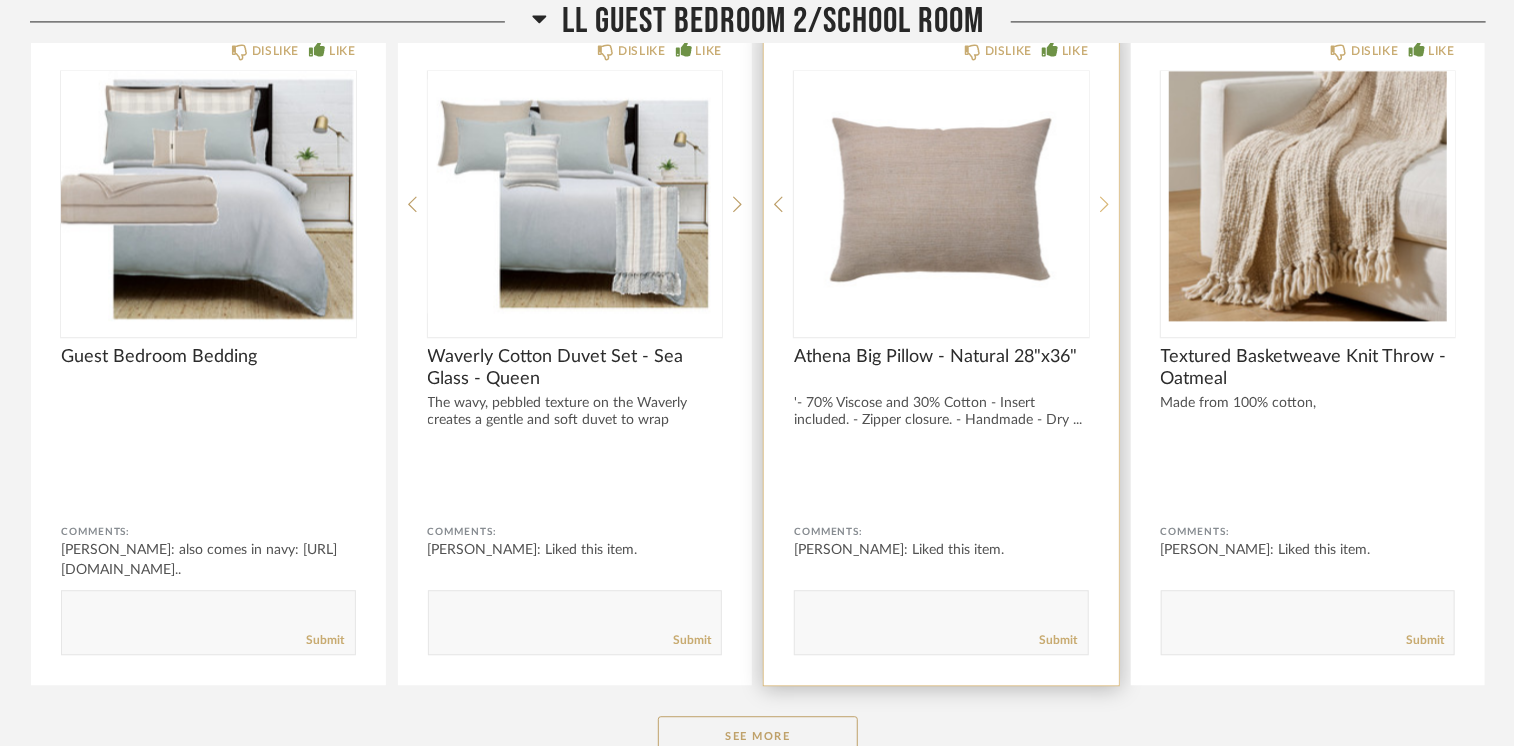 click 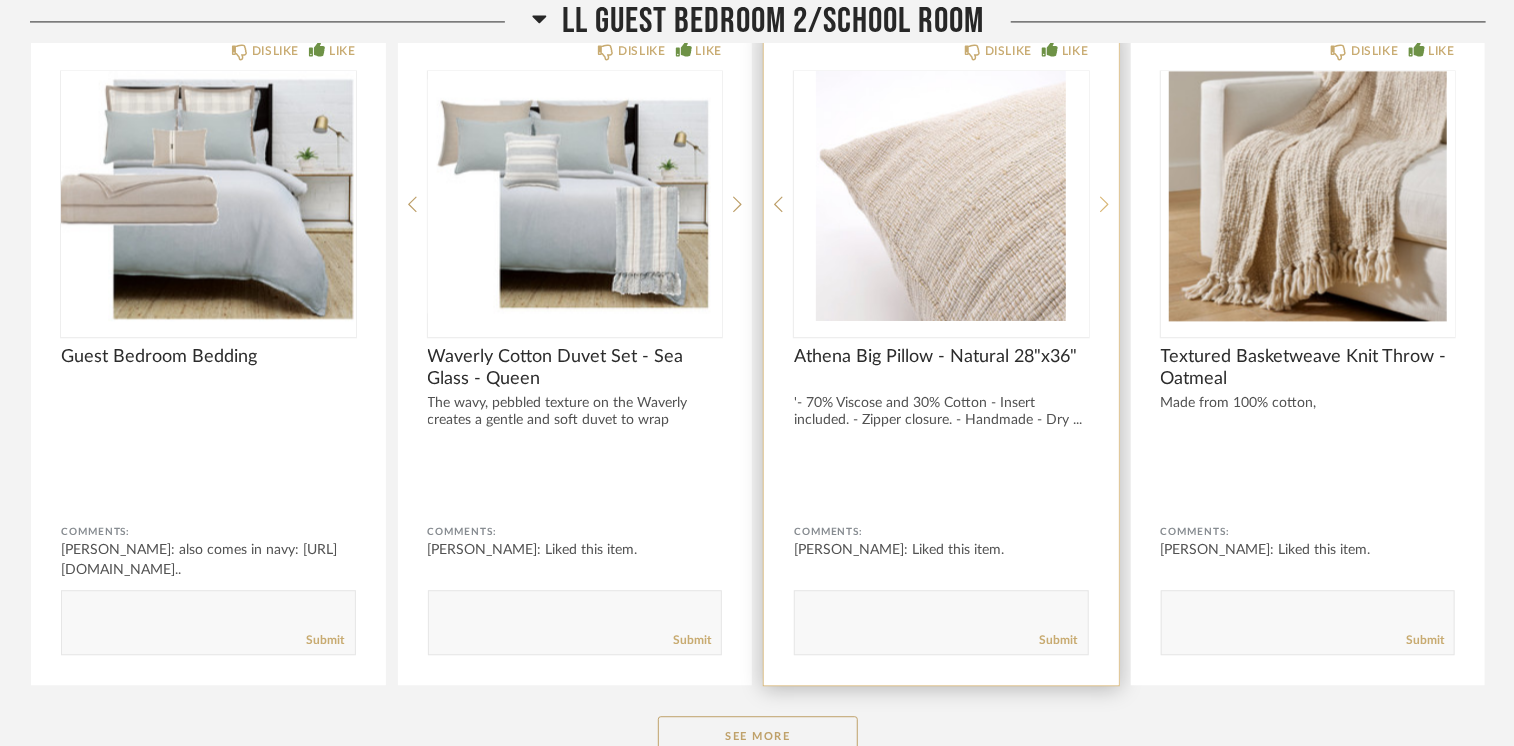 click 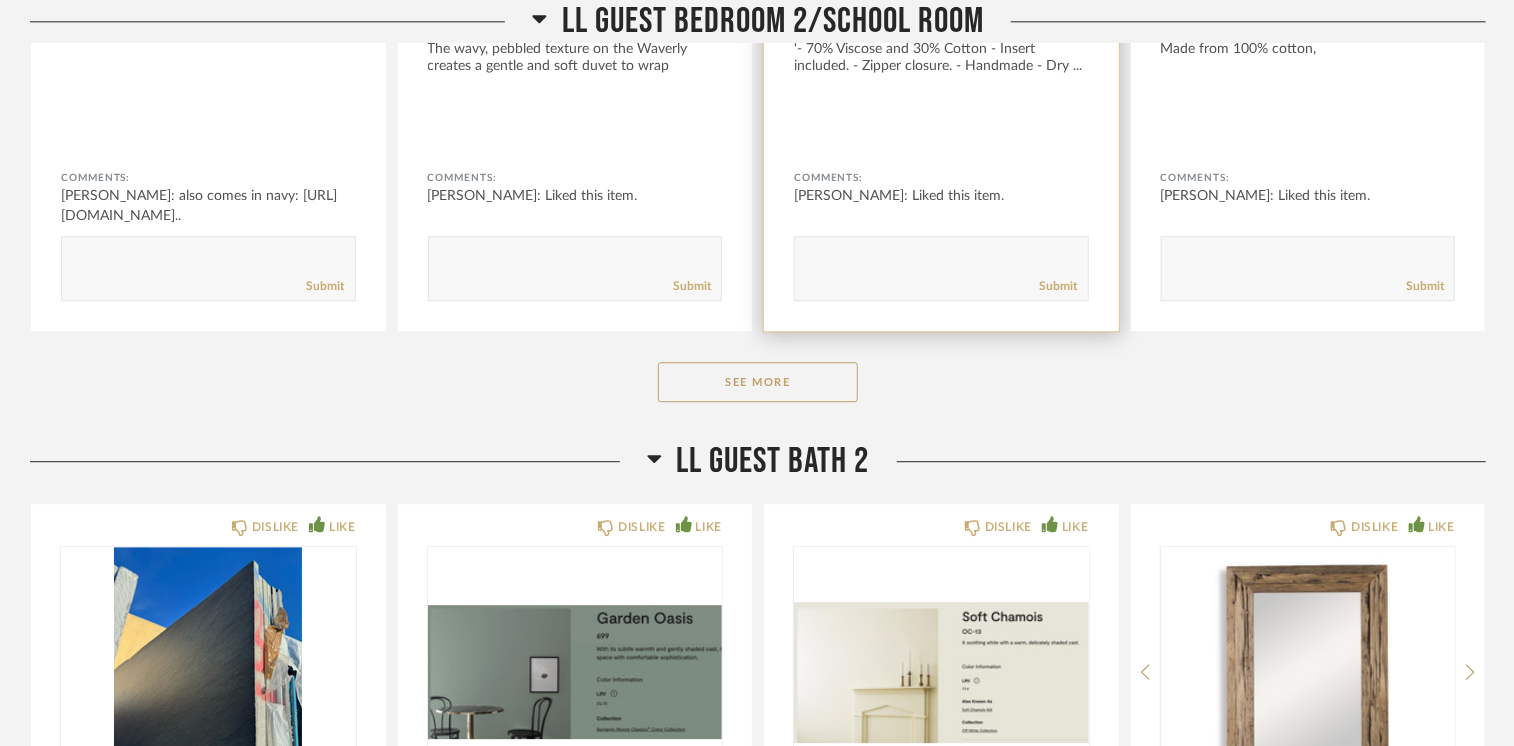 scroll, scrollTop: 29100, scrollLeft: 0, axis: vertical 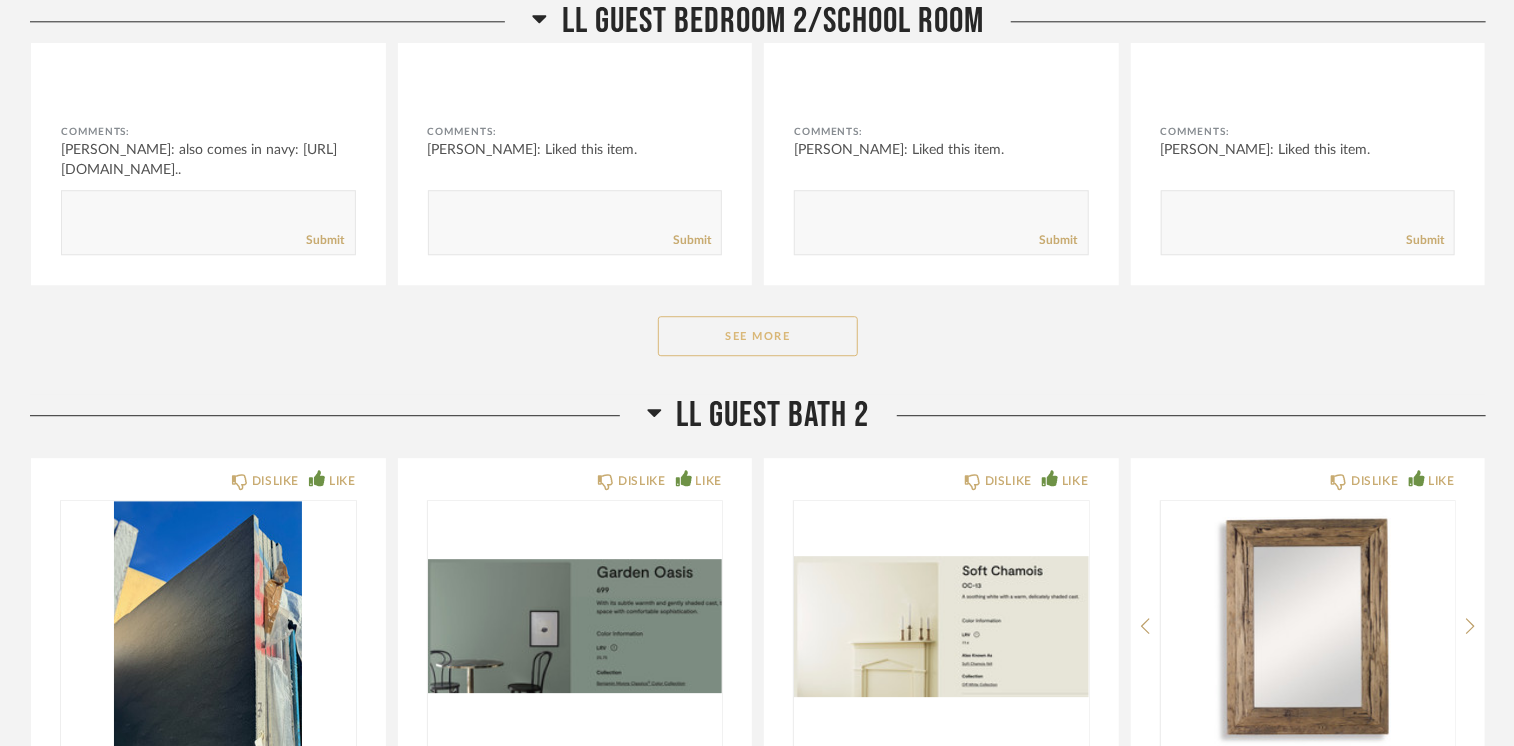click on "See More" 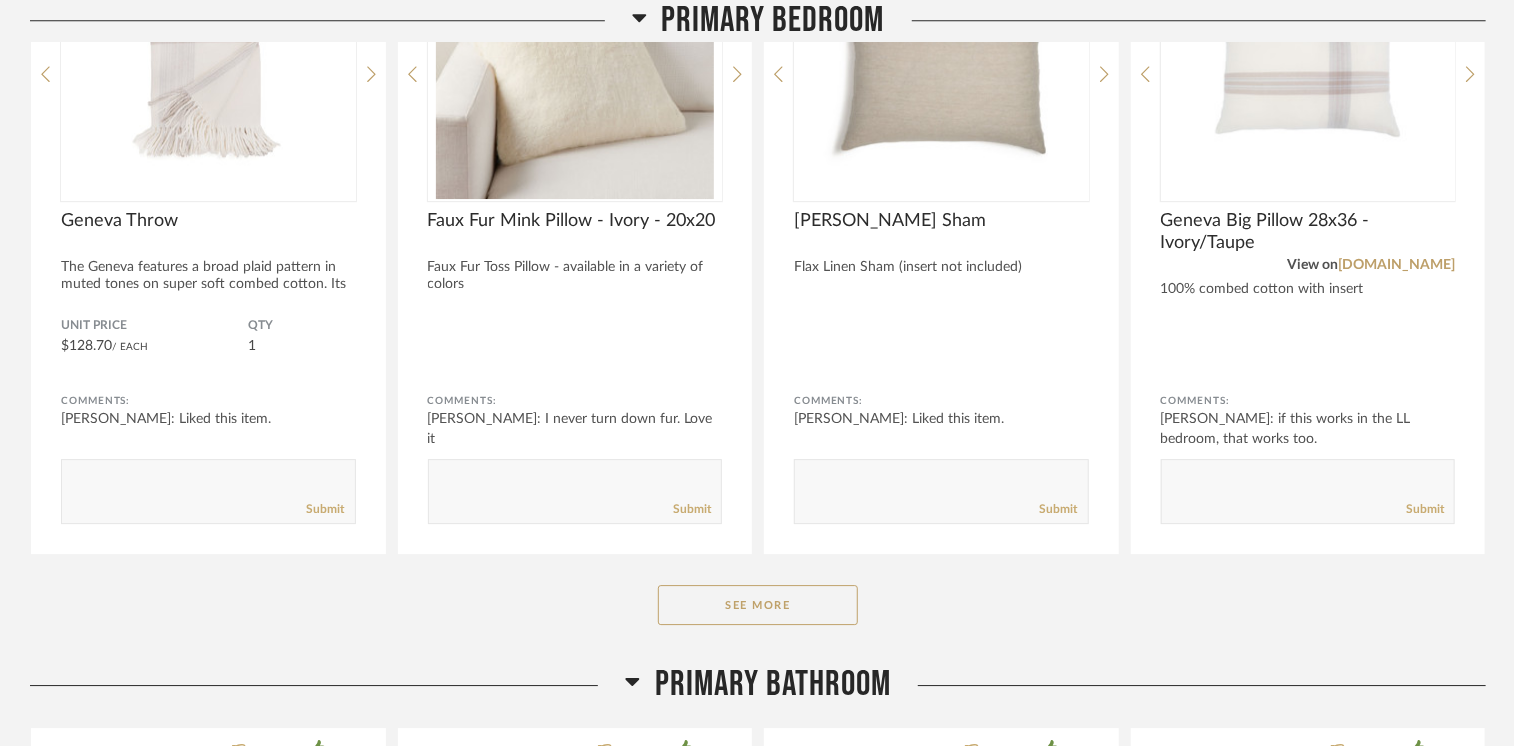 scroll, scrollTop: 33200, scrollLeft: 0, axis: vertical 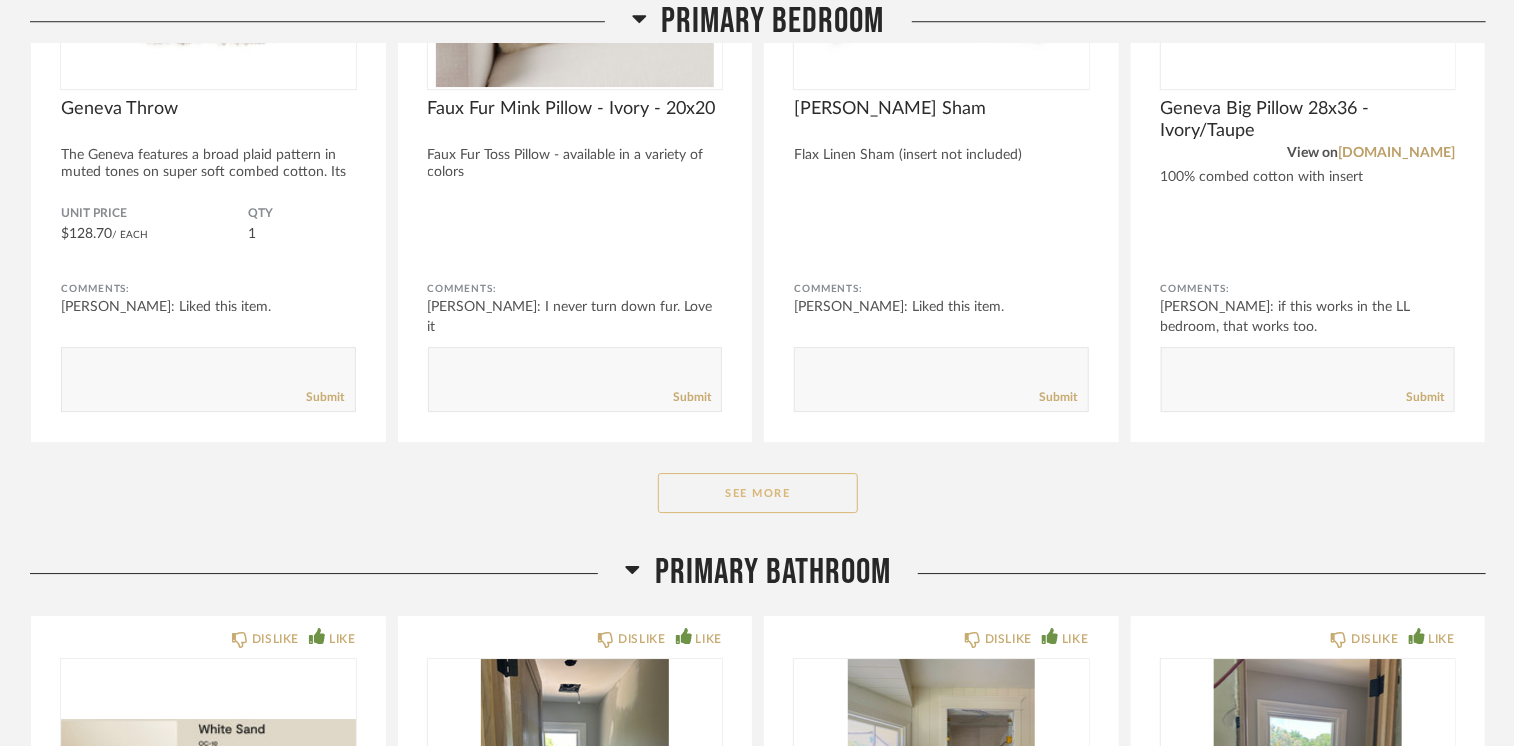 click on "See More" 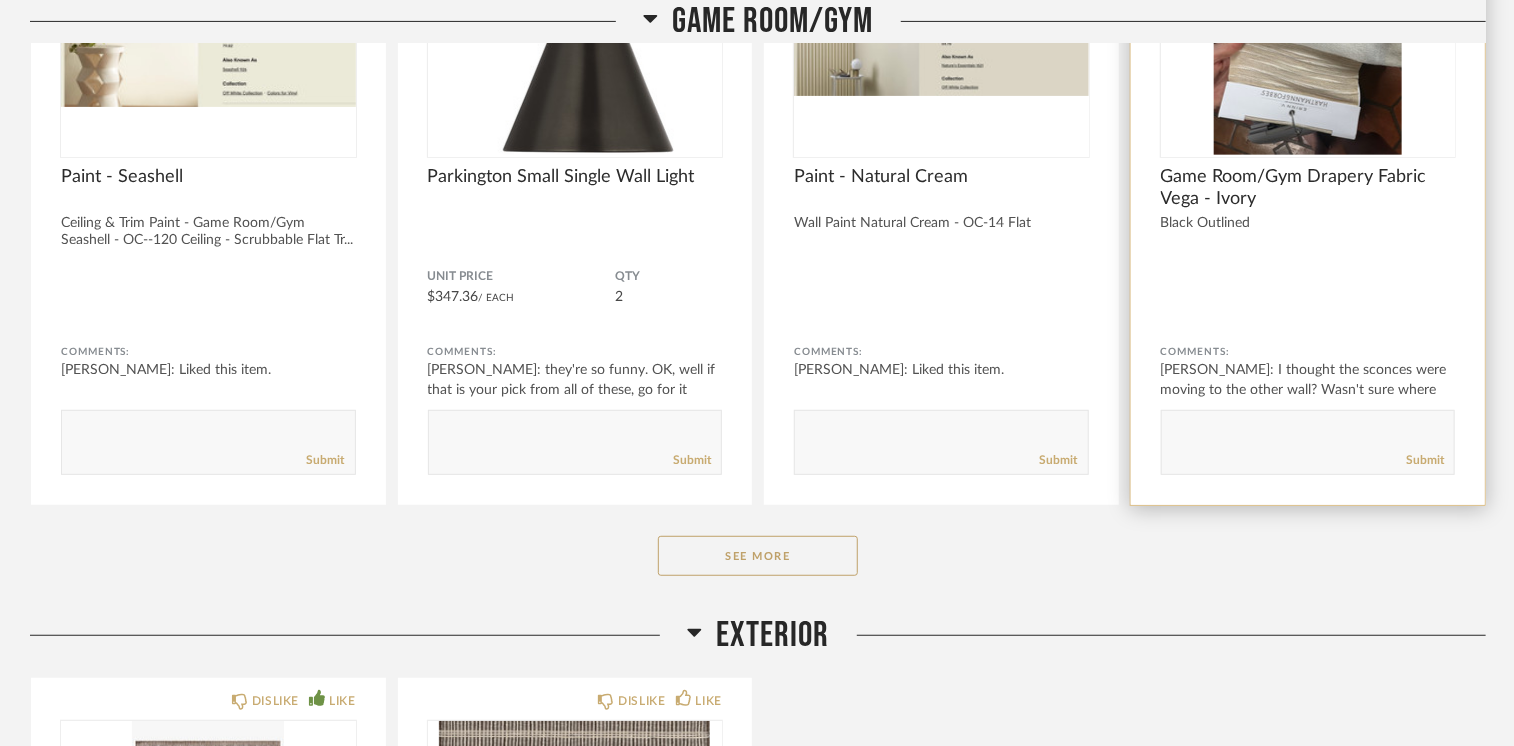scroll, scrollTop: 38200, scrollLeft: 0, axis: vertical 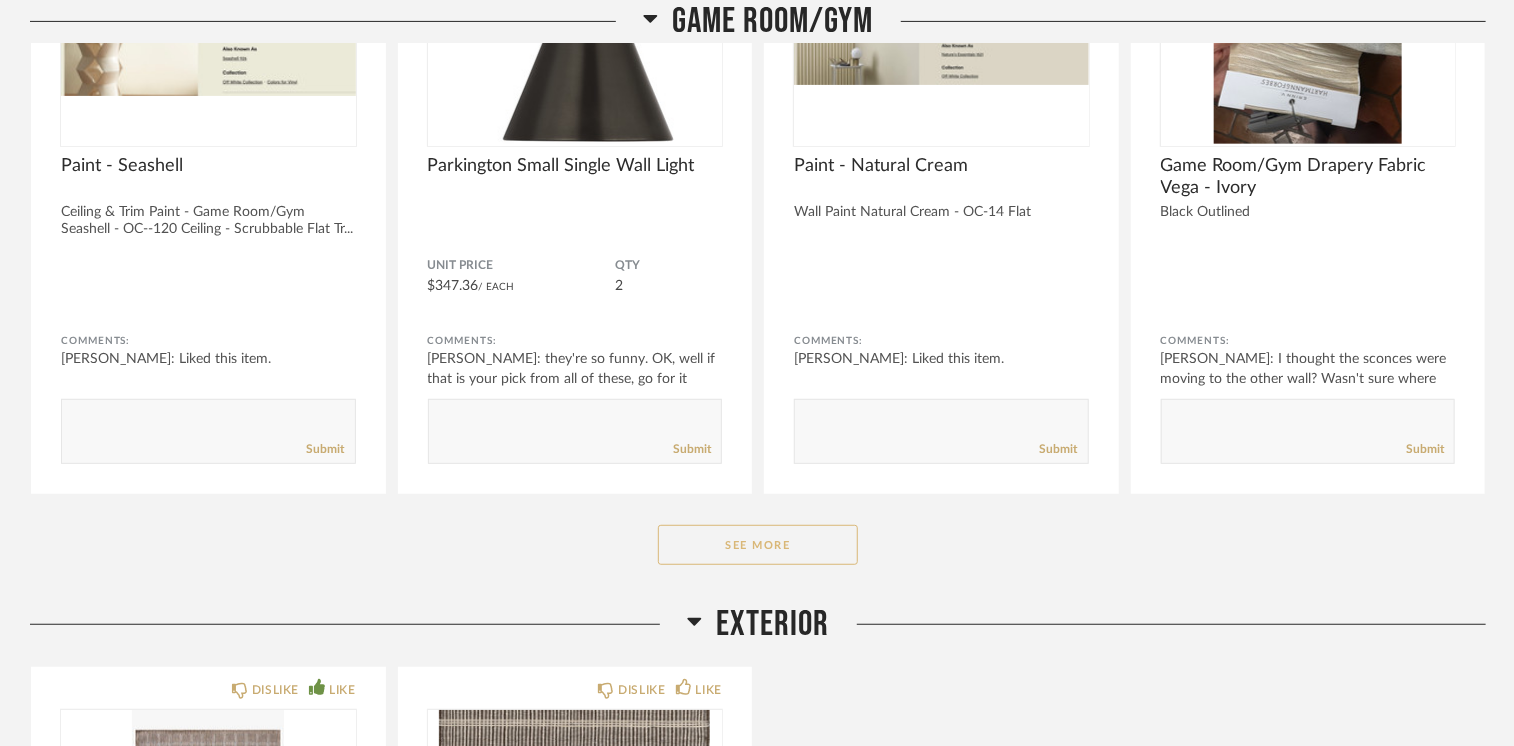 click on "See More" 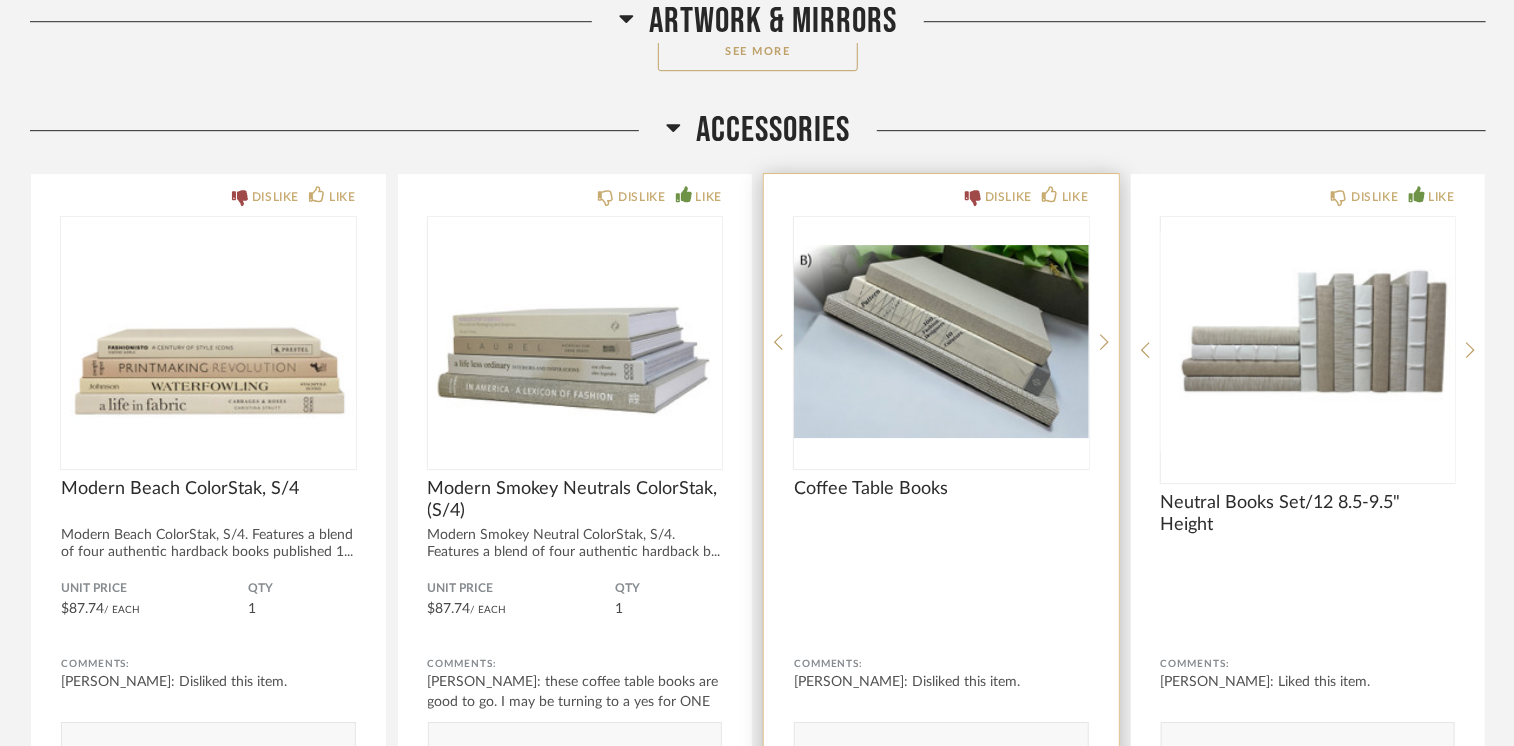 scroll, scrollTop: 41200, scrollLeft: 0, axis: vertical 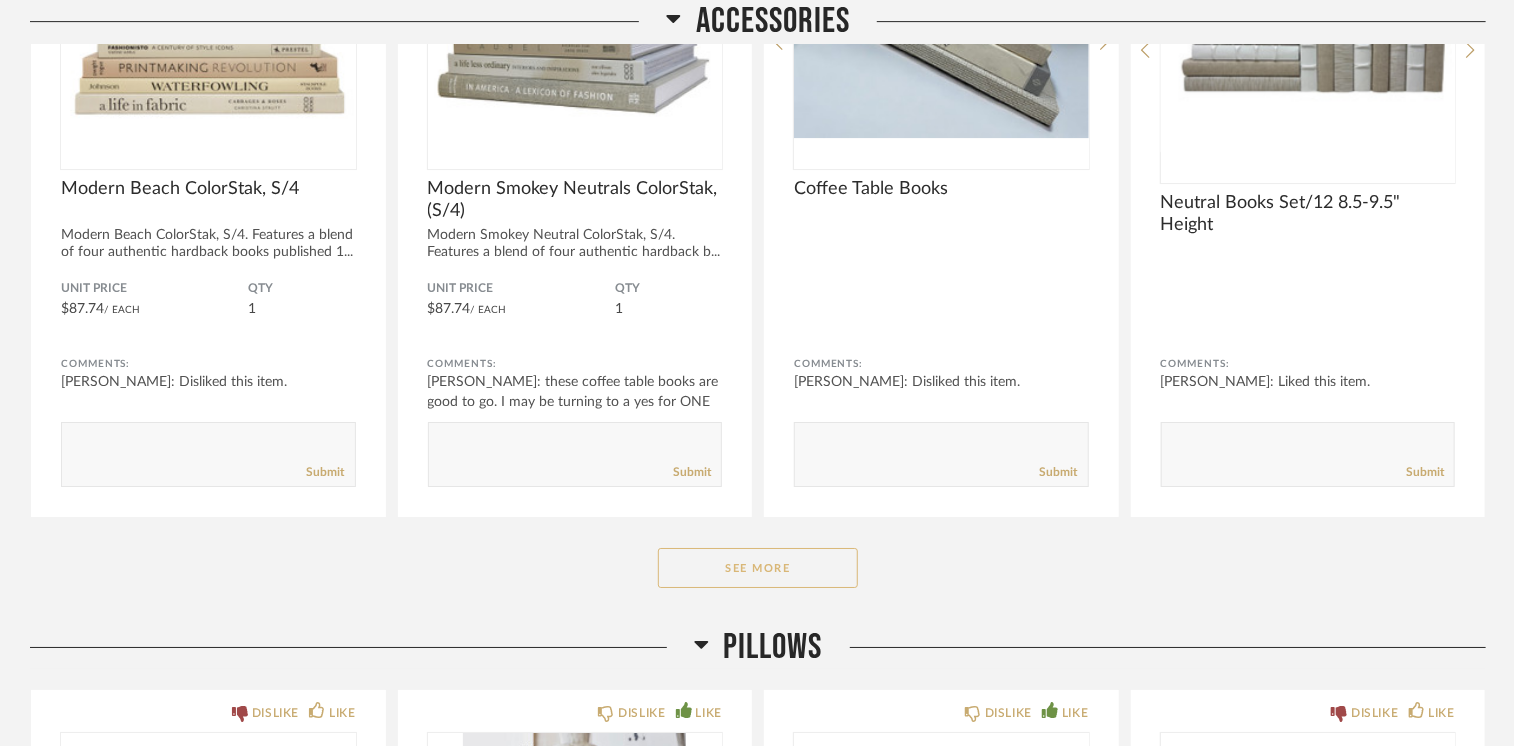 click on "See More" 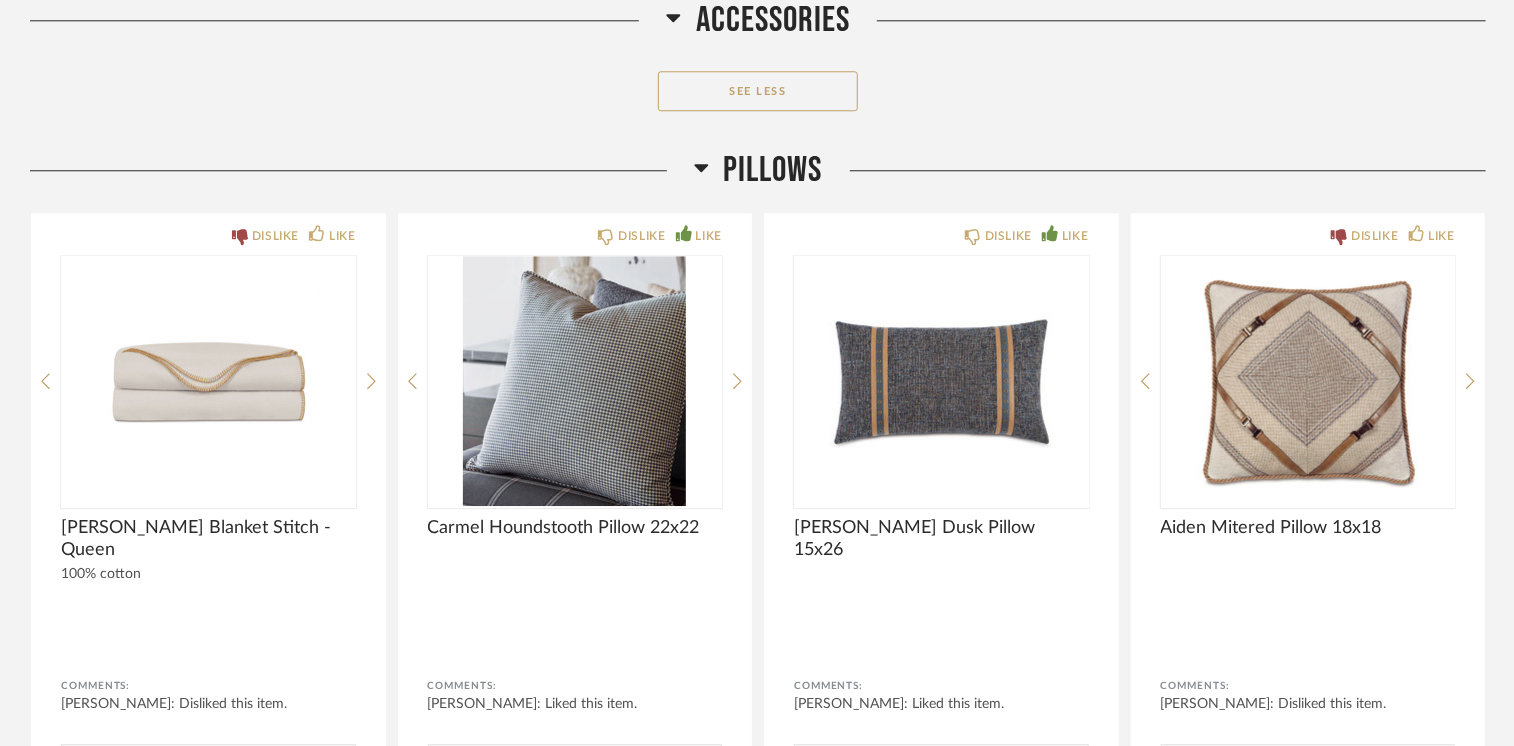 scroll, scrollTop: 44300, scrollLeft: 0, axis: vertical 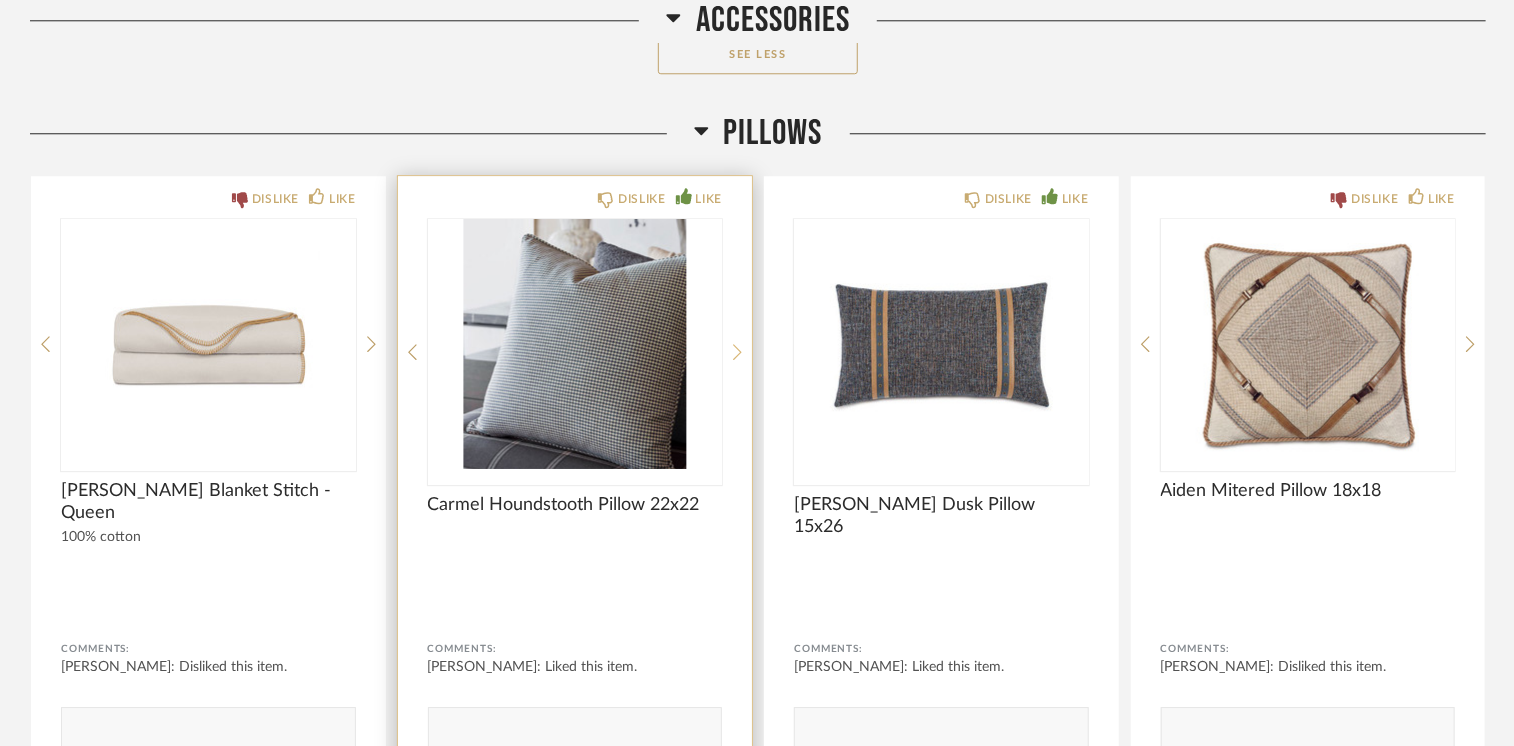 click 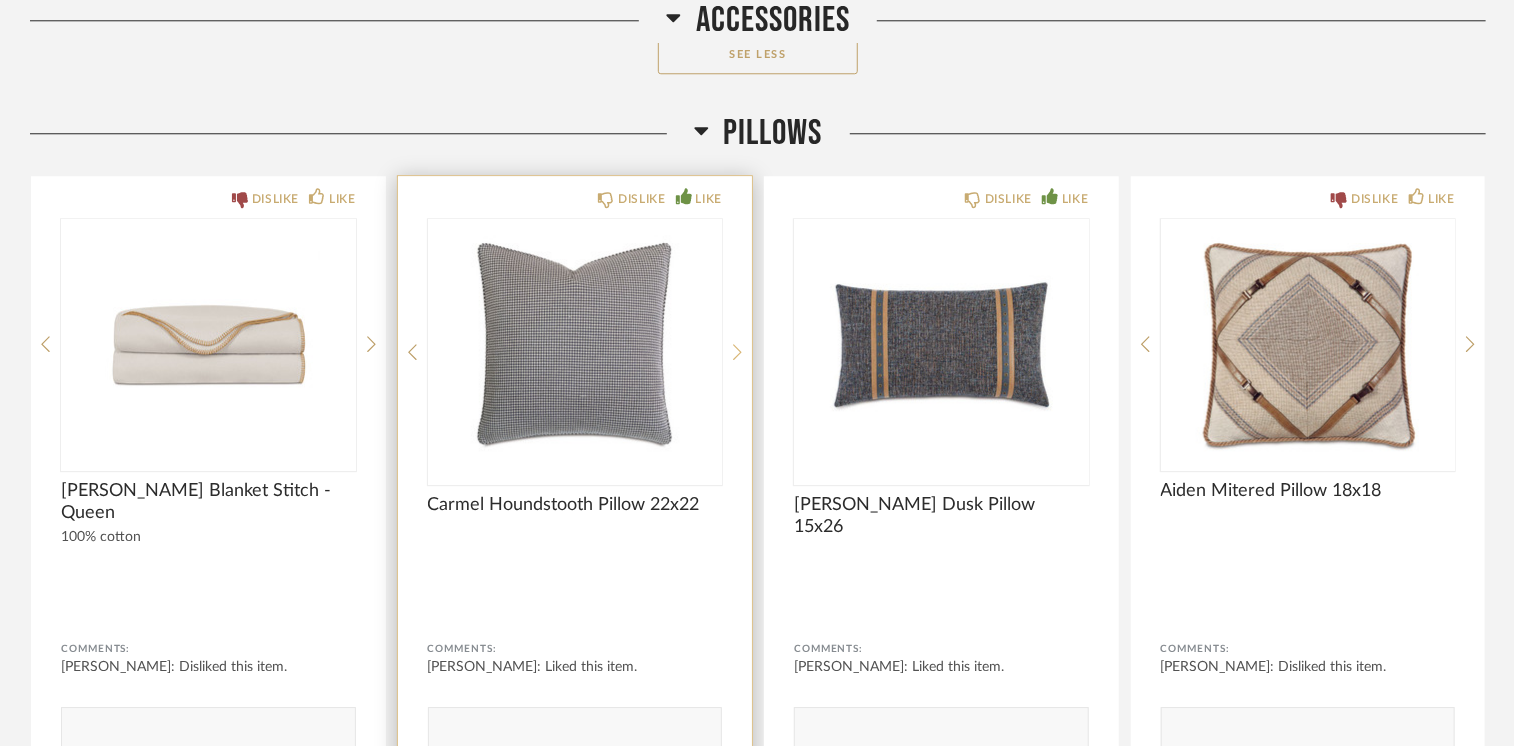 click 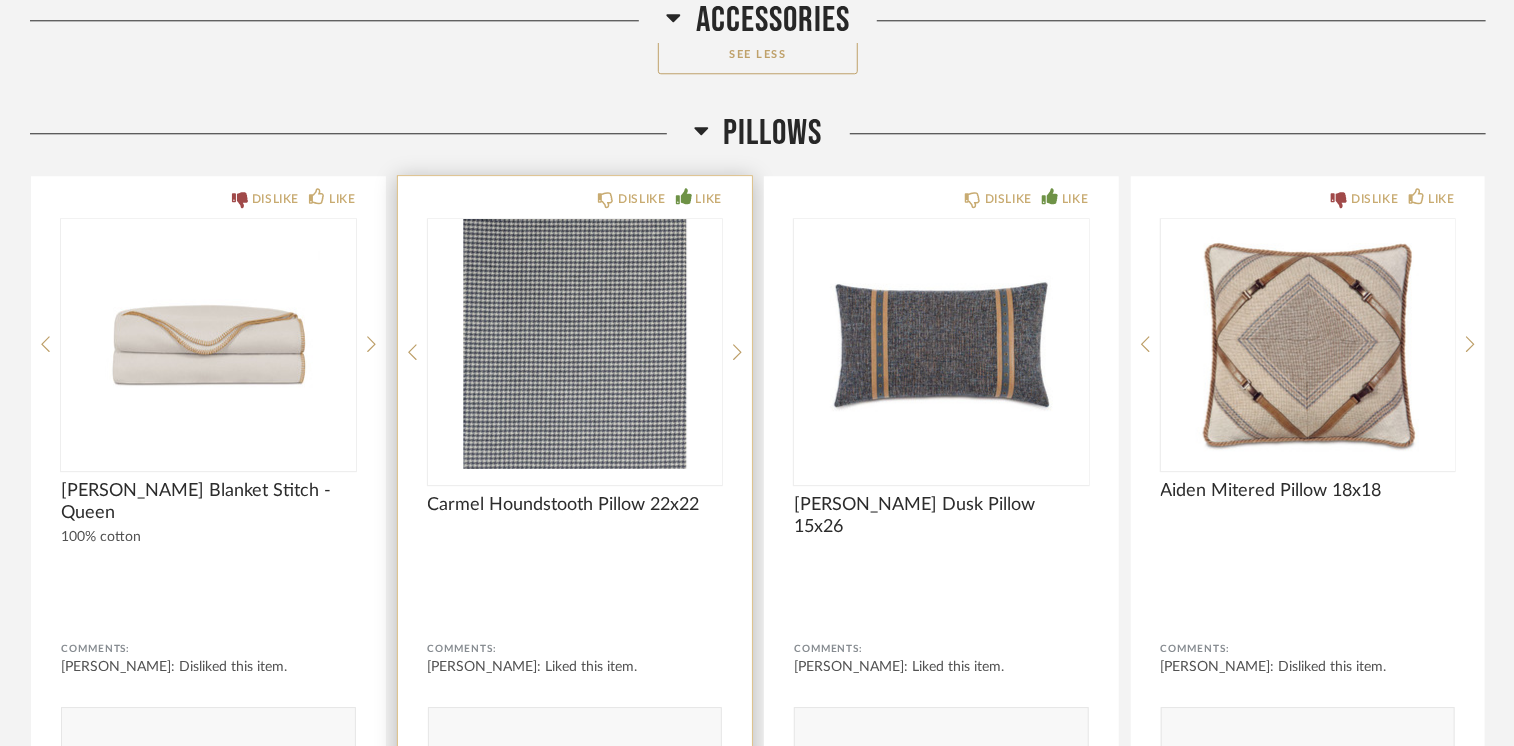 click at bounding box center [575, 344] 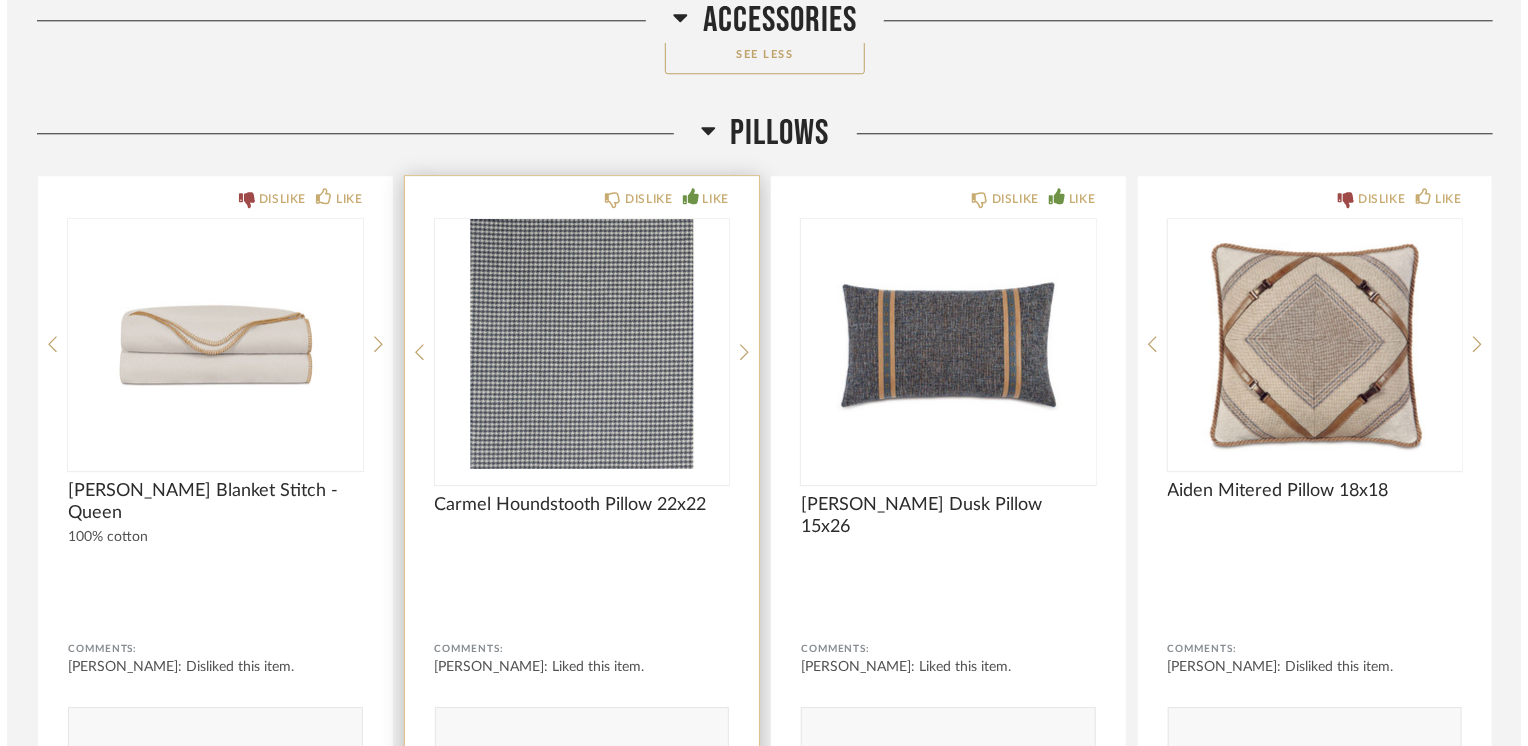 scroll, scrollTop: 0, scrollLeft: 0, axis: both 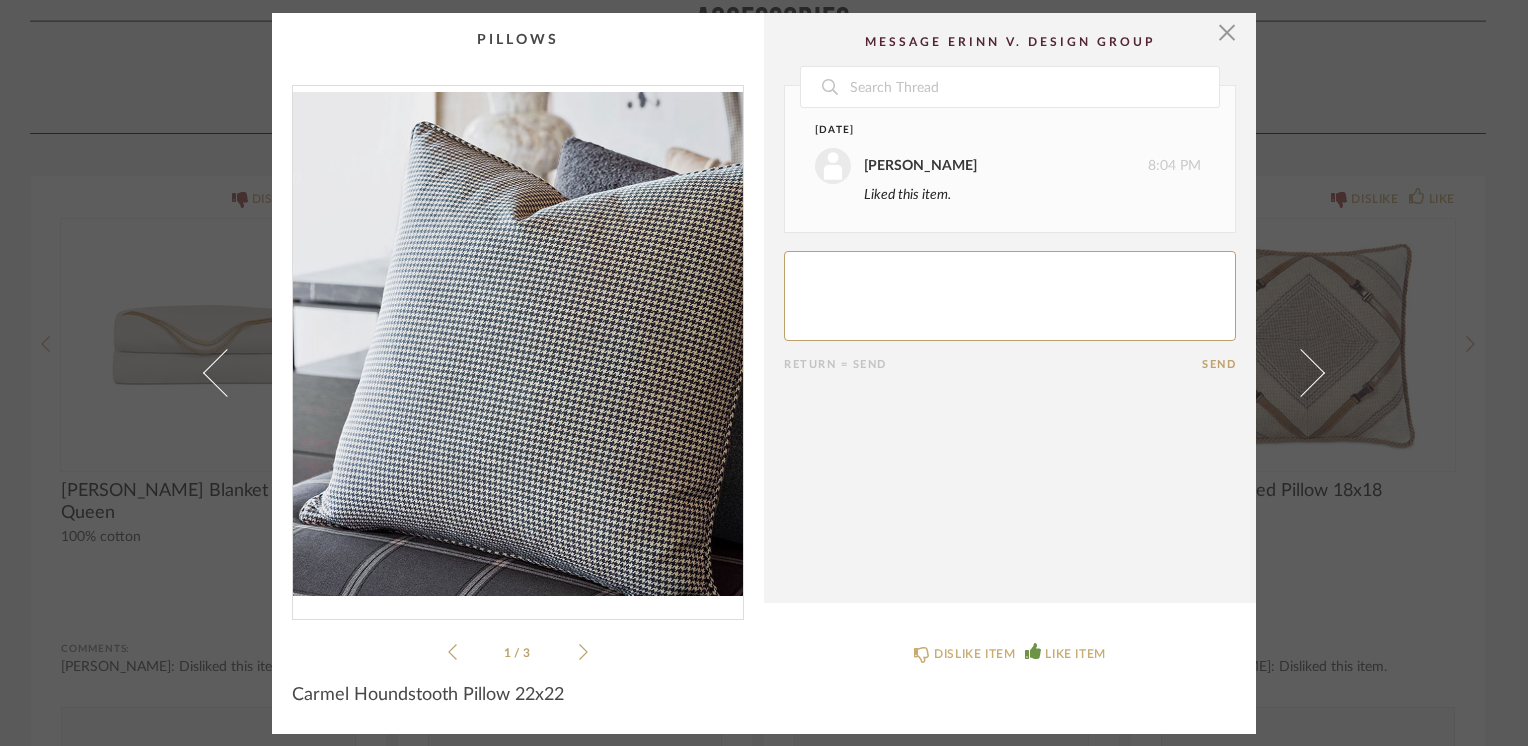 click 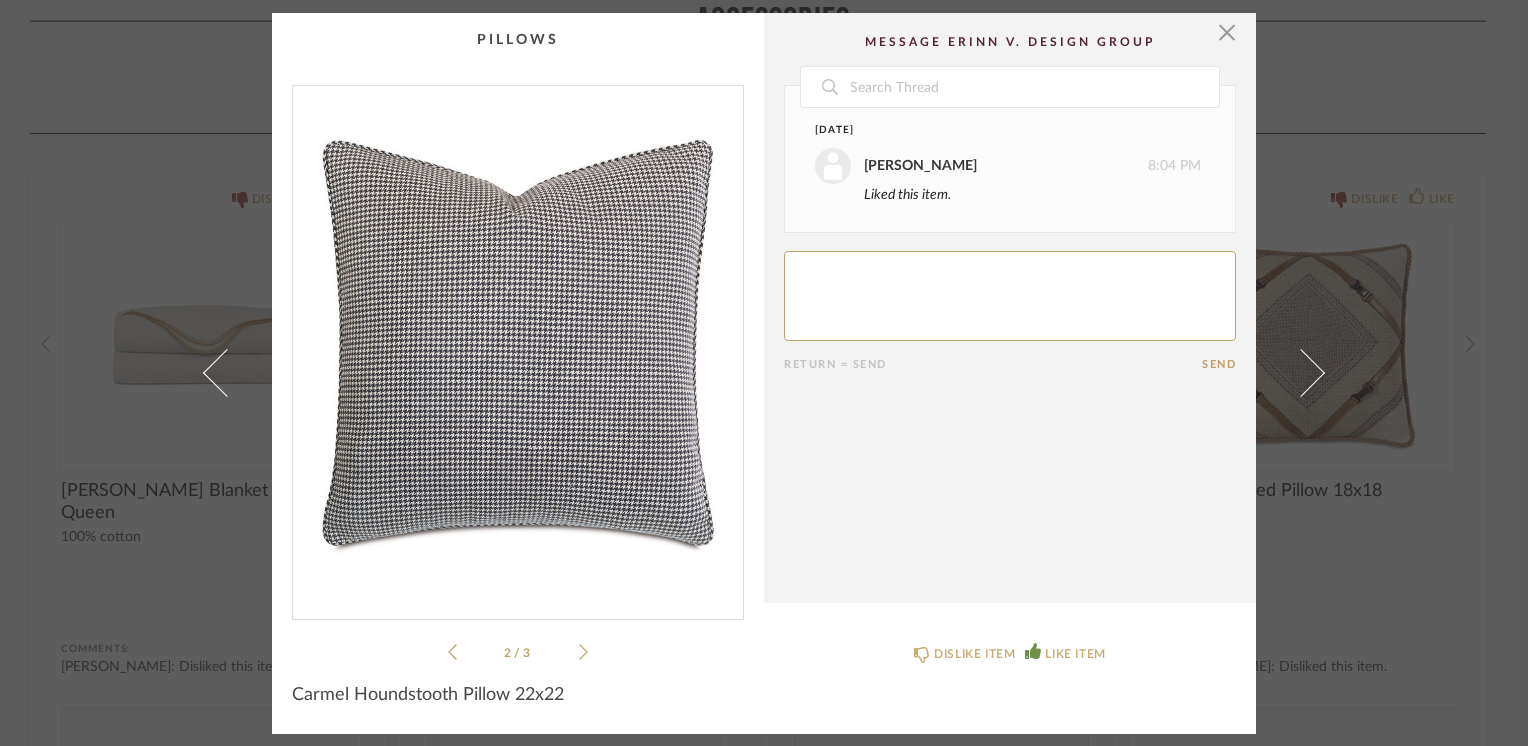 click 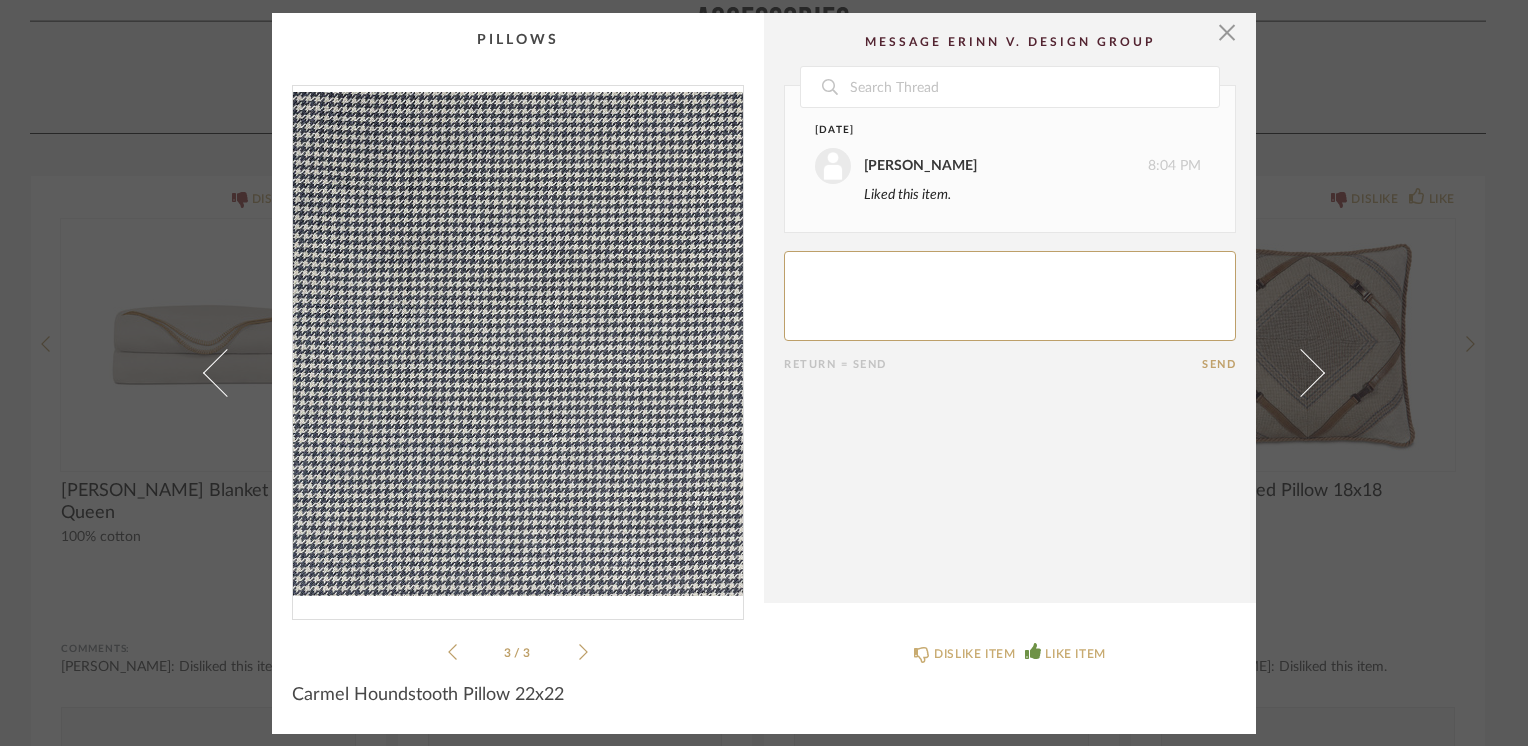 click 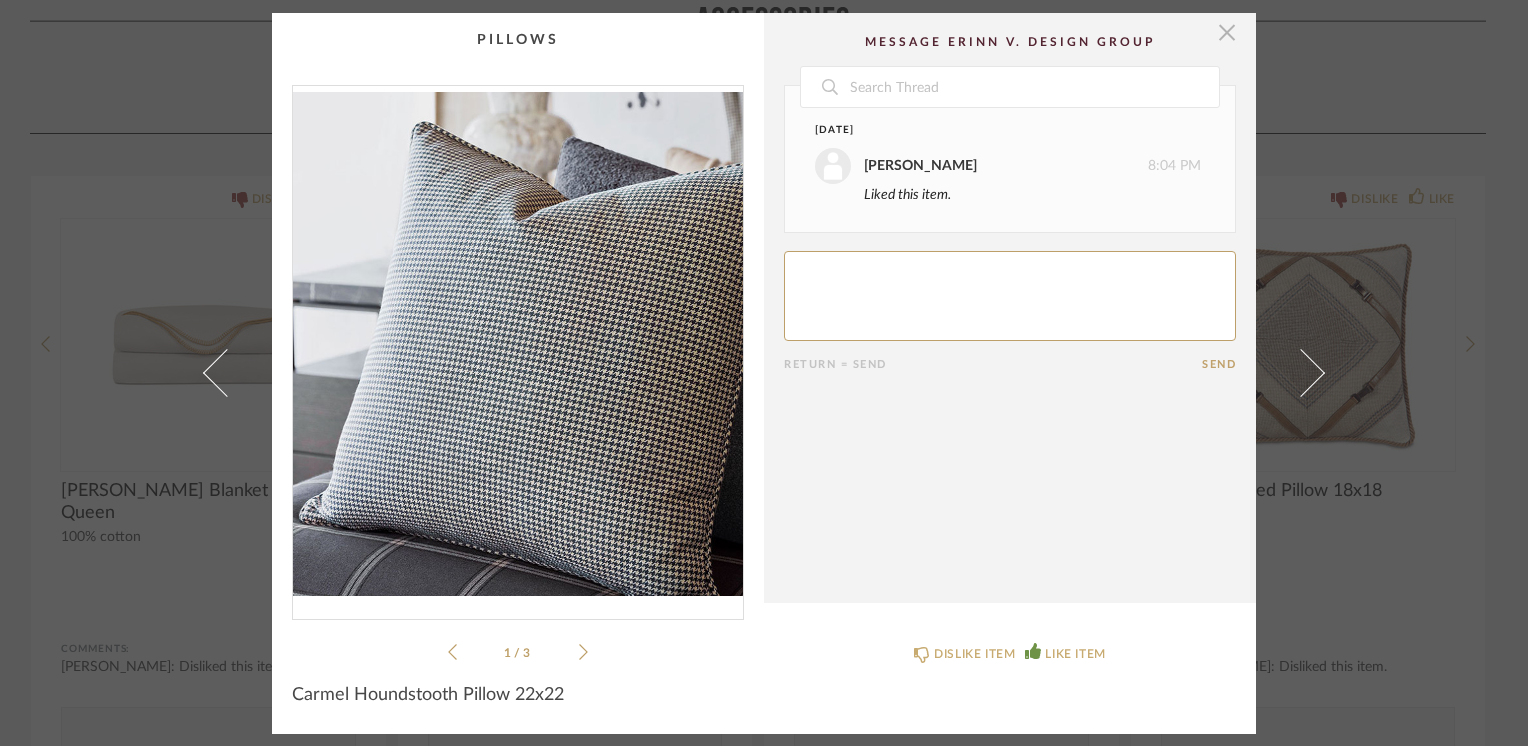 click at bounding box center [1227, 33] 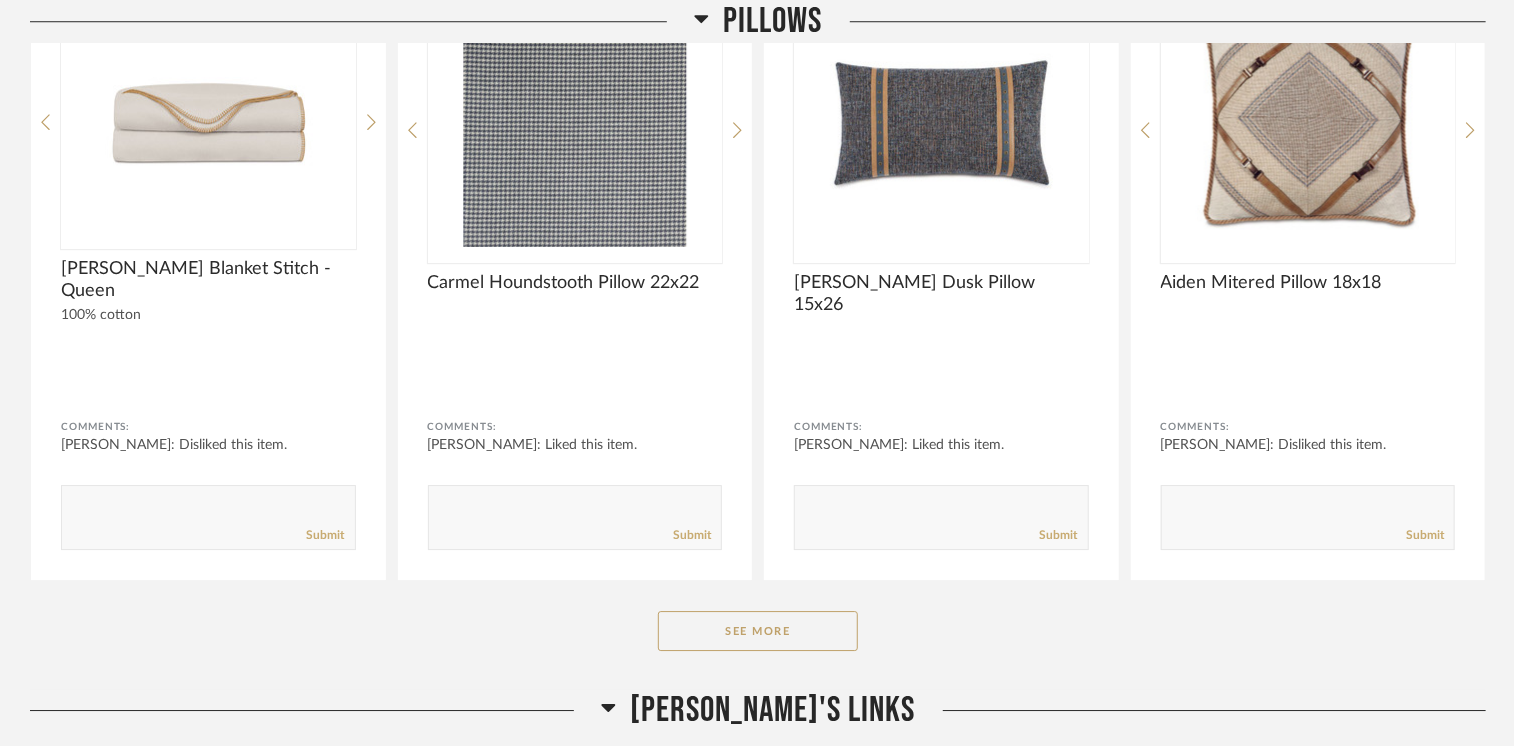 scroll, scrollTop: 44800, scrollLeft: 0, axis: vertical 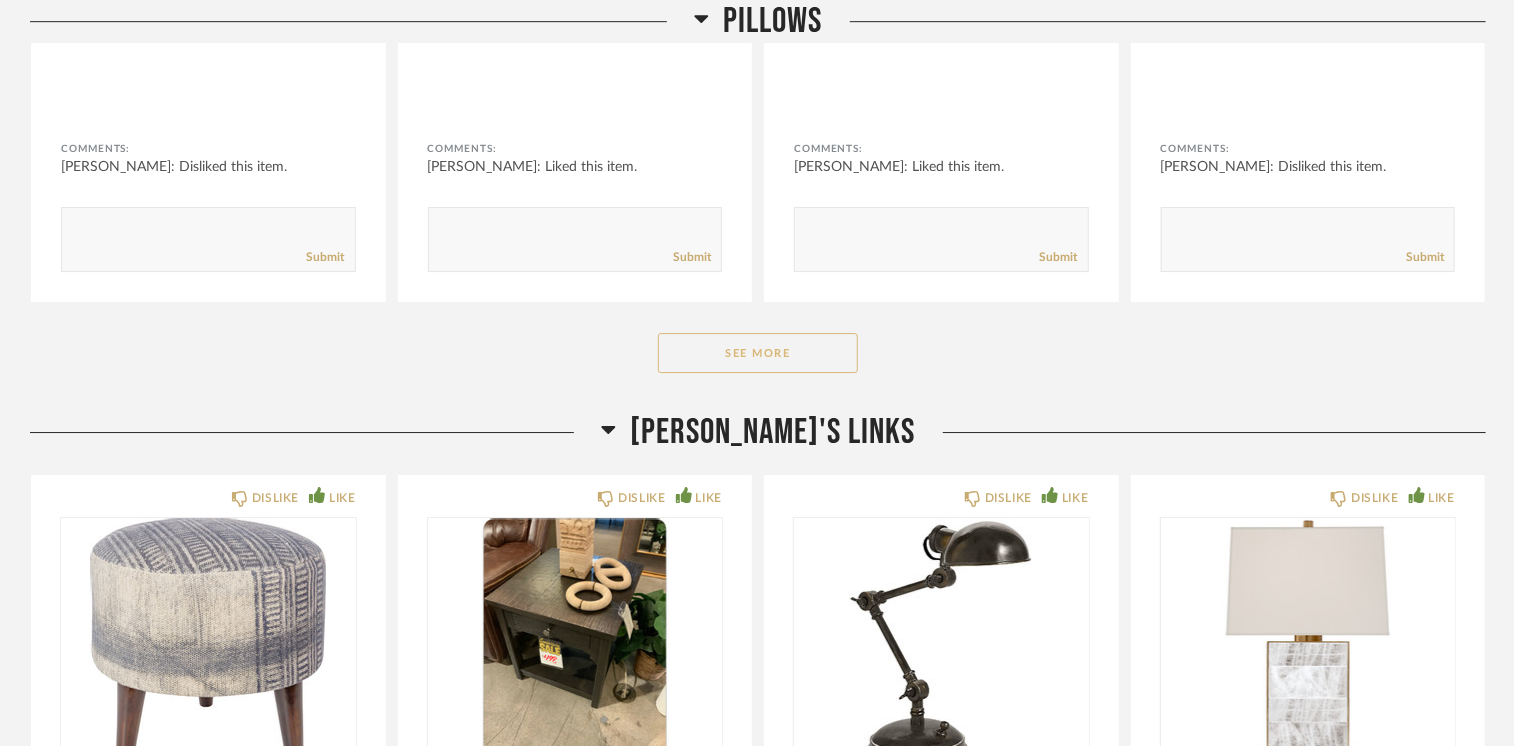 click on "See More" 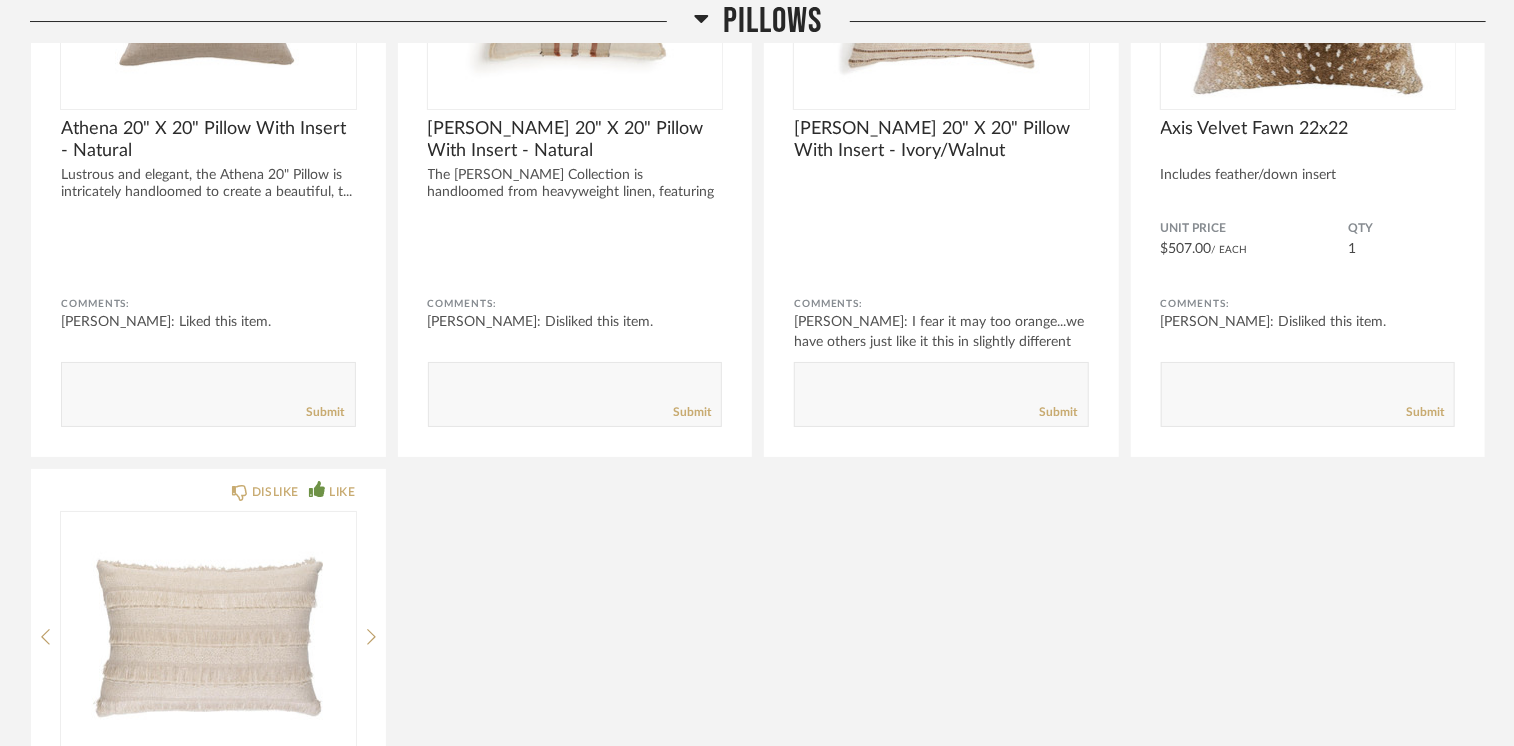 scroll, scrollTop: 45700, scrollLeft: 0, axis: vertical 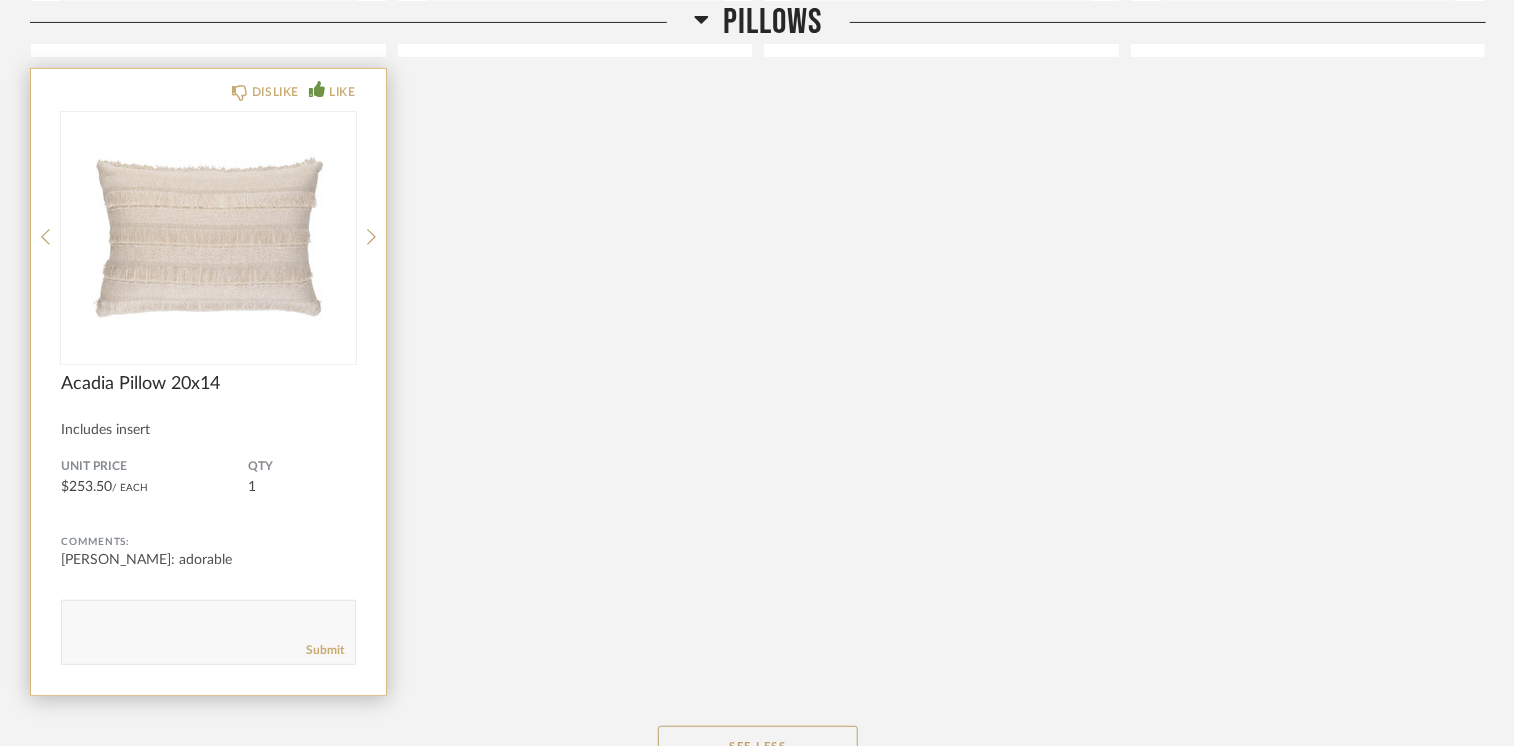 click 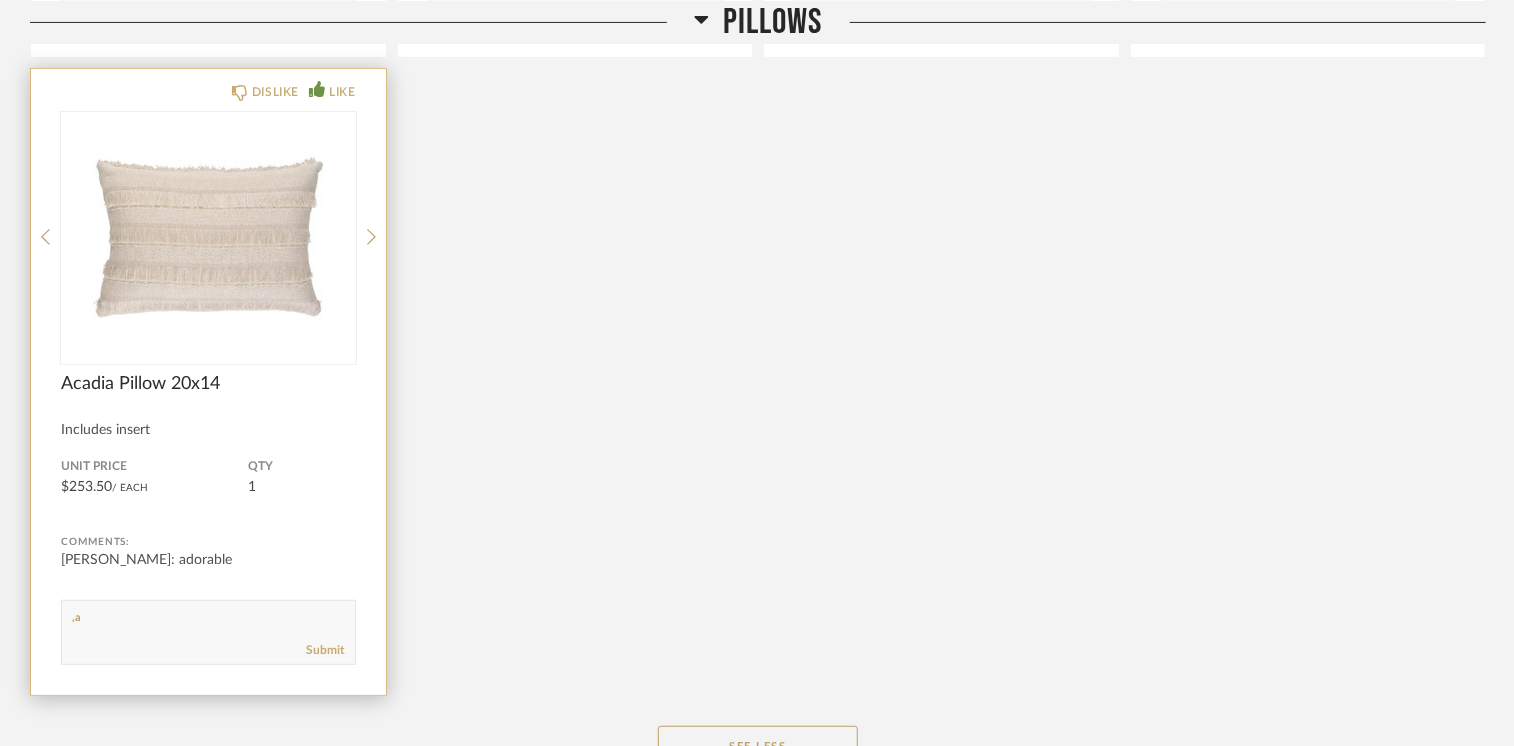 type on "," 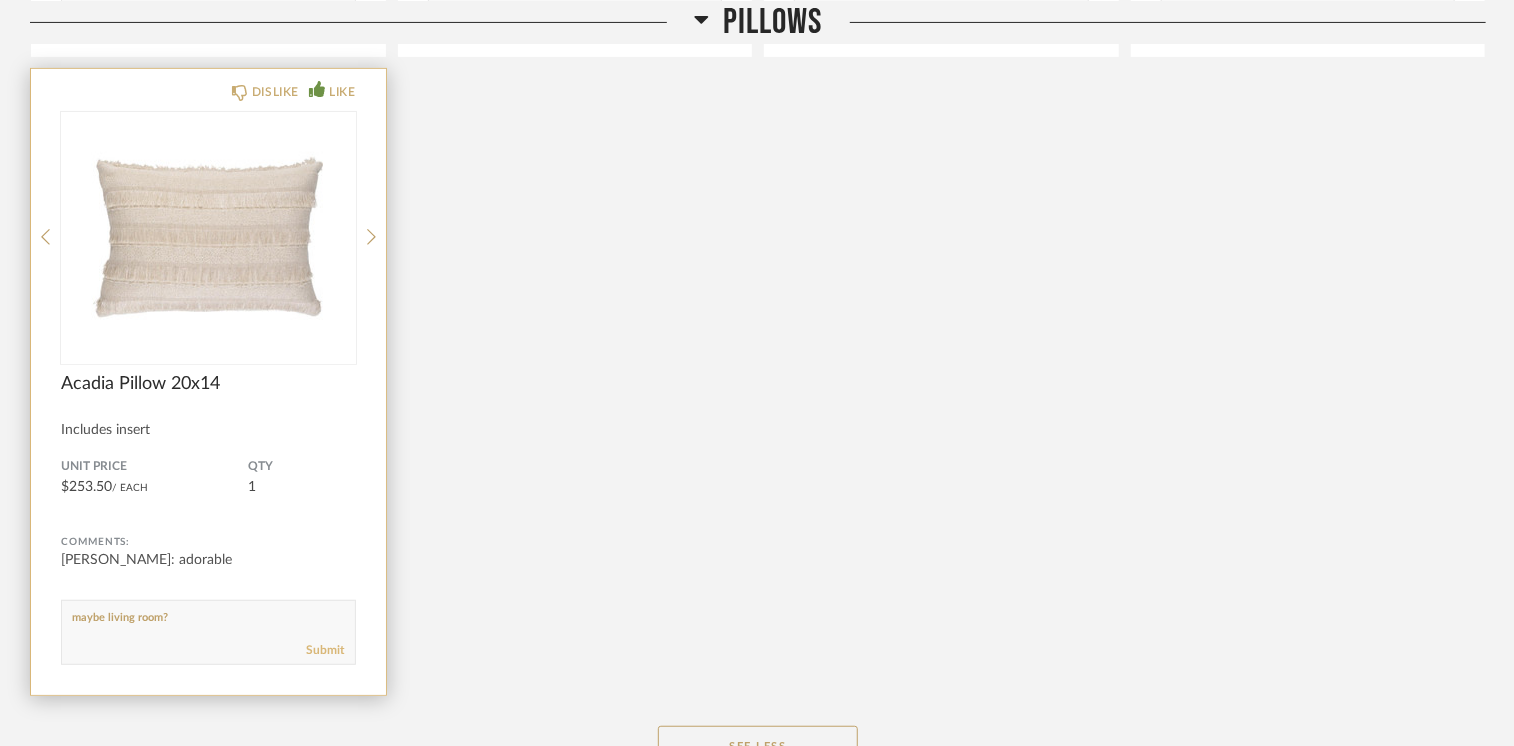 type on "maybe living room?" 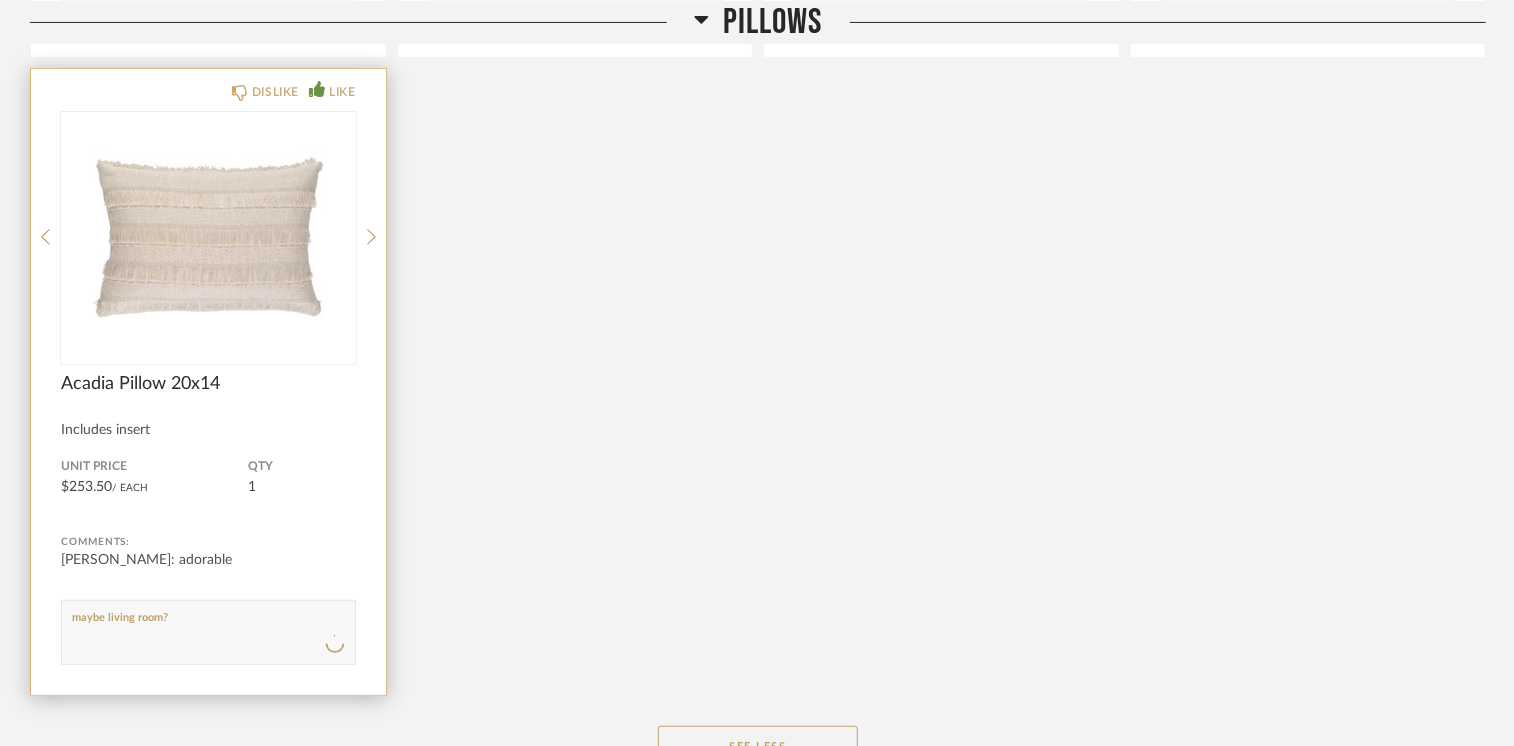 type 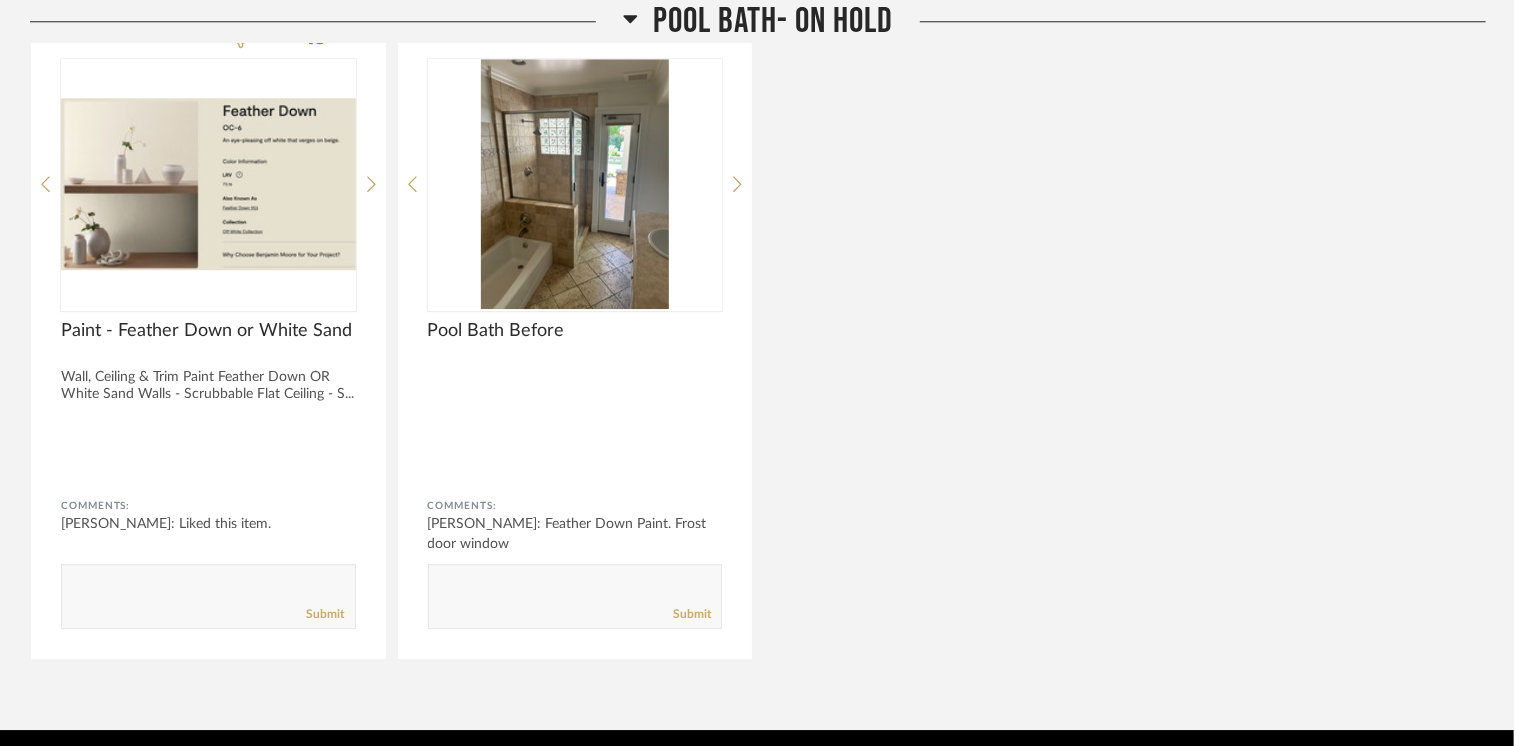scroll, scrollTop: 48200, scrollLeft: 0, axis: vertical 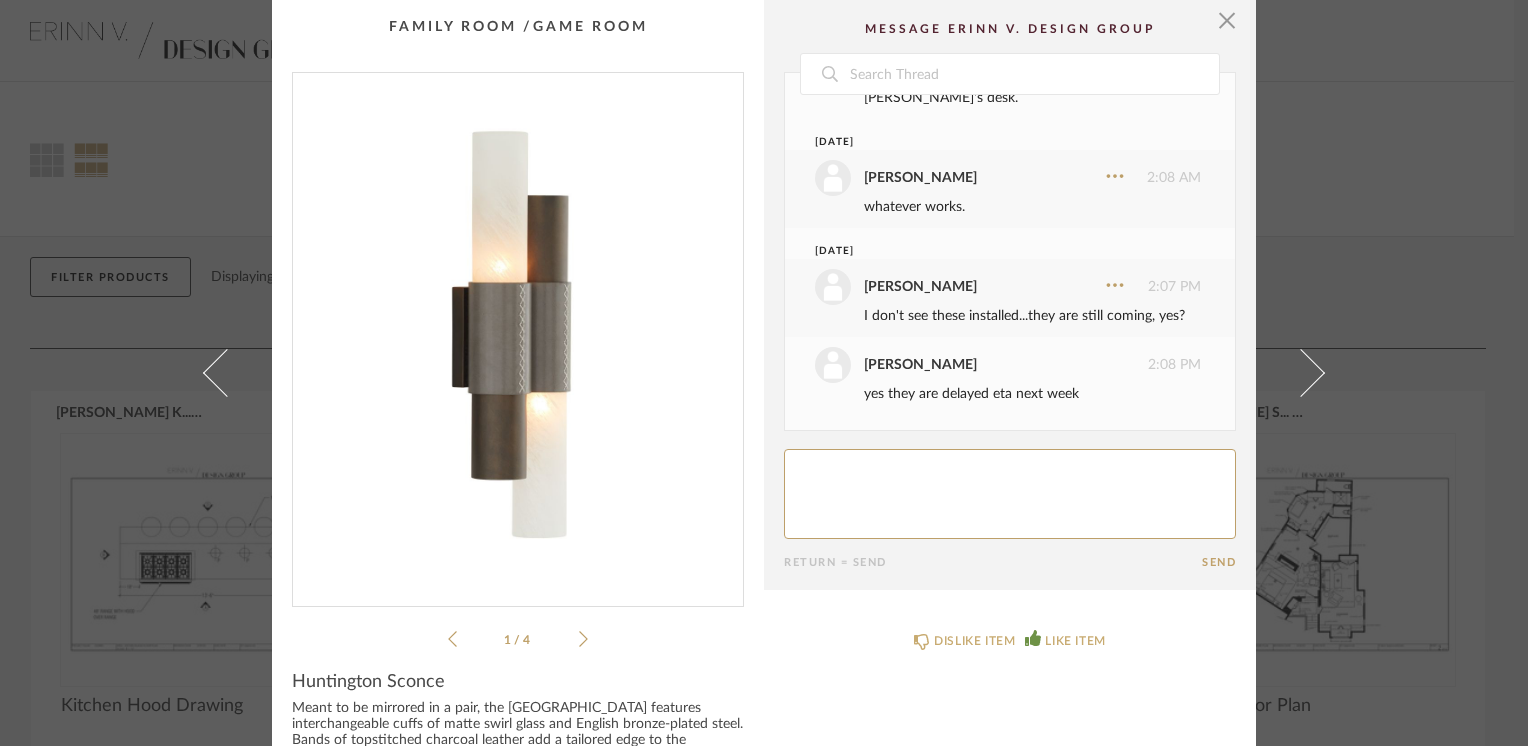 click 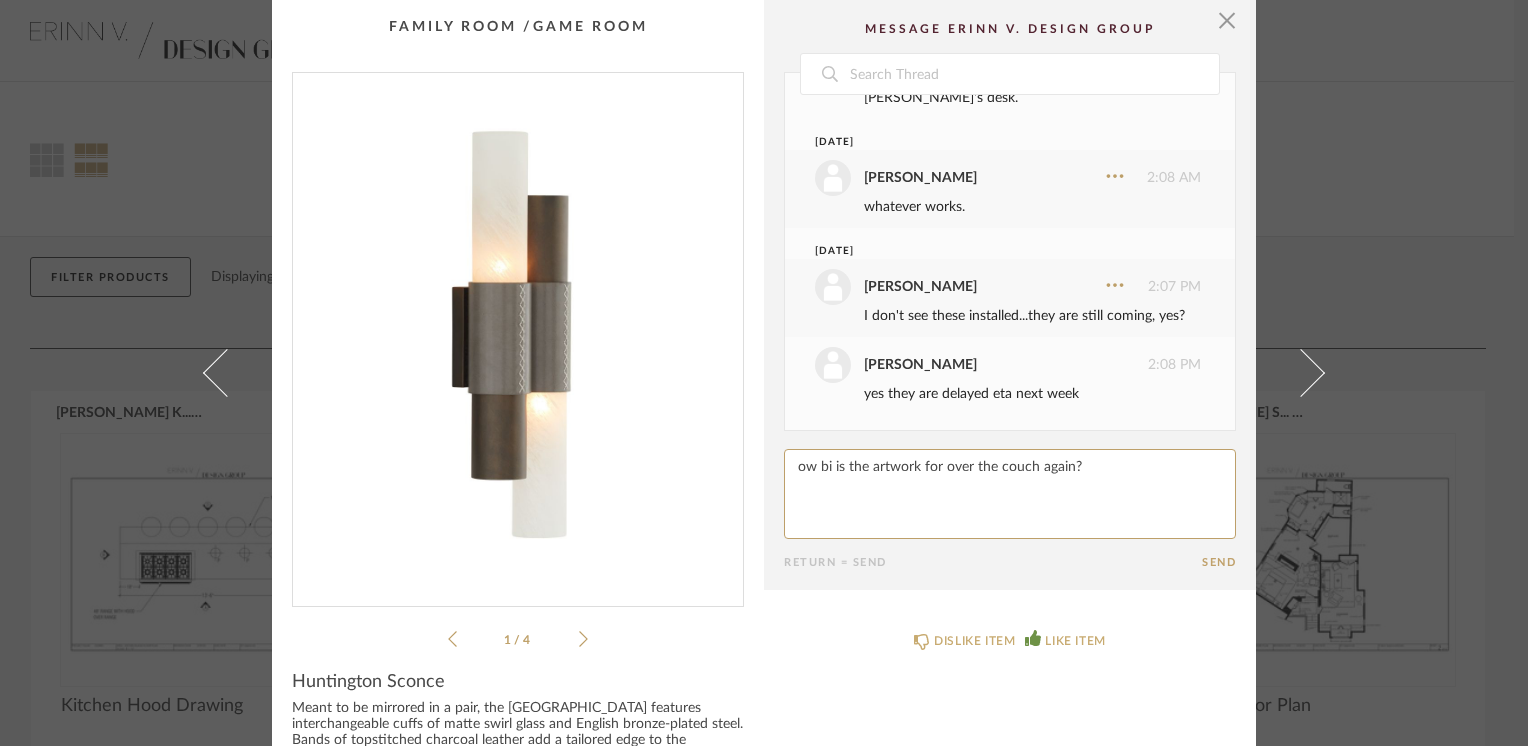 paste on "h" 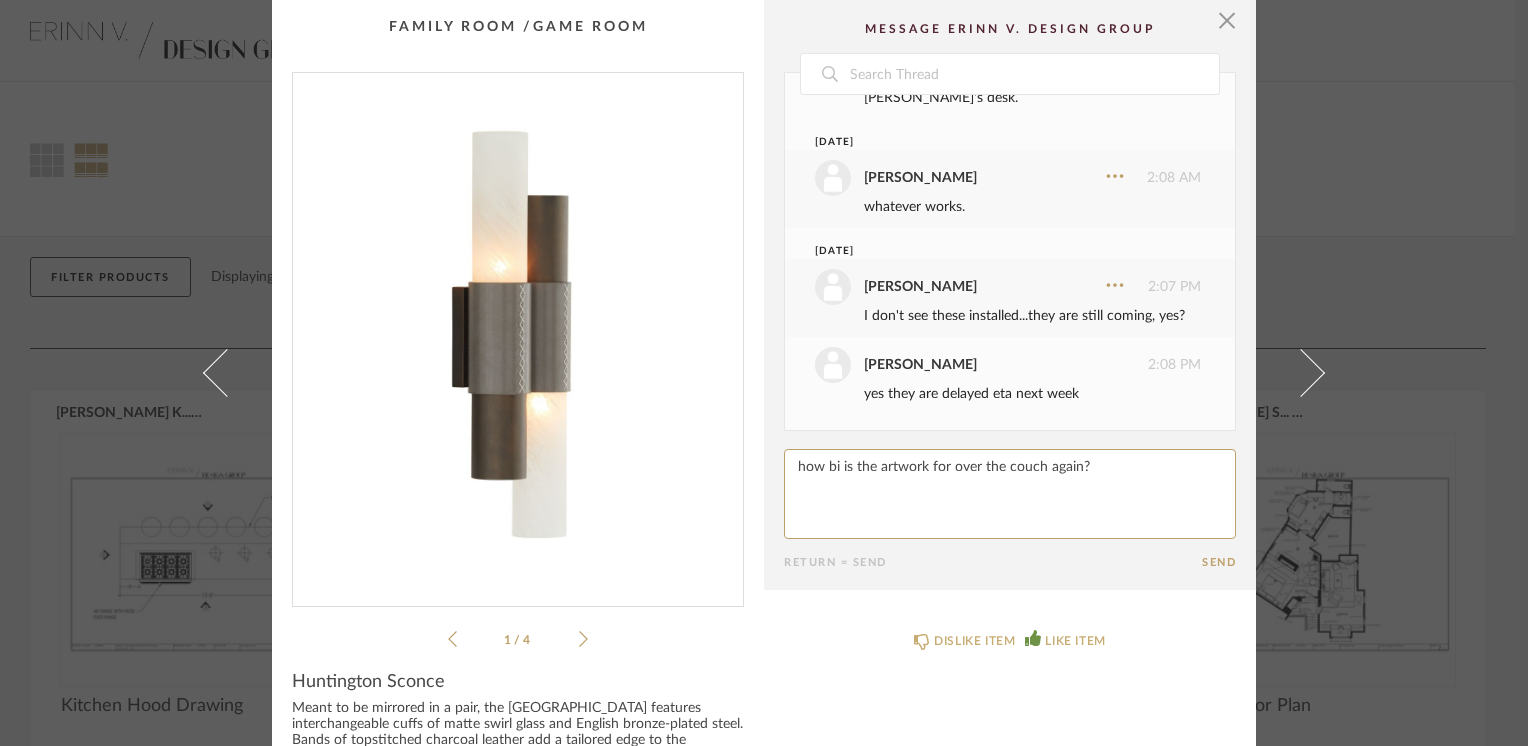 click 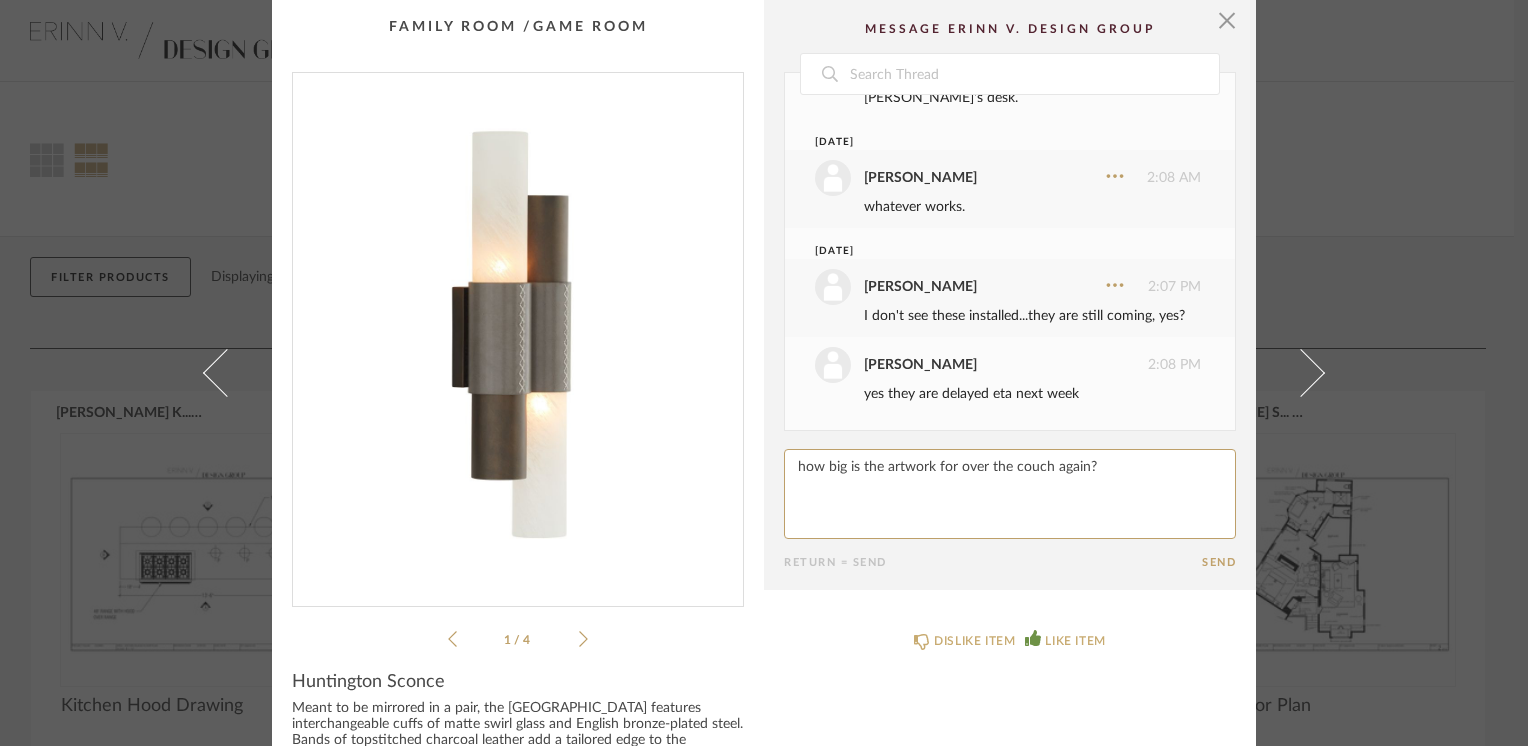 click 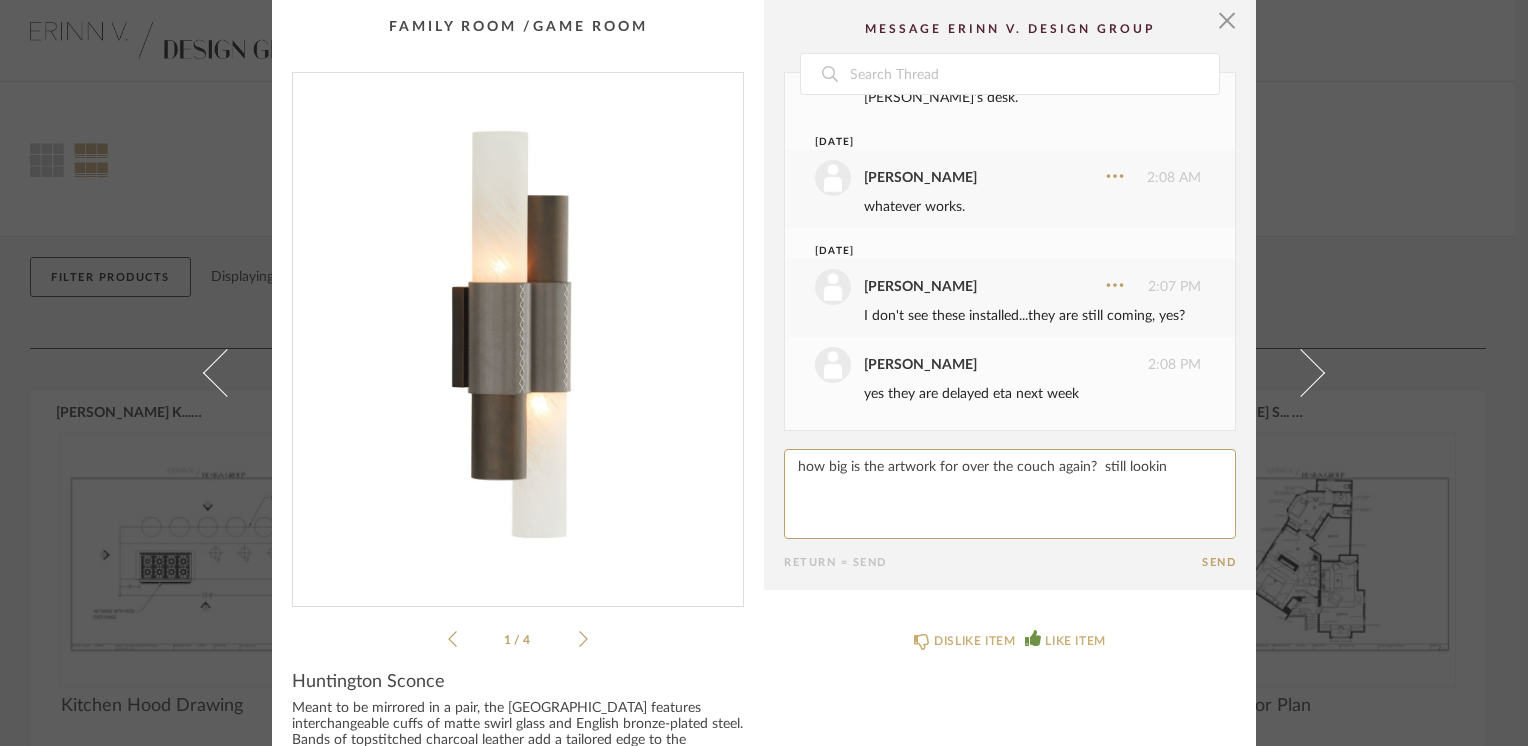click 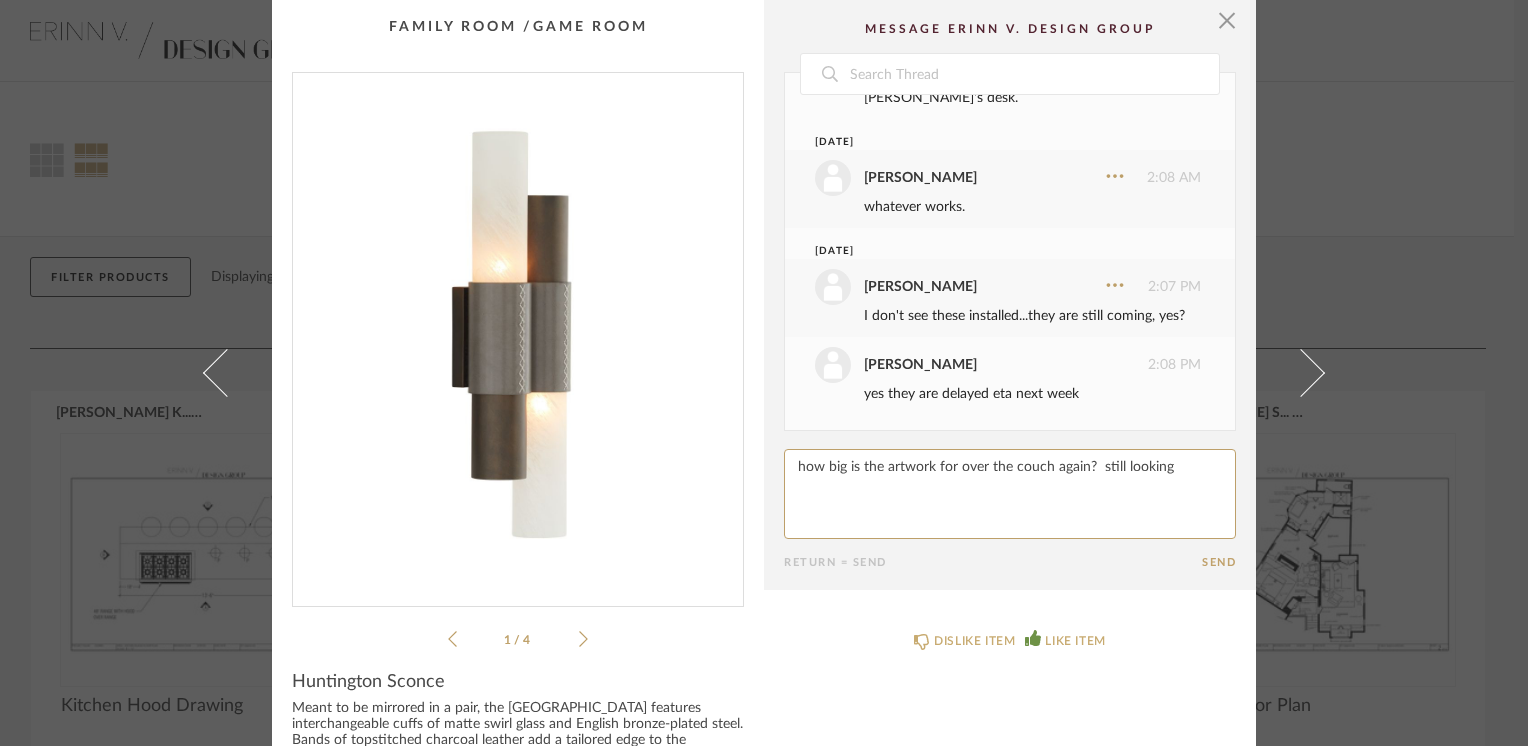 type on "how big is the artwork for over the couch again?  still looking" 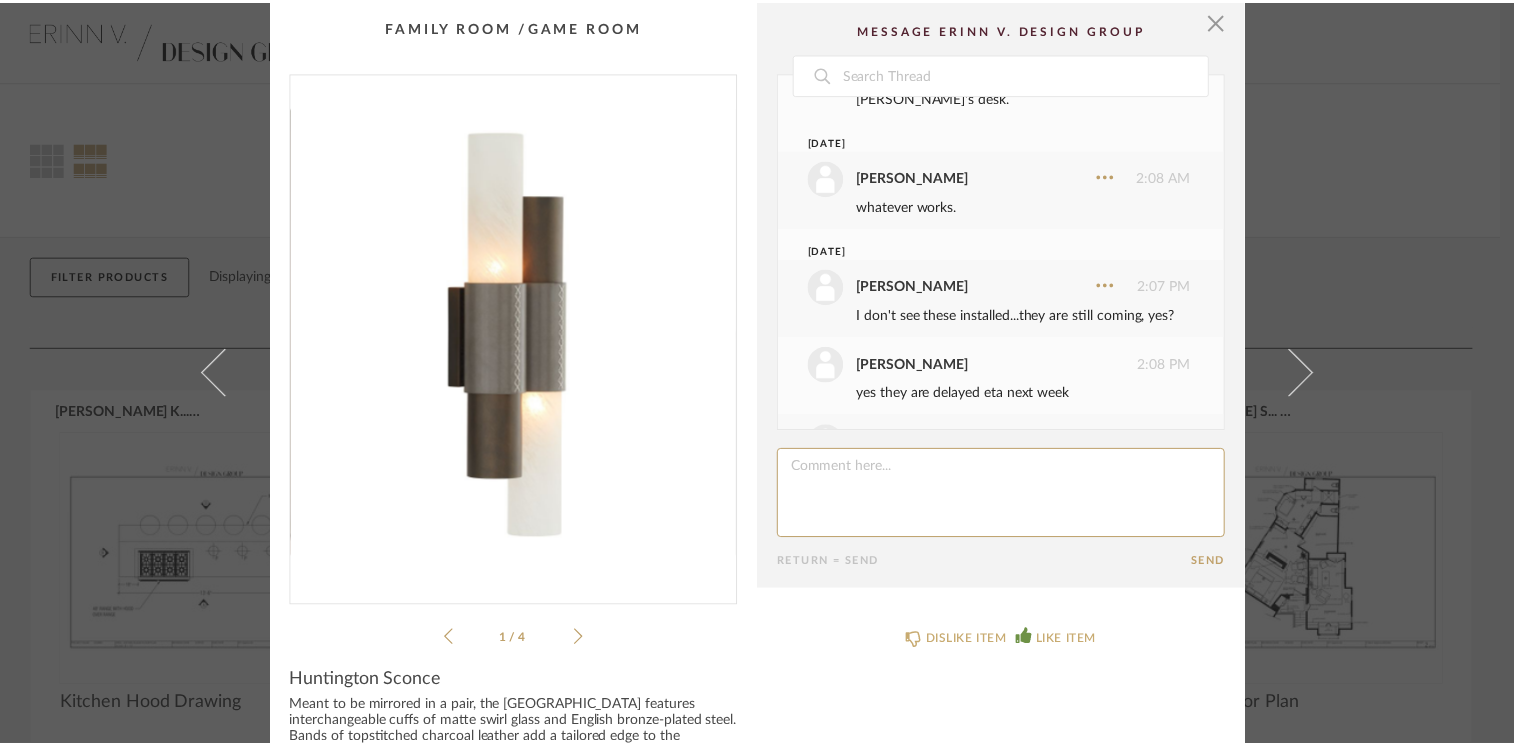scroll, scrollTop: 824, scrollLeft: 0, axis: vertical 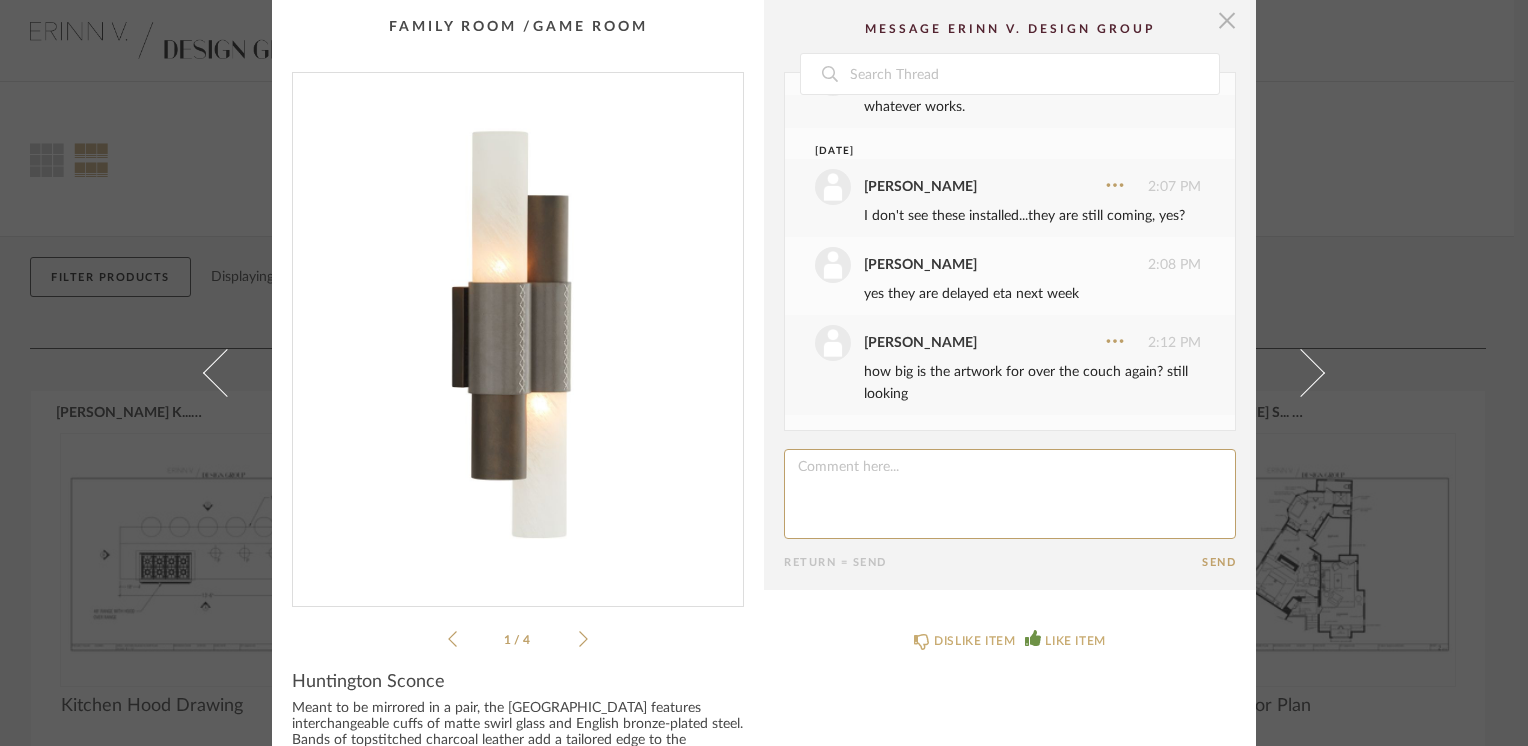 click at bounding box center (1227, 20) 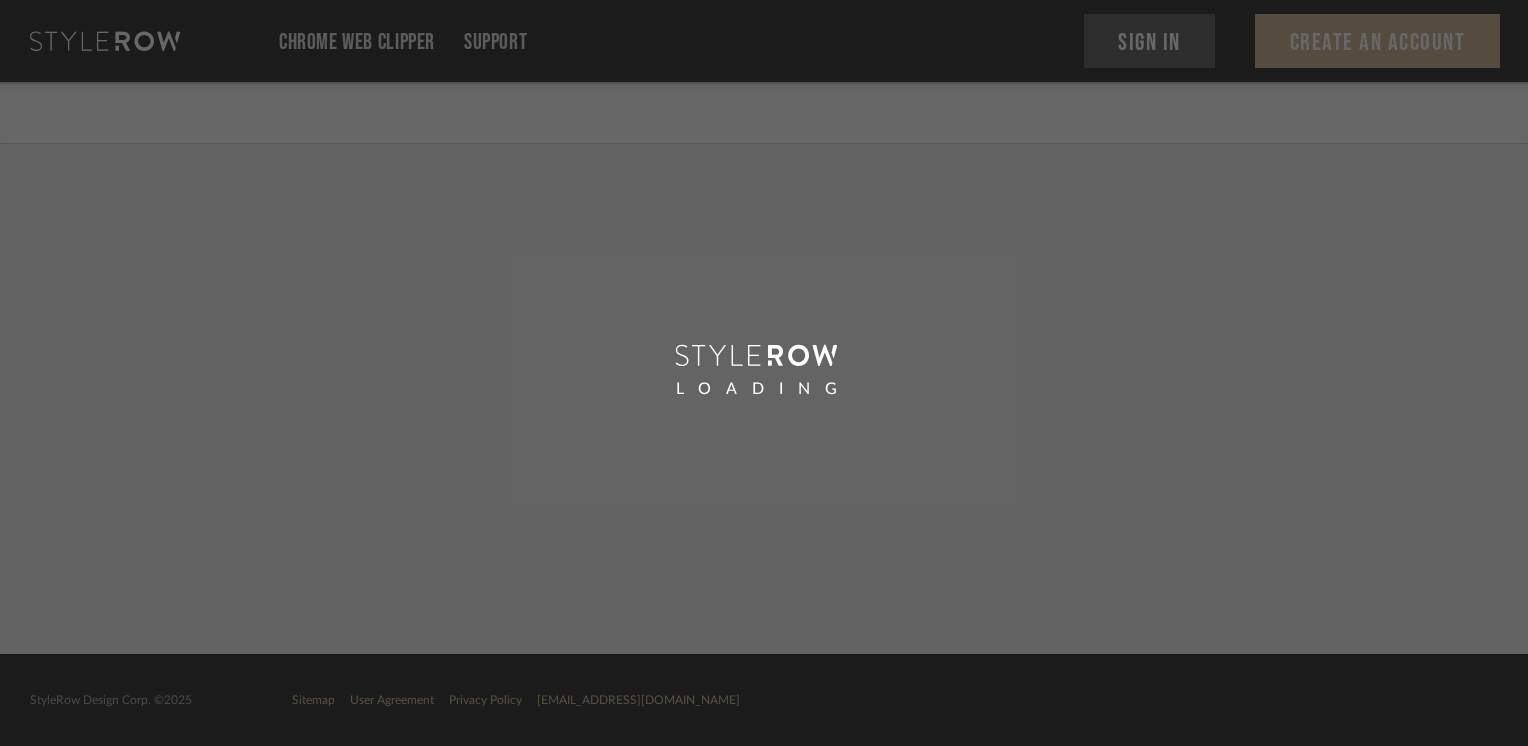 scroll, scrollTop: 0, scrollLeft: 0, axis: both 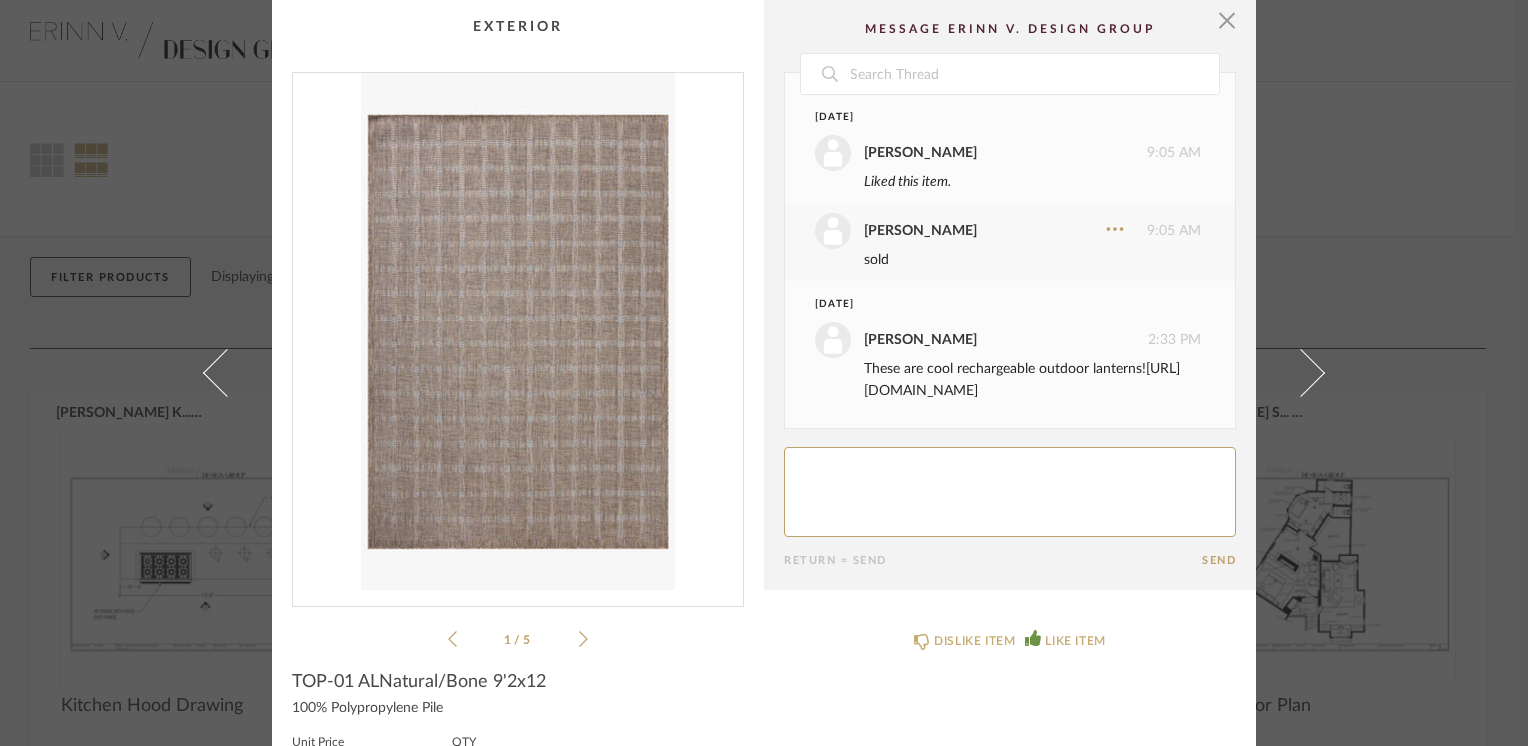 click on "[URL][DOMAIN_NAME]" at bounding box center [1022, 380] 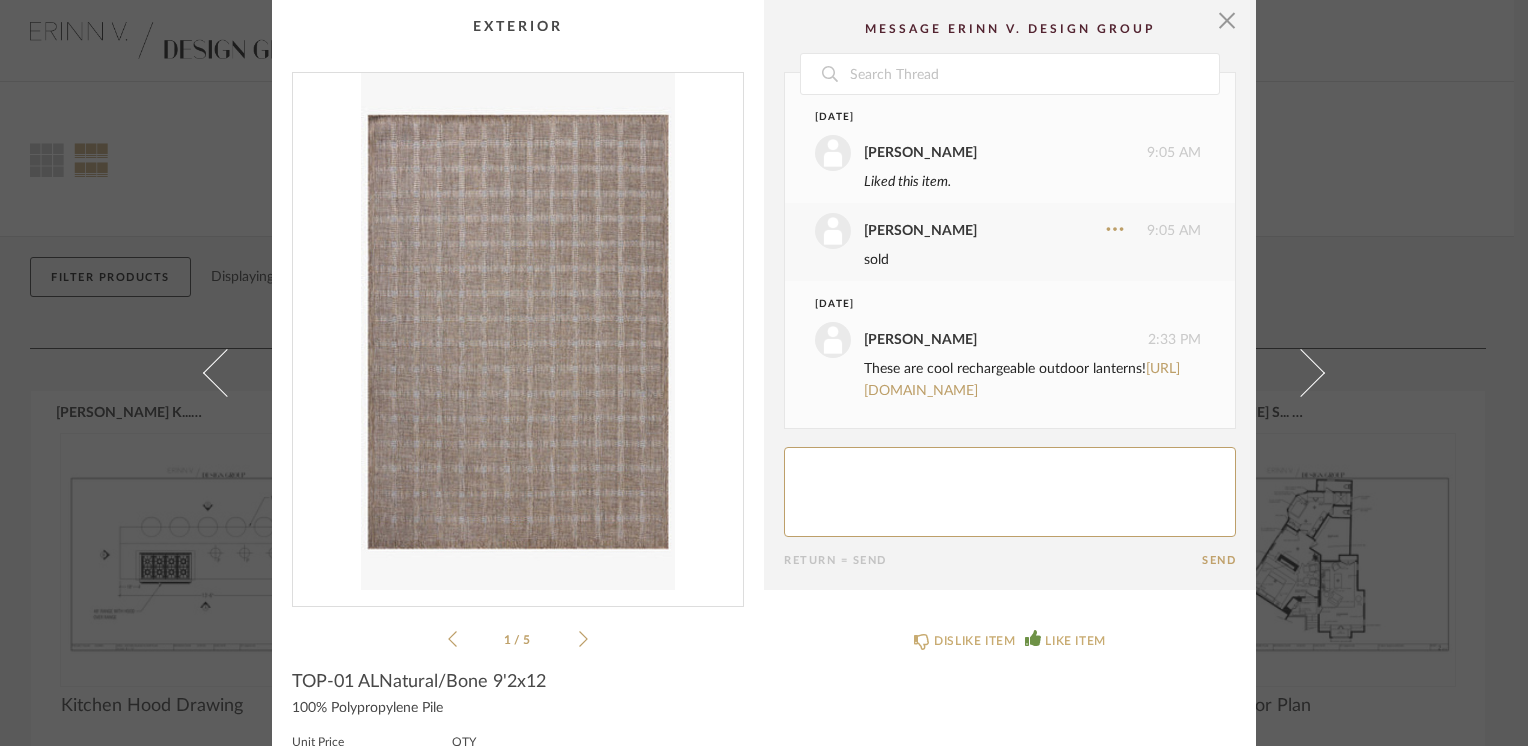 click 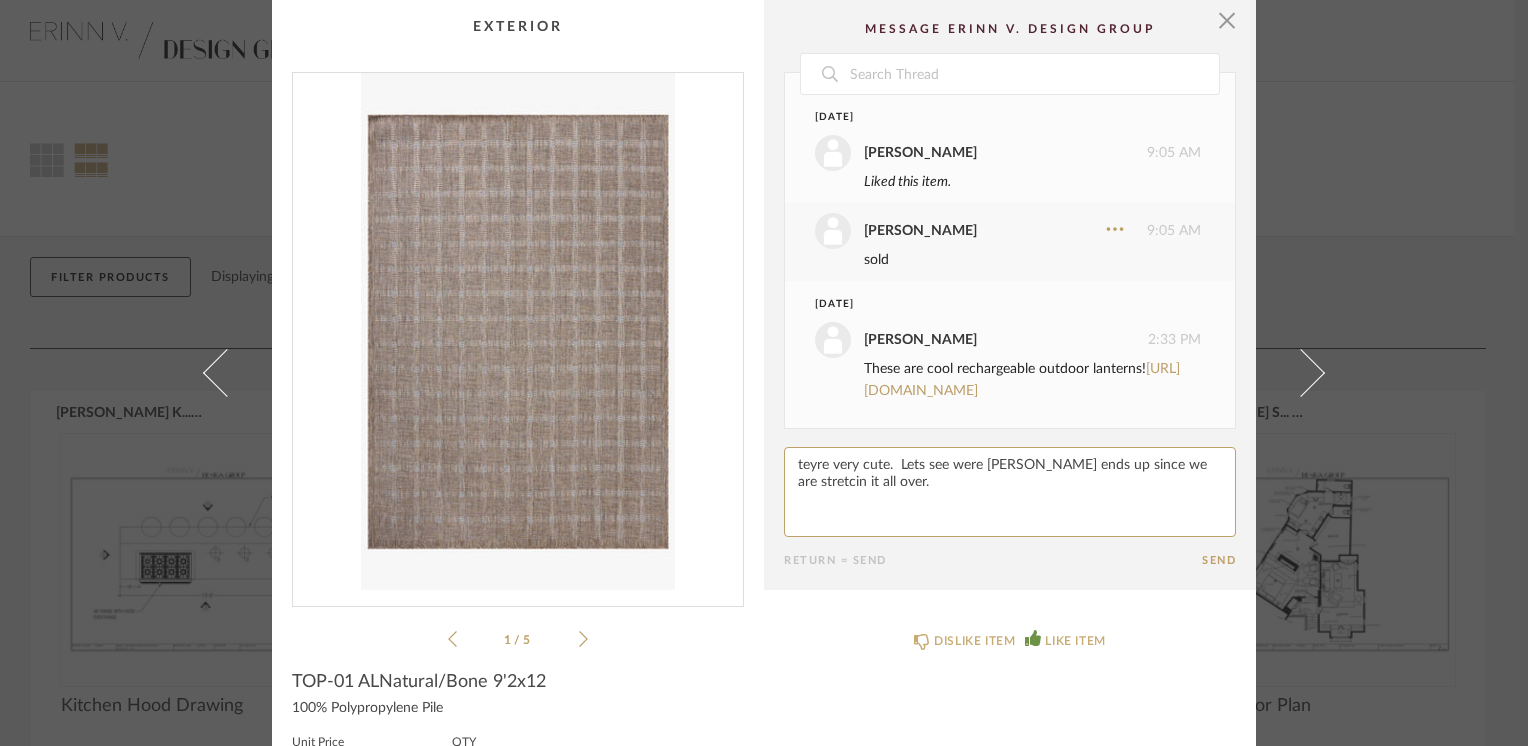 paste on "h" 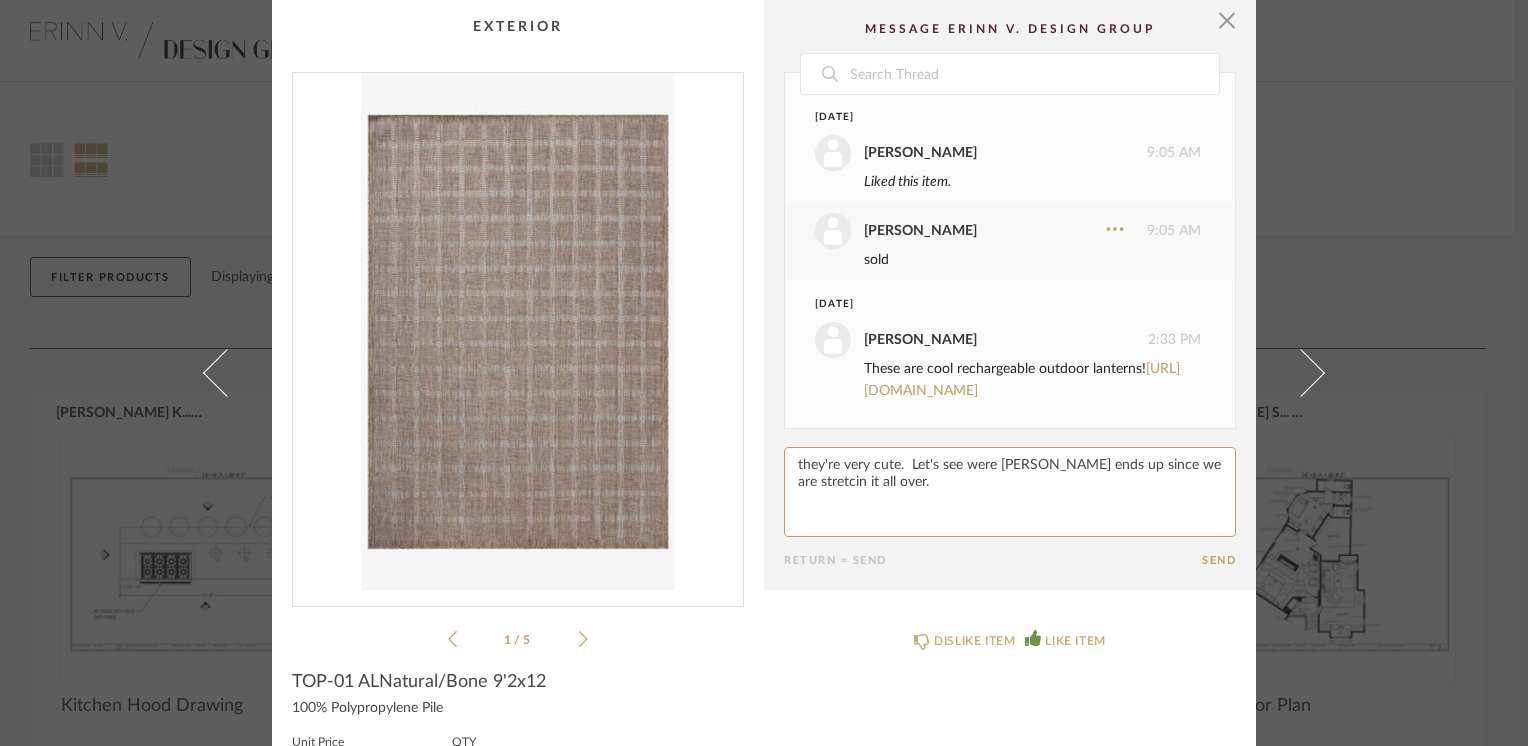 paste on "h" 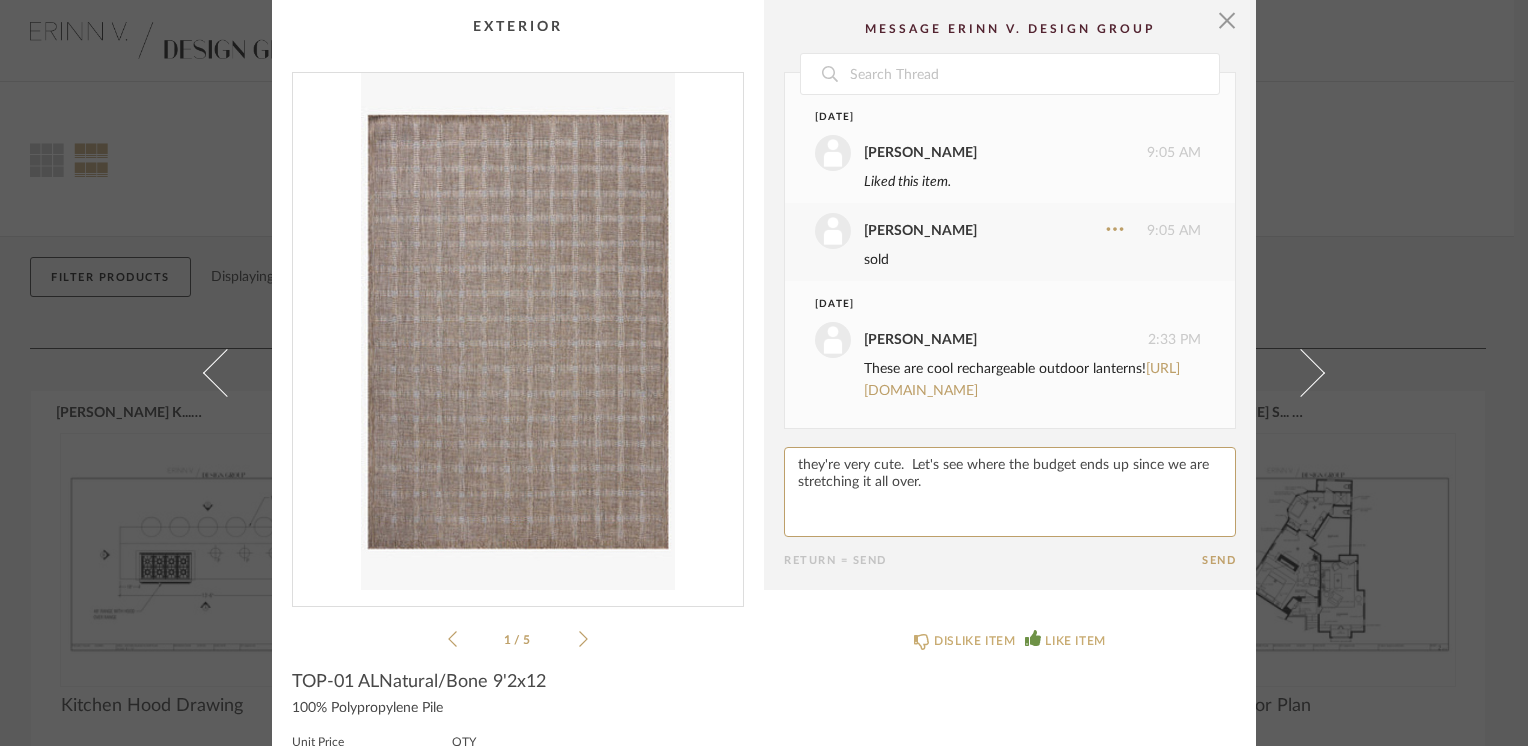 click 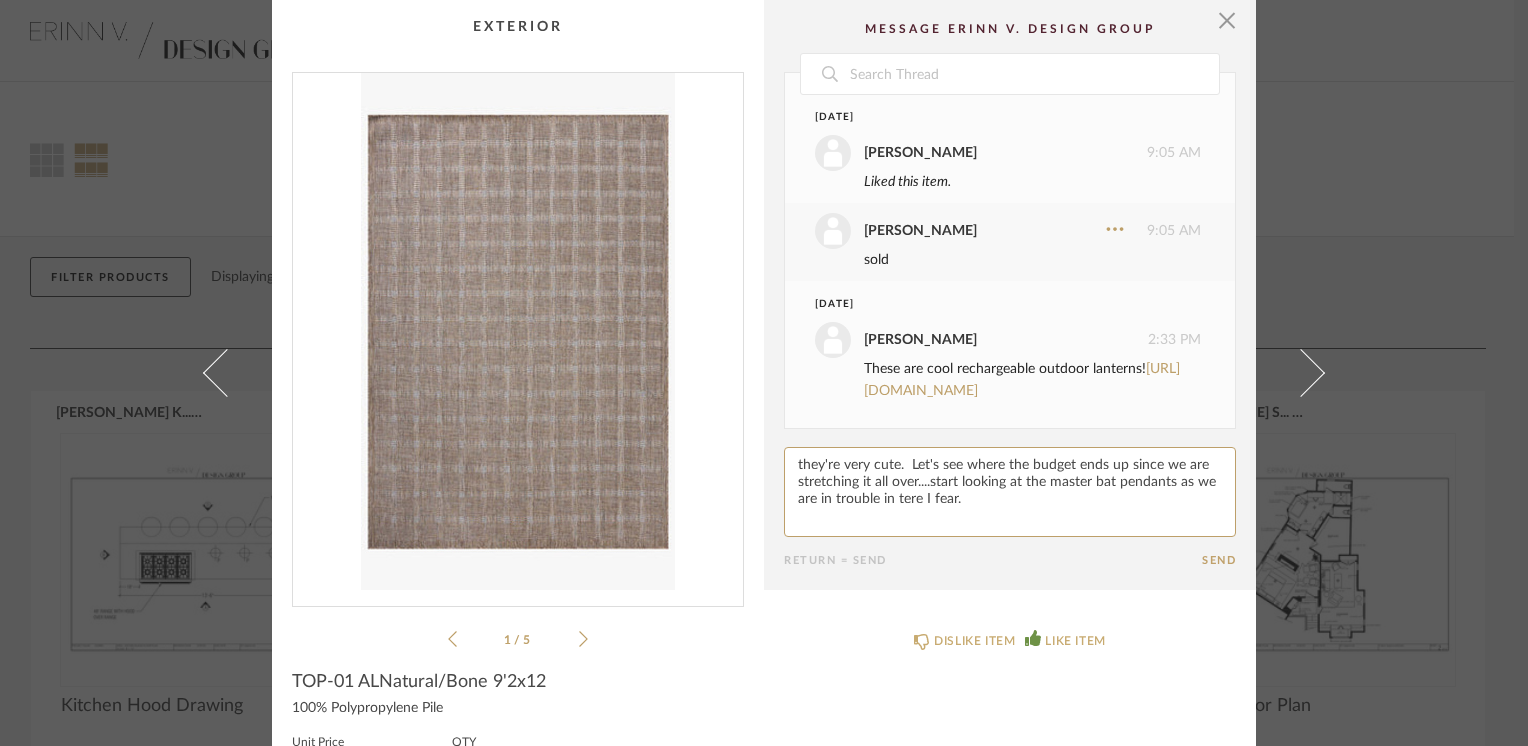paste on "h" 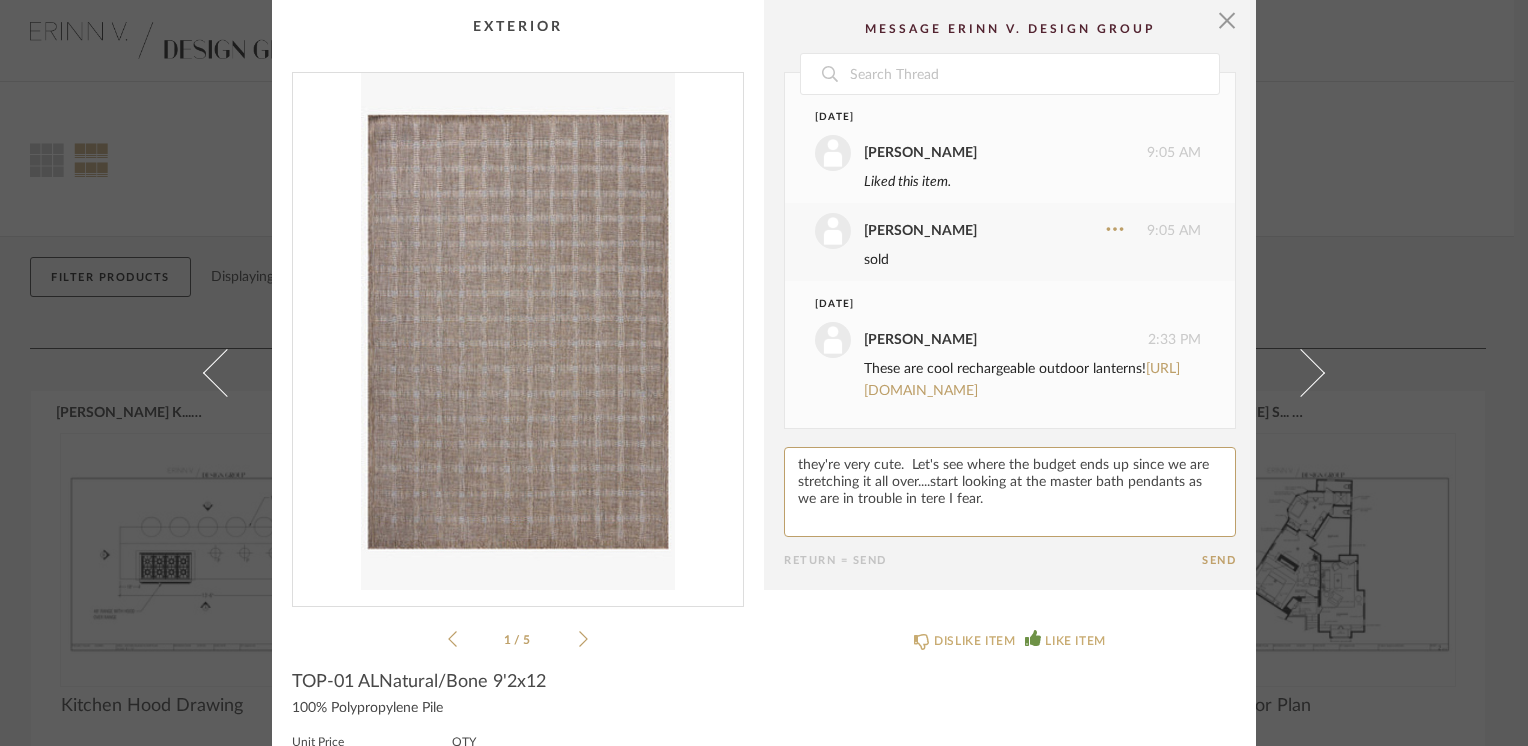paste on "h" 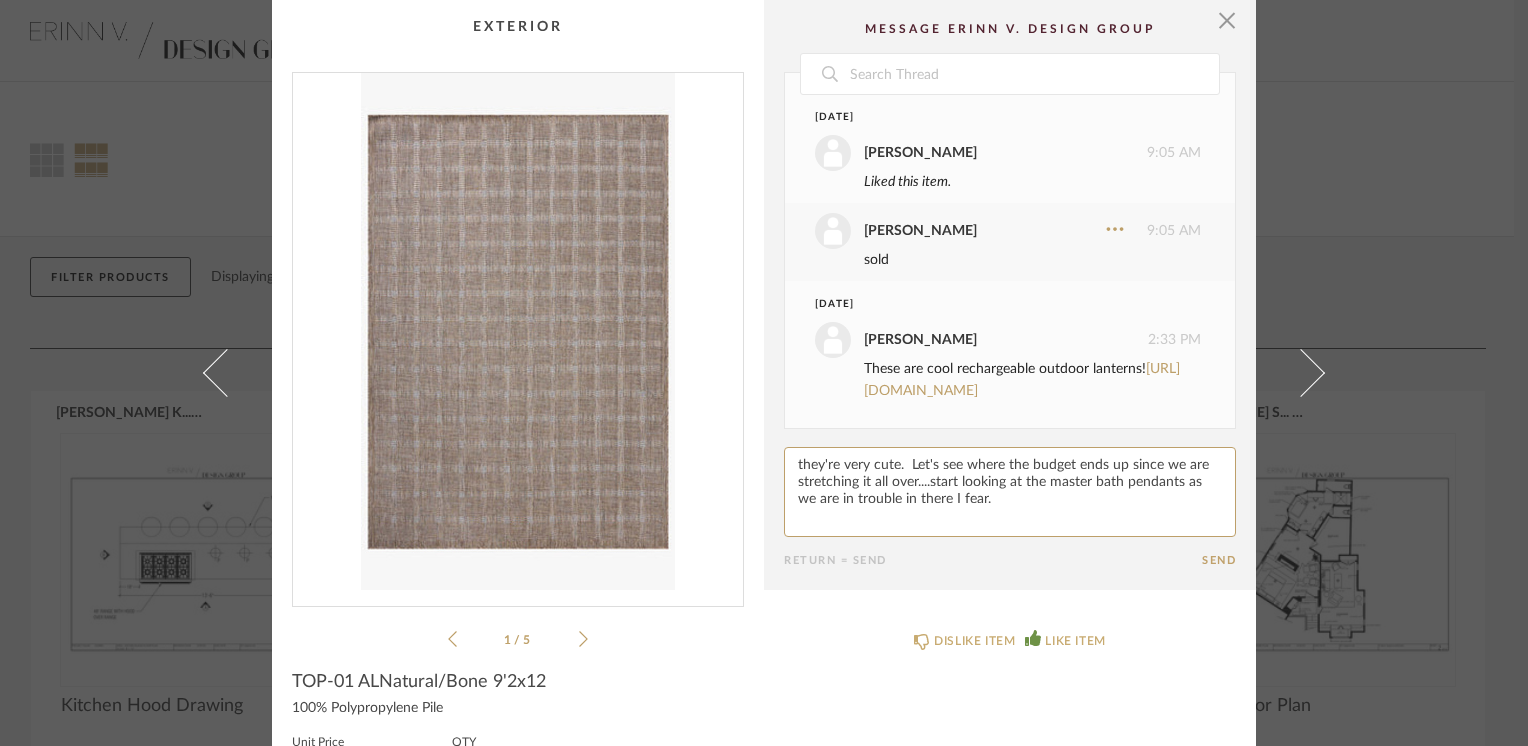type on "they're very cute.  Let's see where the budget ends up since we are stretching it all over....start looking at the master bath pendants as we are in trouble in there I fear." 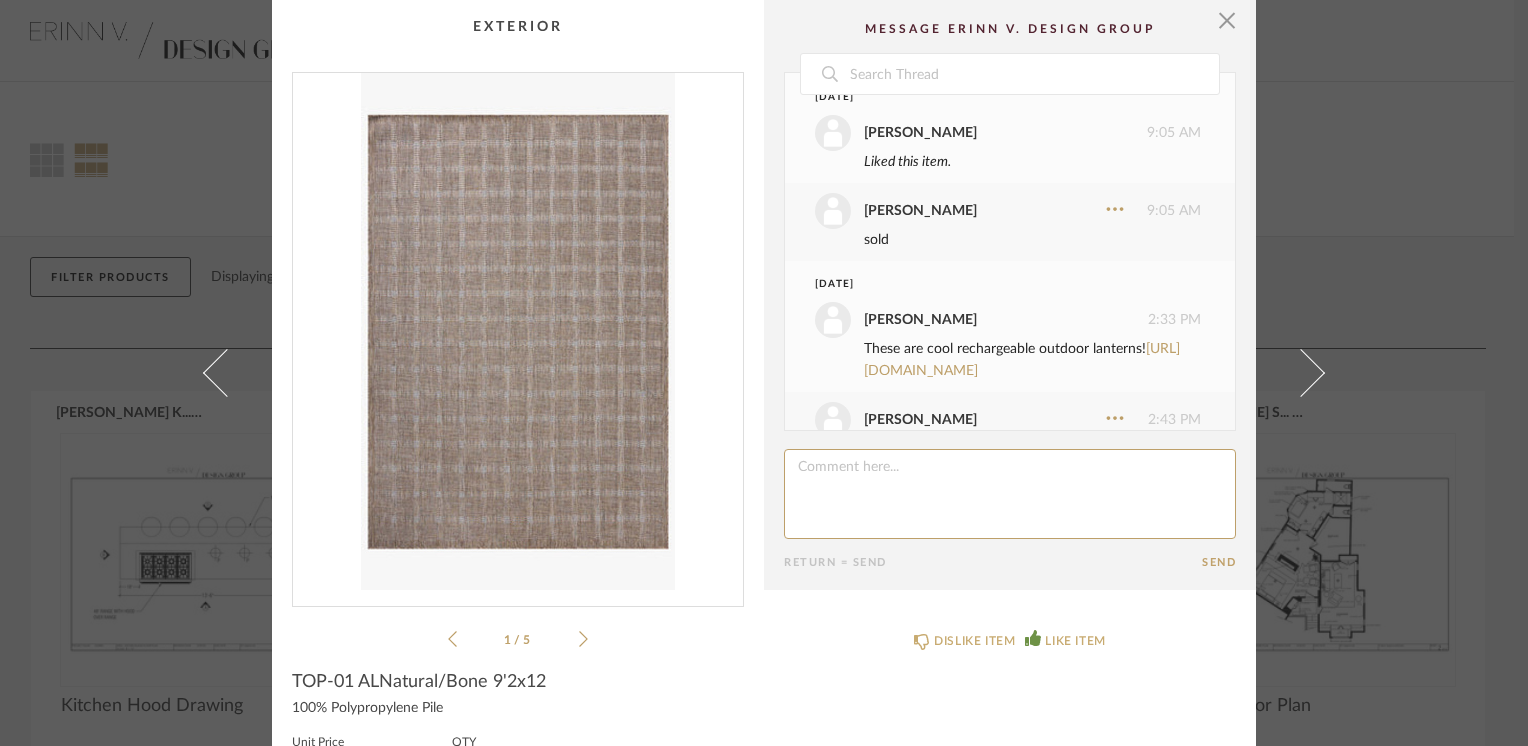 scroll, scrollTop: 164, scrollLeft: 0, axis: vertical 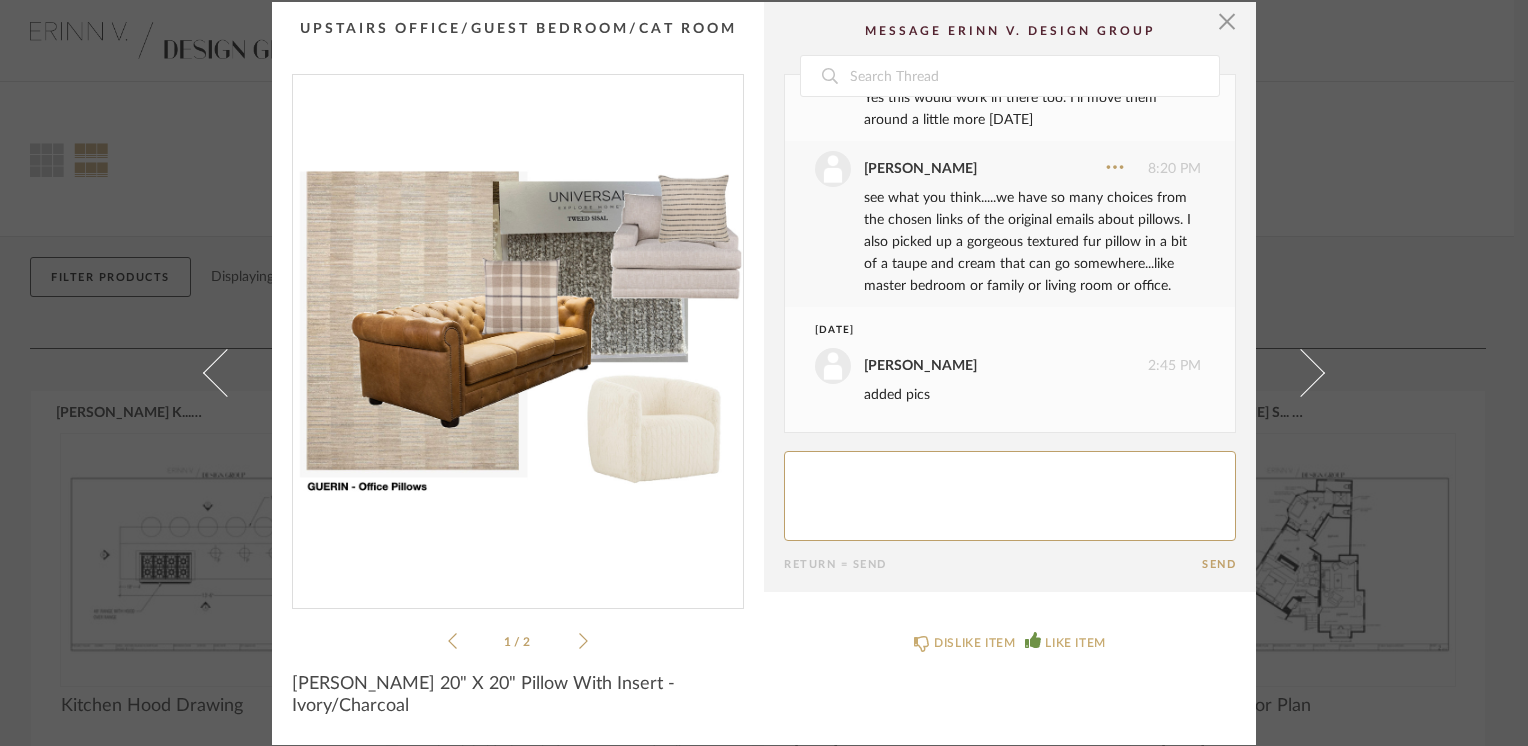 click at bounding box center [518, 333] 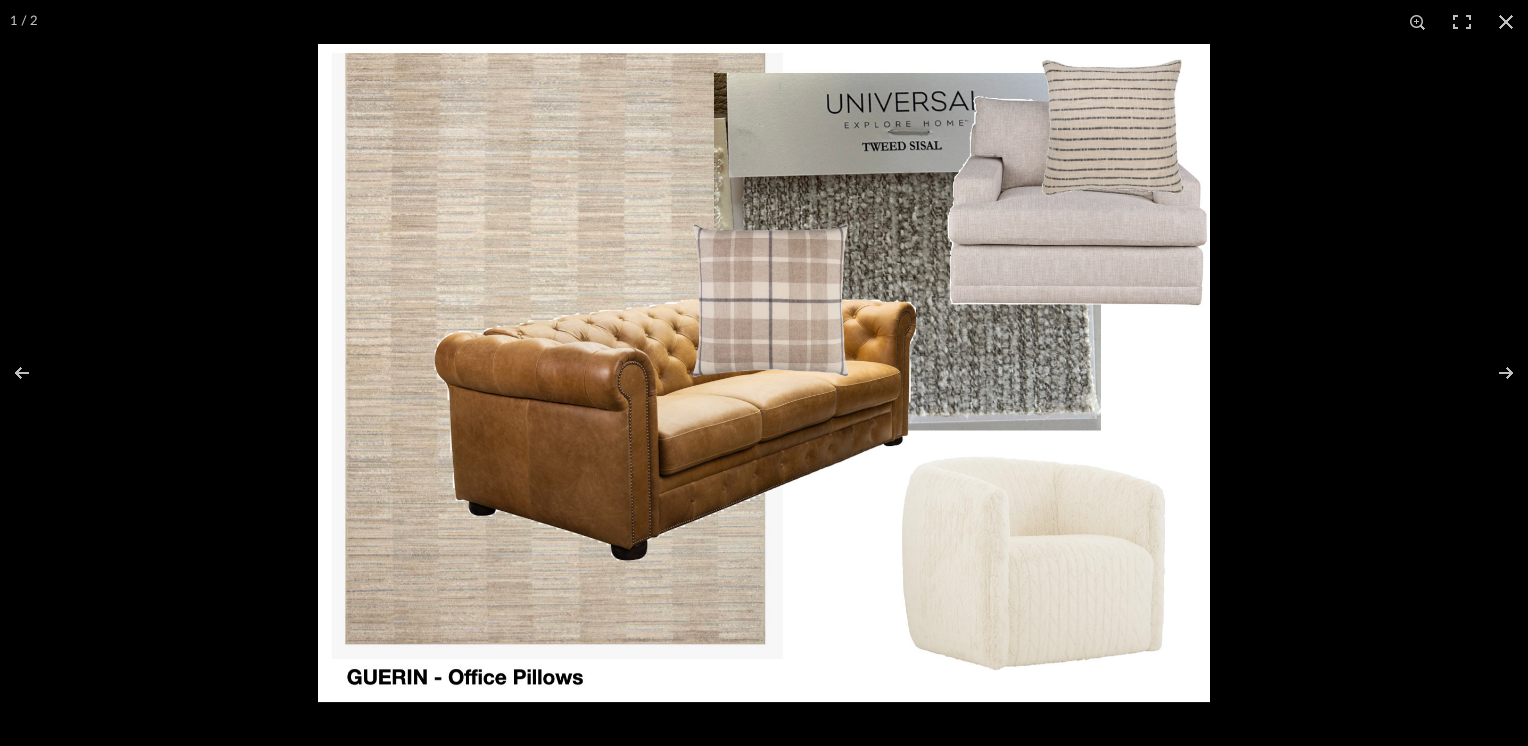click at bounding box center (764, 373) 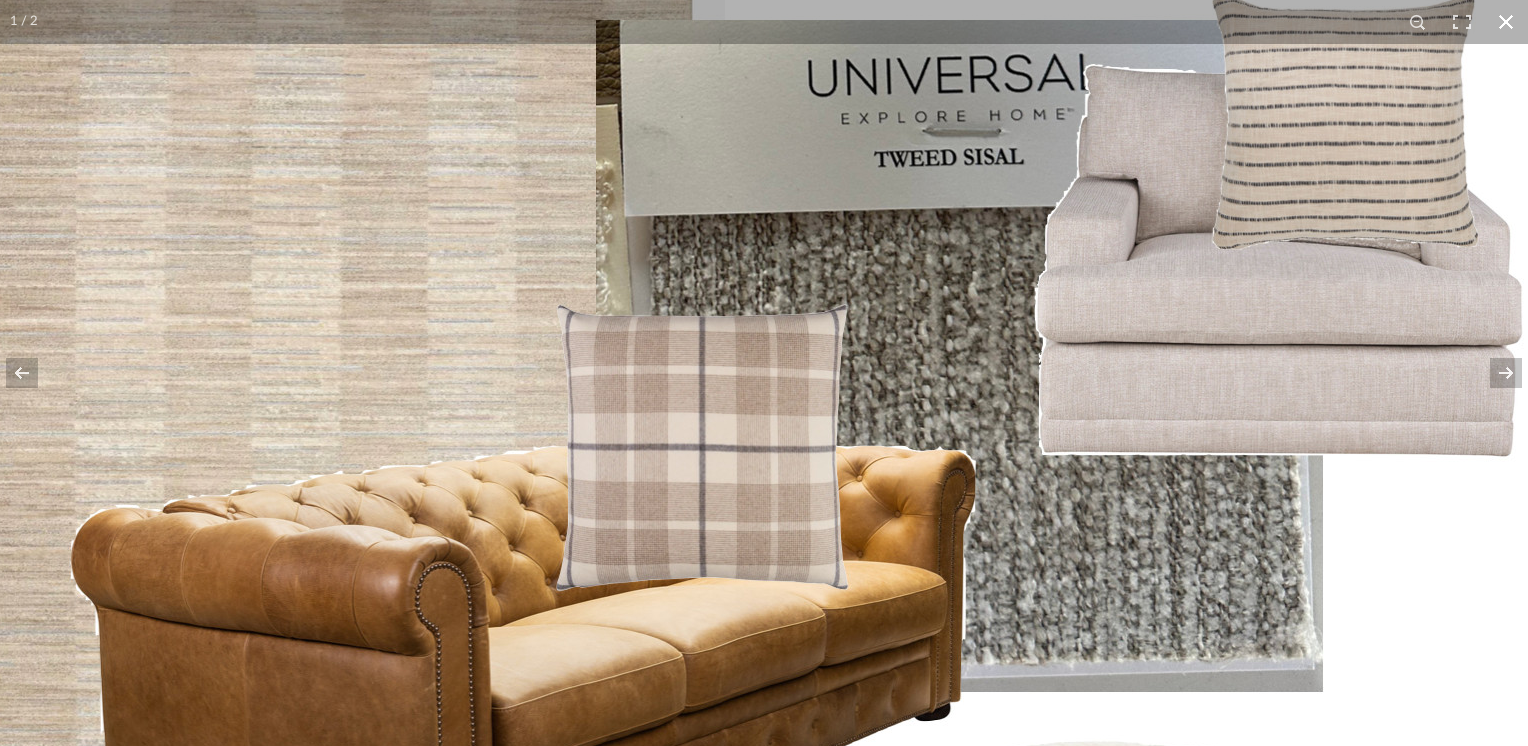 click at bounding box center (1506, 22) 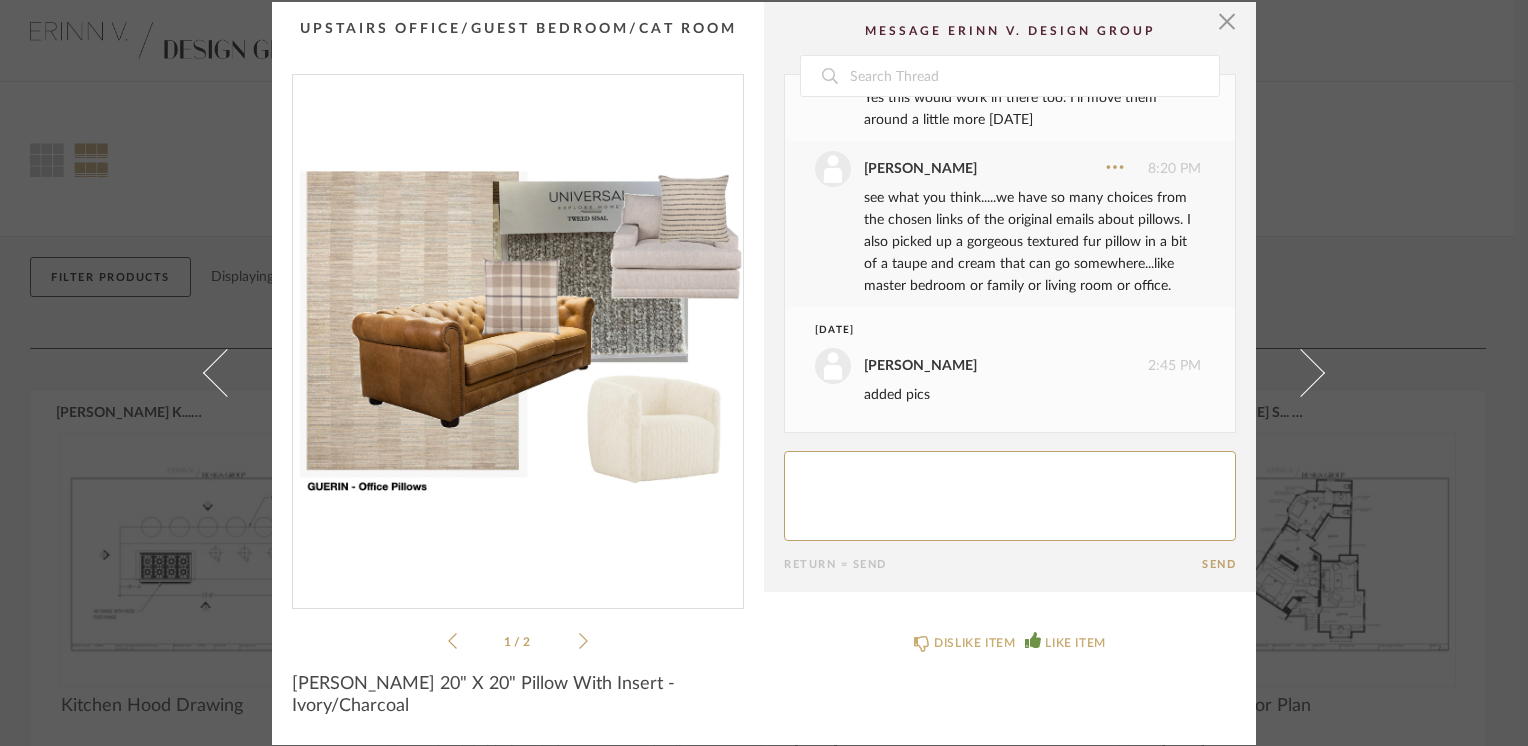 click 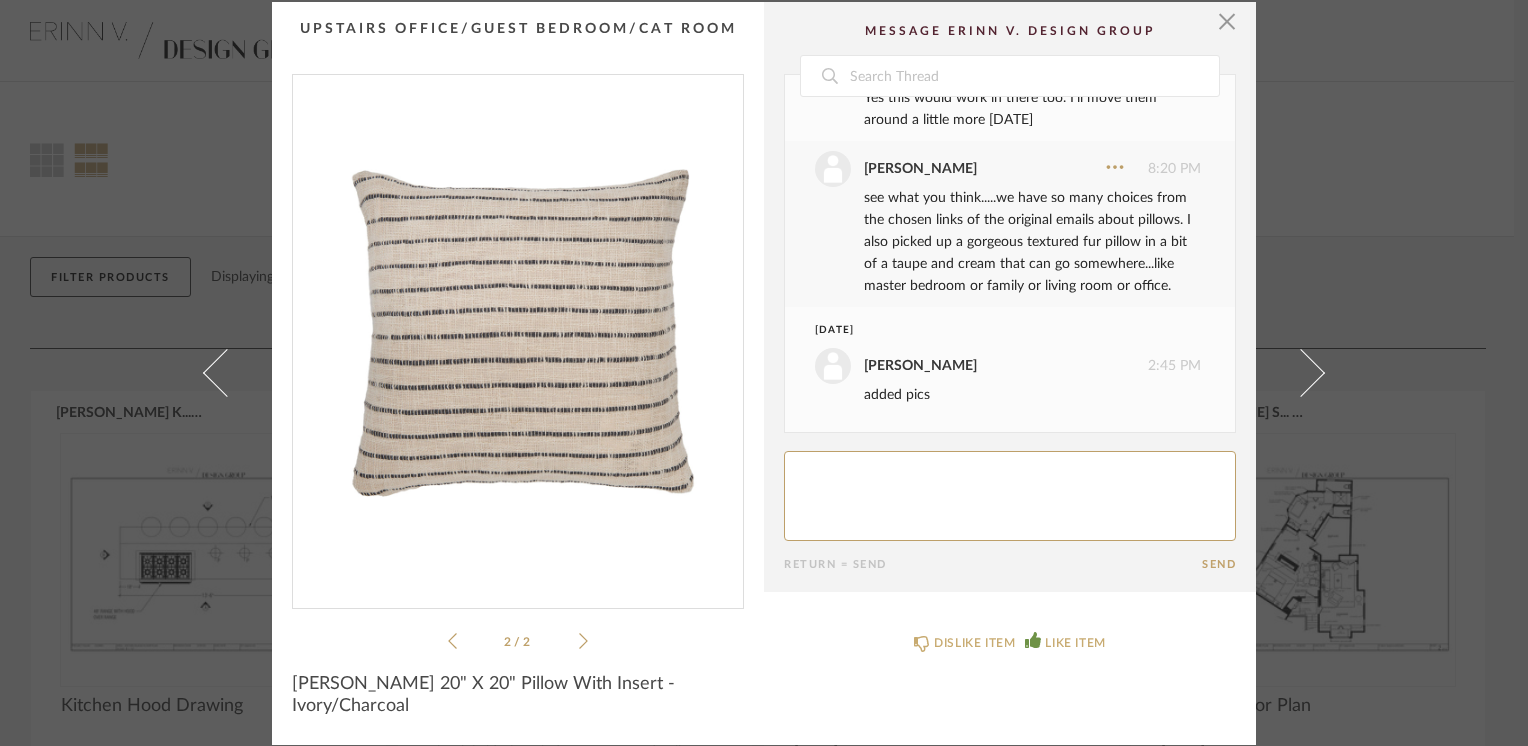 click 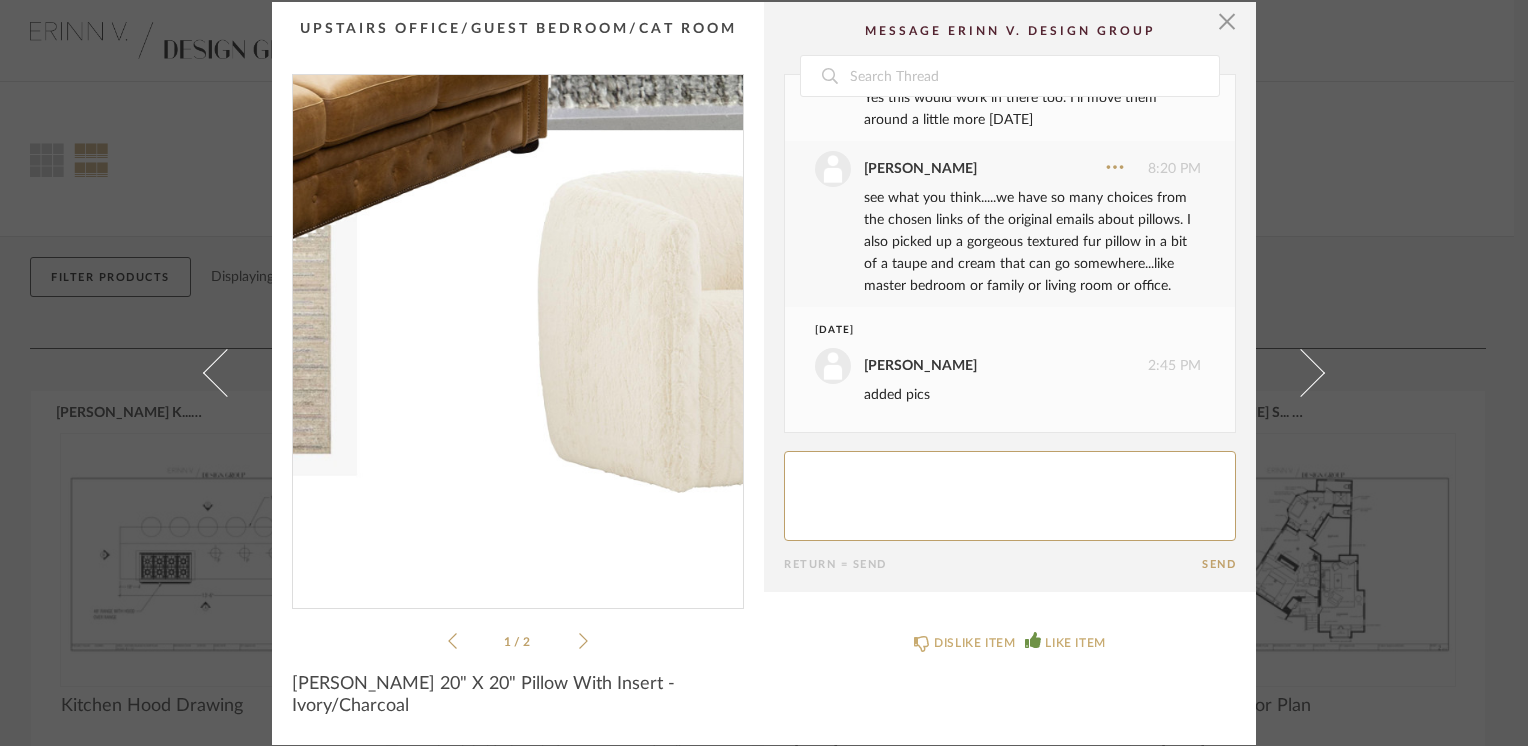 click at bounding box center [518, 333] 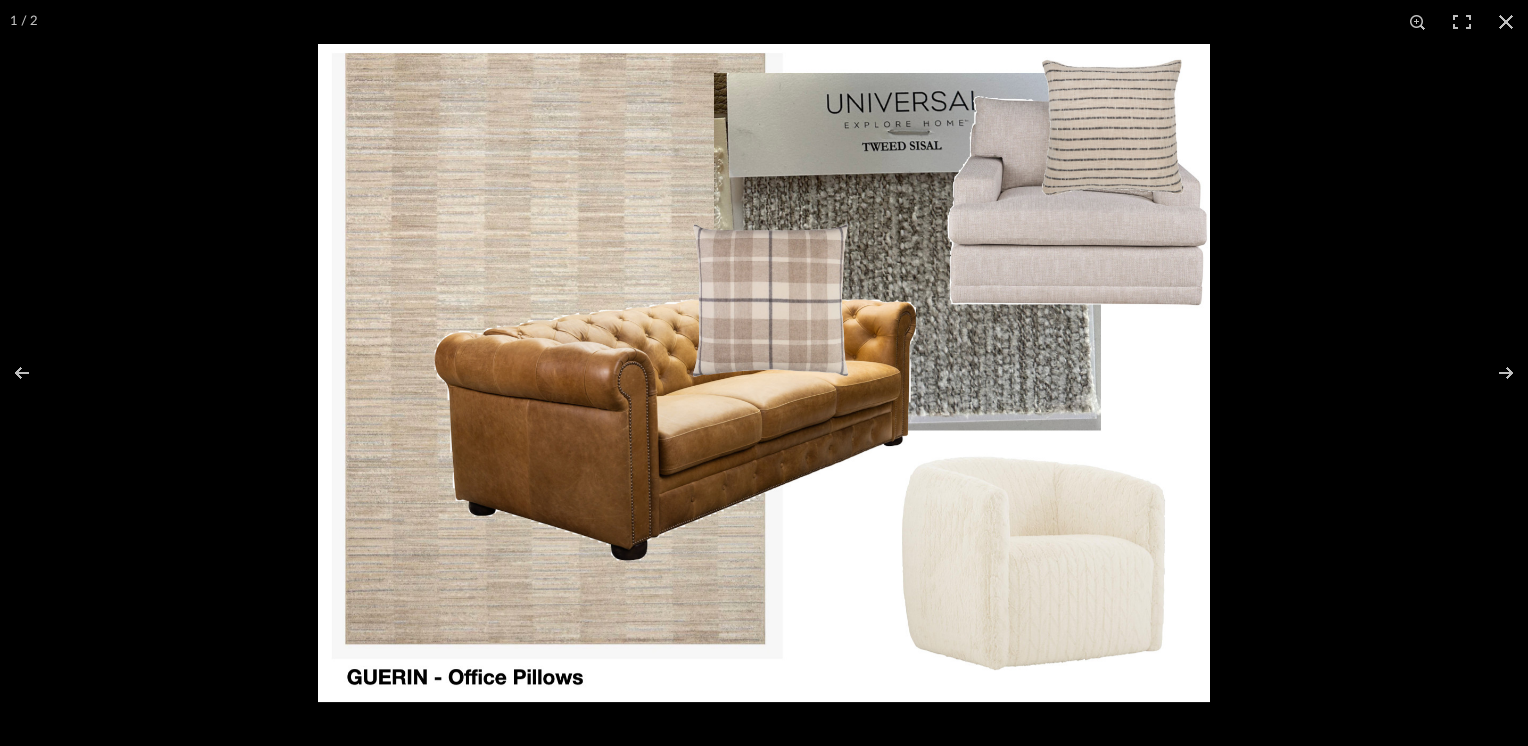 click at bounding box center (764, 373) 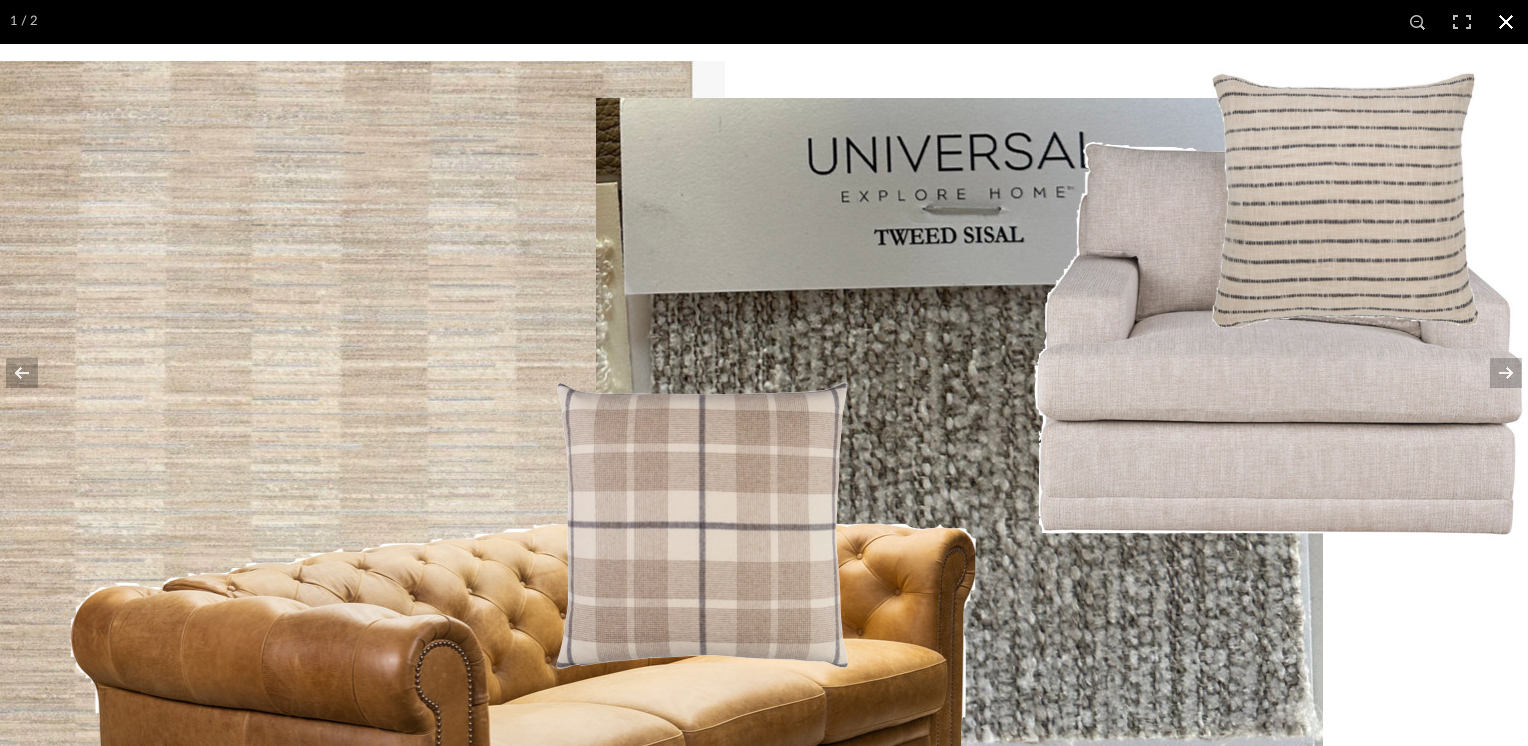click at bounding box center [1506, 22] 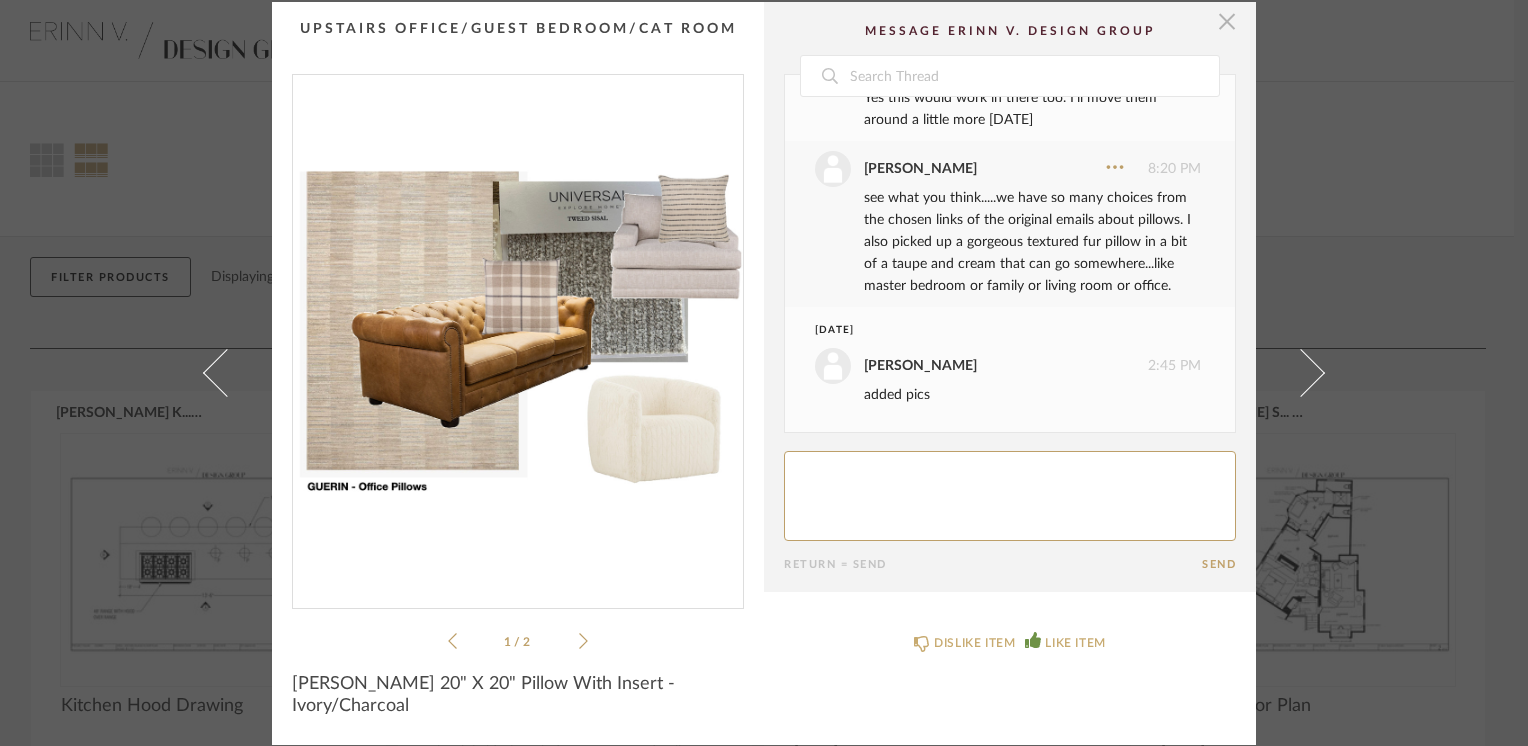 click at bounding box center [1227, 22] 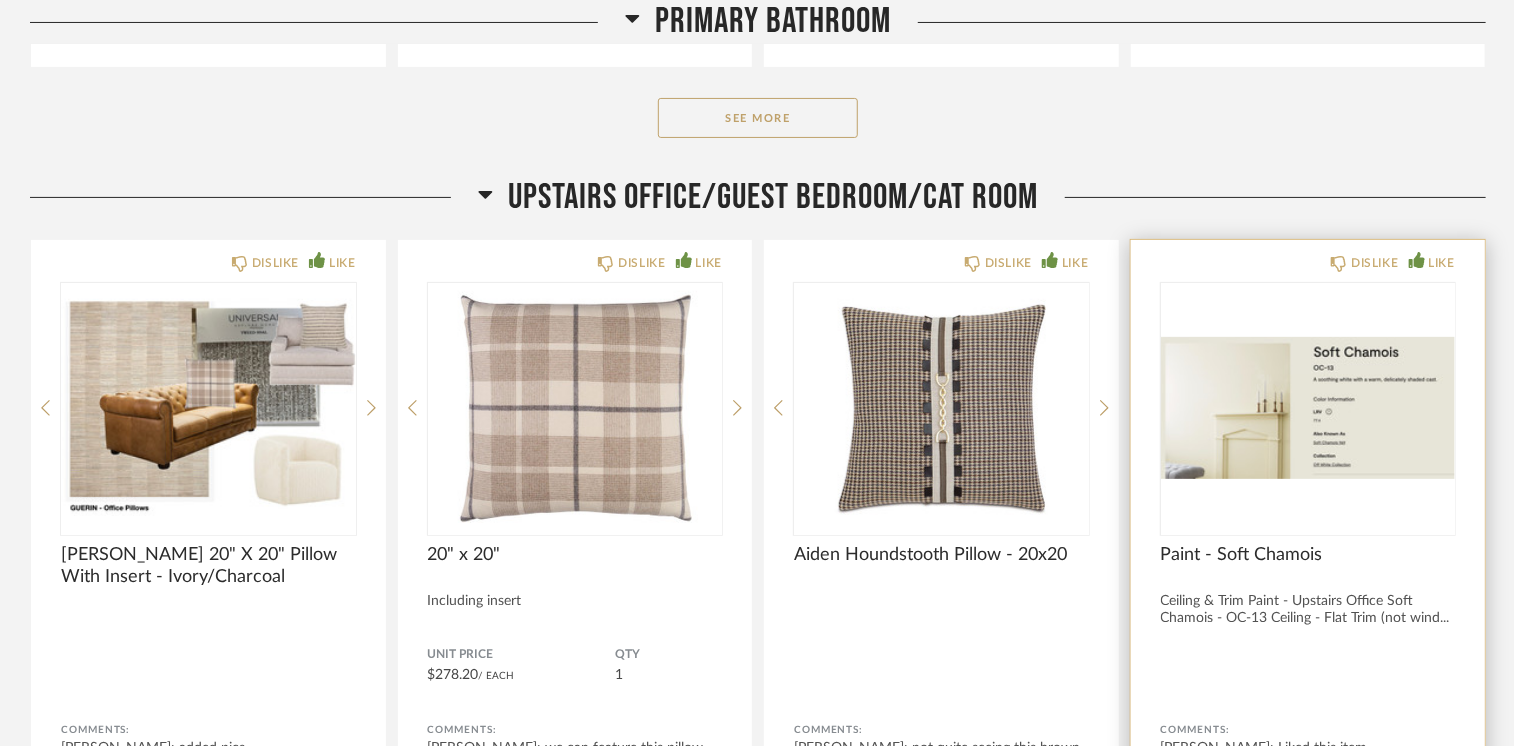 scroll, scrollTop: 11640, scrollLeft: 0, axis: vertical 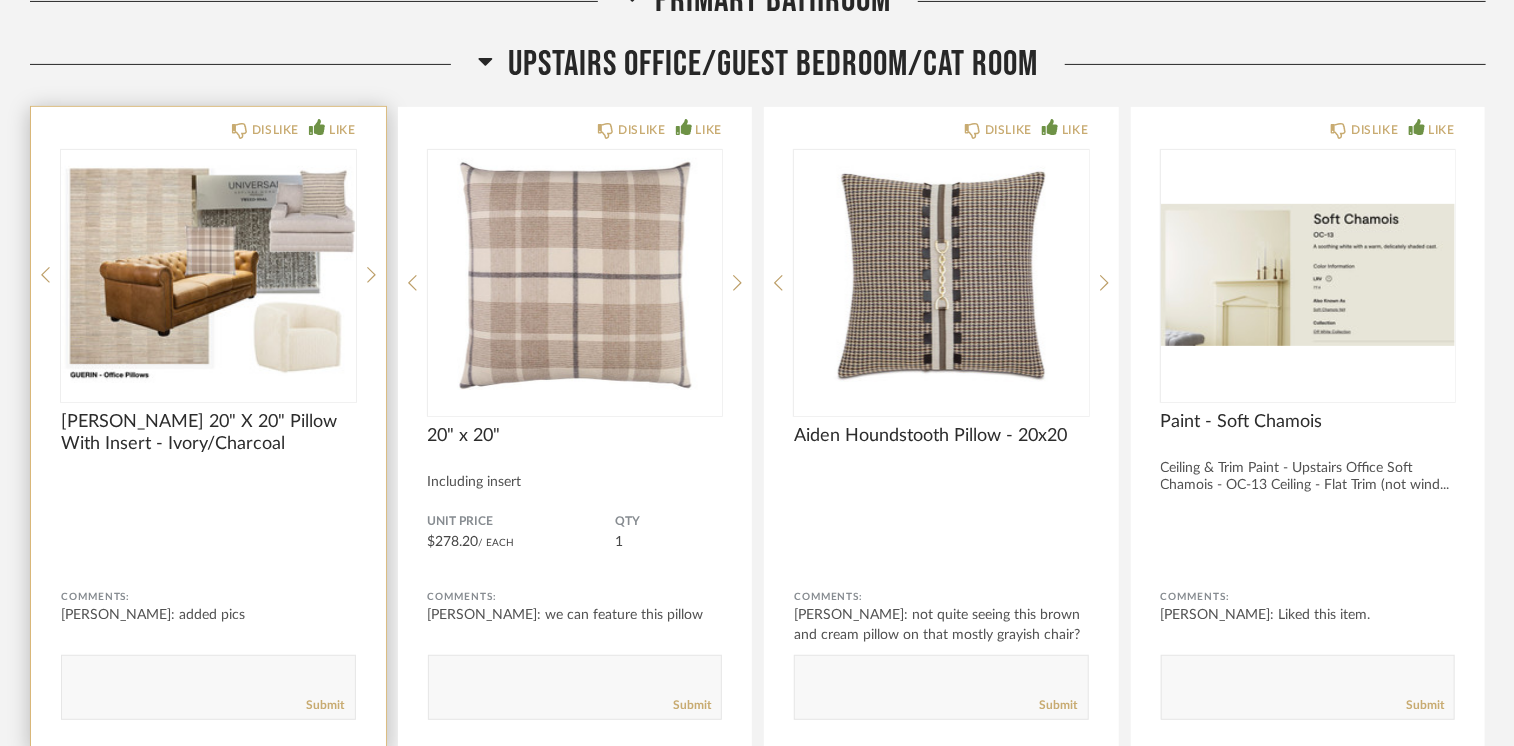 click 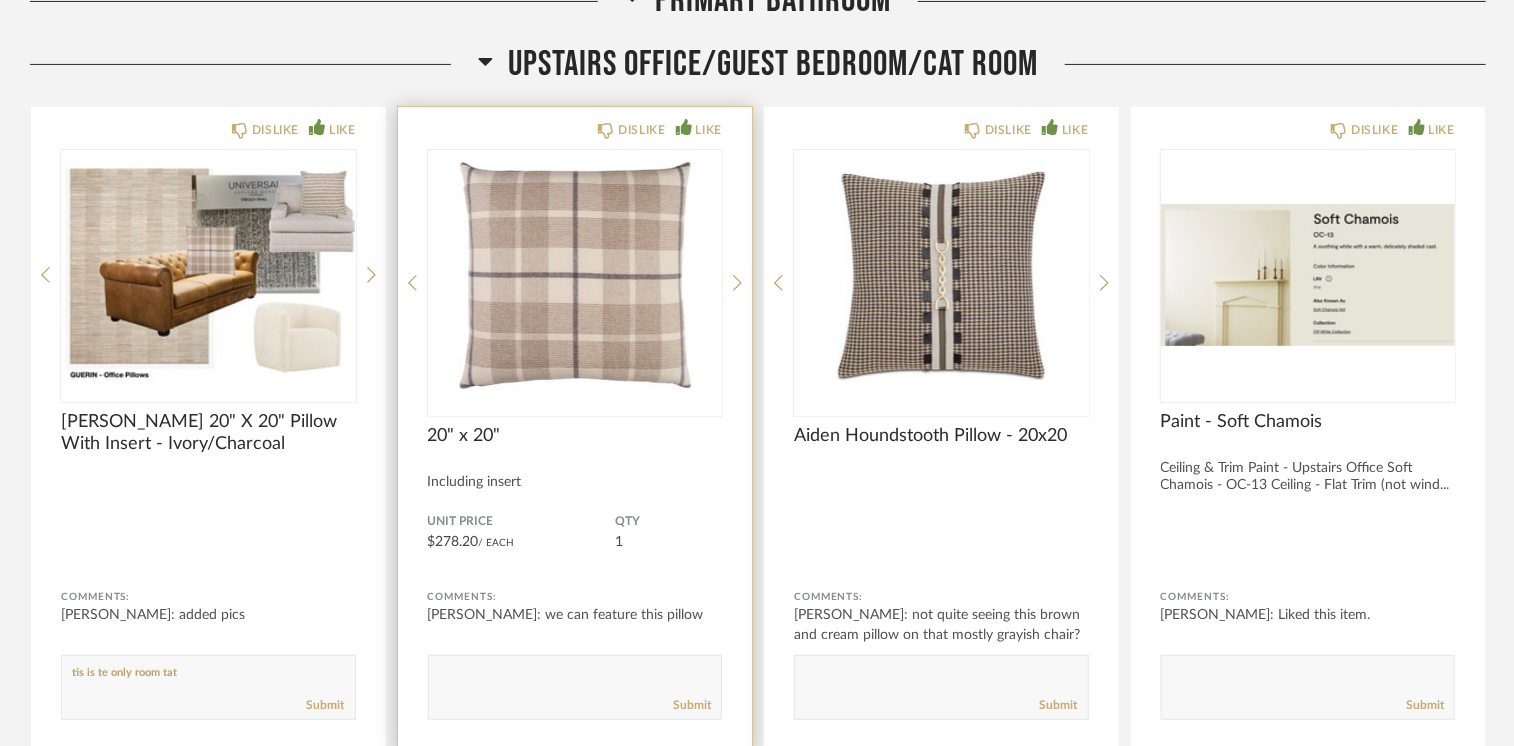 scroll, scrollTop: 11740, scrollLeft: 0, axis: vertical 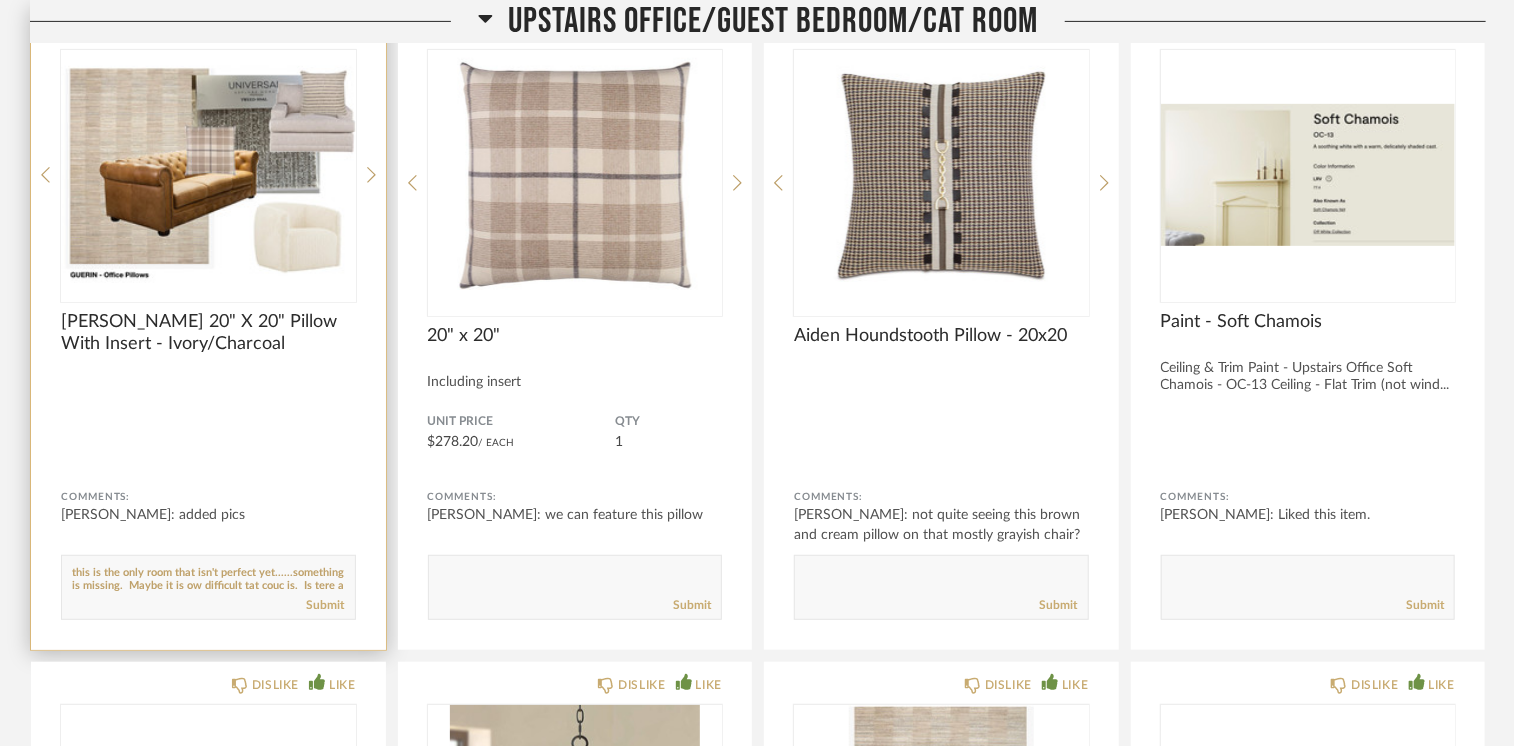 paste on "h" 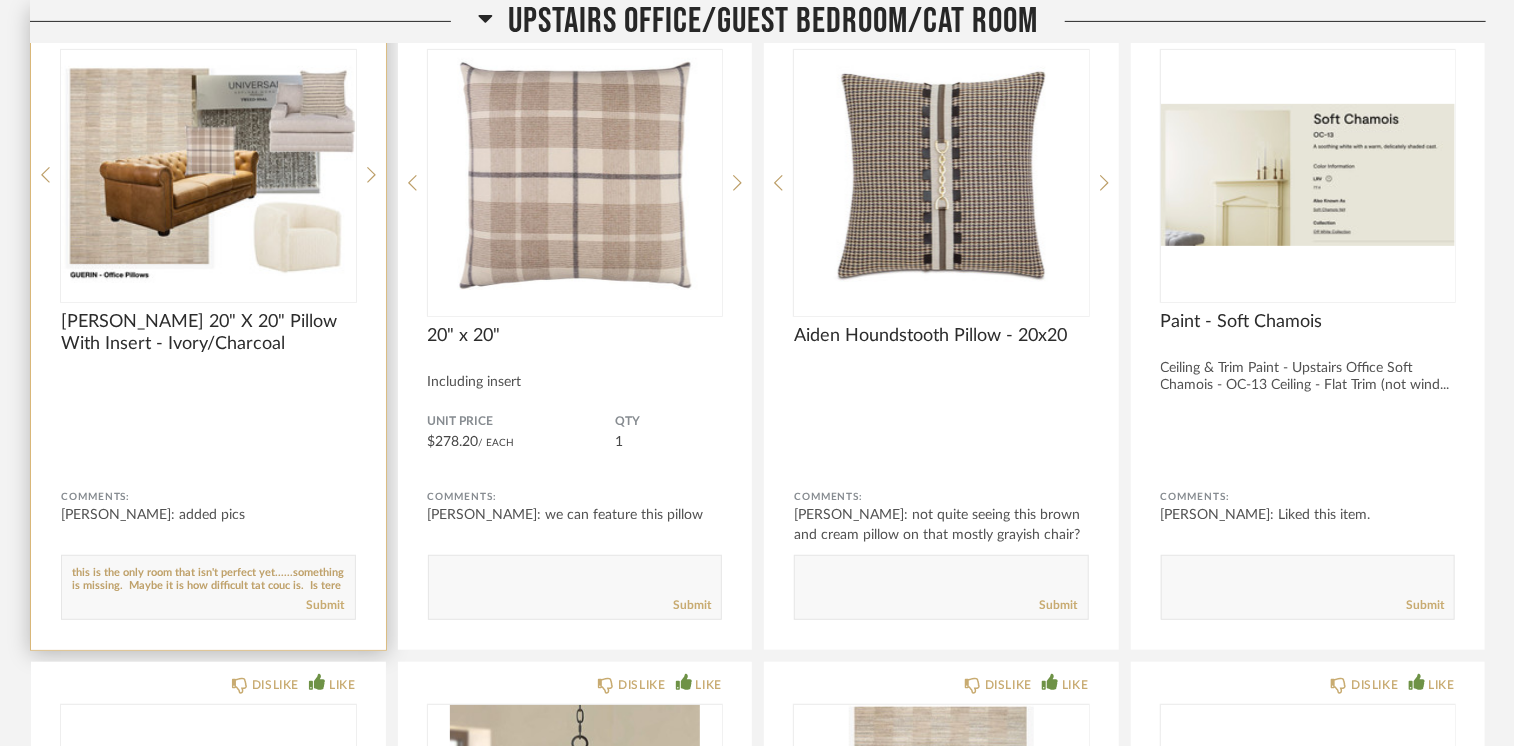 scroll, scrollTop: 11840, scrollLeft: 0, axis: vertical 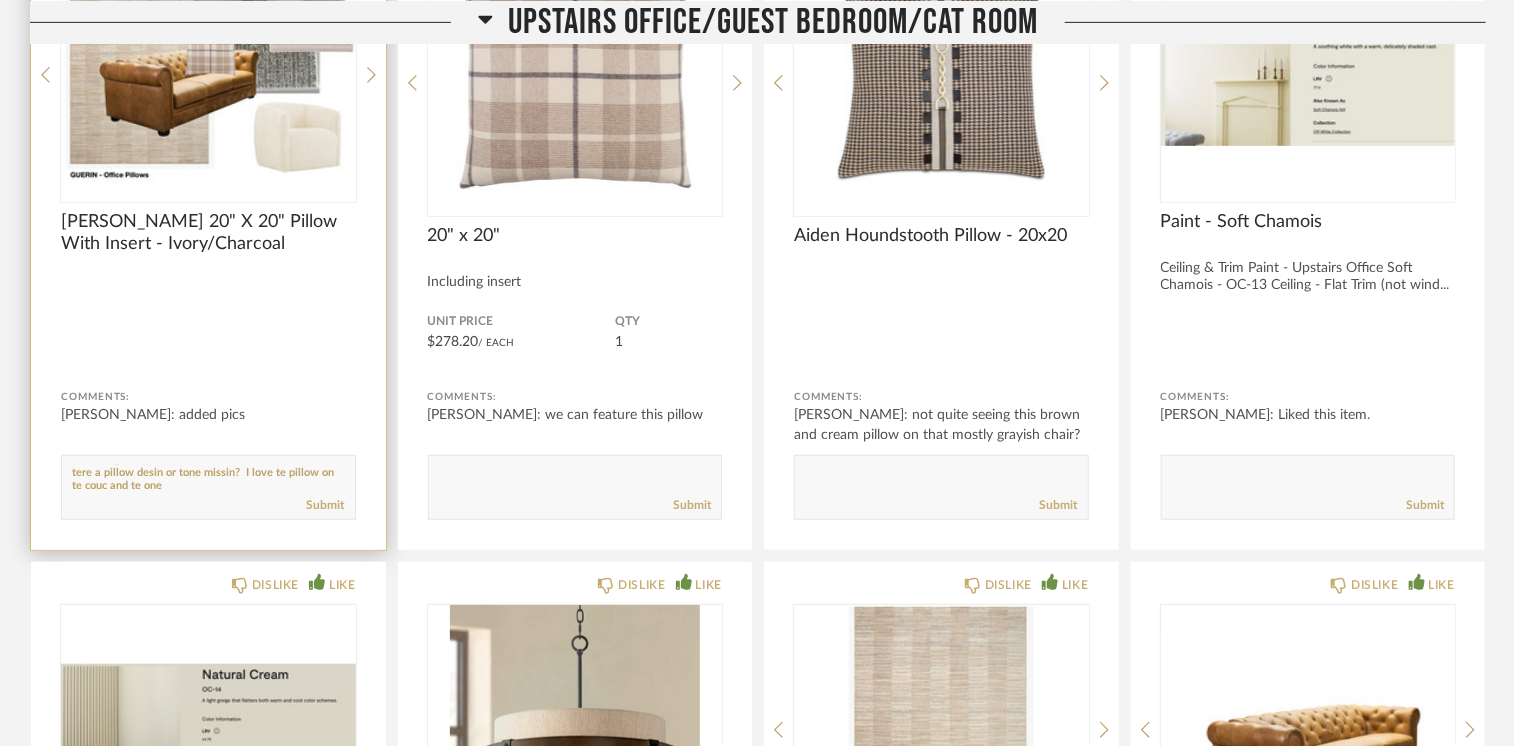 paste on "h" 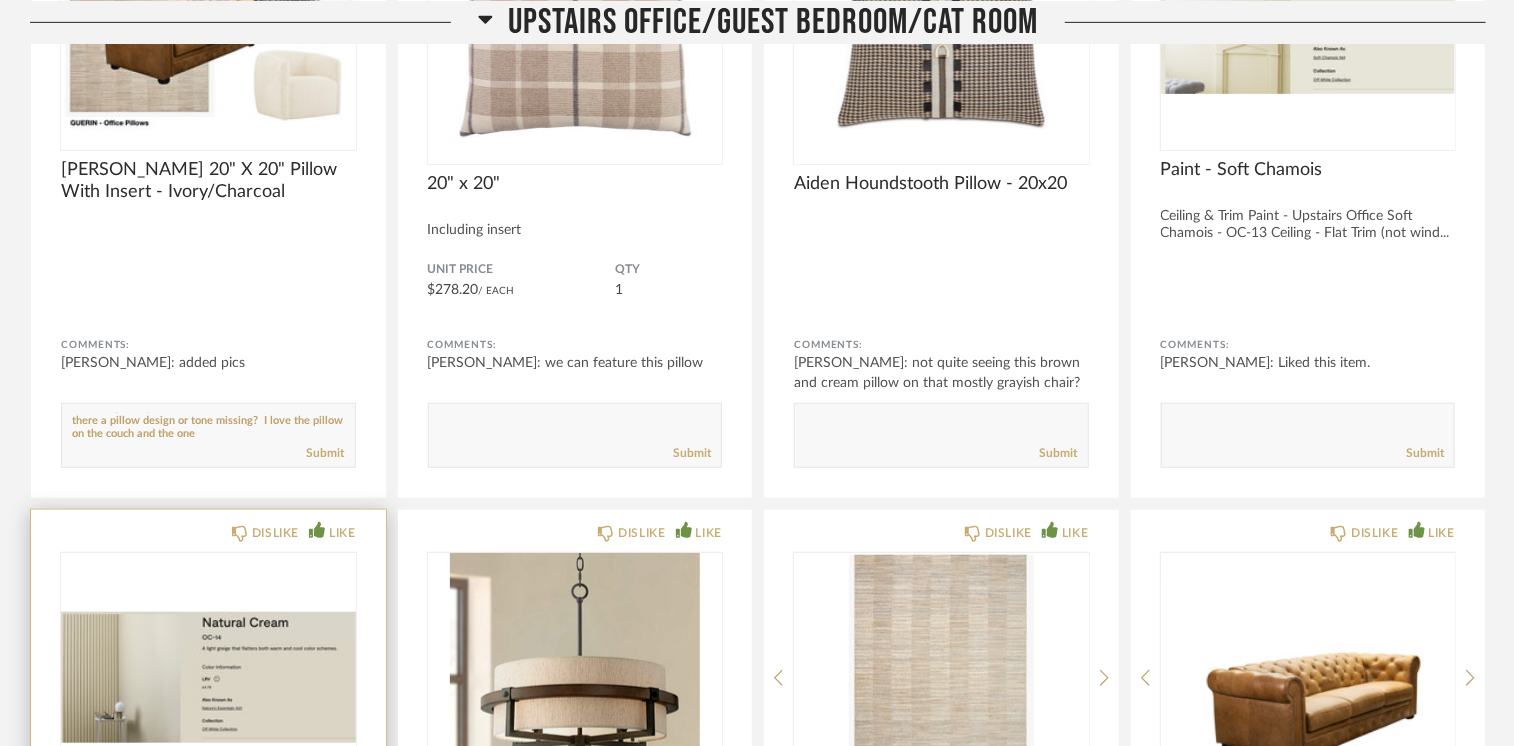 scroll, scrollTop: 11940, scrollLeft: 0, axis: vertical 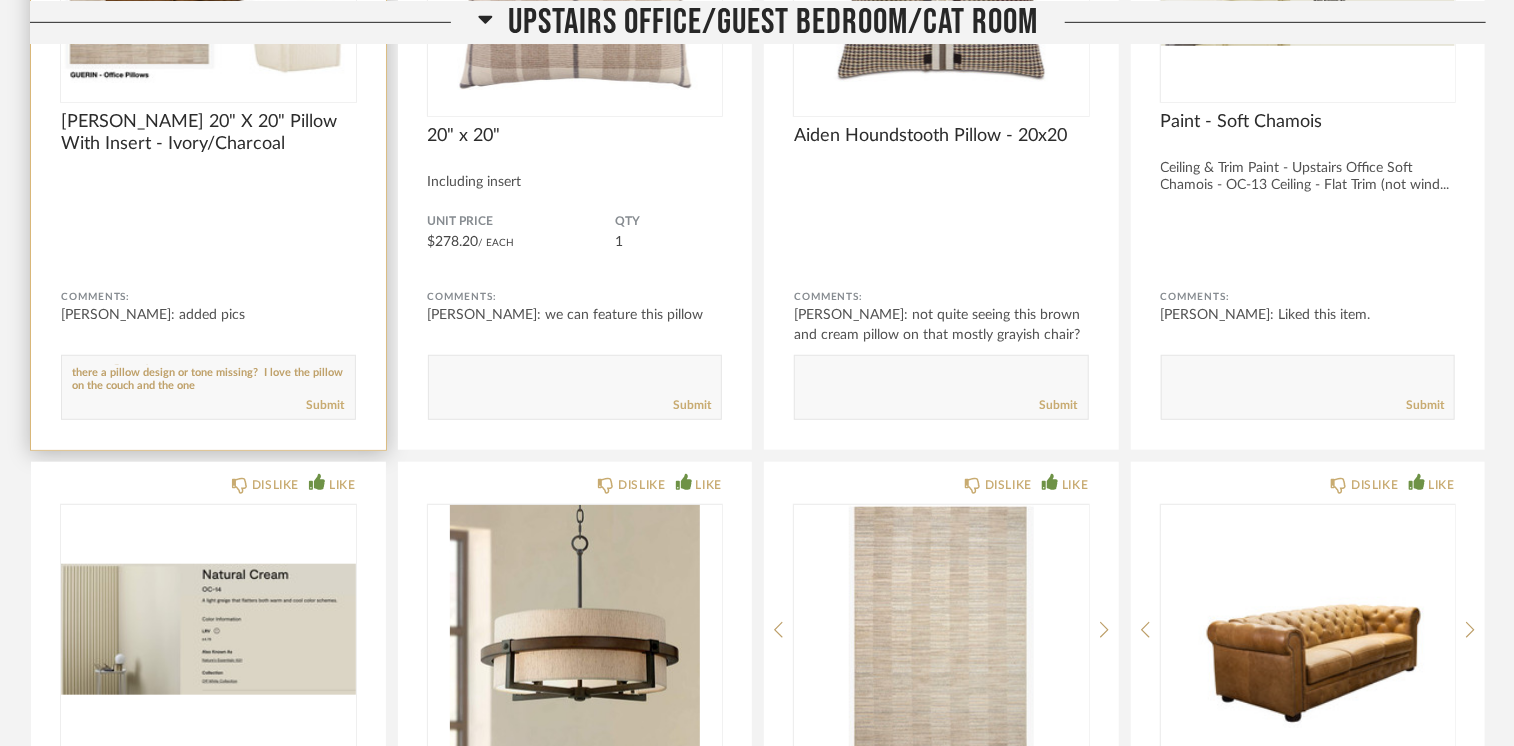 click 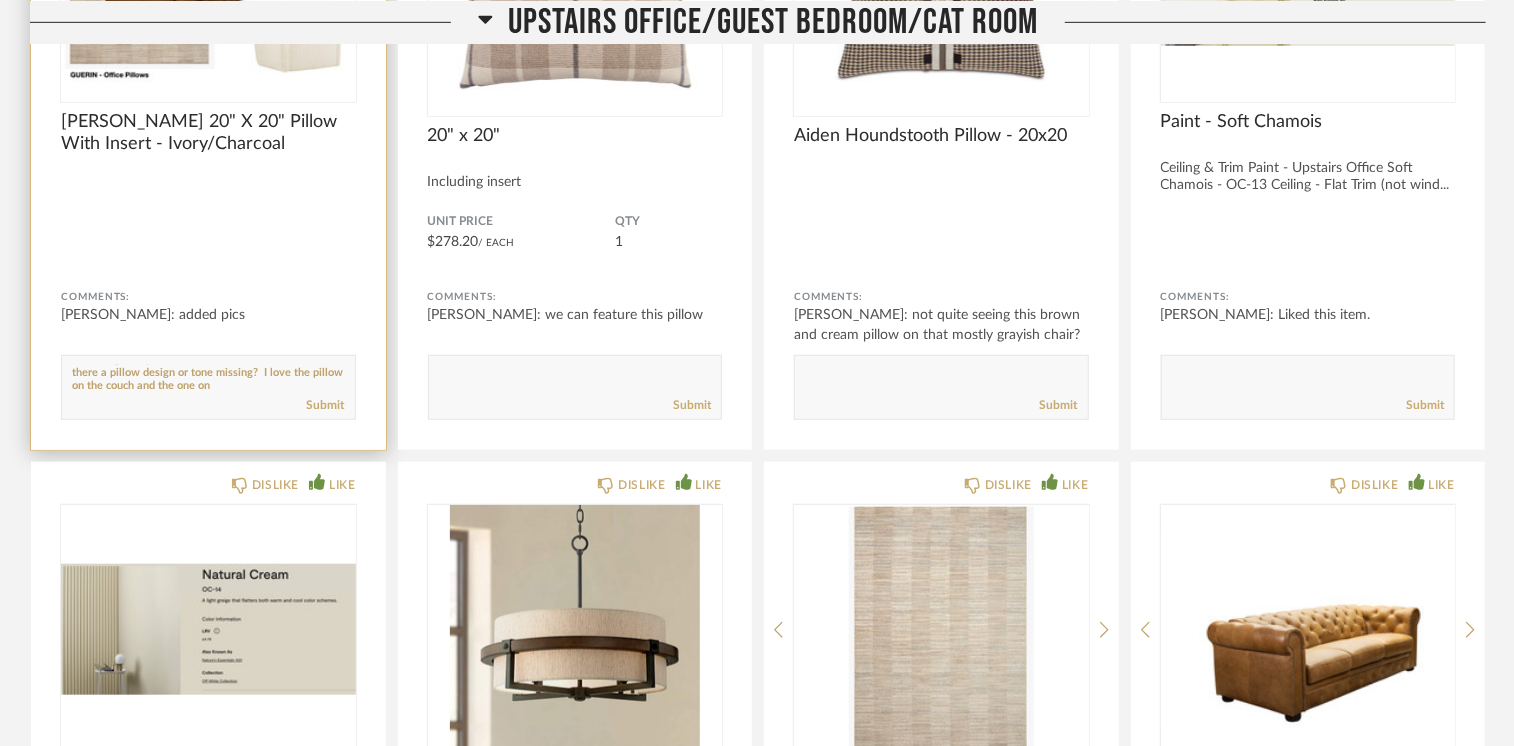 scroll, scrollTop: 37, scrollLeft: 0, axis: vertical 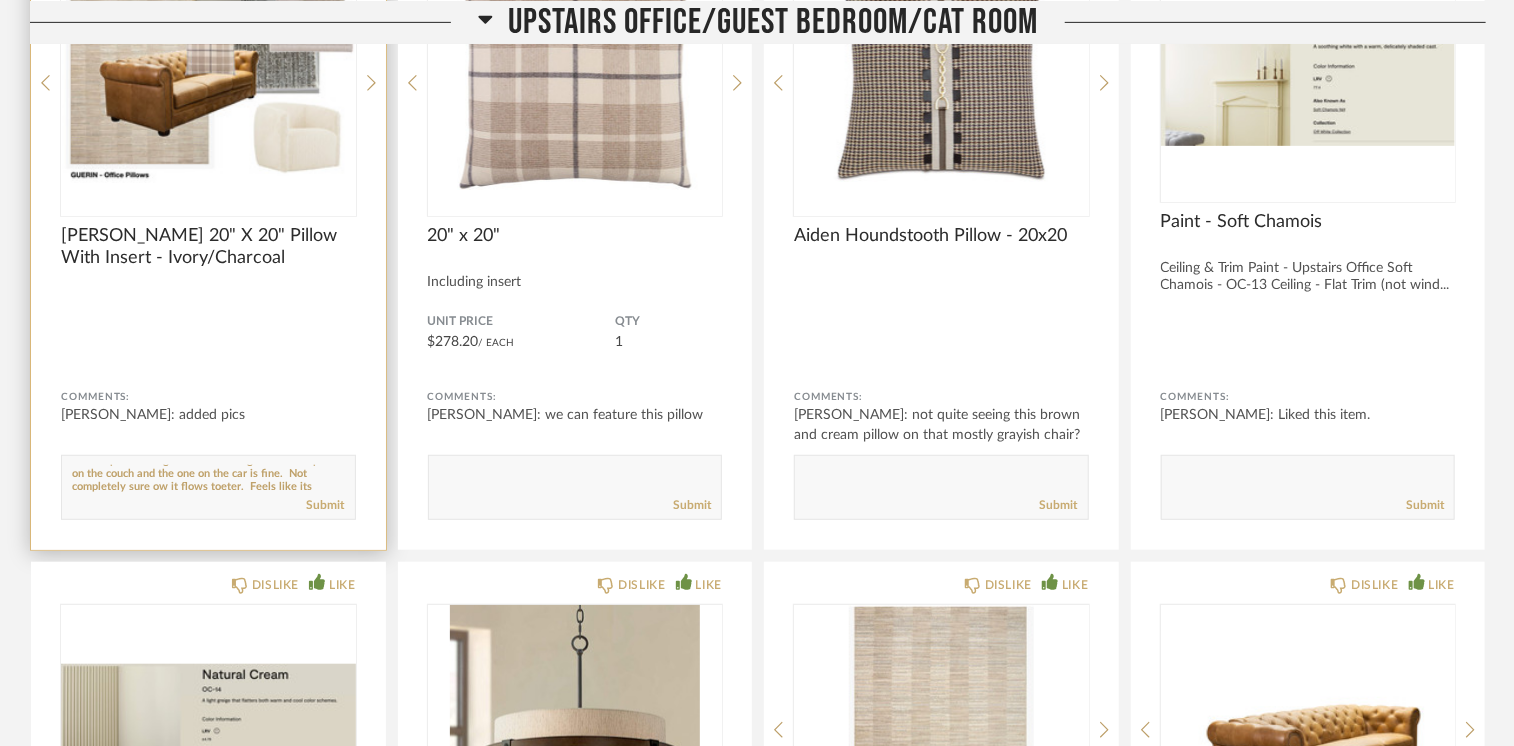 click 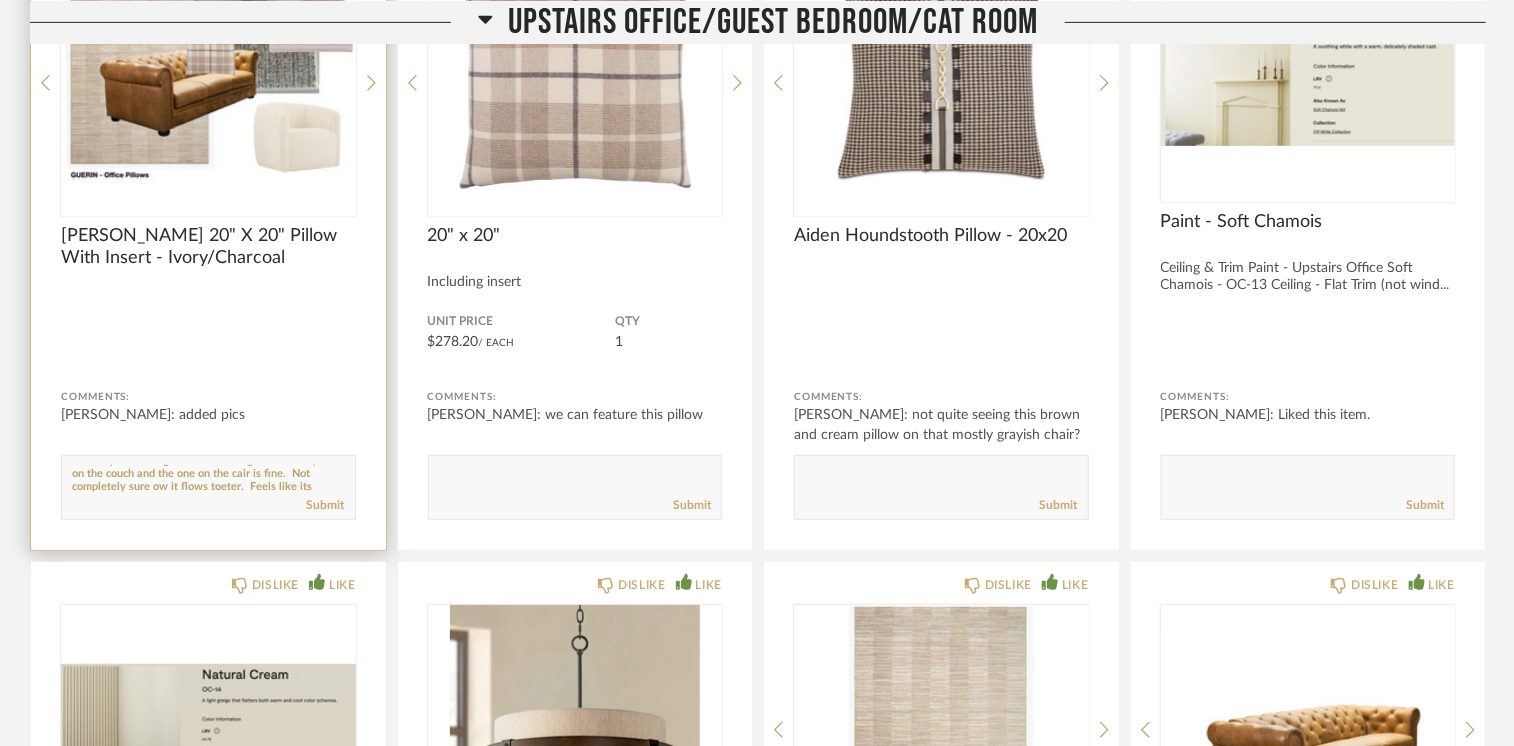paste on "h" 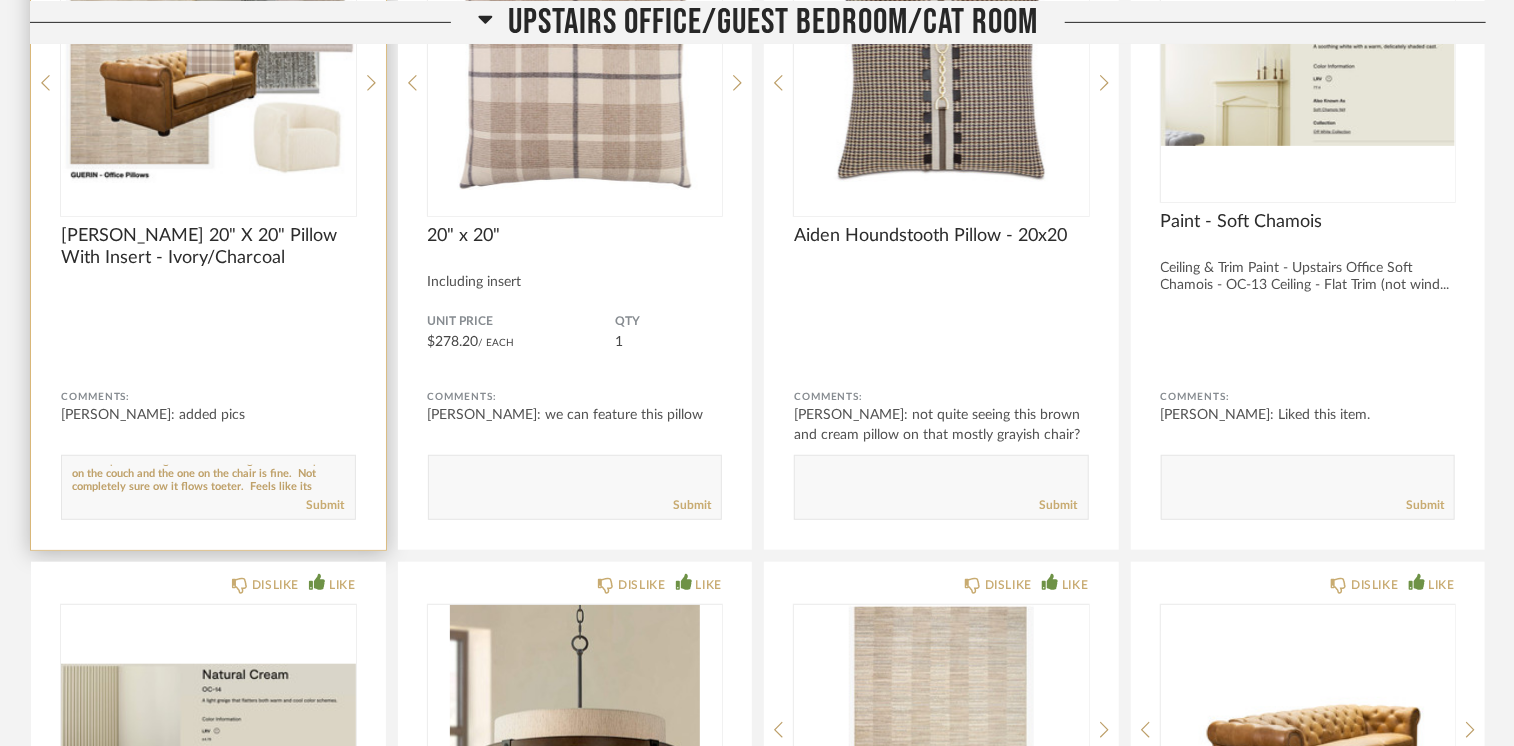 paste on "h" 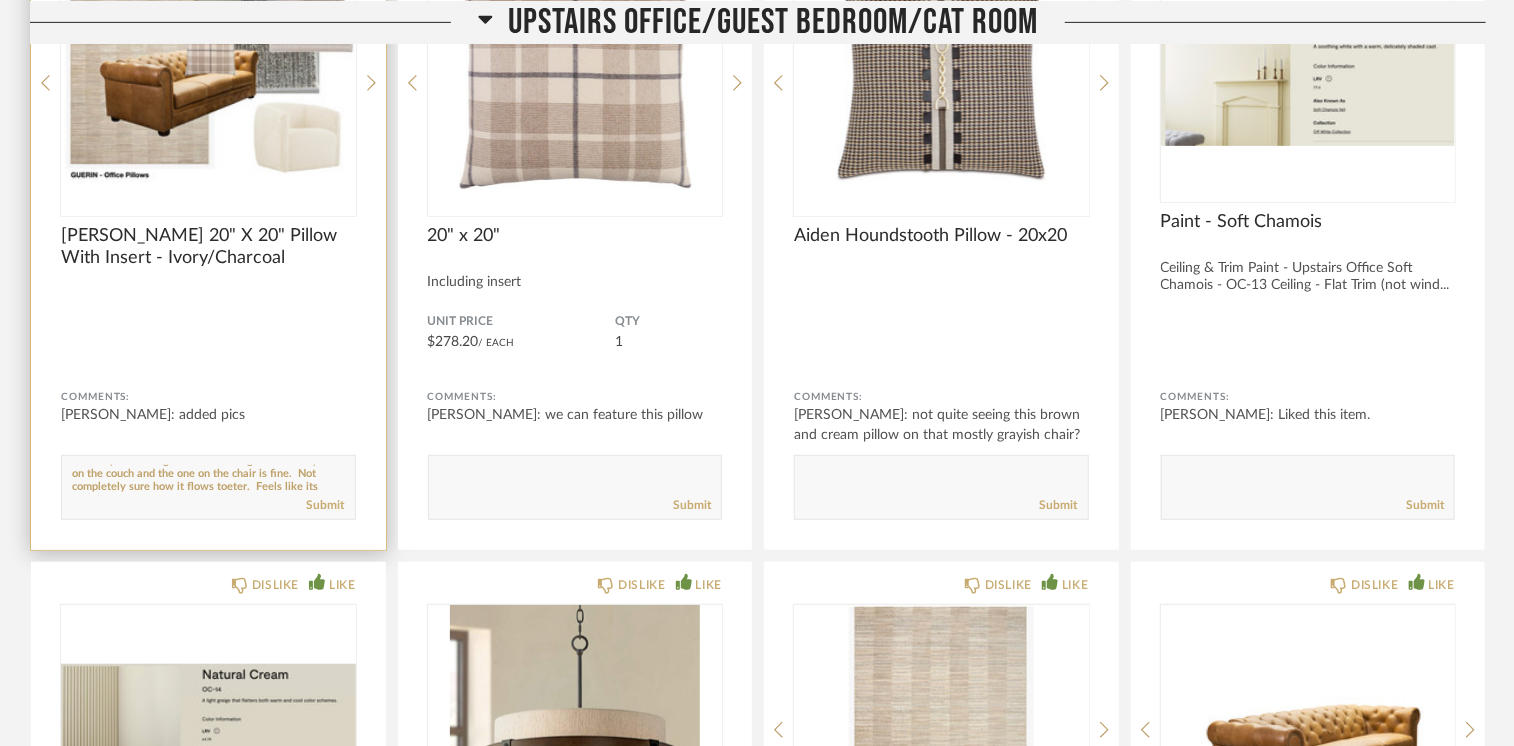 scroll, scrollTop: 56, scrollLeft: 0, axis: vertical 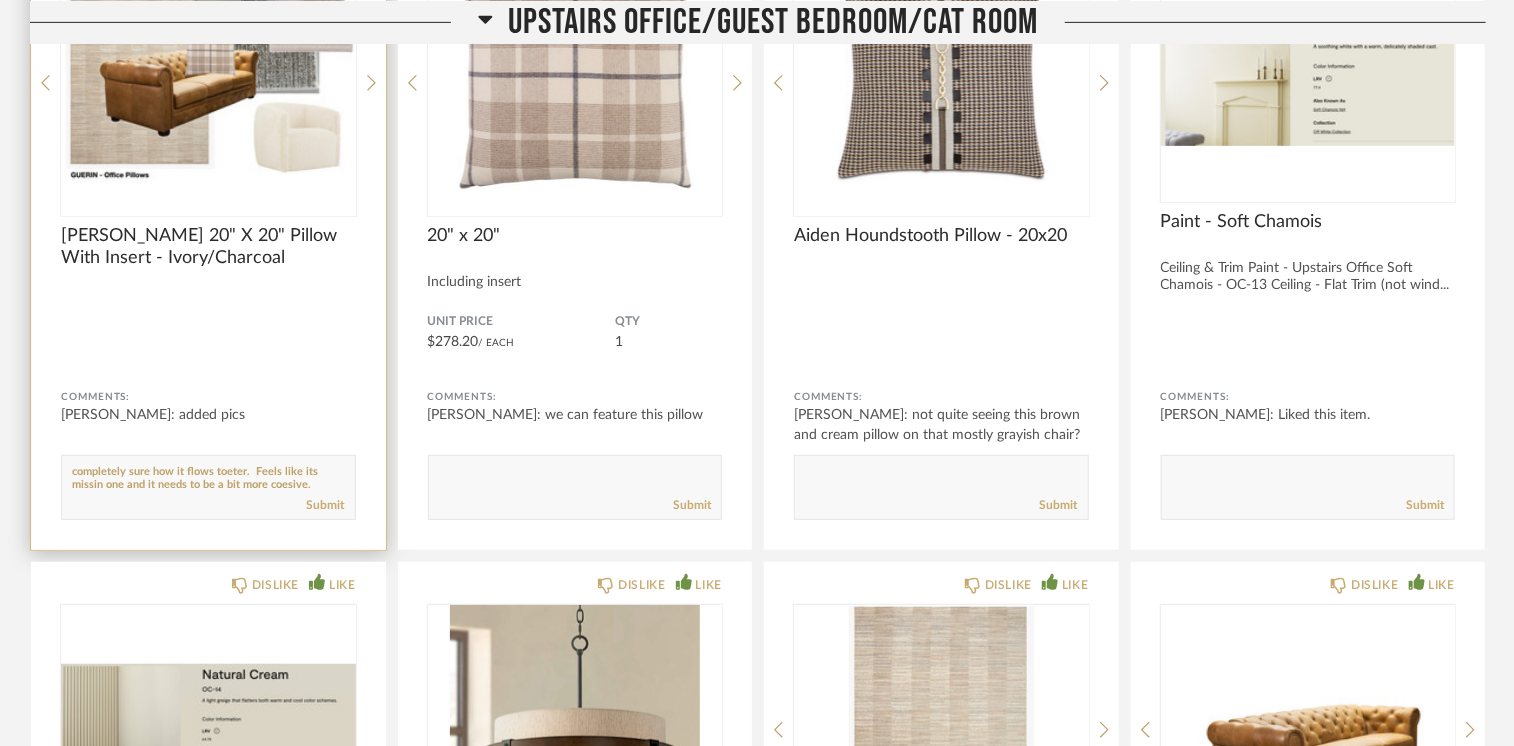 paste on "h" 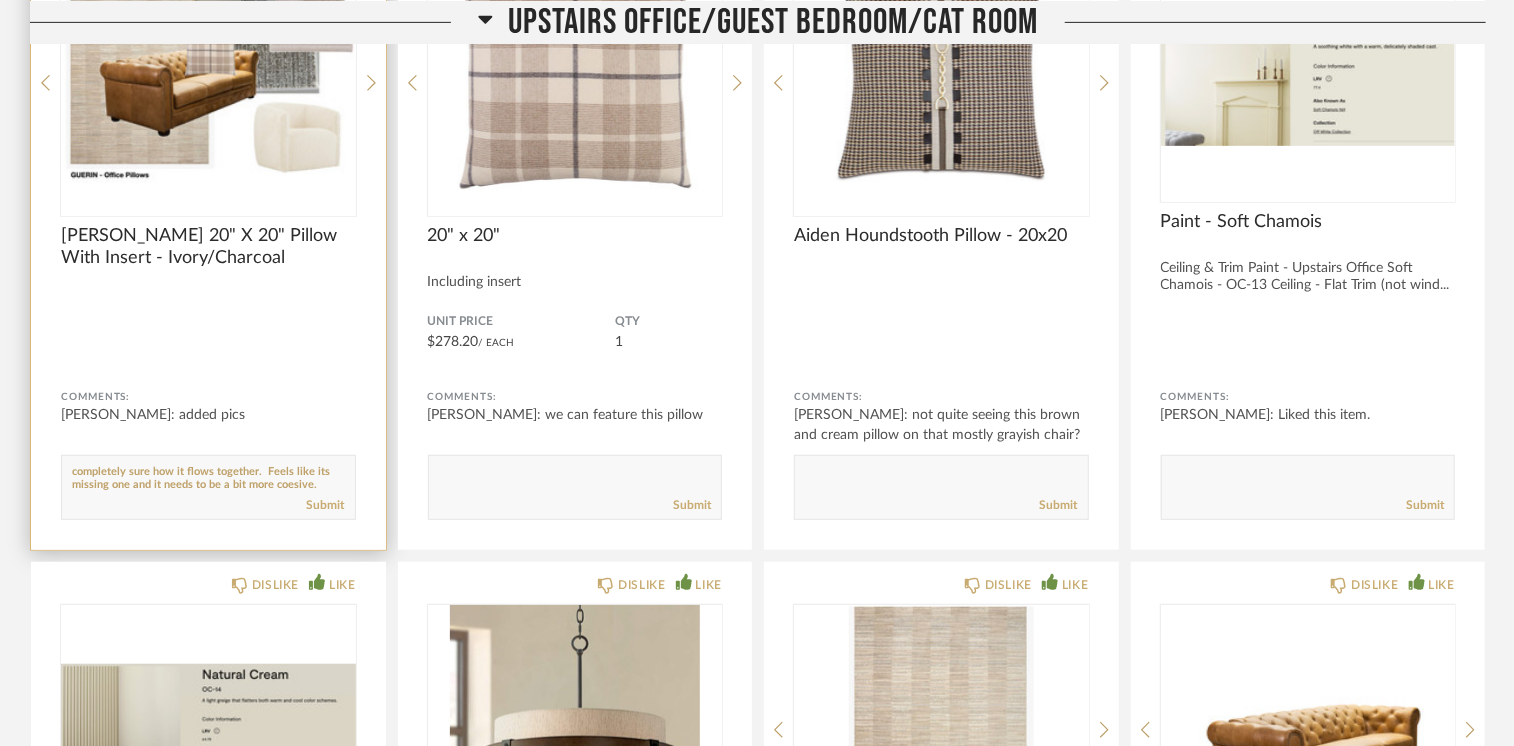 scroll, scrollTop: 65, scrollLeft: 0, axis: vertical 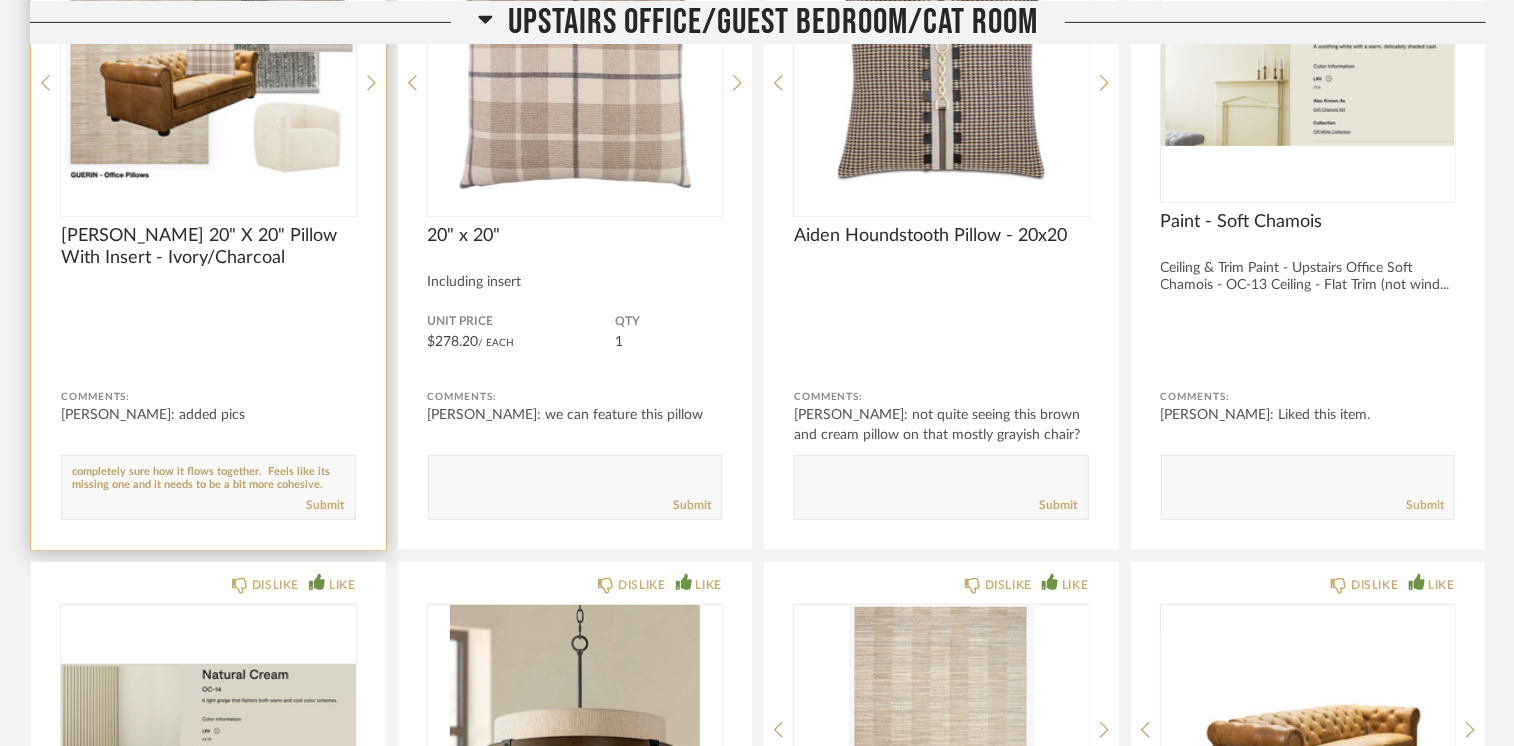 click 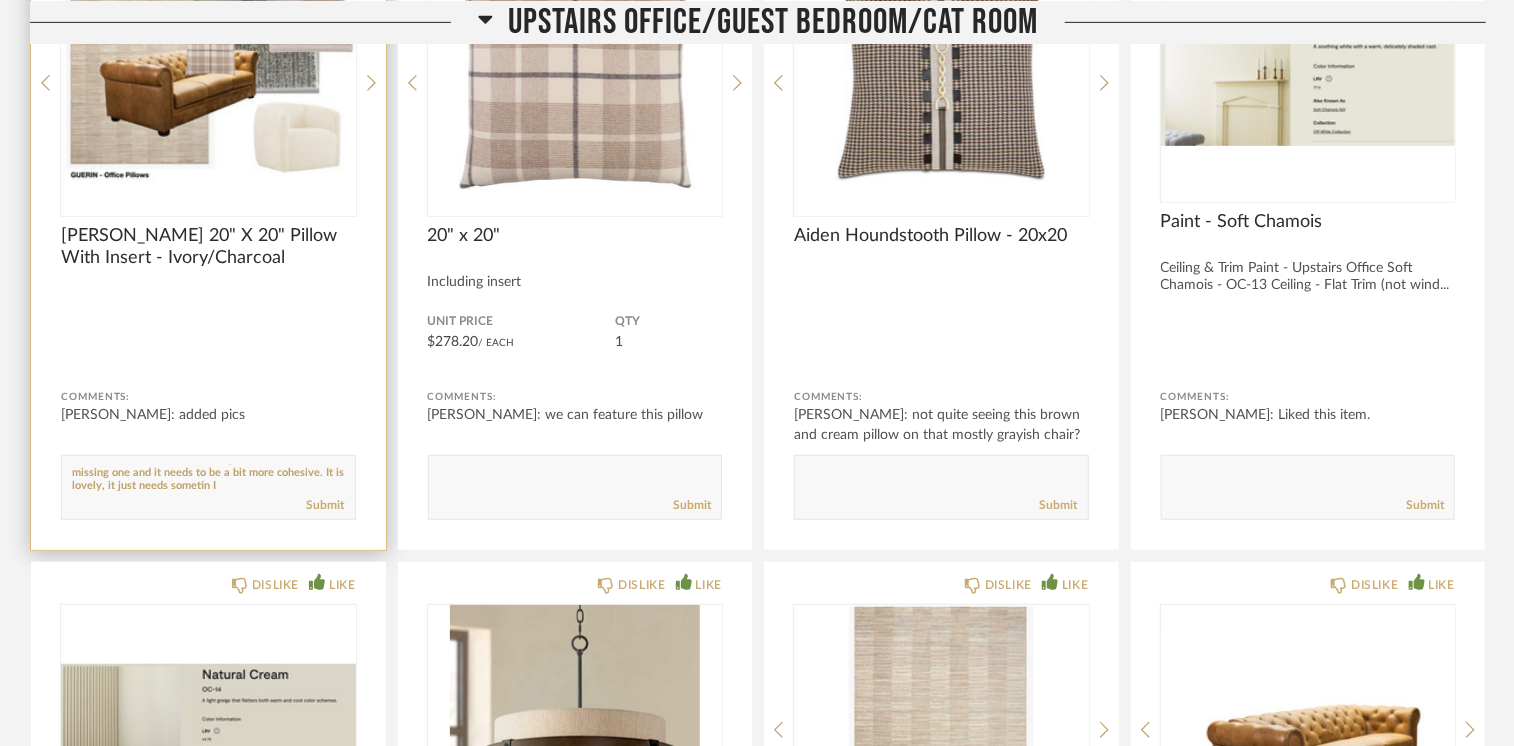 scroll, scrollTop: 76, scrollLeft: 0, axis: vertical 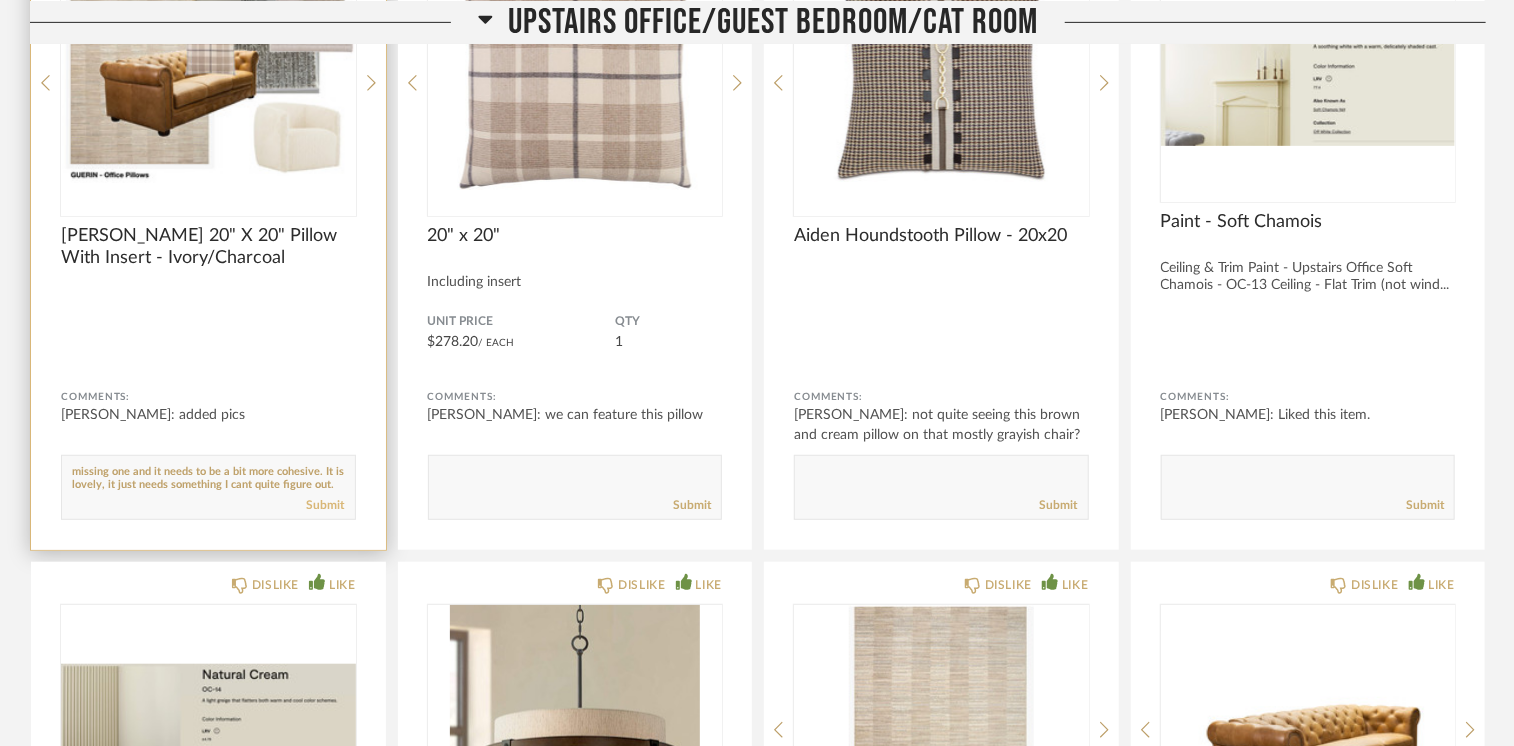 type on "this is the only room that isn't perfect yet......something is missing.  Maybe it is how difficult that couch is.  Is there a pillow design or tone missing?  I love the pillow on the couch and the one on the chair is fine.  Not completely sure how it flows together.  Feels like its missing one and it needs to be a bit more cohesive. It is lovely, it just needs something I cant quite figure out." 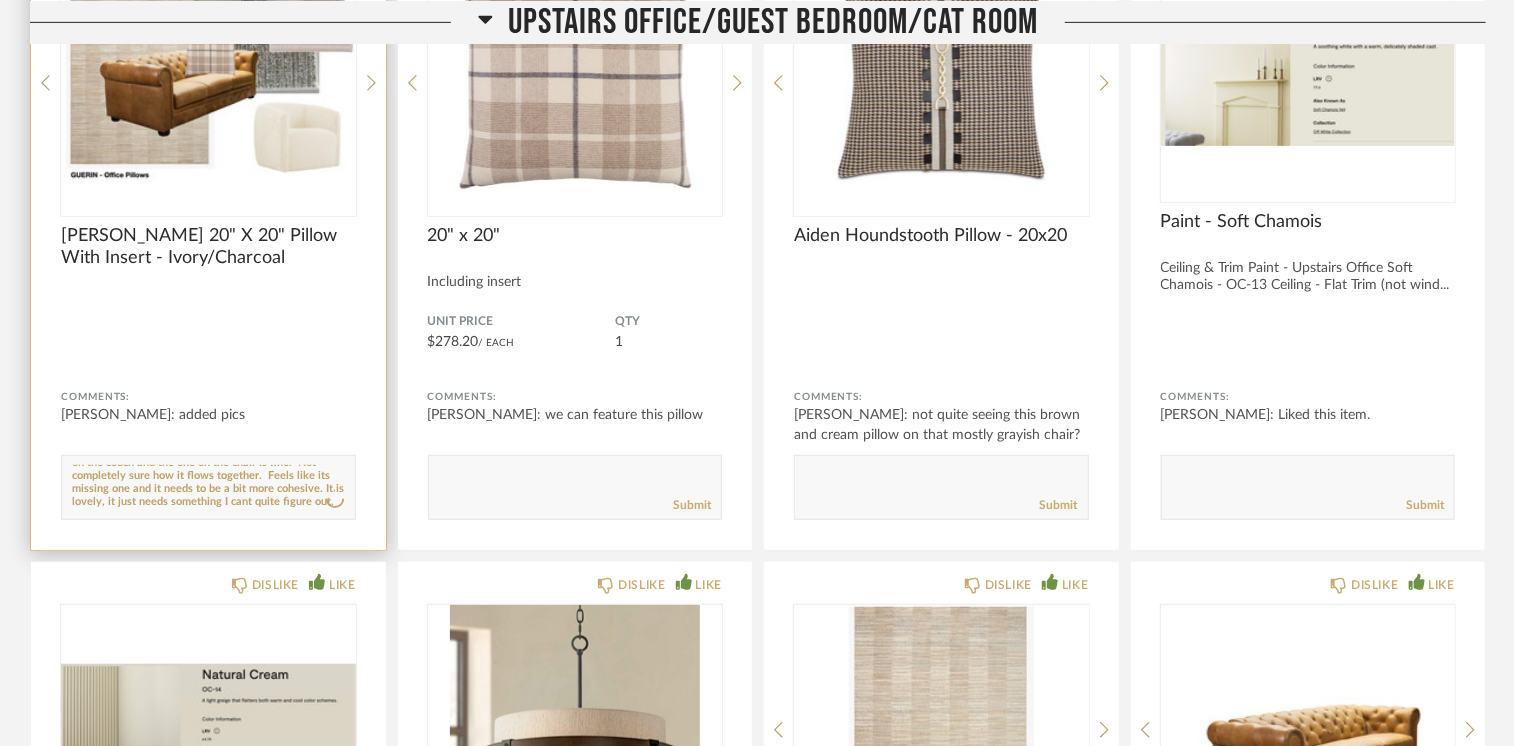 scroll, scrollTop: 61, scrollLeft: 0, axis: vertical 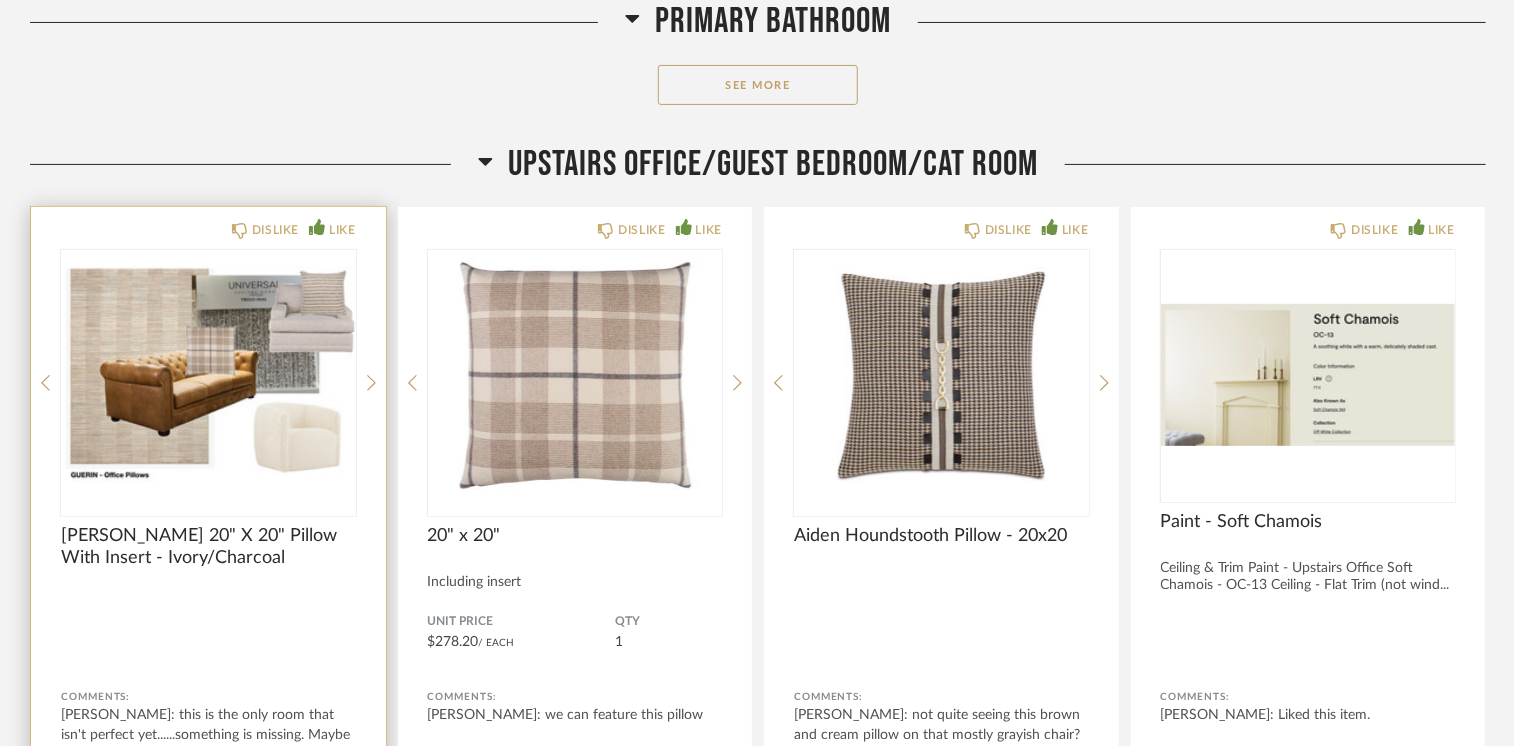click at bounding box center (208, 375) 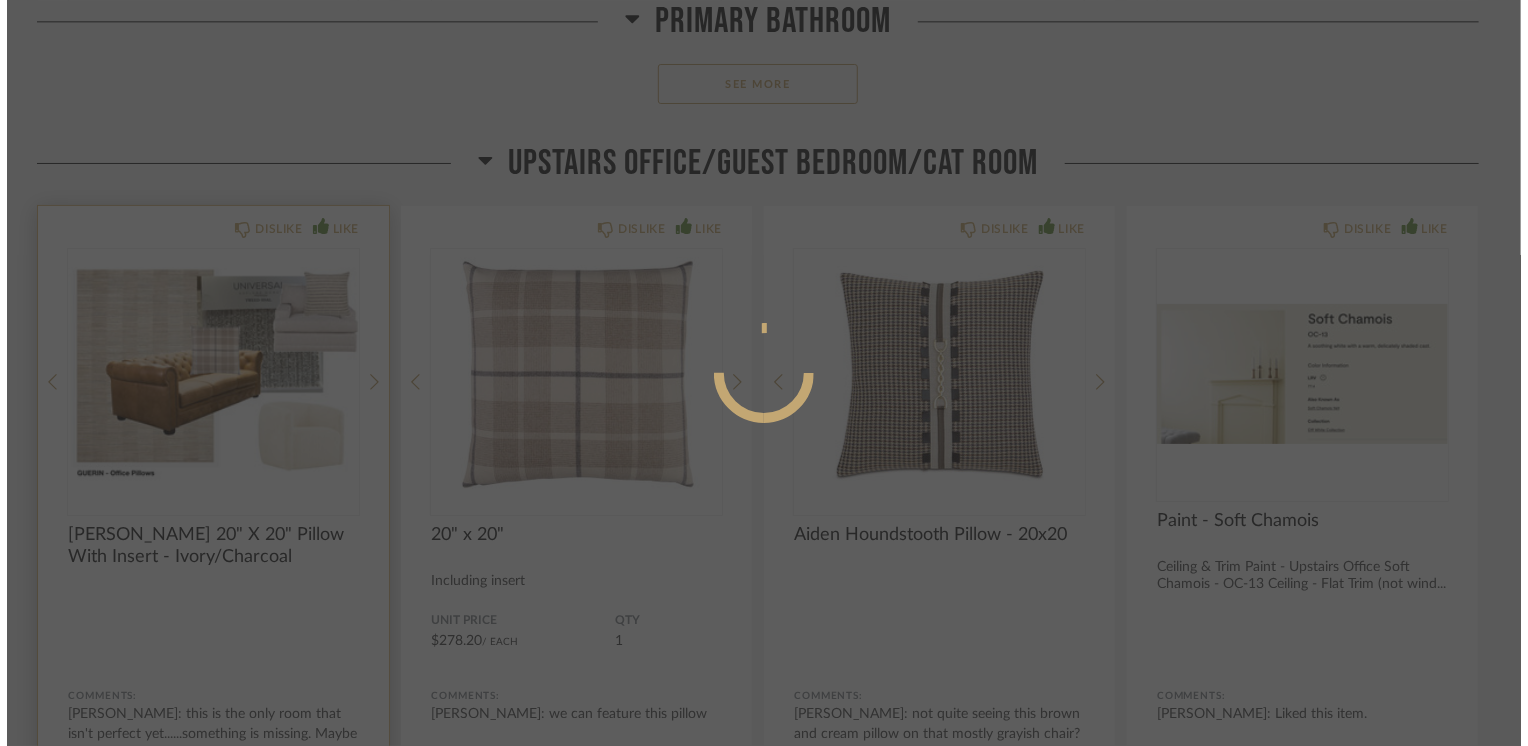 scroll, scrollTop: 0, scrollLeft: 0, axis: both 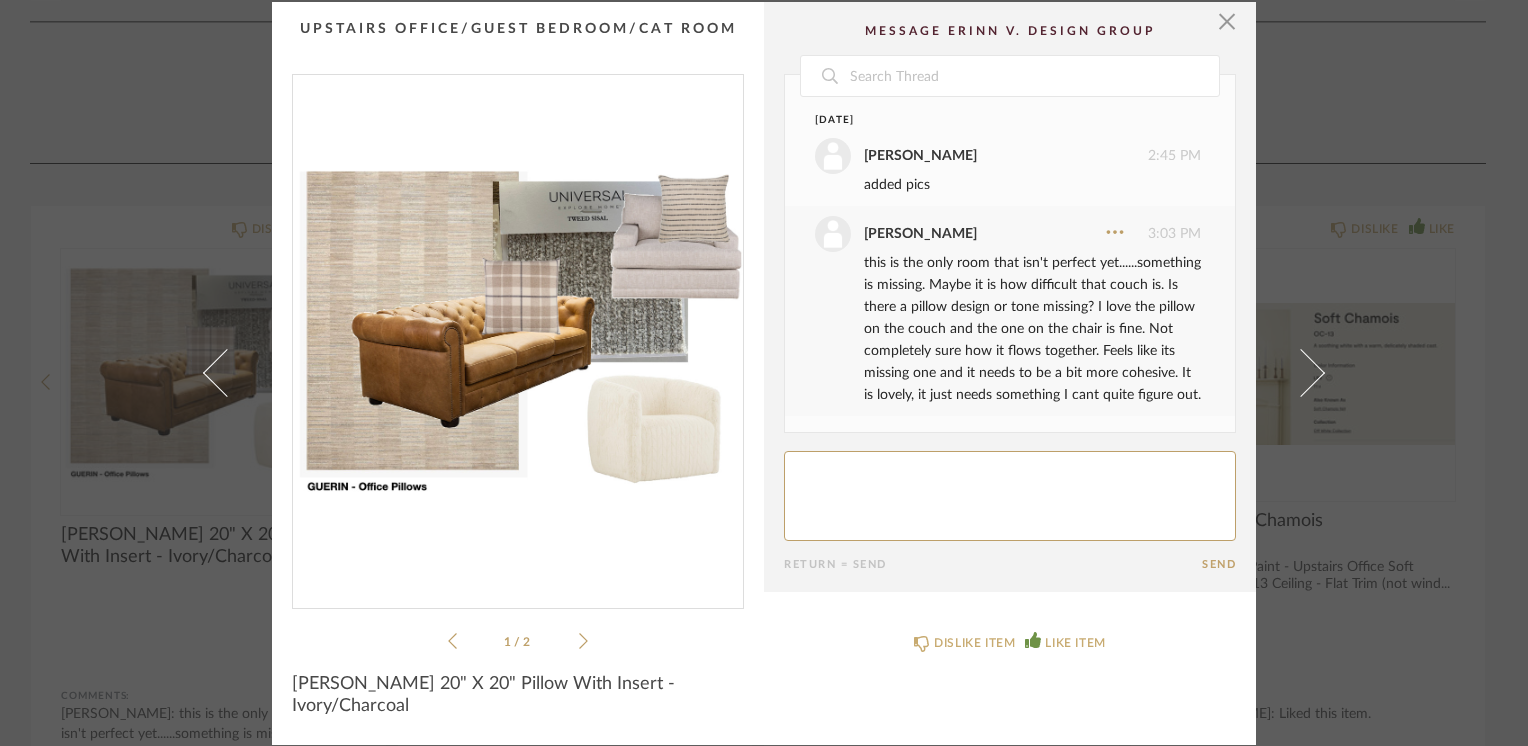 click 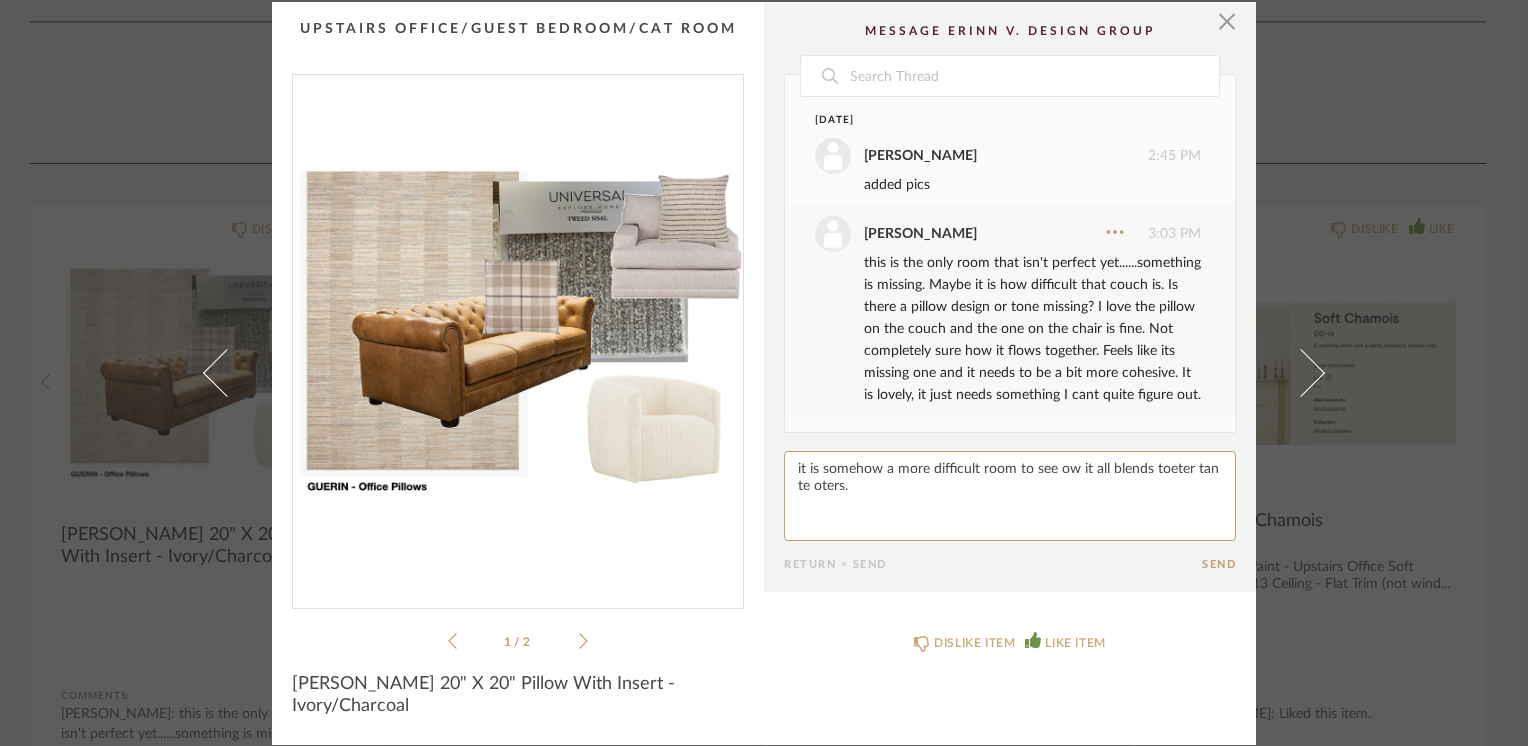 paste on "h" 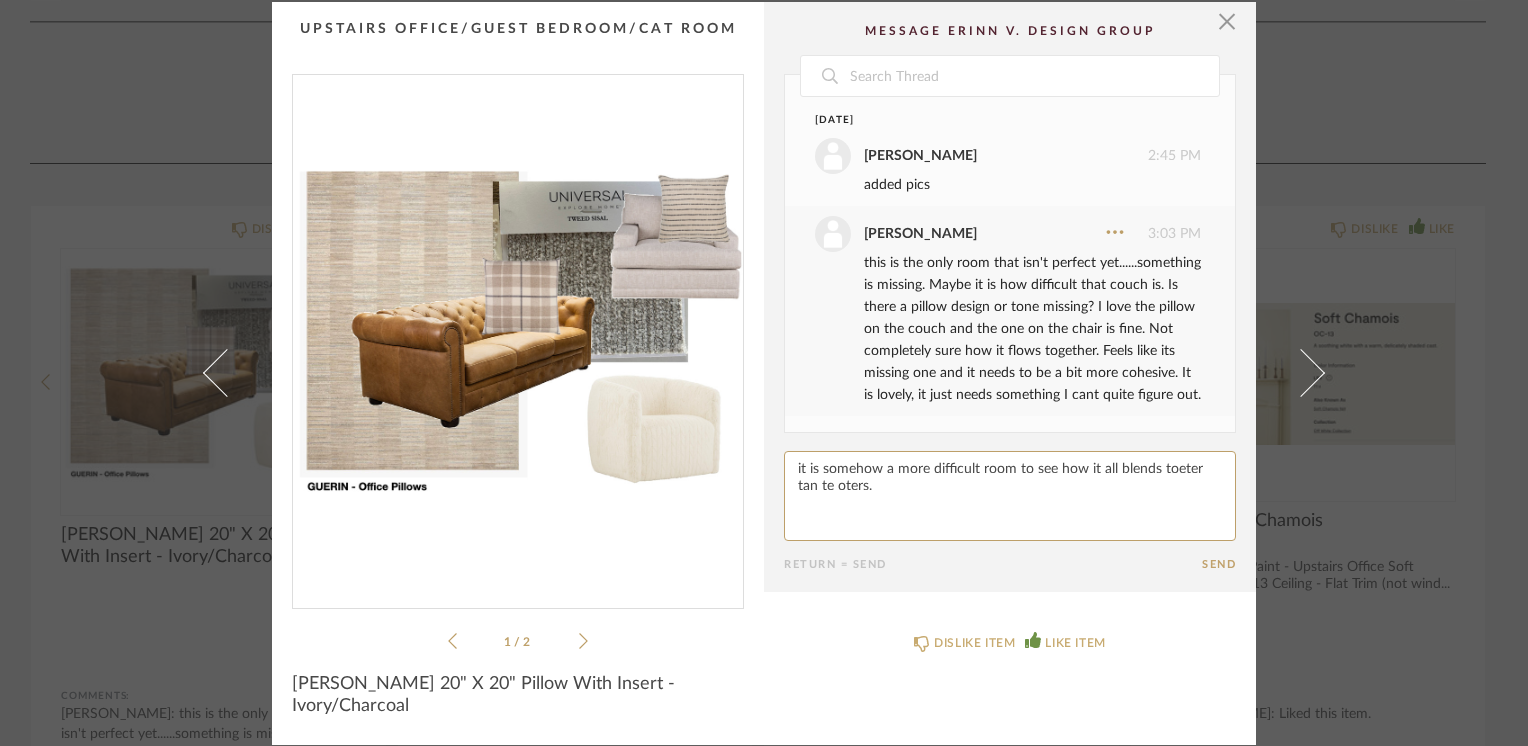 paste on "h" 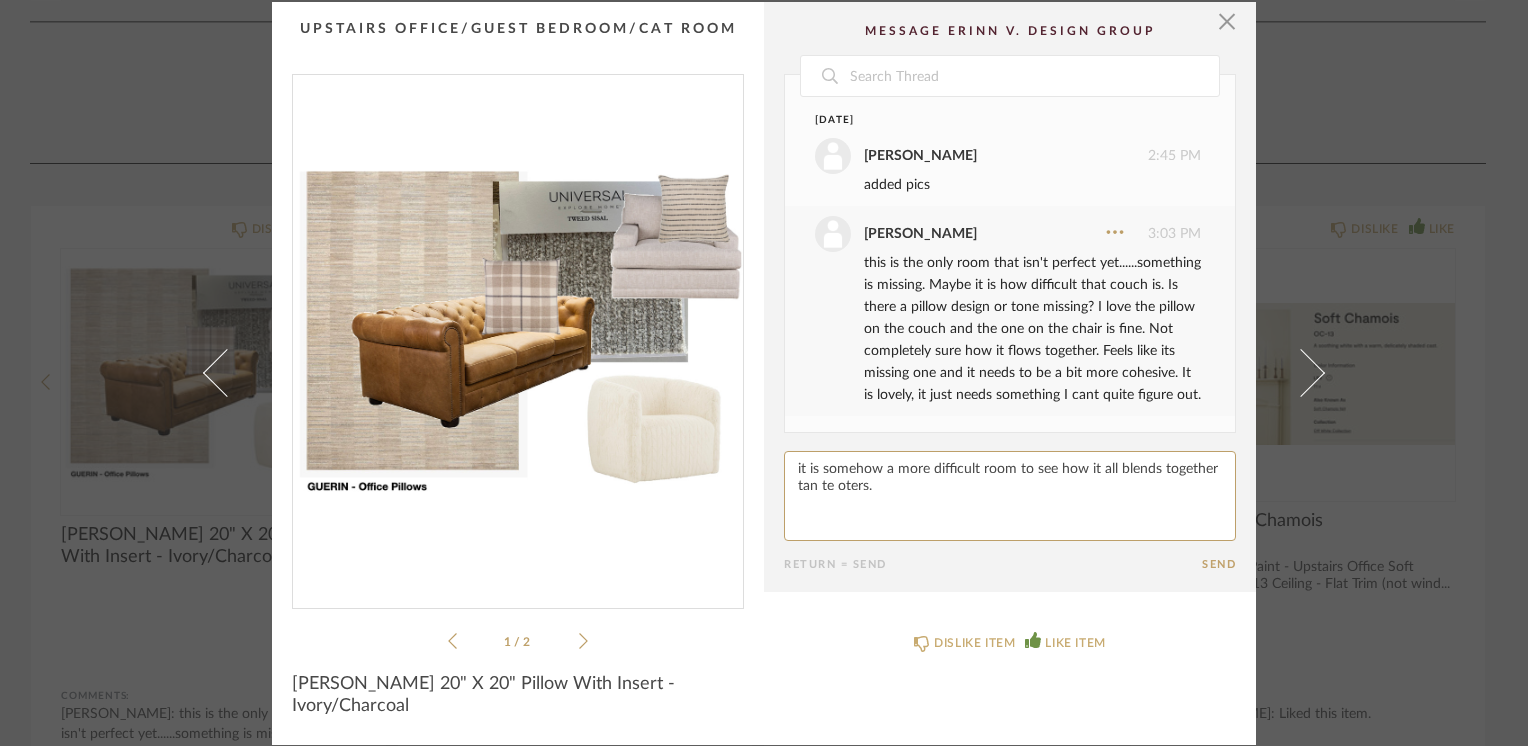 paste on "h" 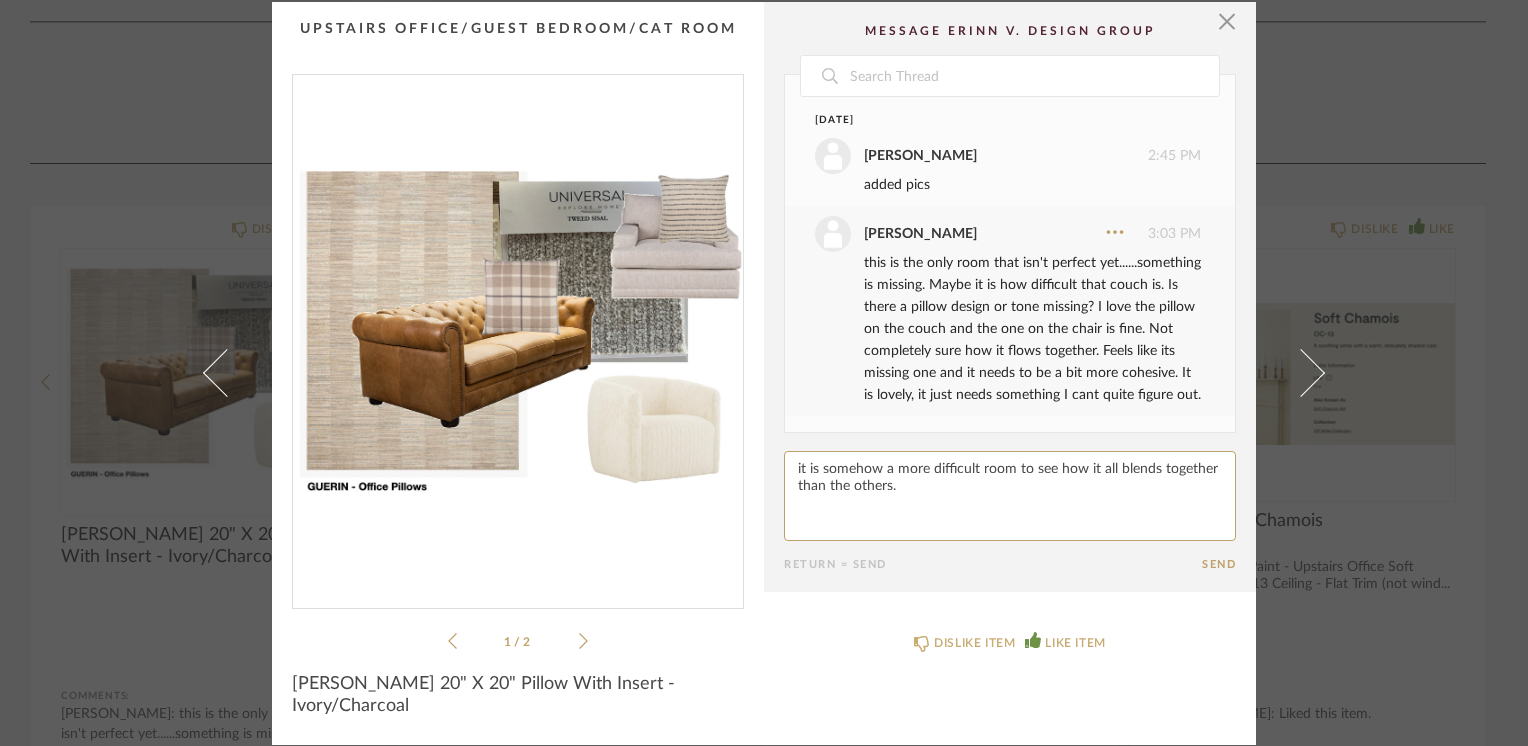 type on "it is somehow a more difficult room to see how it all blends together than the others." 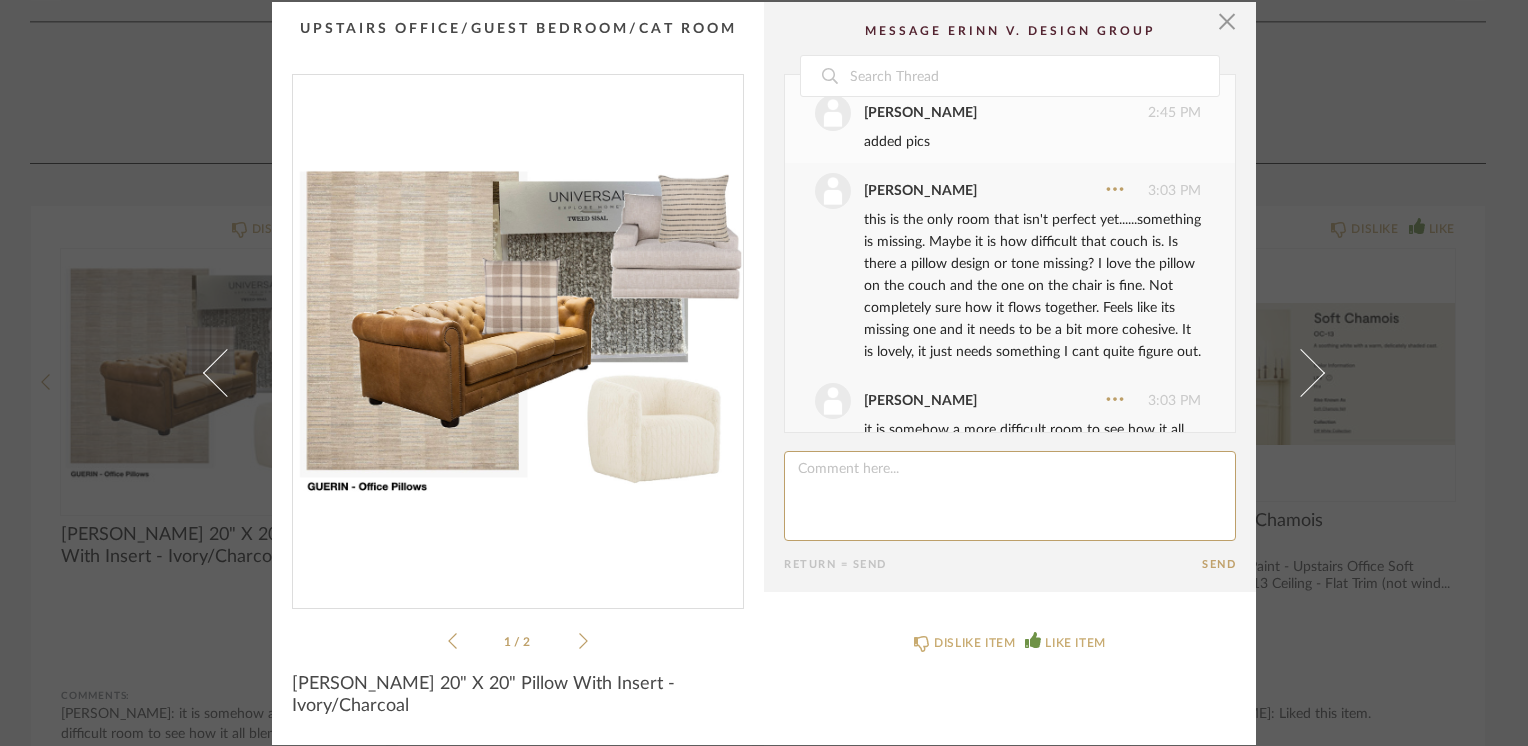 scroll, scrollTop: 648, scrollLeft: 0, axis: vertical 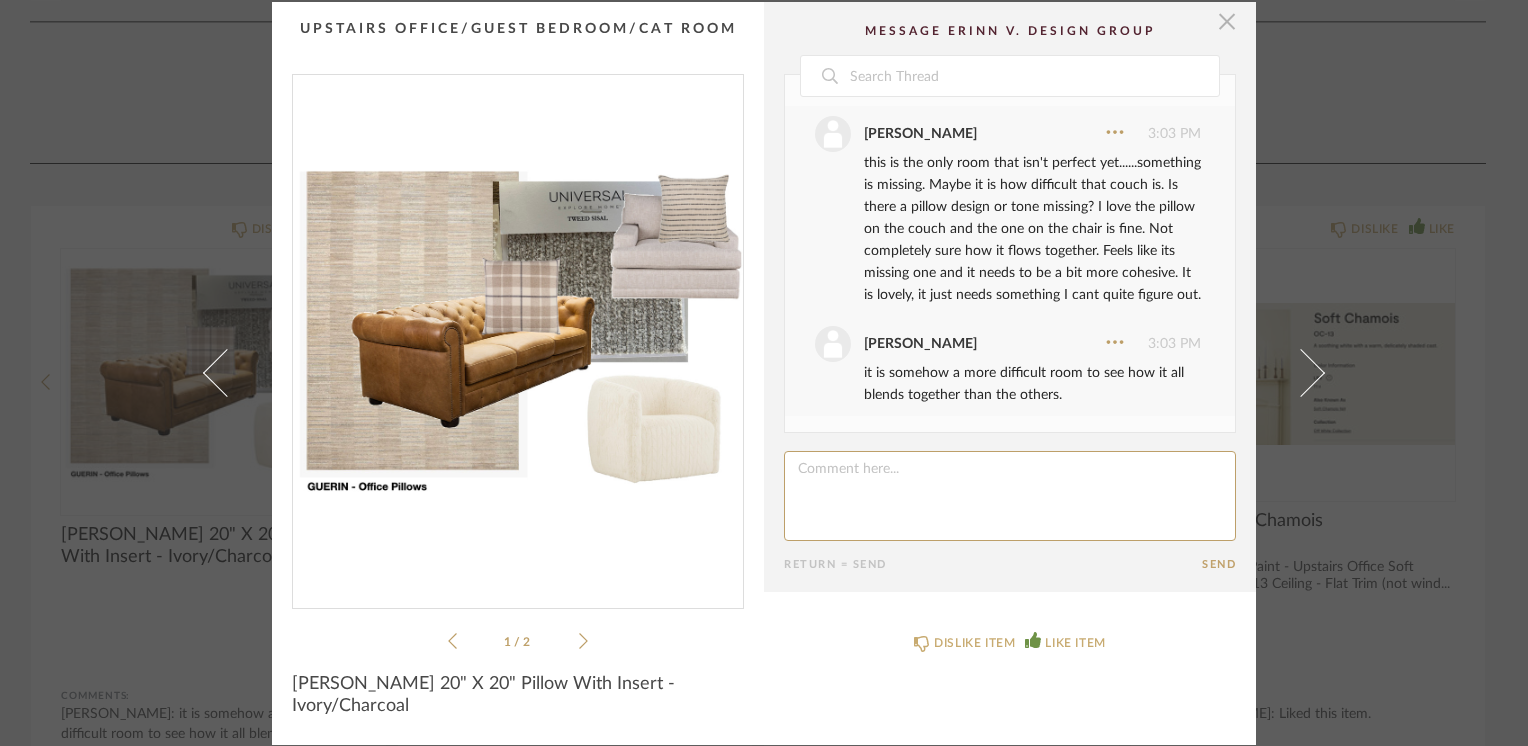 click at bounding box center [1227, 22] 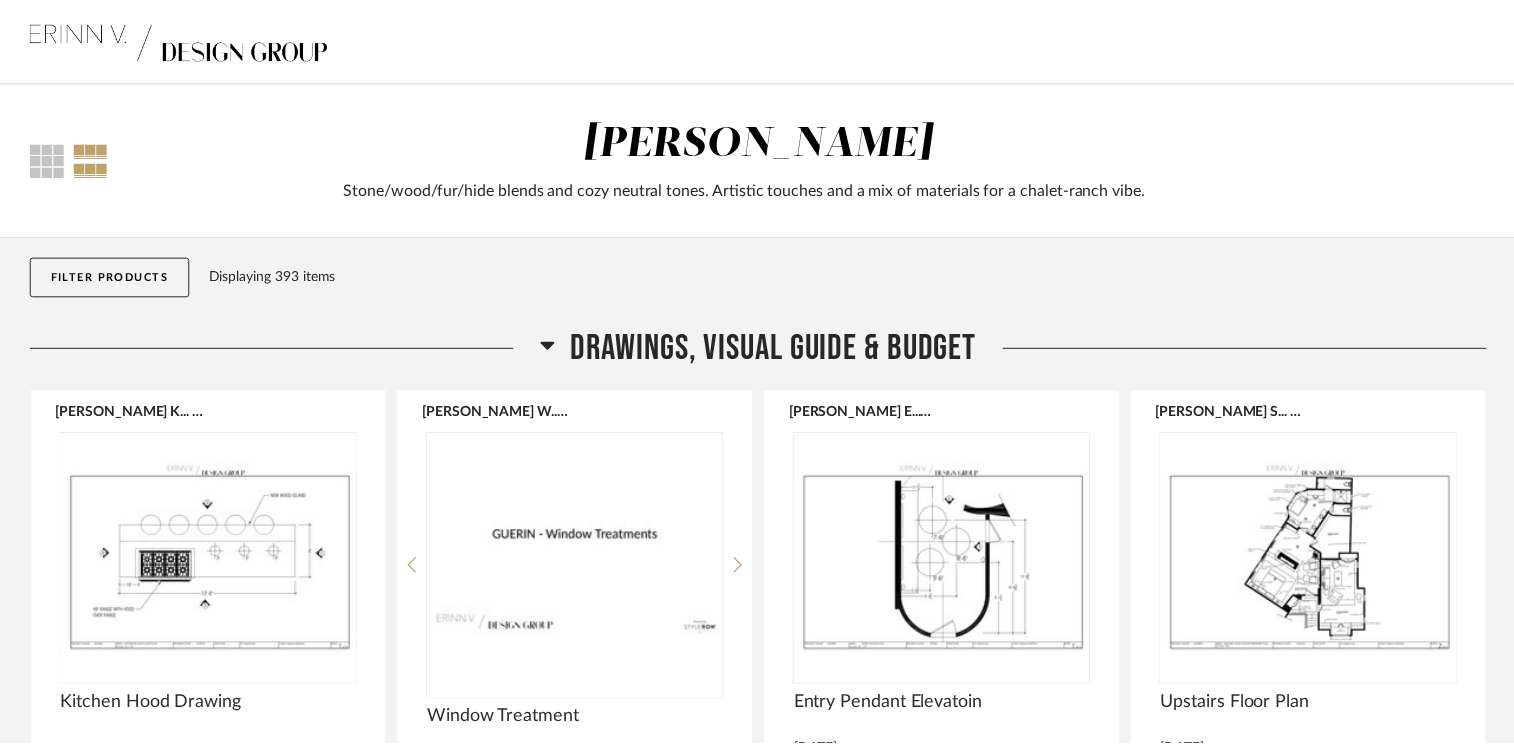 scroll, scrollTop: 11540, scrollLeft: 0, axis: vertical 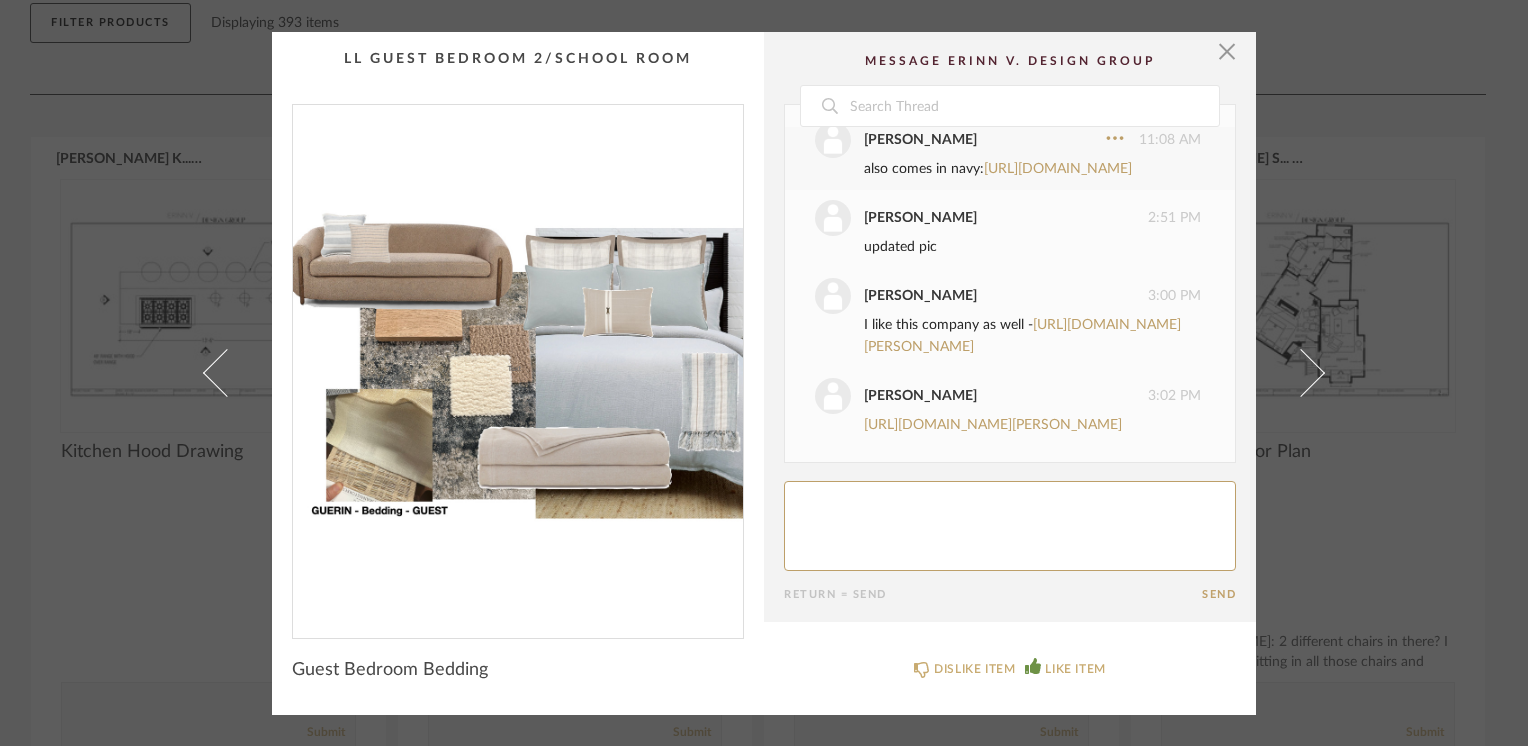 click at bounding box center (518, 363) 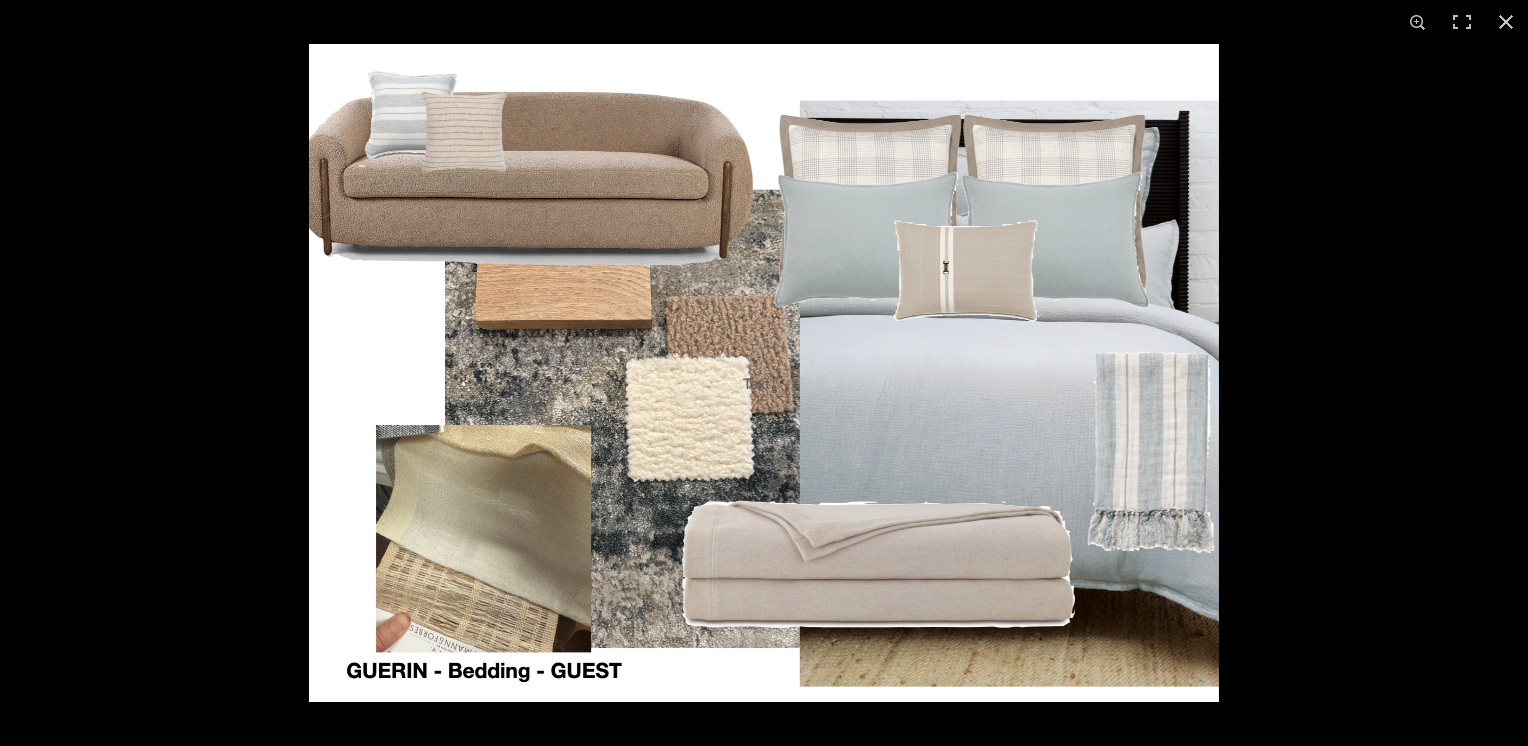 click at bounding box center (764, 373) 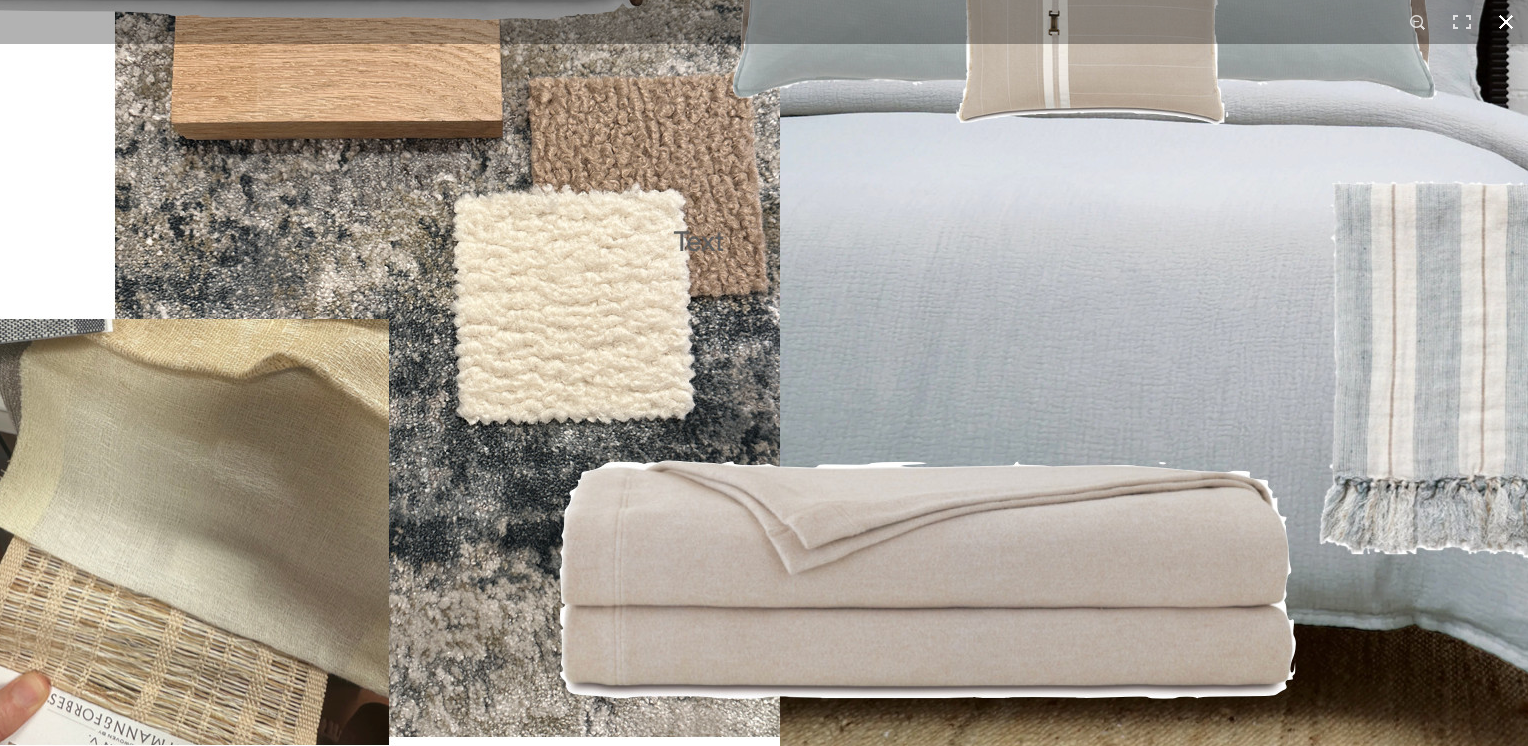 click at bounding box center [1506, 22] 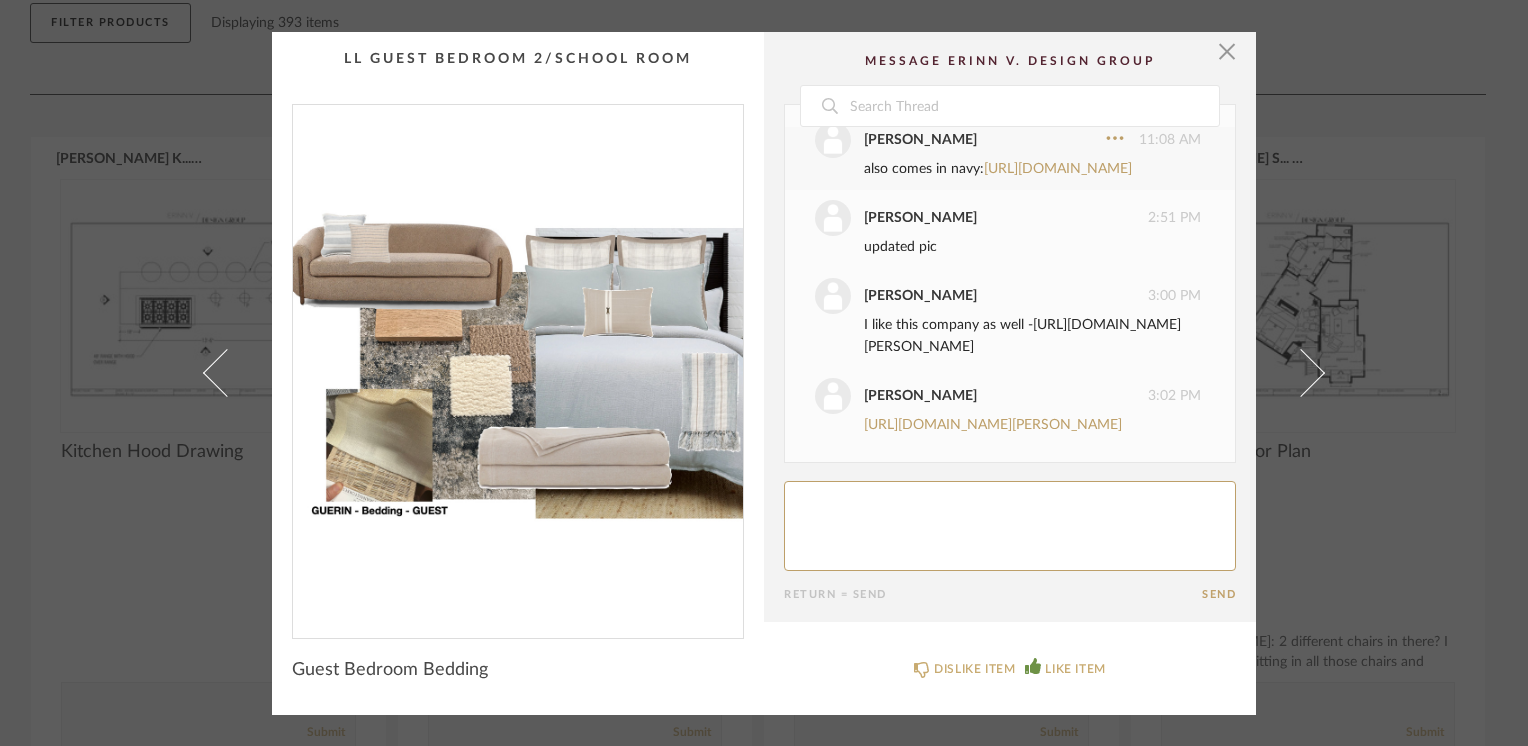 click on "[URL][DOMAIN_NAME][PERSON_NAME]" at bounding box center (1022, 336) 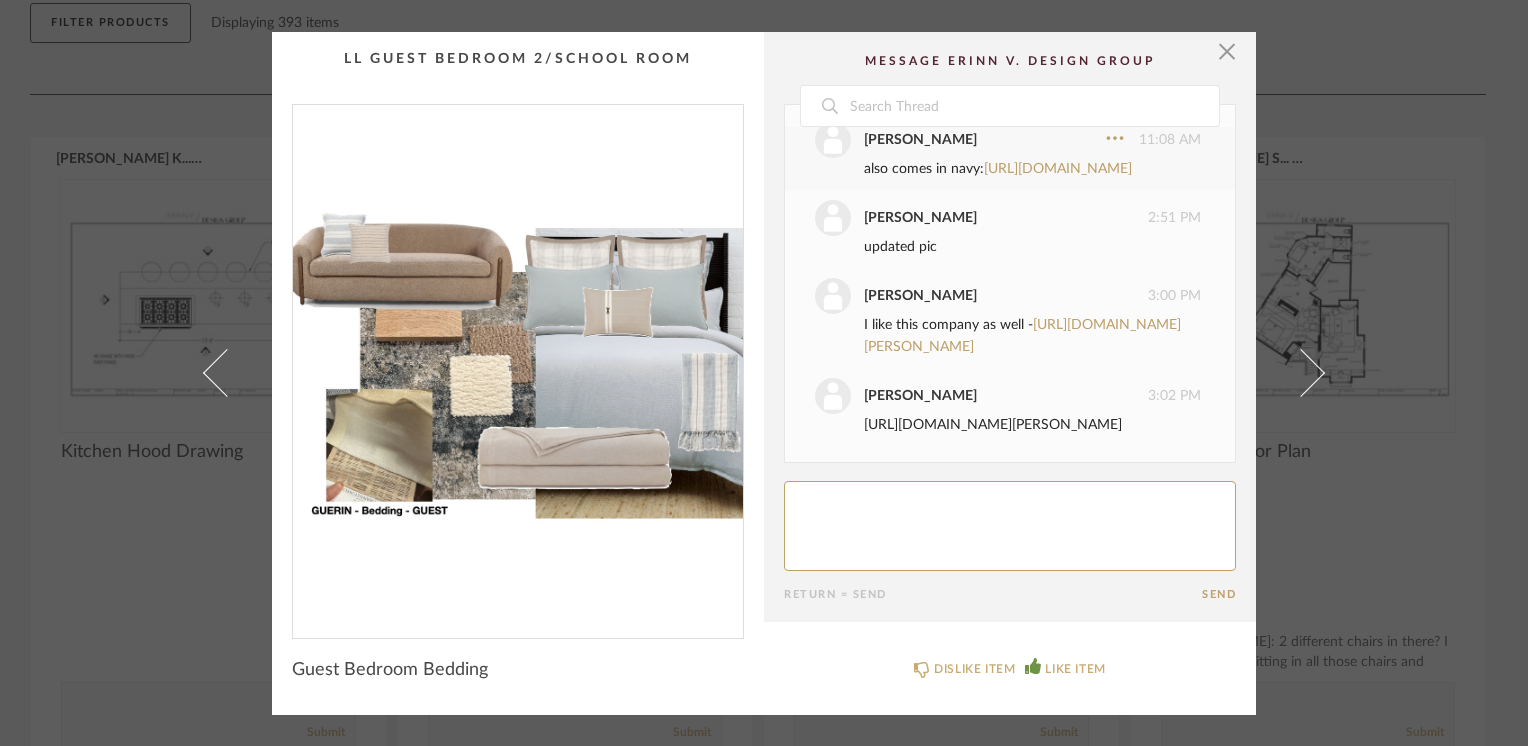 click on "[URL][DOMAIN_NAME][PERSON_NAME]" at bounding box center (993, 425) 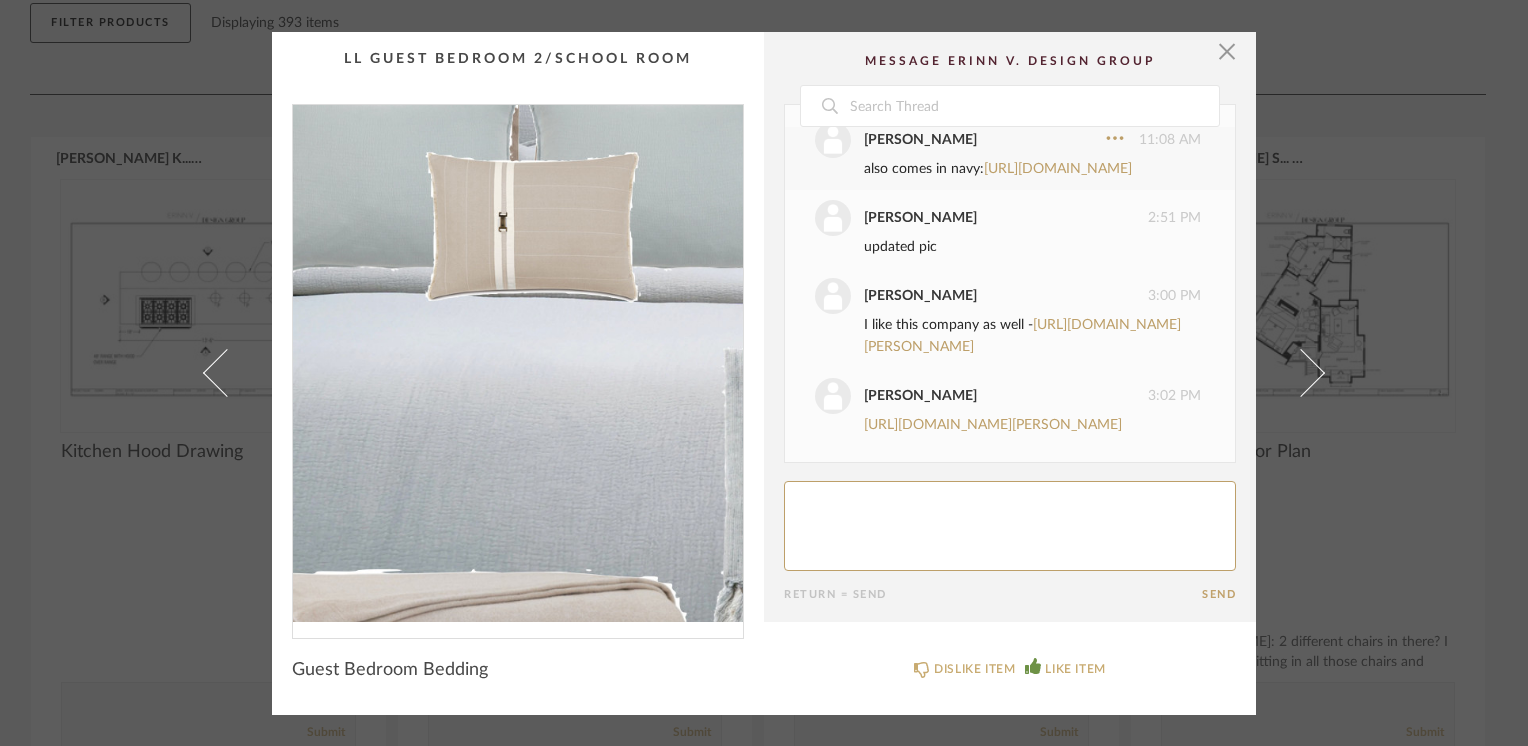 click at bounding box center [518, 363] 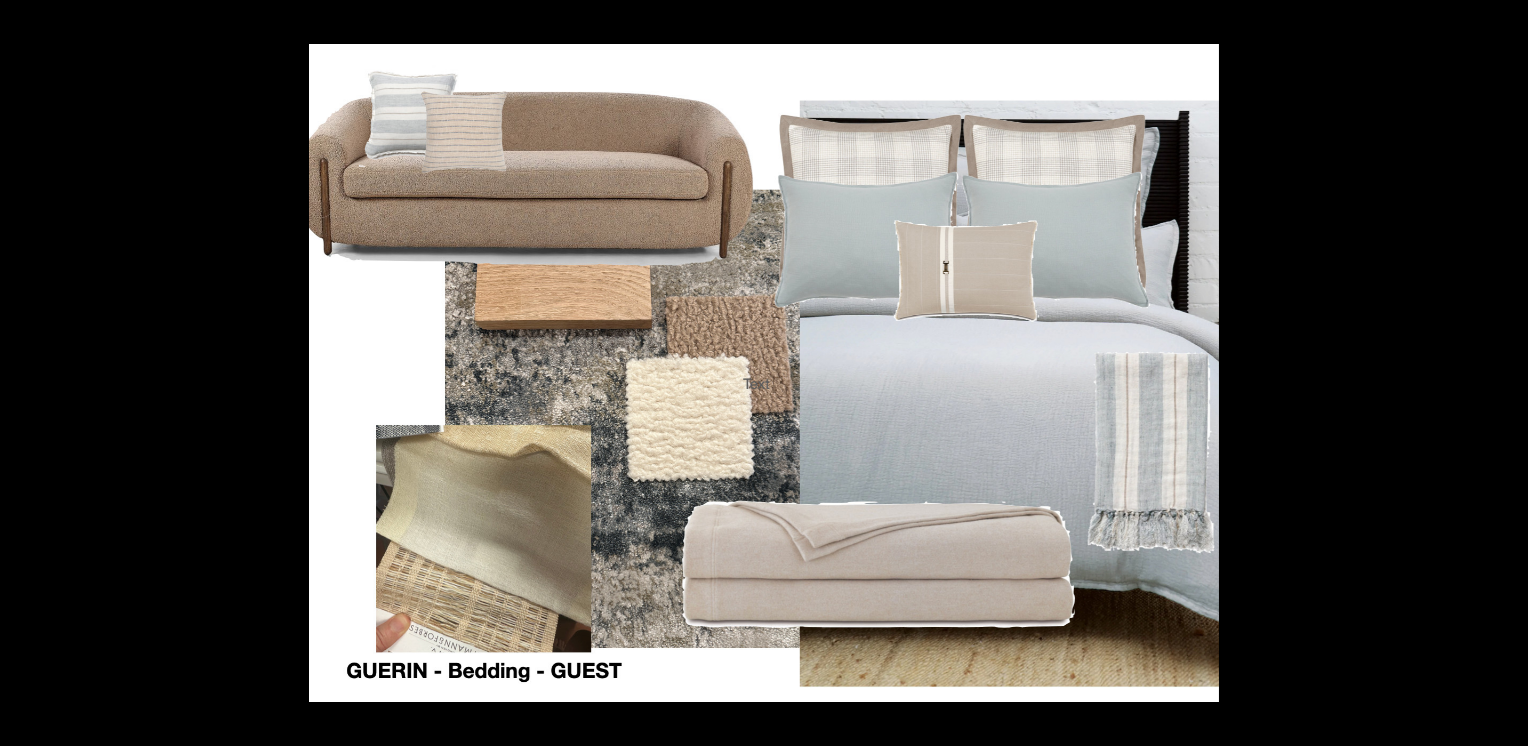 click at bounding box center [764, 373] 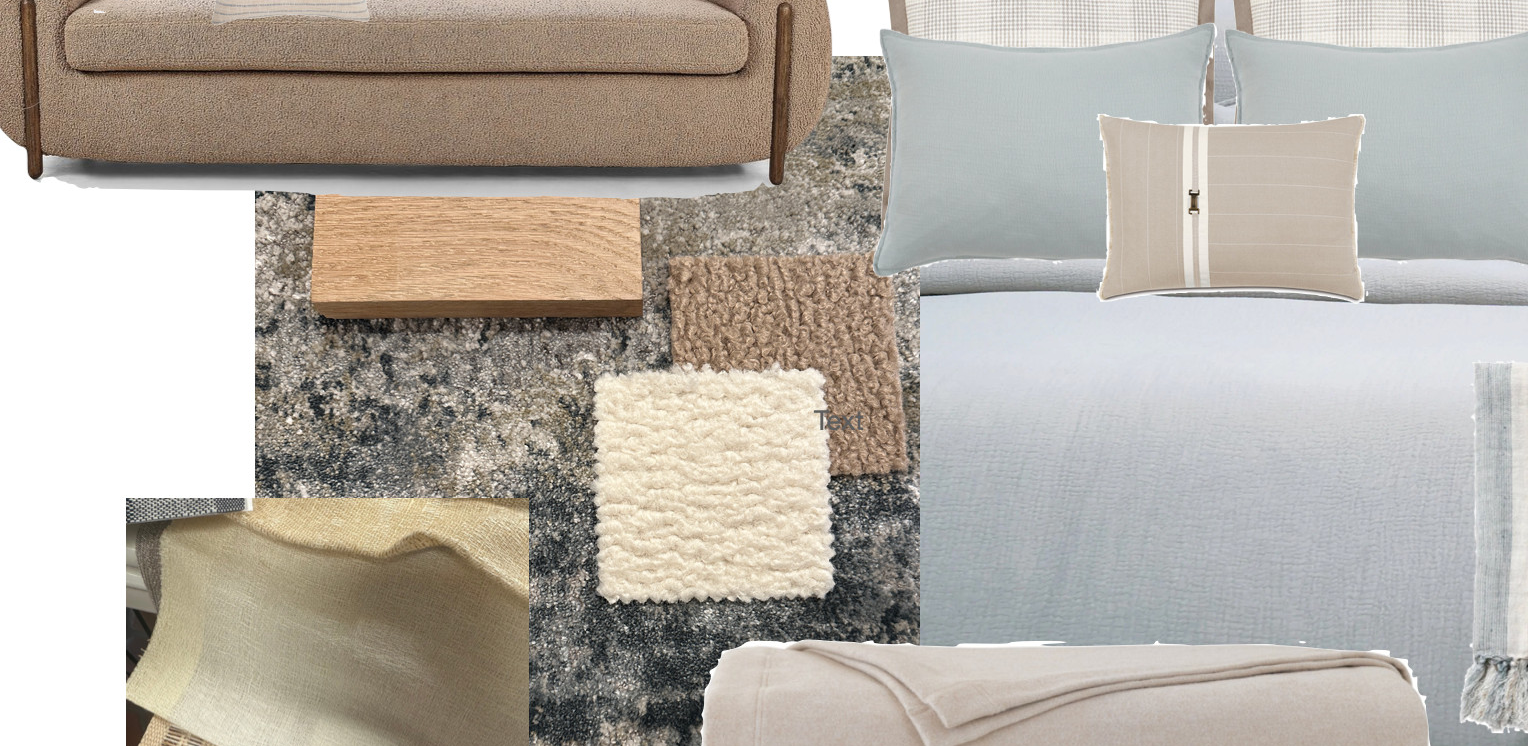 click at bounding box center (853, 400) 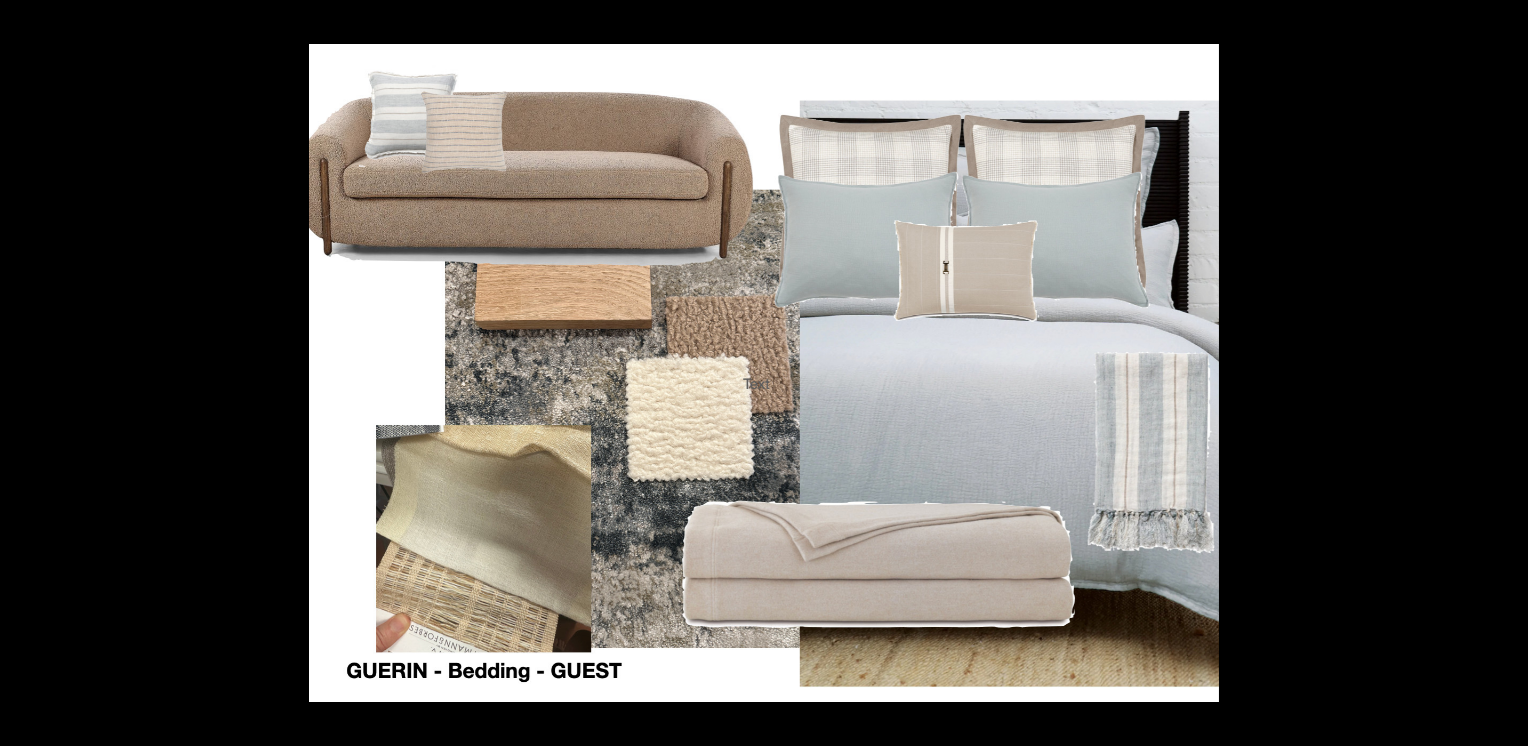 click at bounding box center (1506, 22) 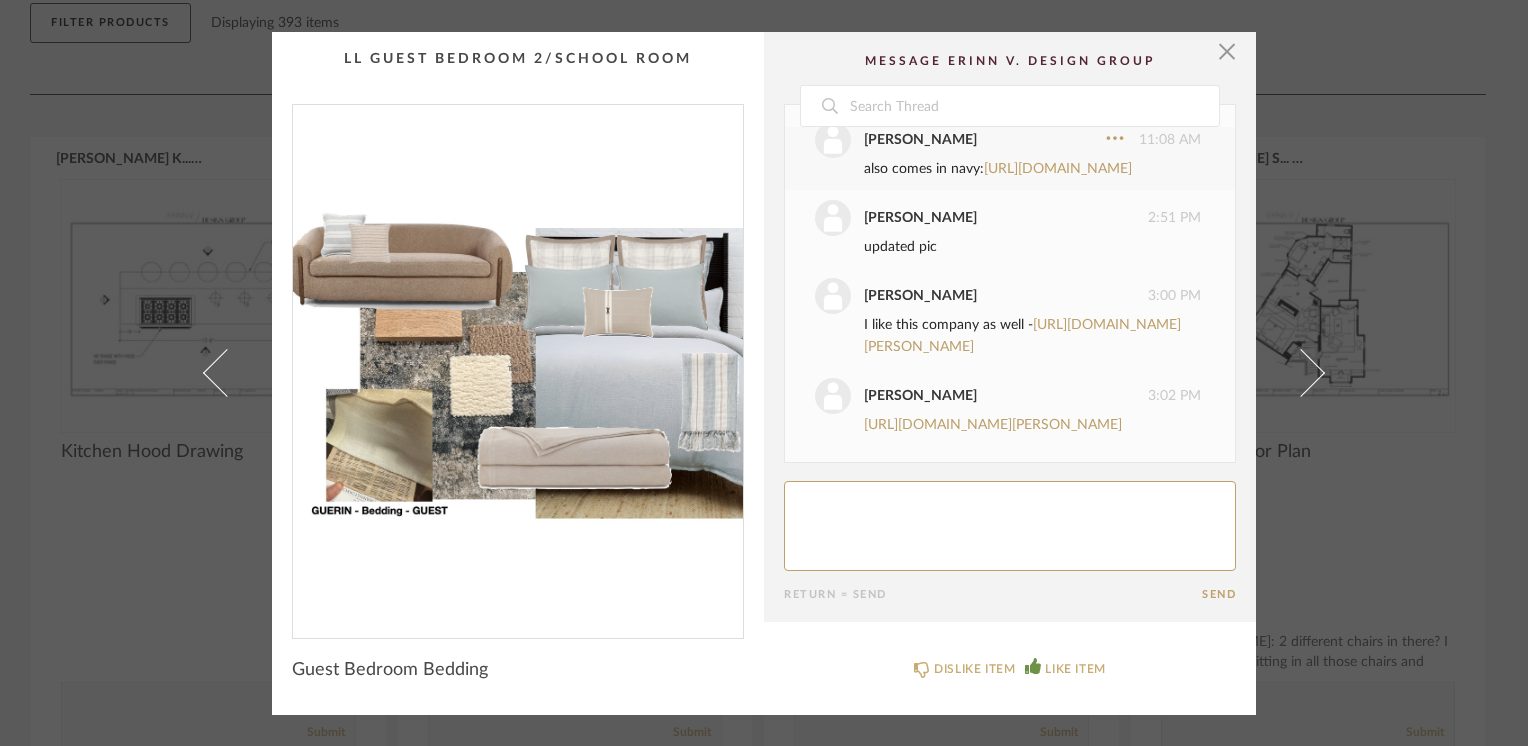 scroll, scrollTop: 1636, scrollLeft: 0, axis: vertical 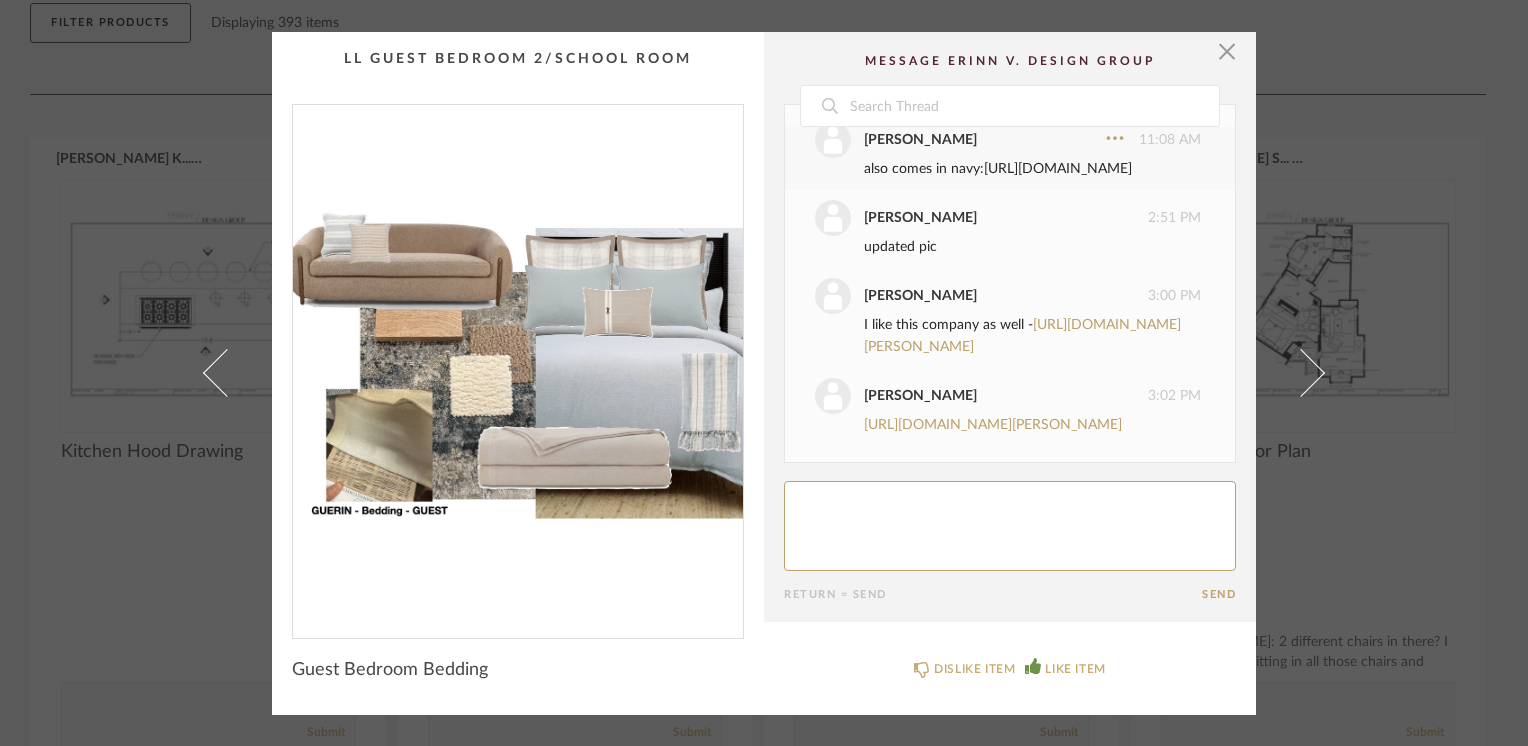 click on "[URL][DOMAIN_NAME]" at bounding box center [1058, 169] 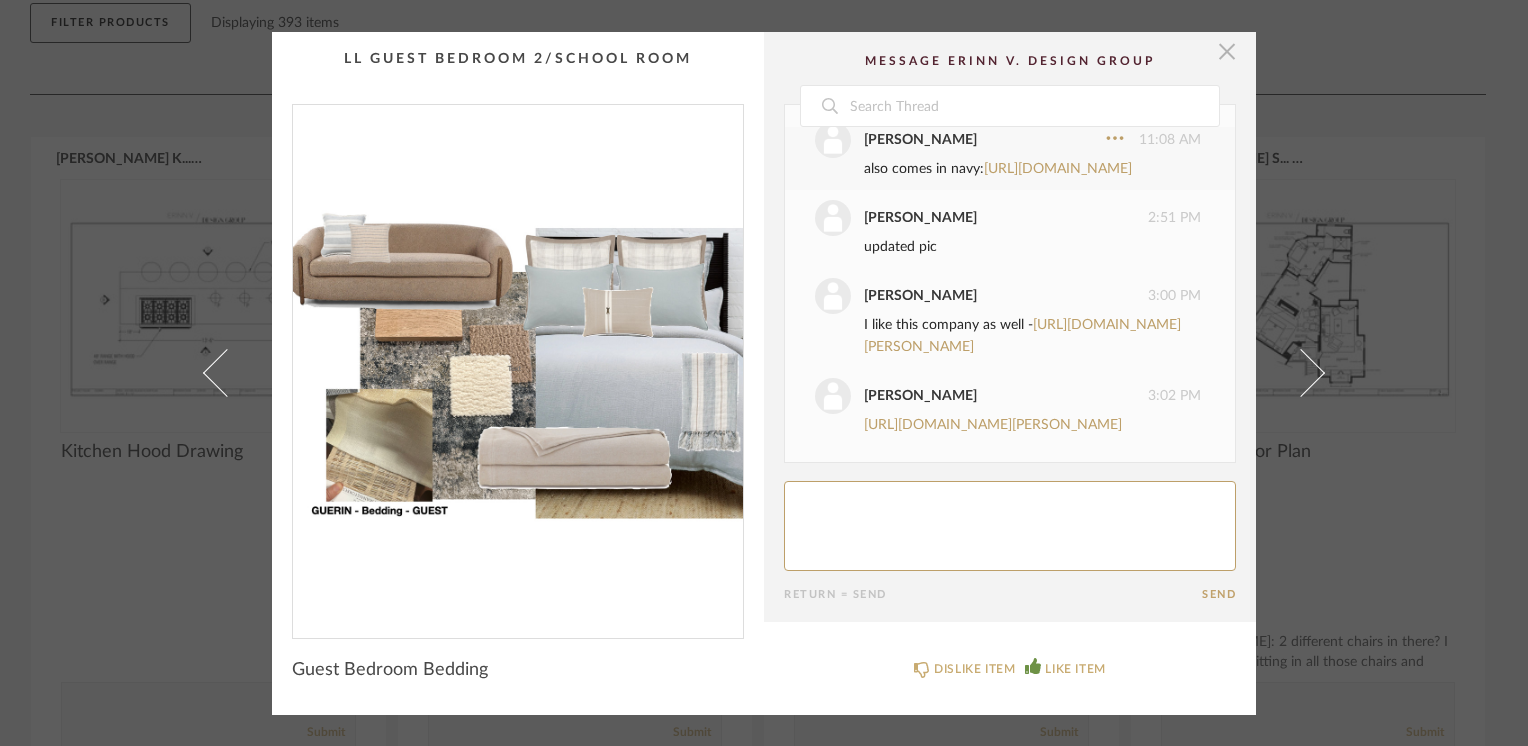 click at bounding box center (1227, 52) 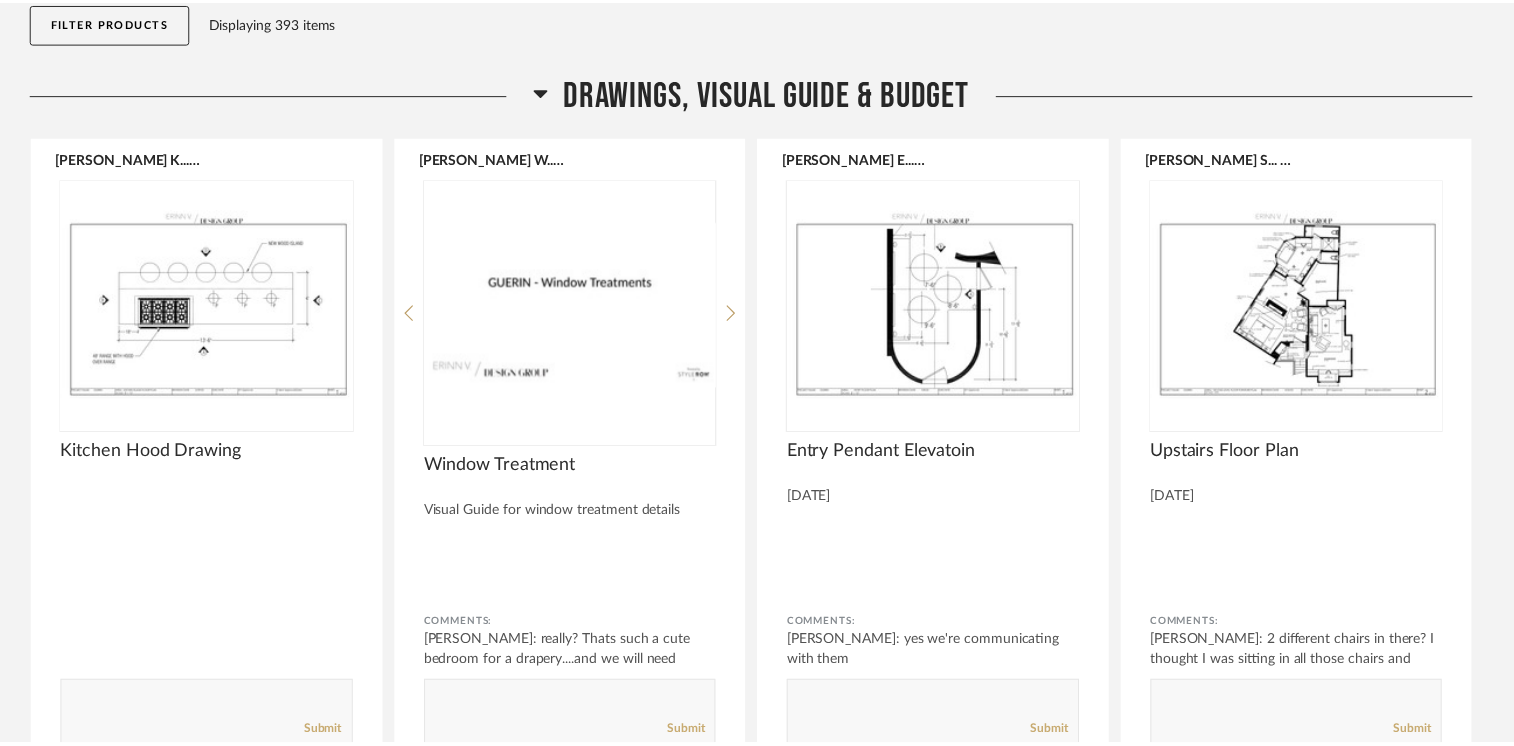 scroll, scrollTop: 254, scrollLeft: 0, axis: vertical 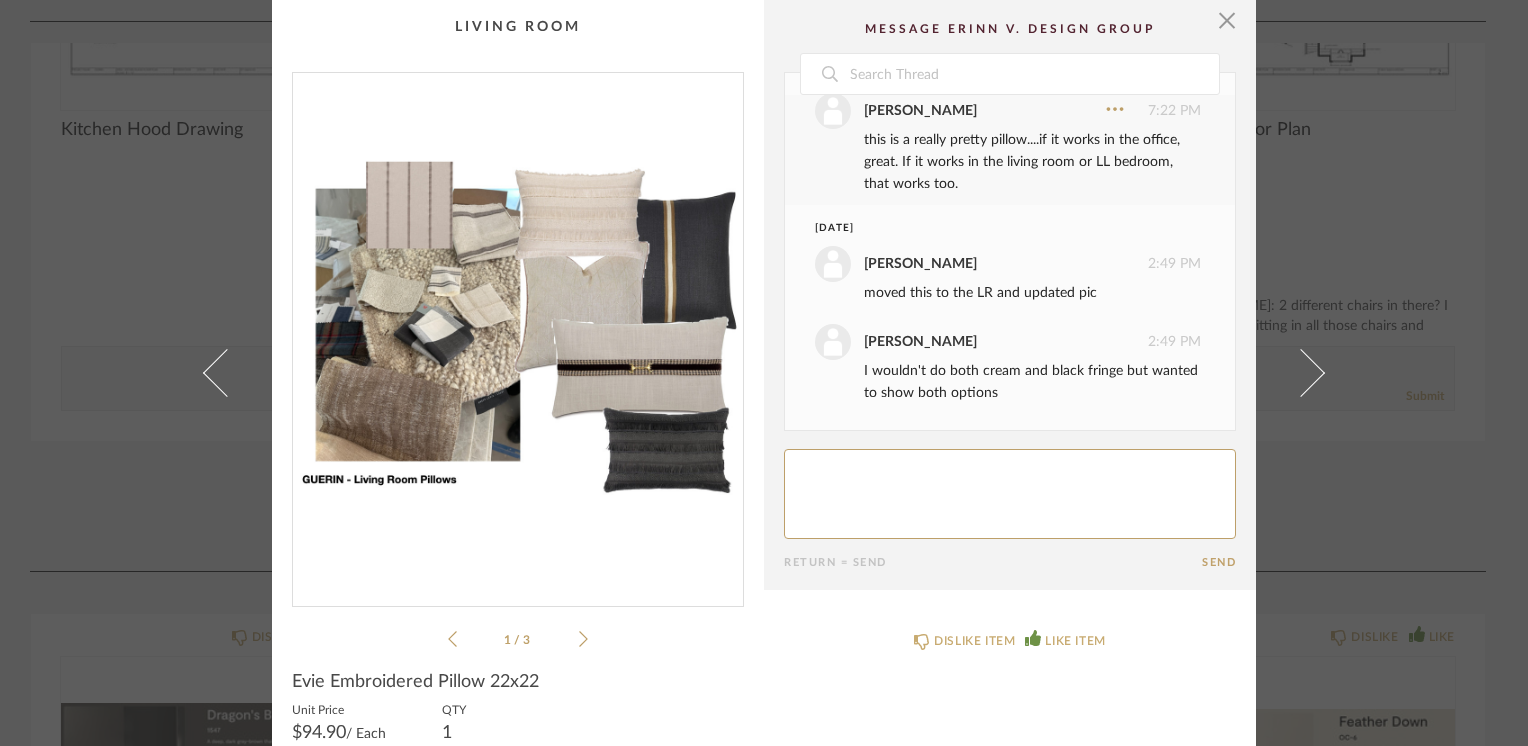 click at bounding box center (518, 331) 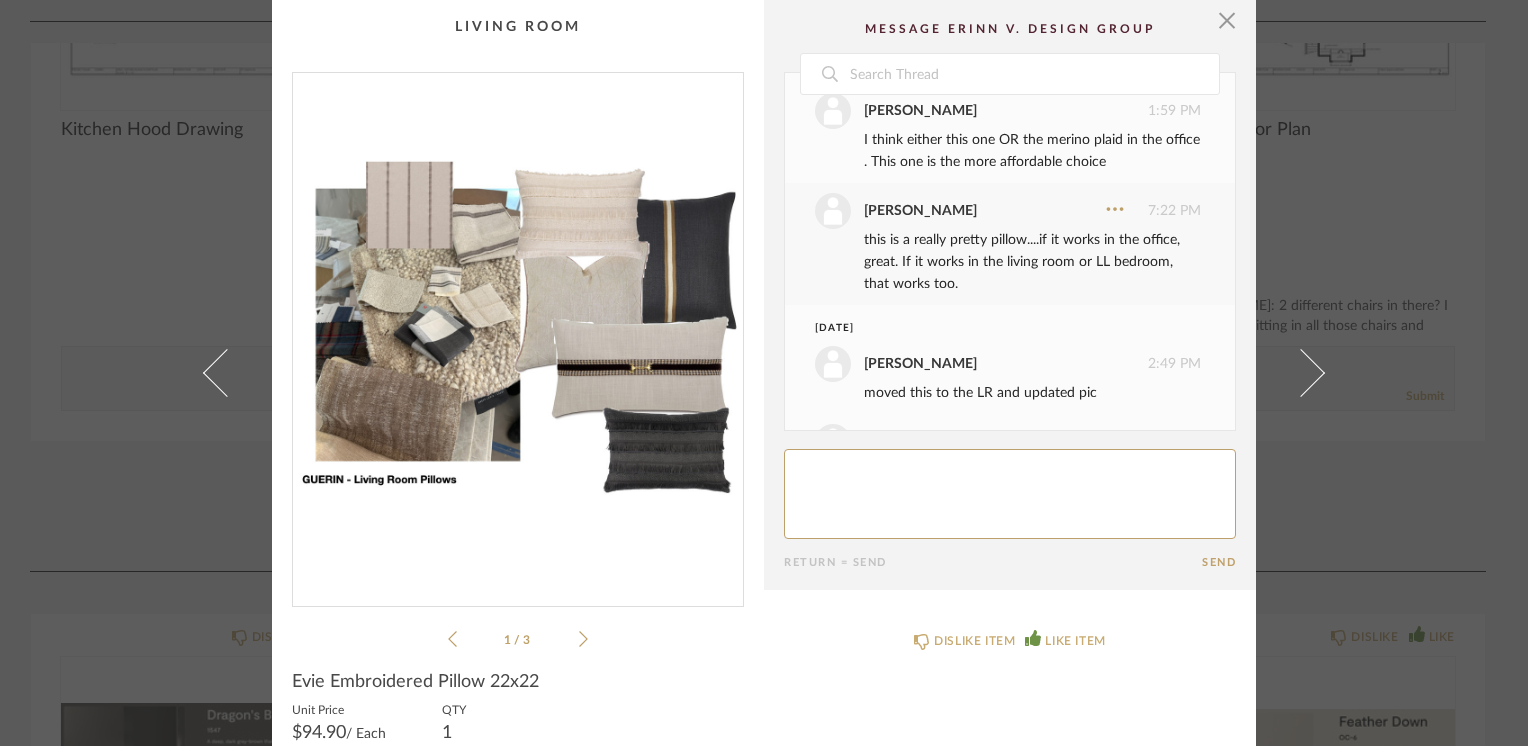 click at bounding box center [518, 331] 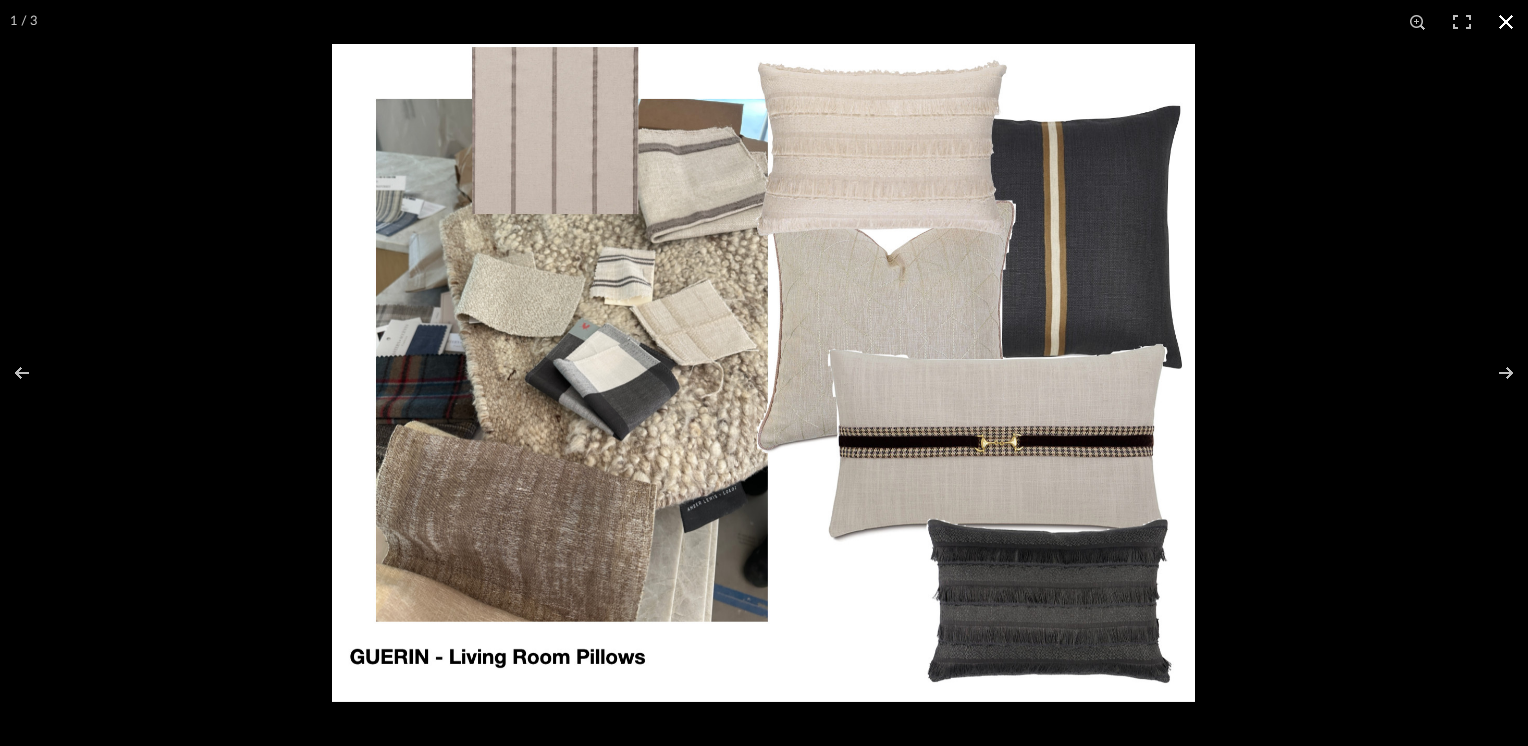 click at bounding box center [1506, 22] 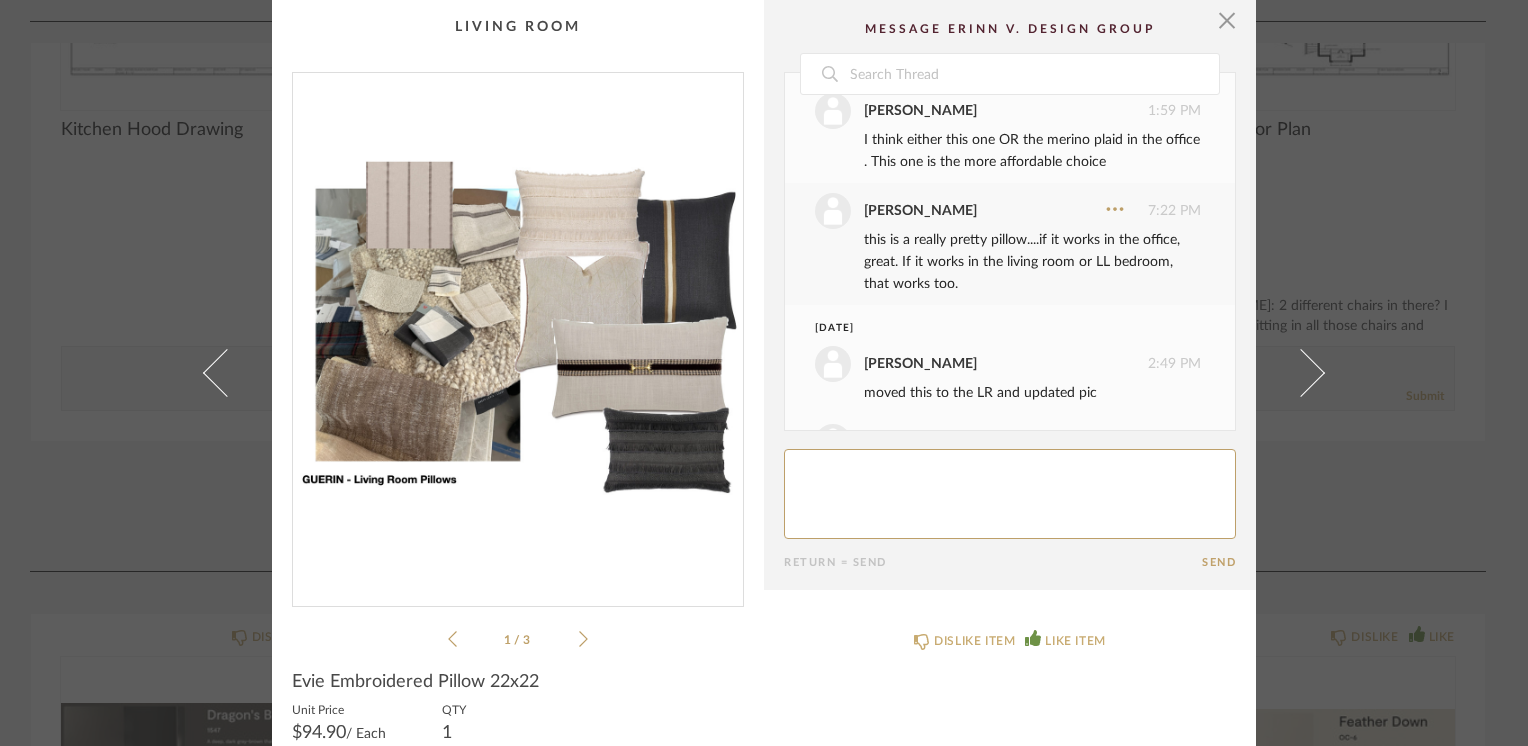 click 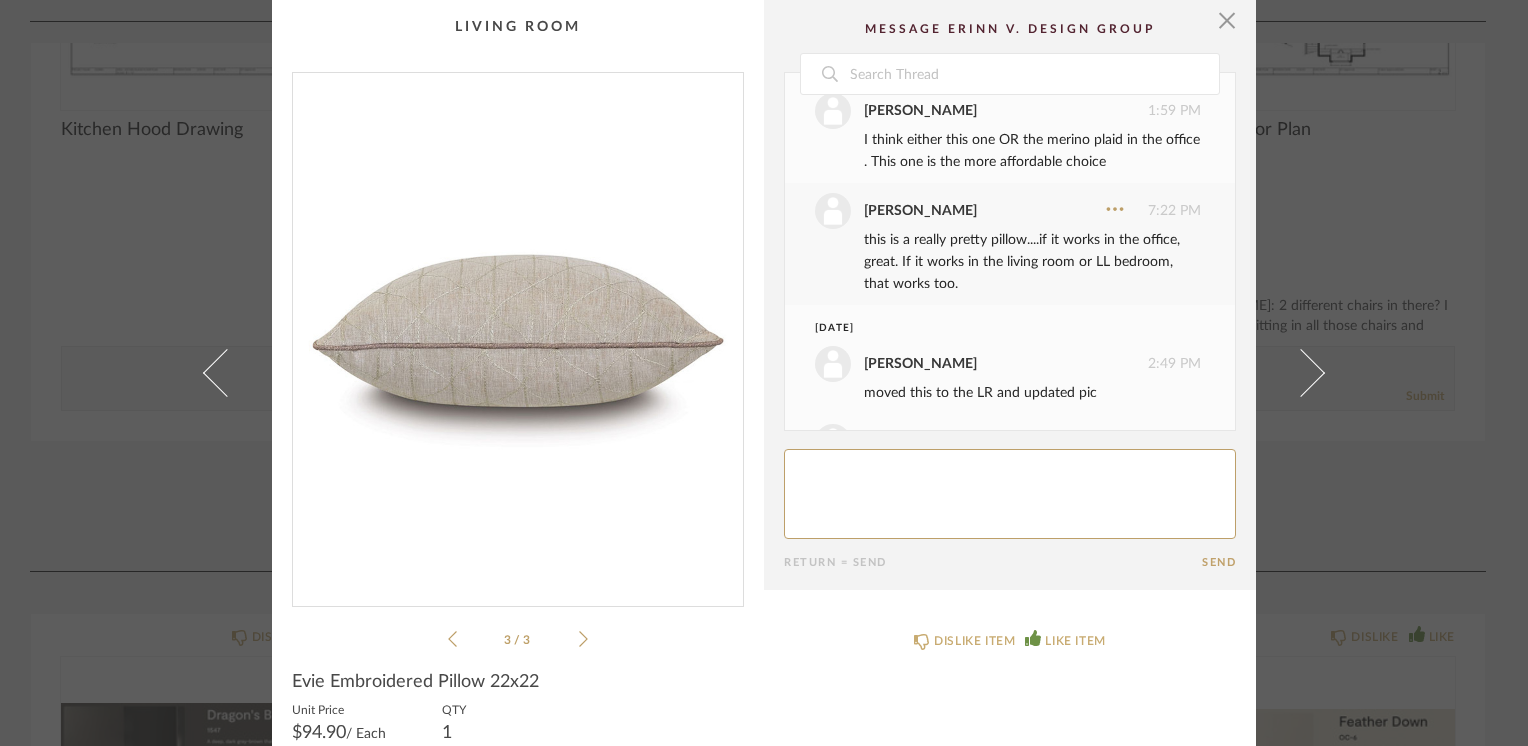 click 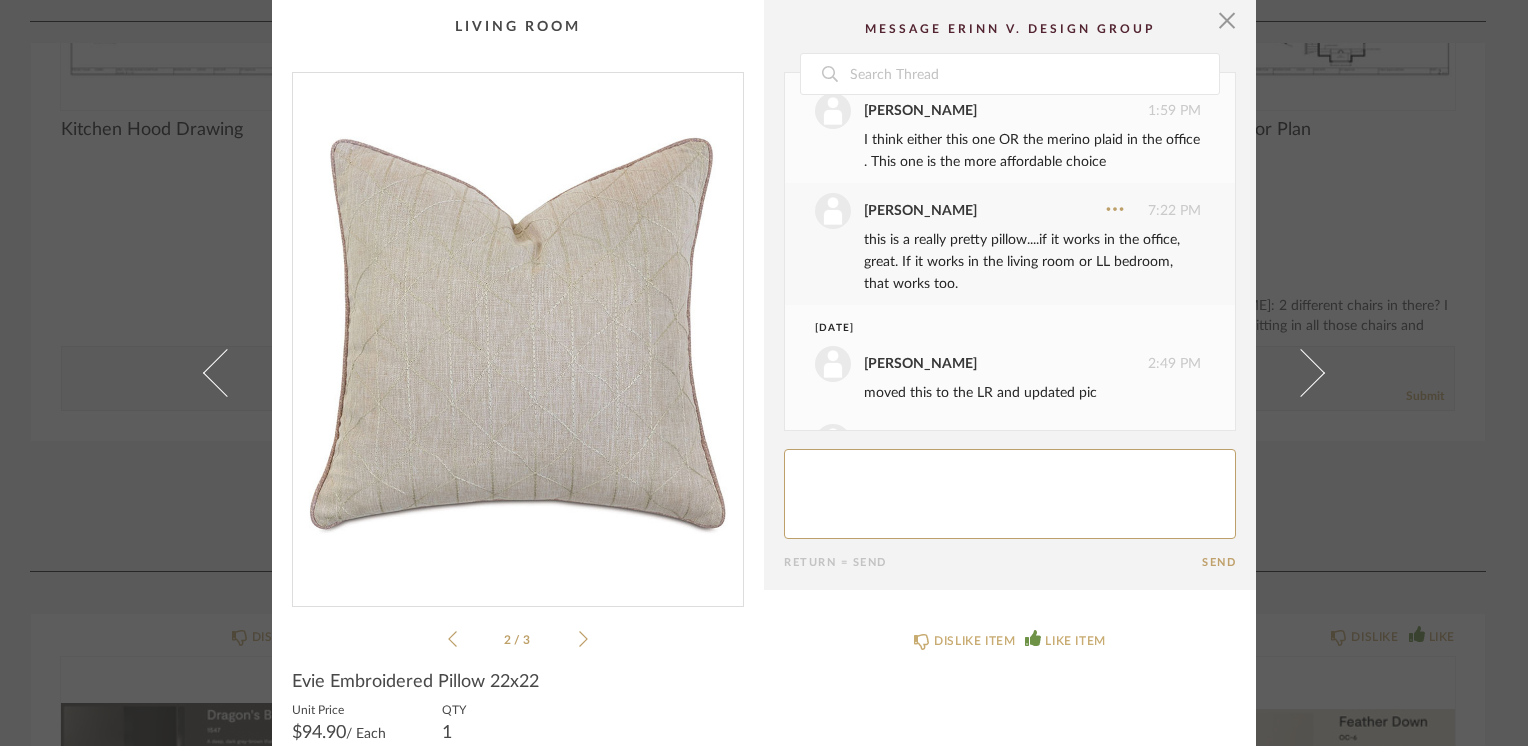 click 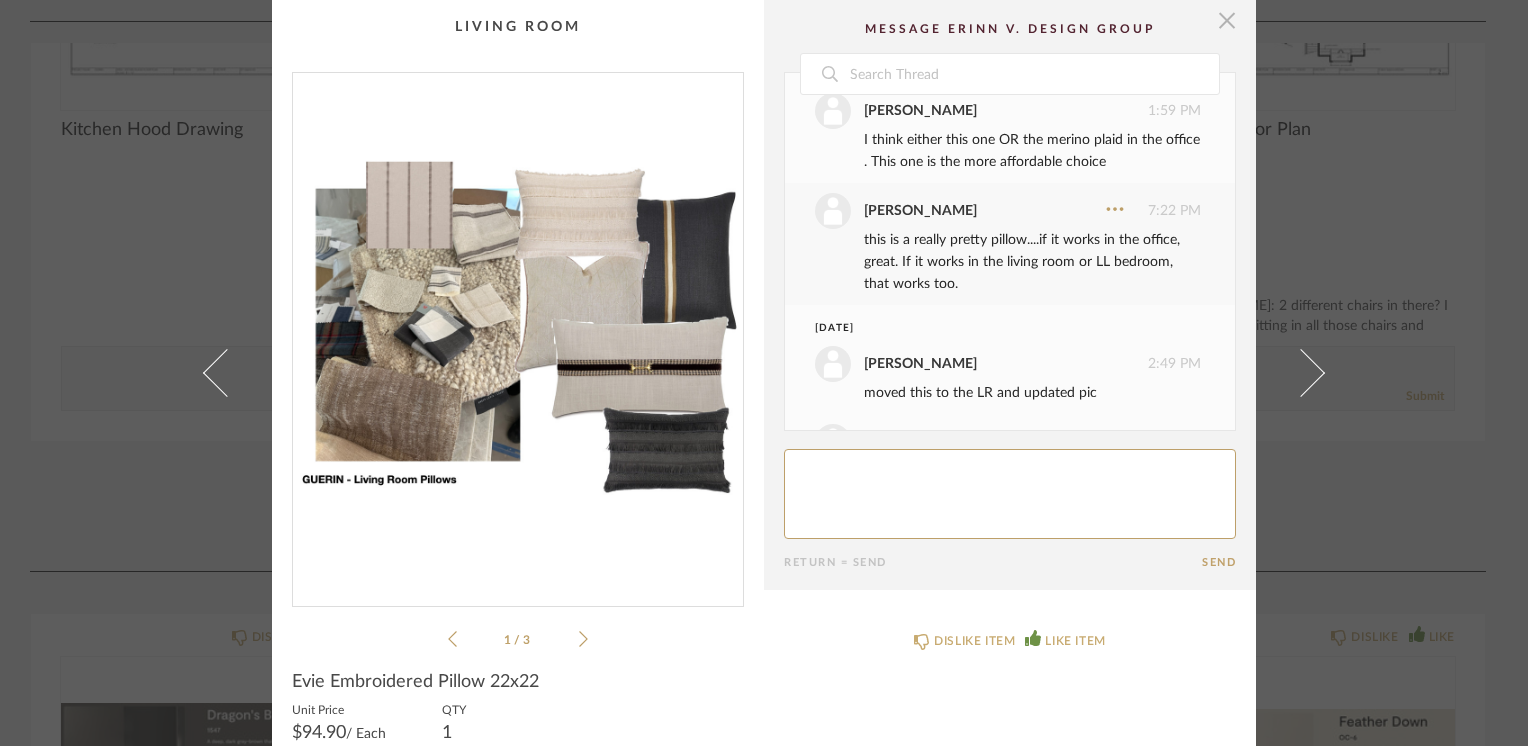click at bounding box center (1227, 20) 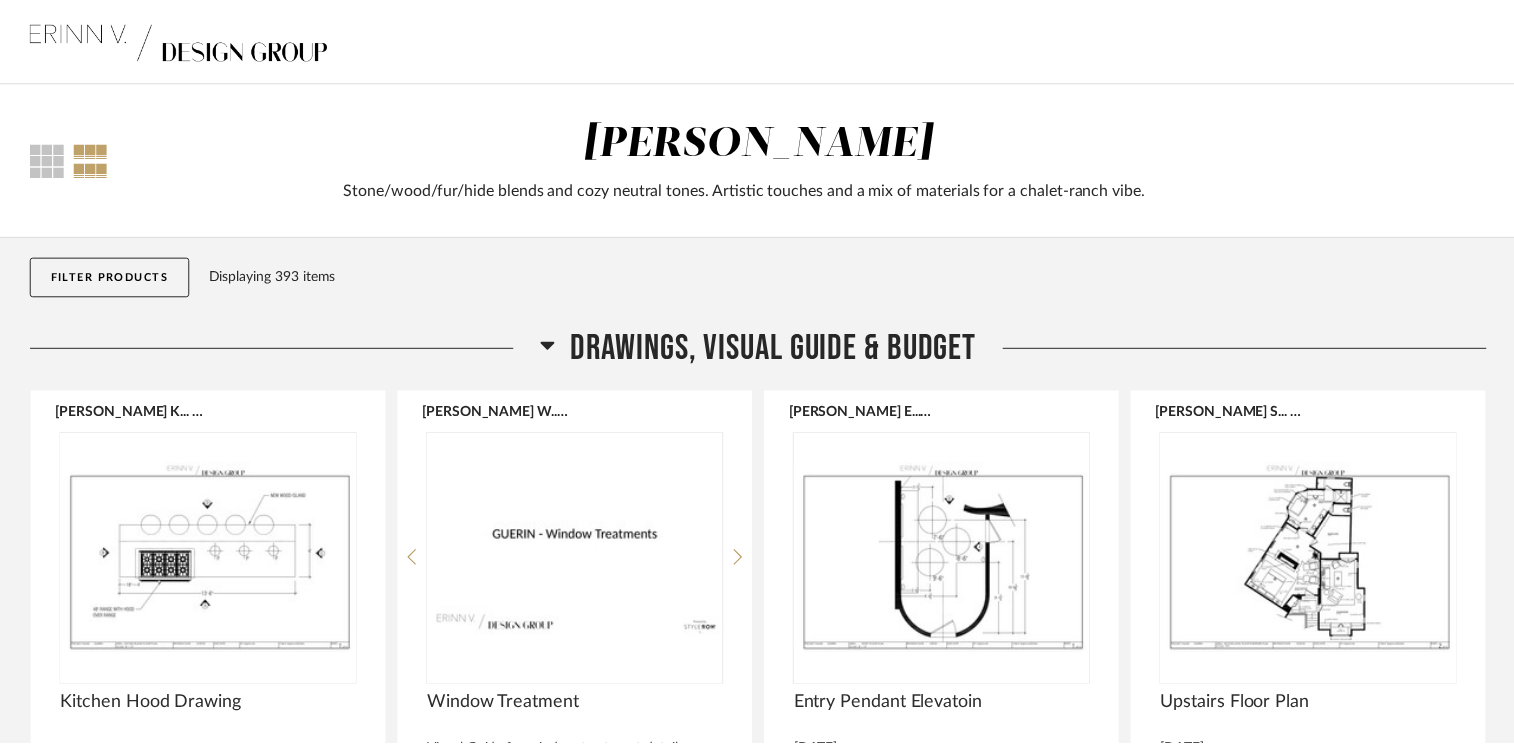 scroll, scrollTop: 576, scrollLeft: 0, axis: vertical 